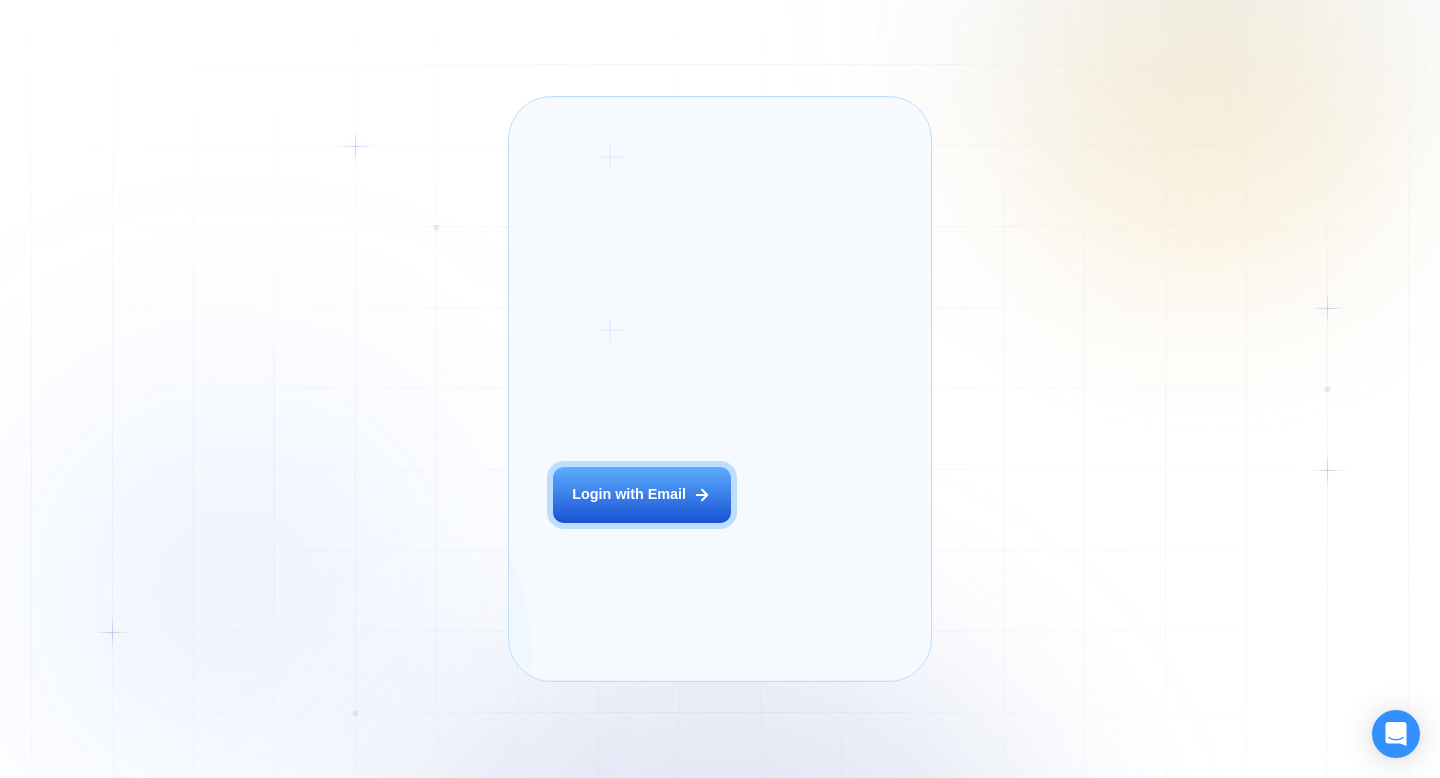 scroll, scrollTop: 0, scrollLeft: 0, axis: both 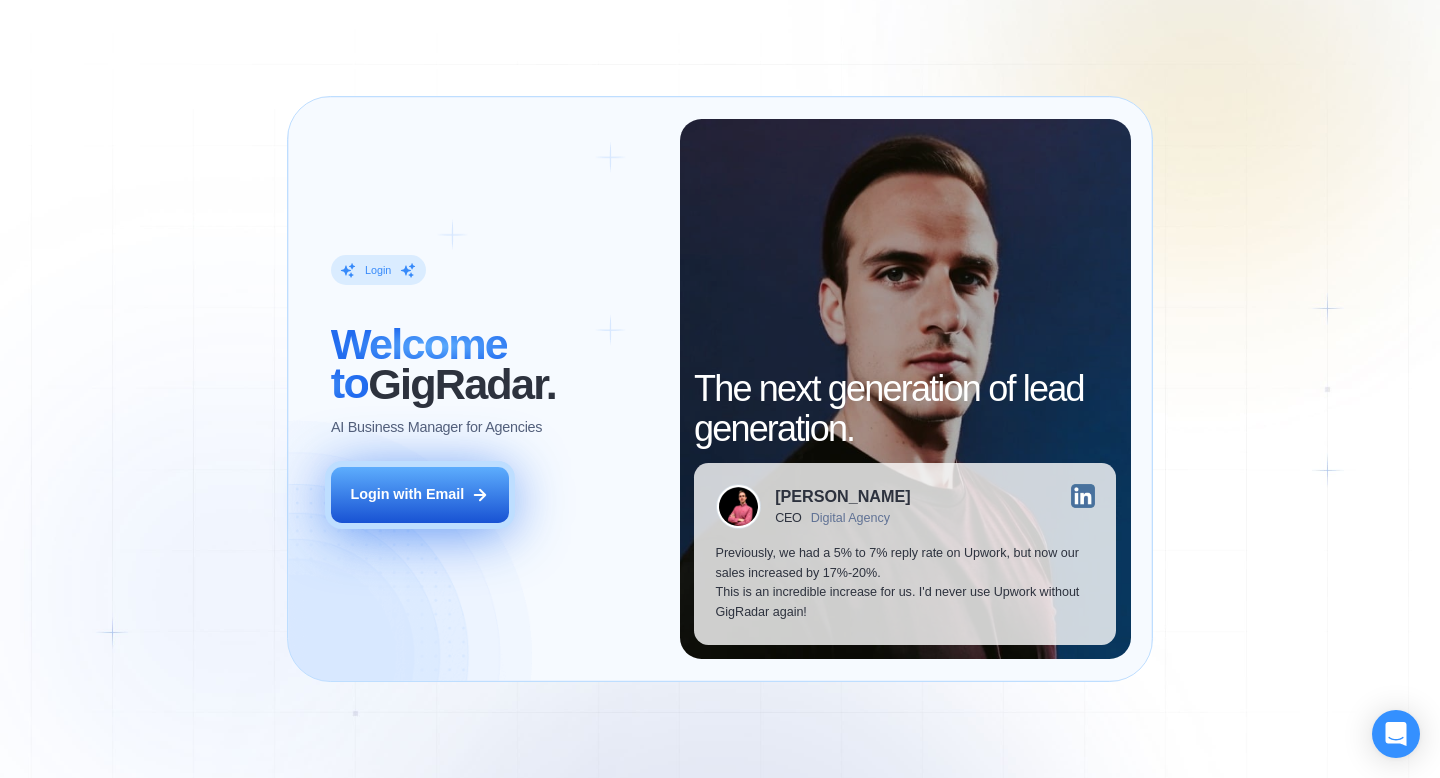 click on "Login with Email" at bounding box center [407, 495] 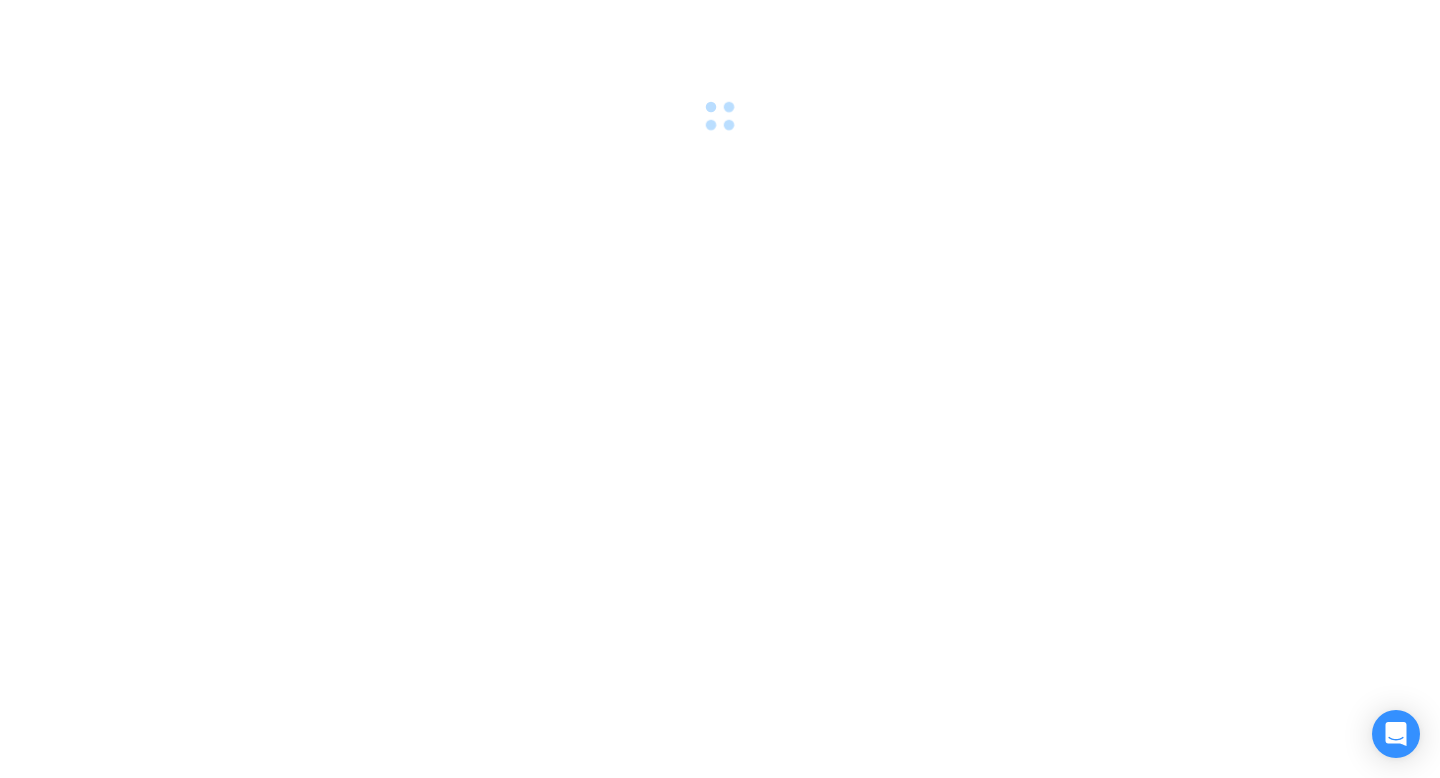 scroll, scrollTop: 0, scrollLeft: 0, axis: both 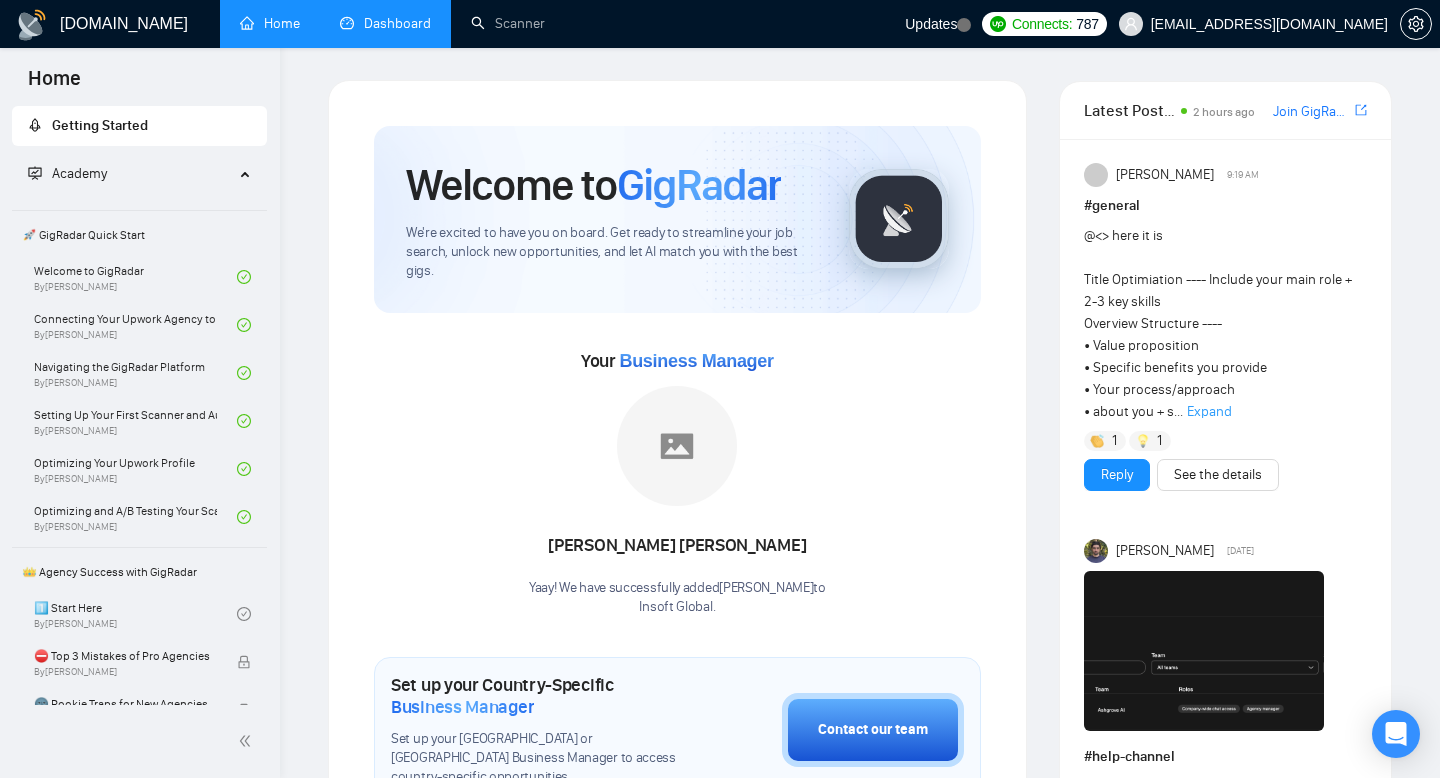click on "Dashboard" at bounding box center [385, 23] 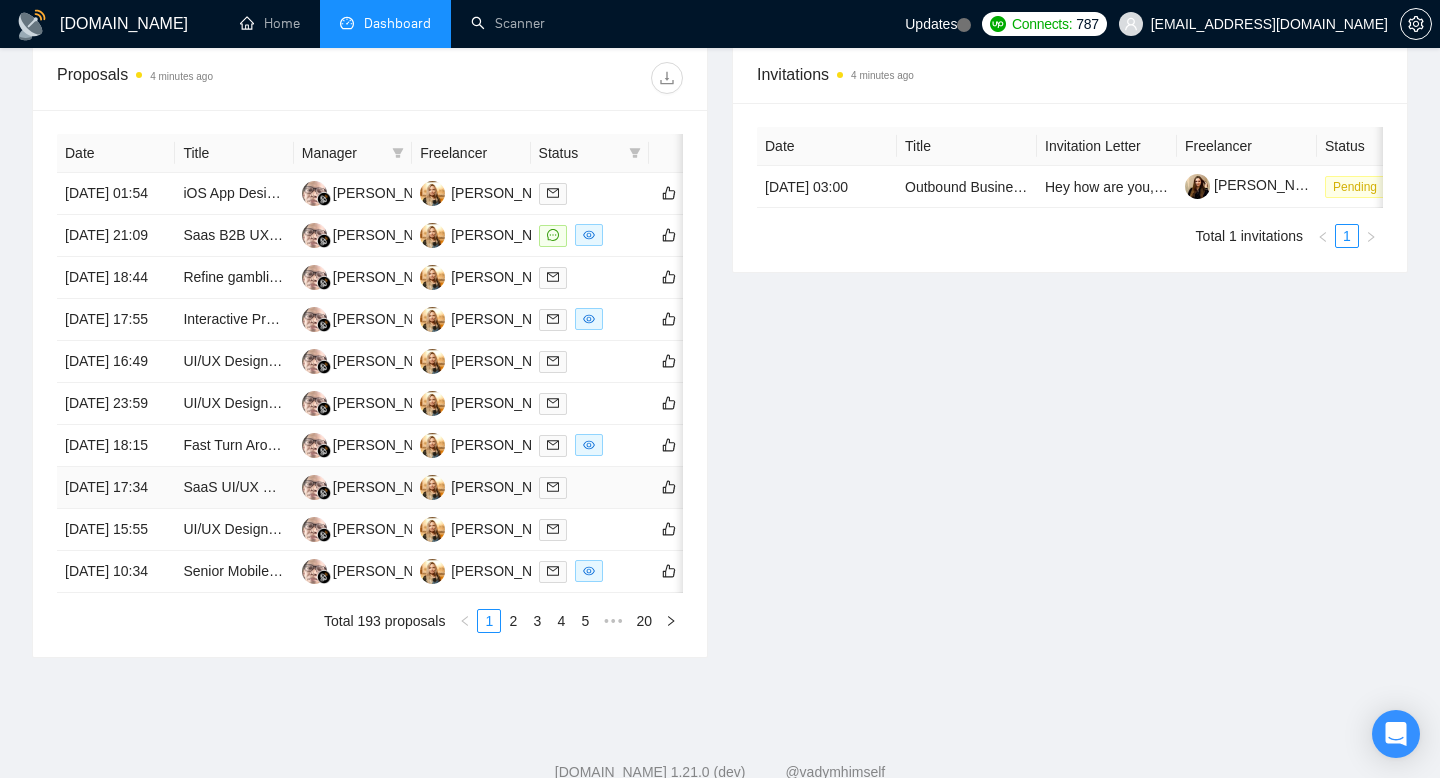 scroll, scrollTop: 803, scrollLeft: 0, axis: vertical 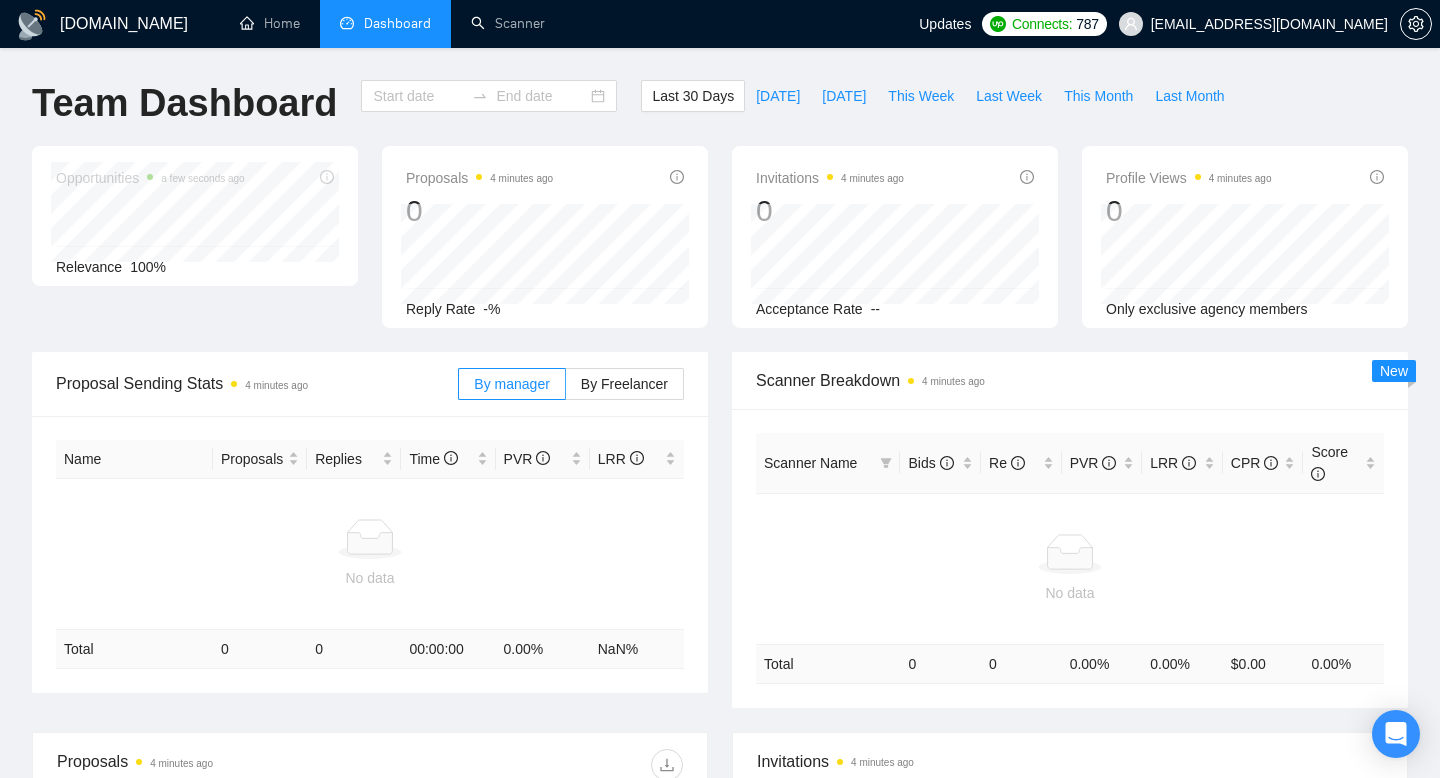 type on "[DATE]" 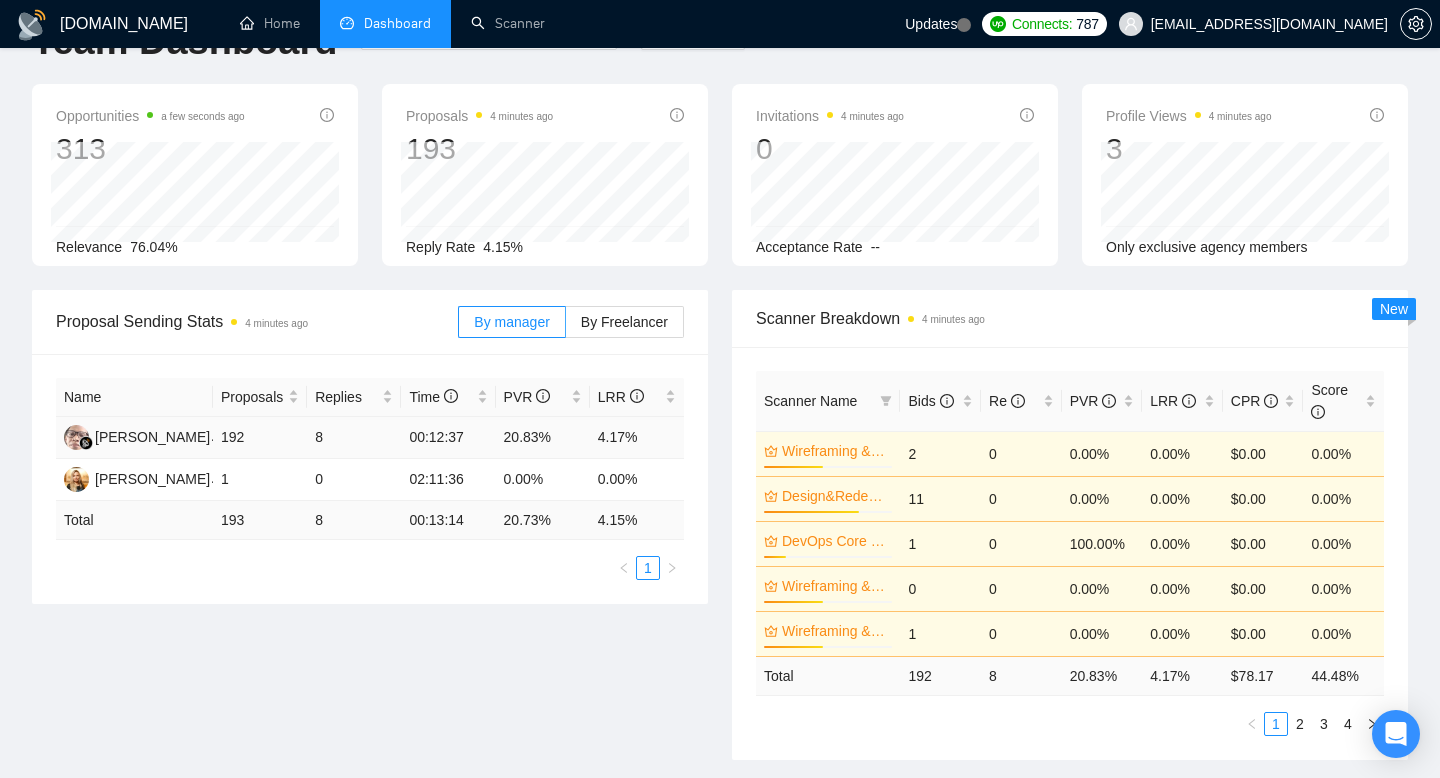 scroll, scrollTop: 0, scrollLeft: 0, axis: both 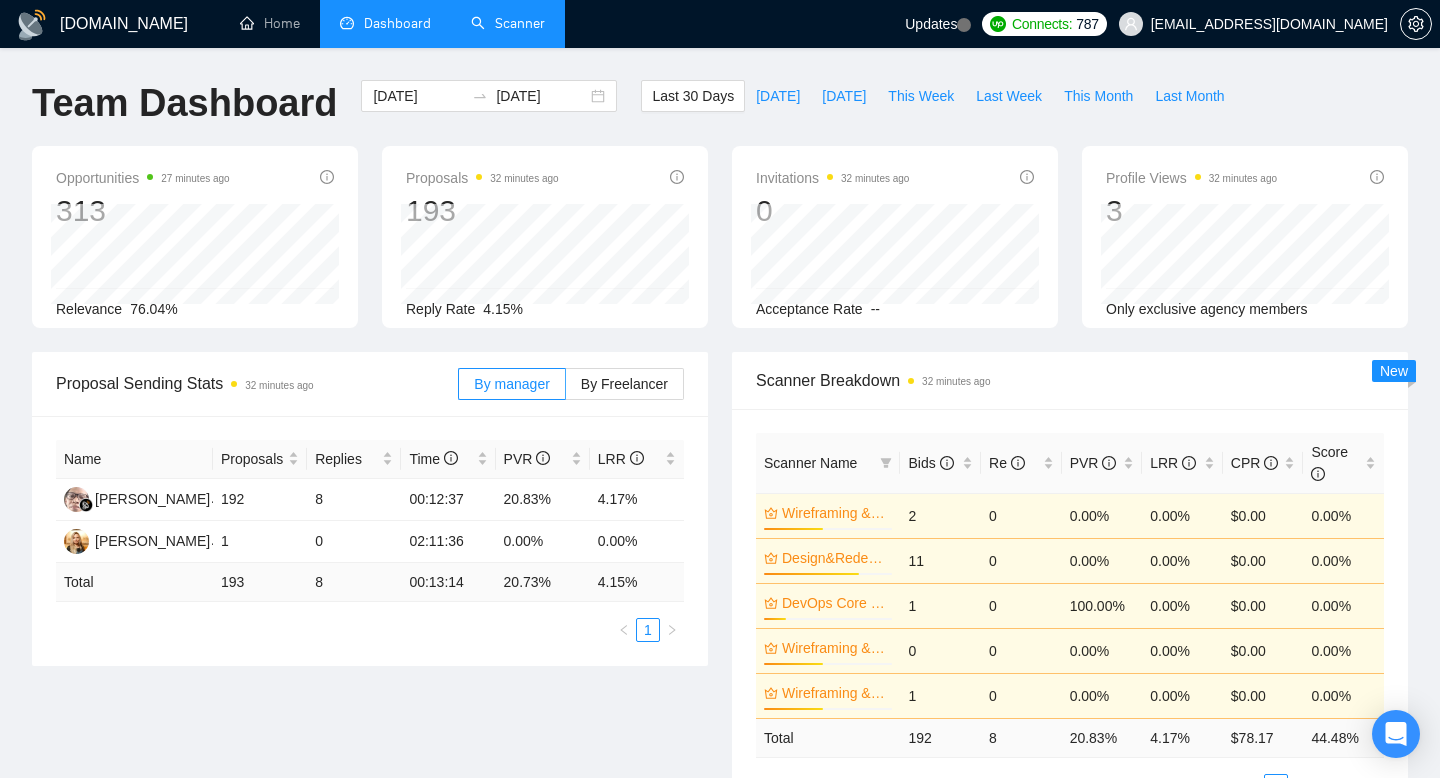 click on "Scanner" at bounding box center (508, 23) 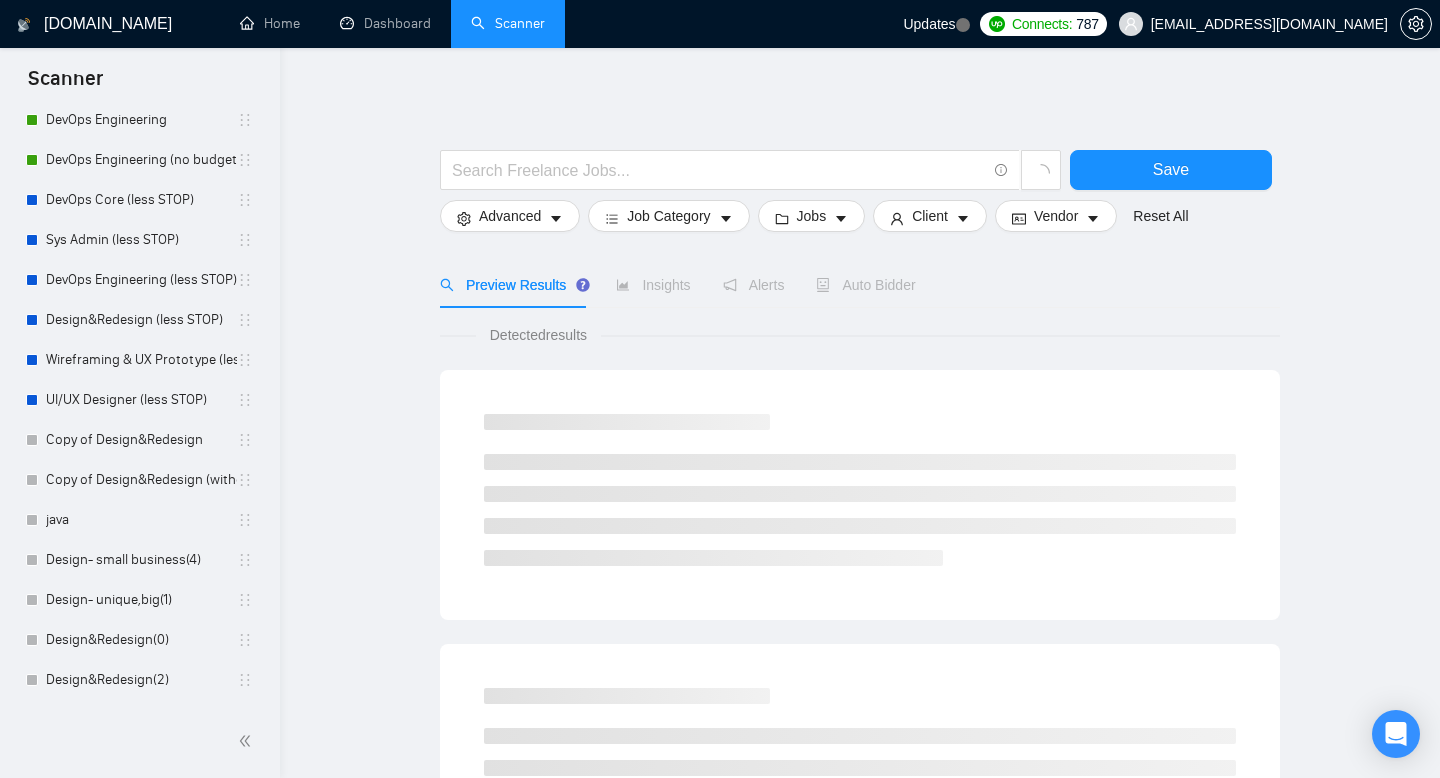 scroll, scrollTop: 537, scrollLeft: 0, axis: vertical 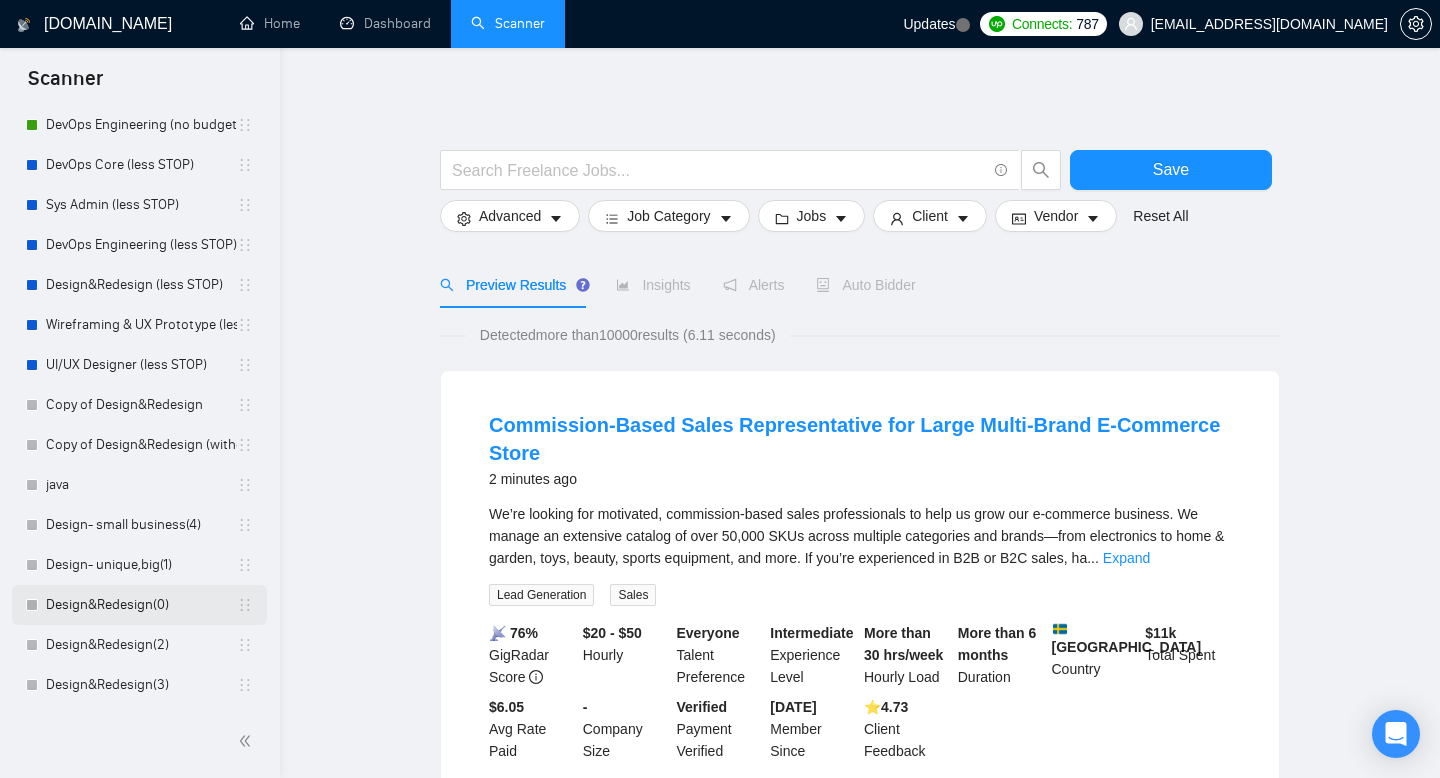 click on "Design&Redesign(0)" at bounding box center [141, 605] 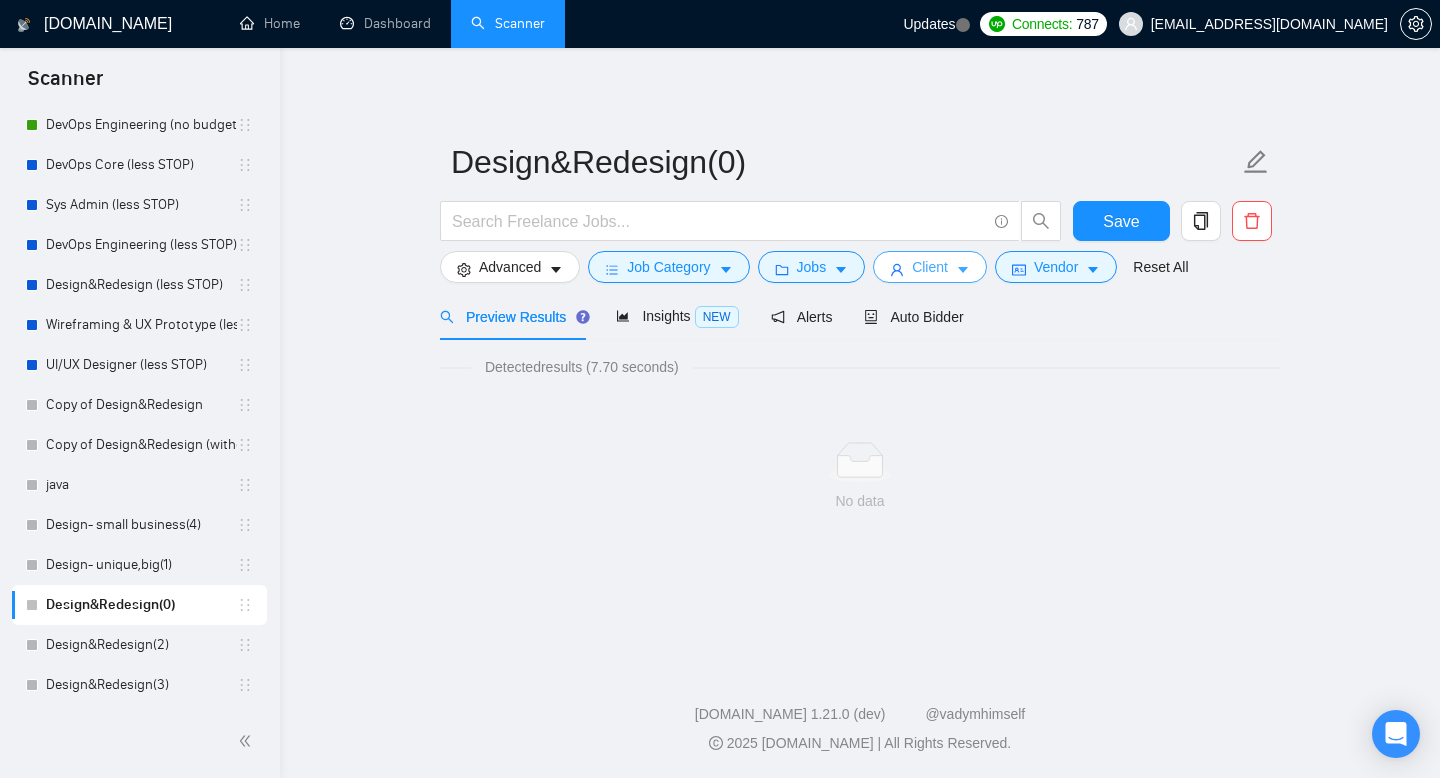 click on "Client" at bounding box center (930, 267) 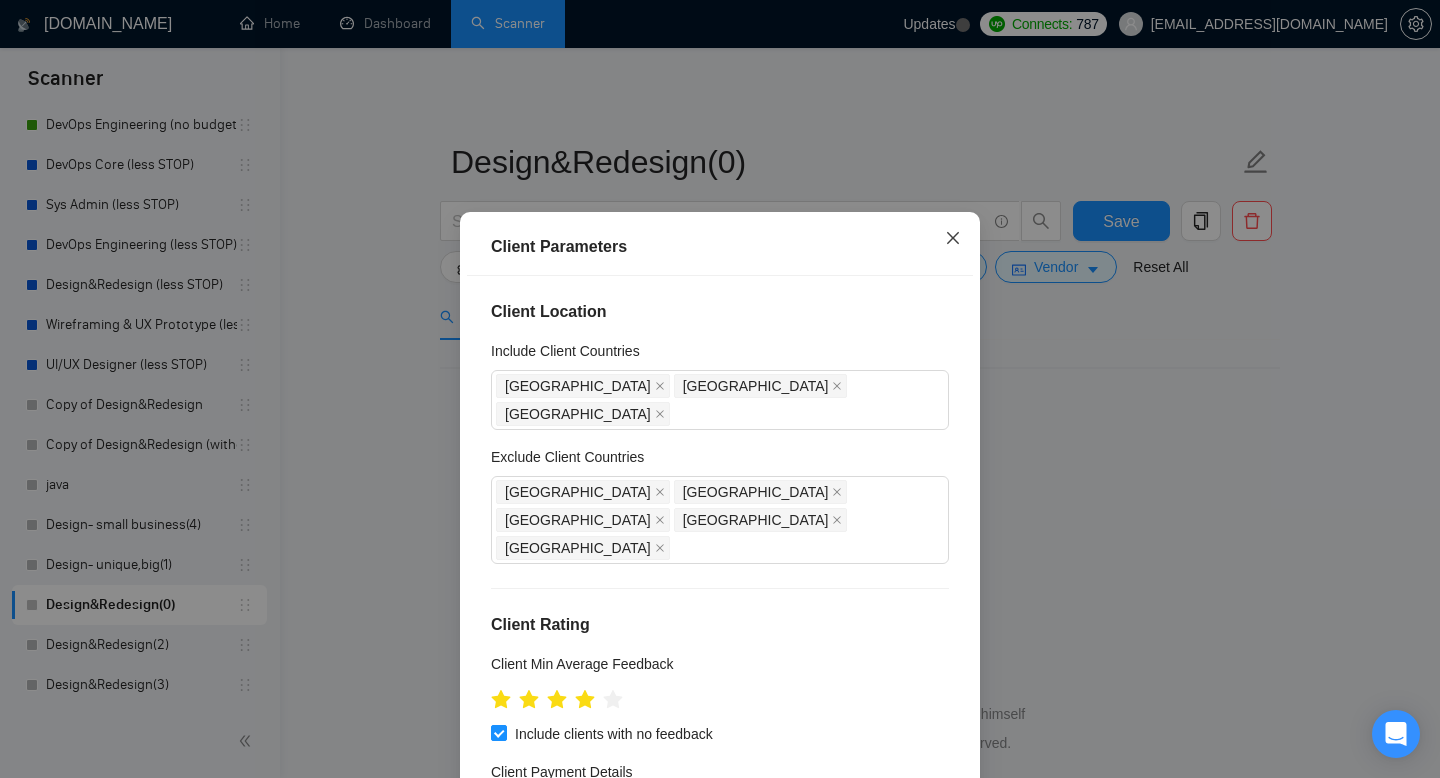 click 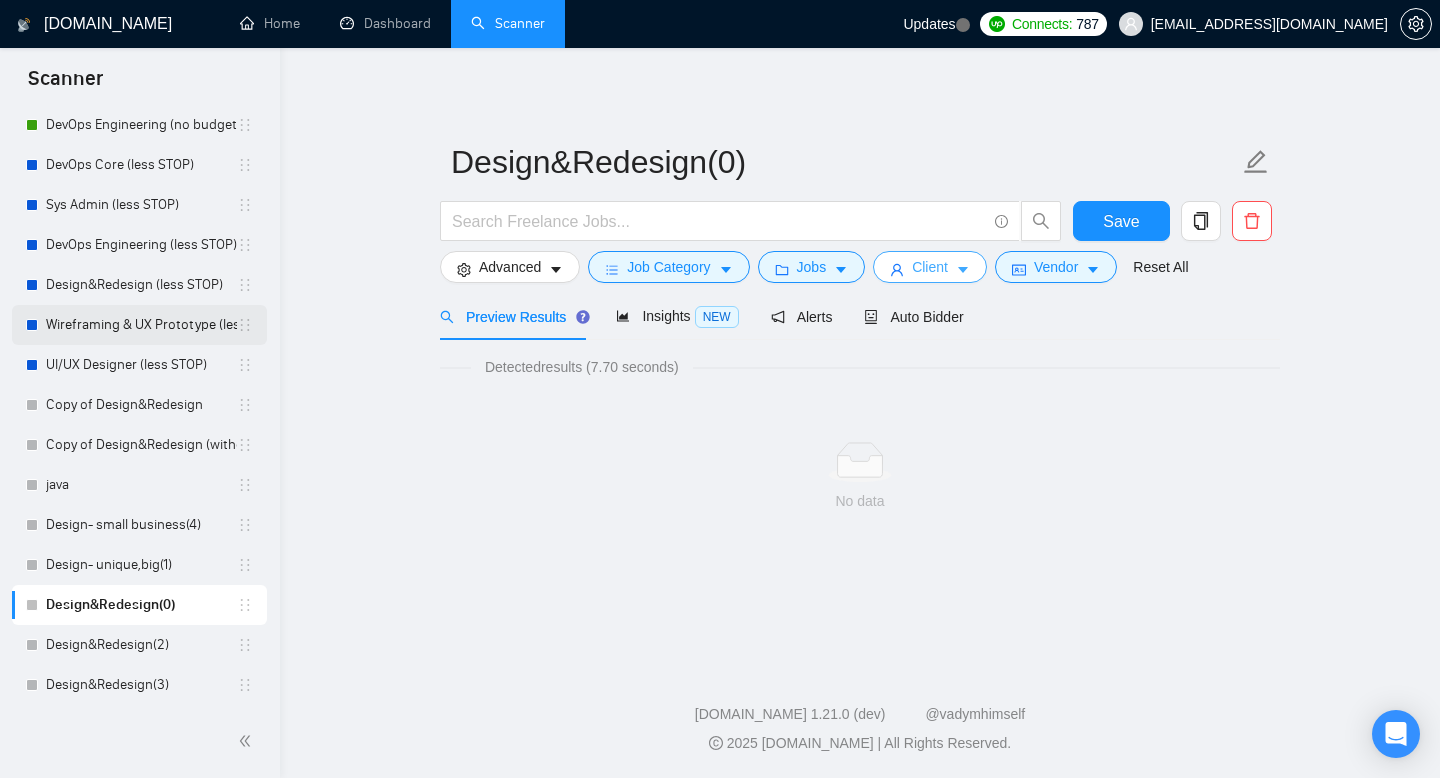 scroll, scrollTop: 0, scrollLeft: 0, axis: both 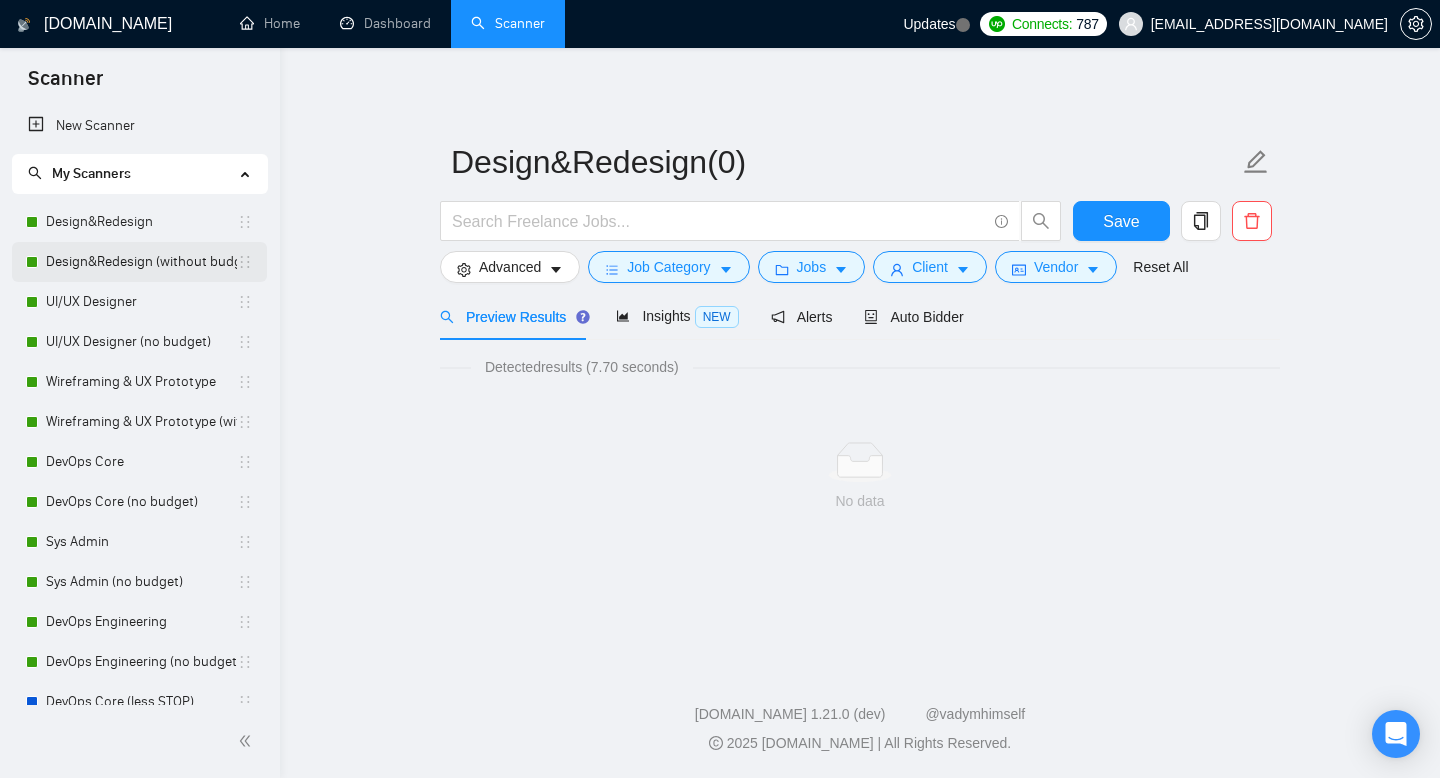 click on "Design&Redesign (without budget)" at bounding box center [141, 262] 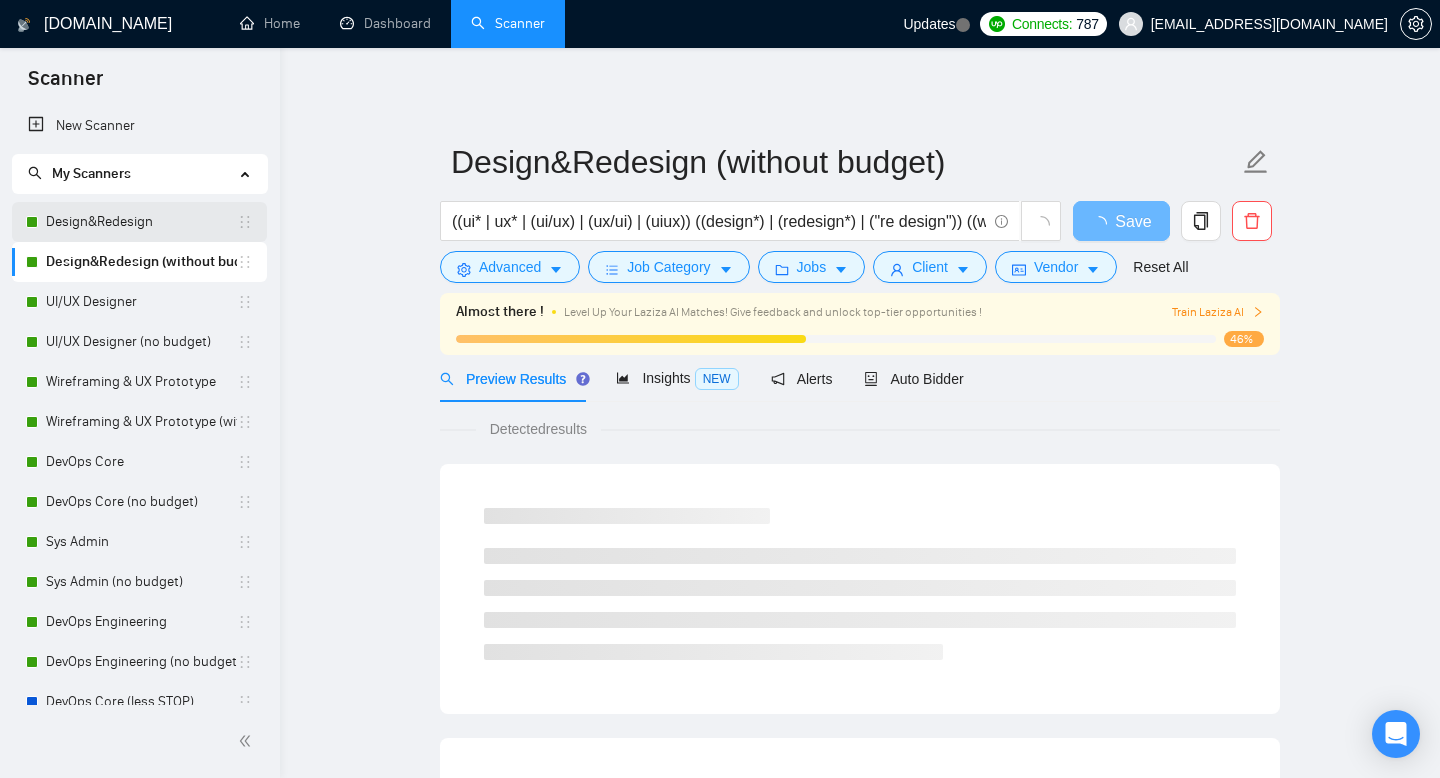 click on "Design&Redesign" at bounding box center [141, 222] 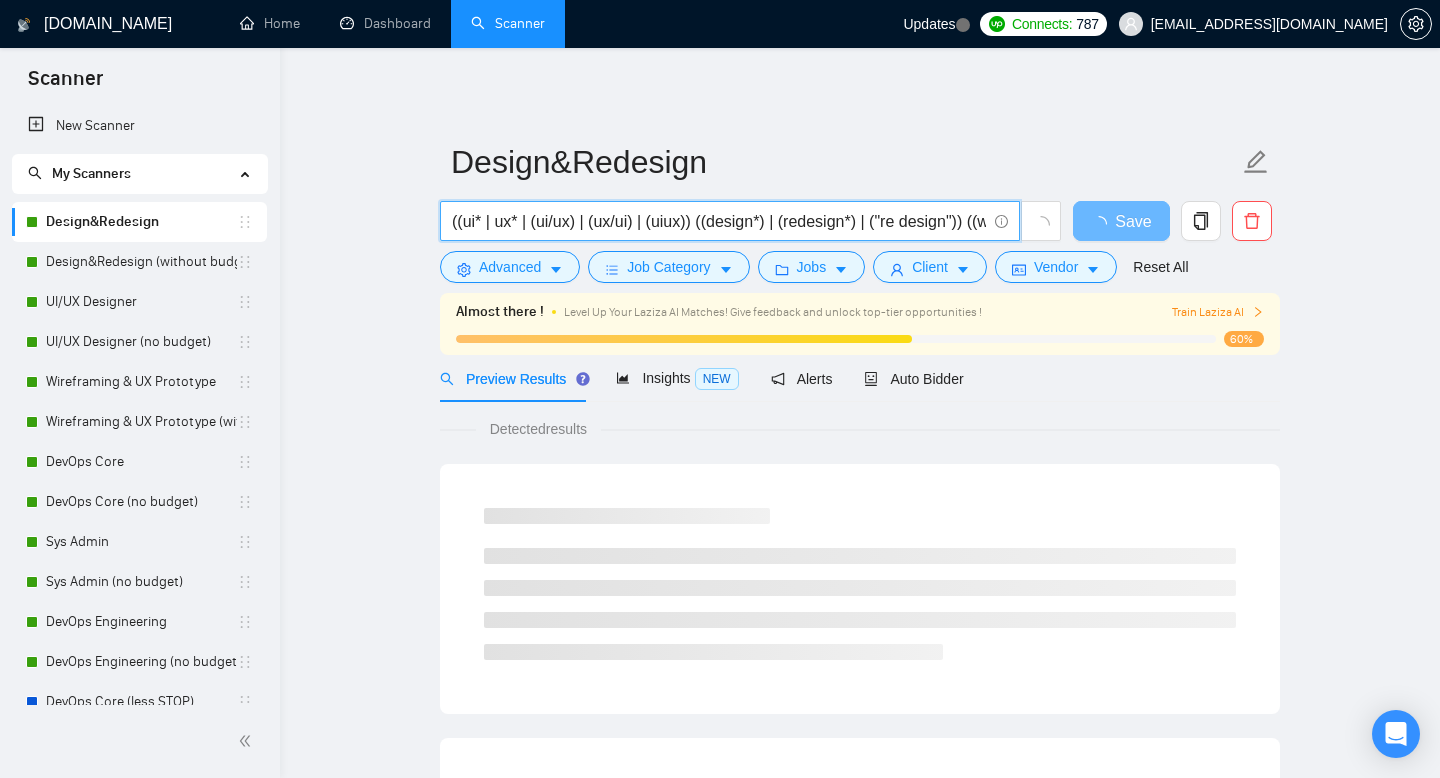 click on "((ui* | ux* | (ui/ux) | (ux/ui) | (uiux)) ((design*) | (redesign*) | ("re design")) ((web*) | (app*) | platform | saas | MVP | B2B)" at bounding box center (719, 221) 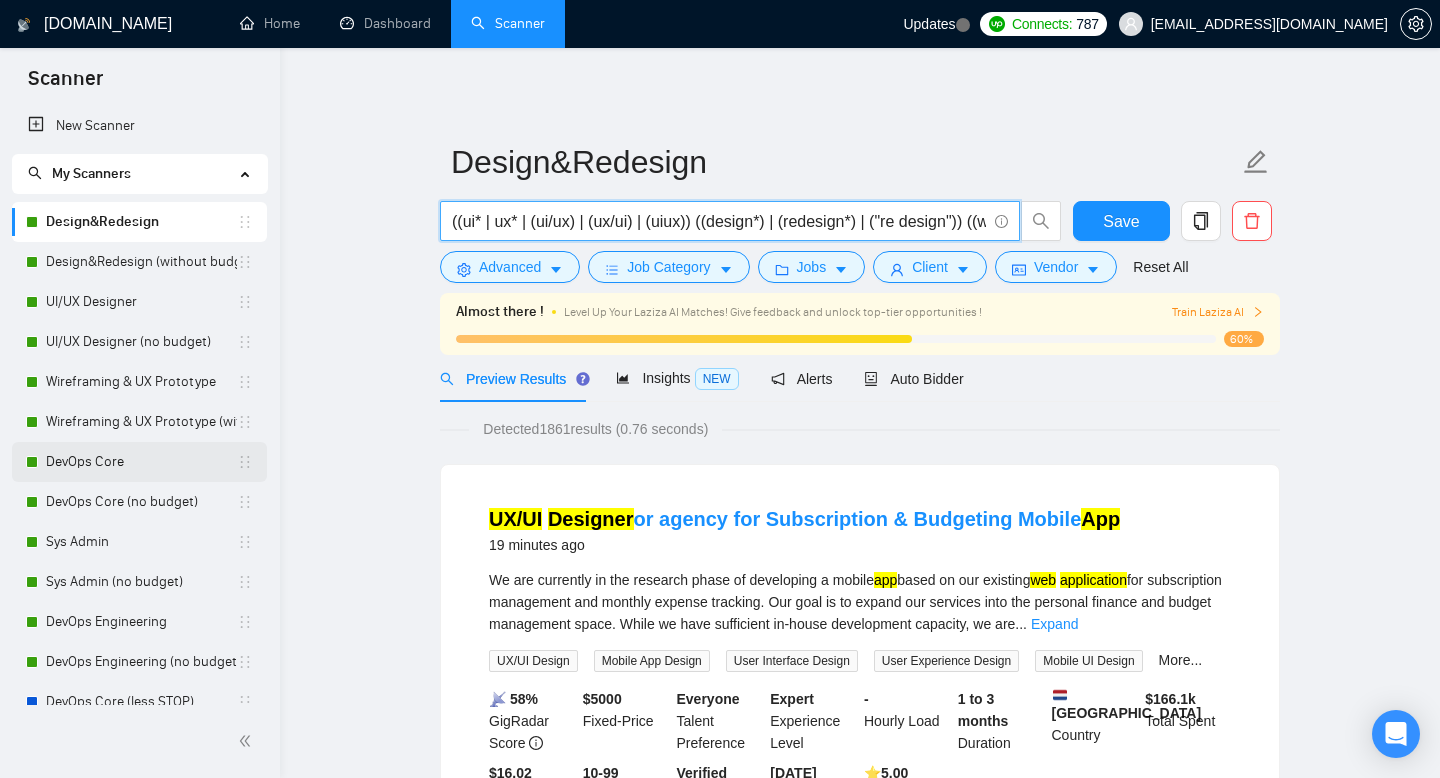 scroll, scrollTop: 537, scrollLeft: 0, axis: vertical 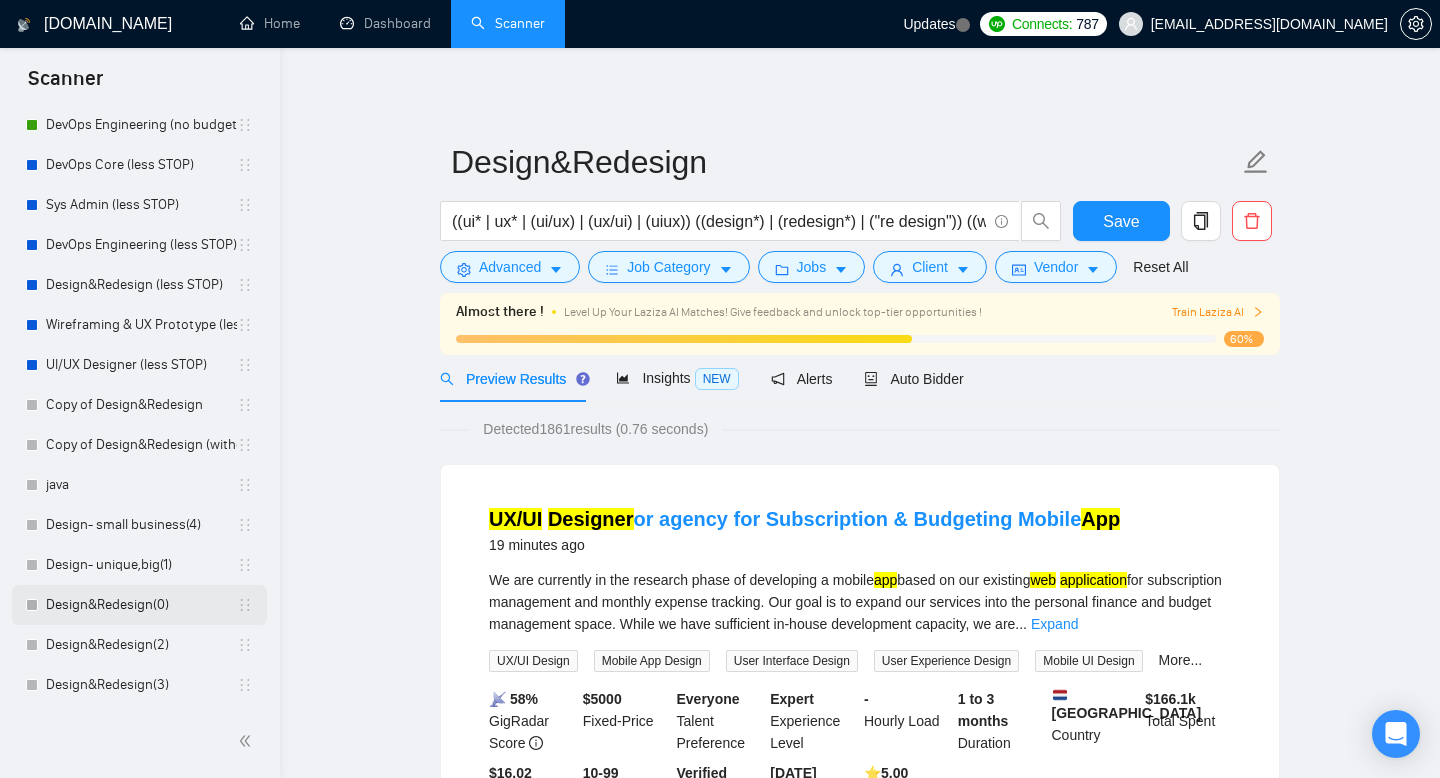 click on "Design&Redesign(0)" at bounding box center [141, 605] 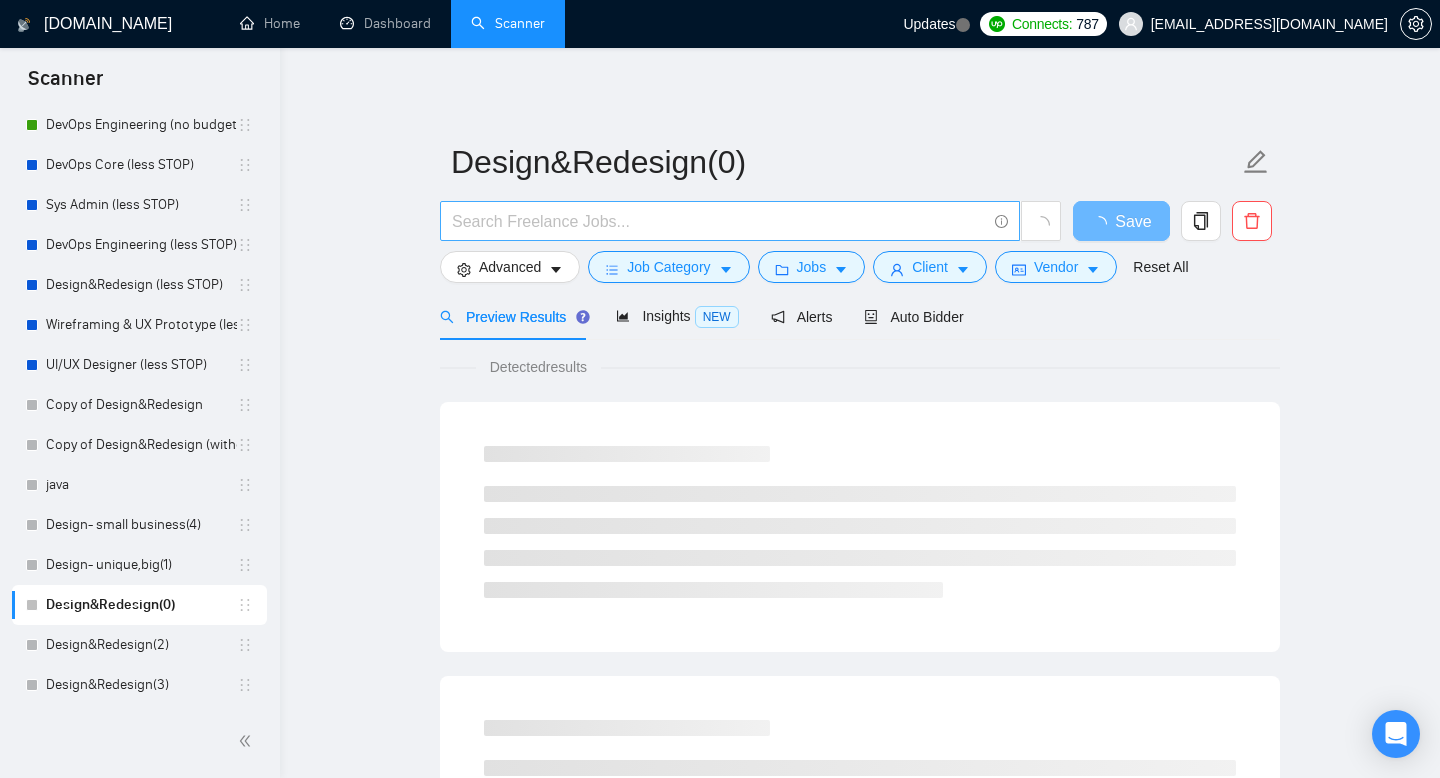 click at bounding box center [719, 221] 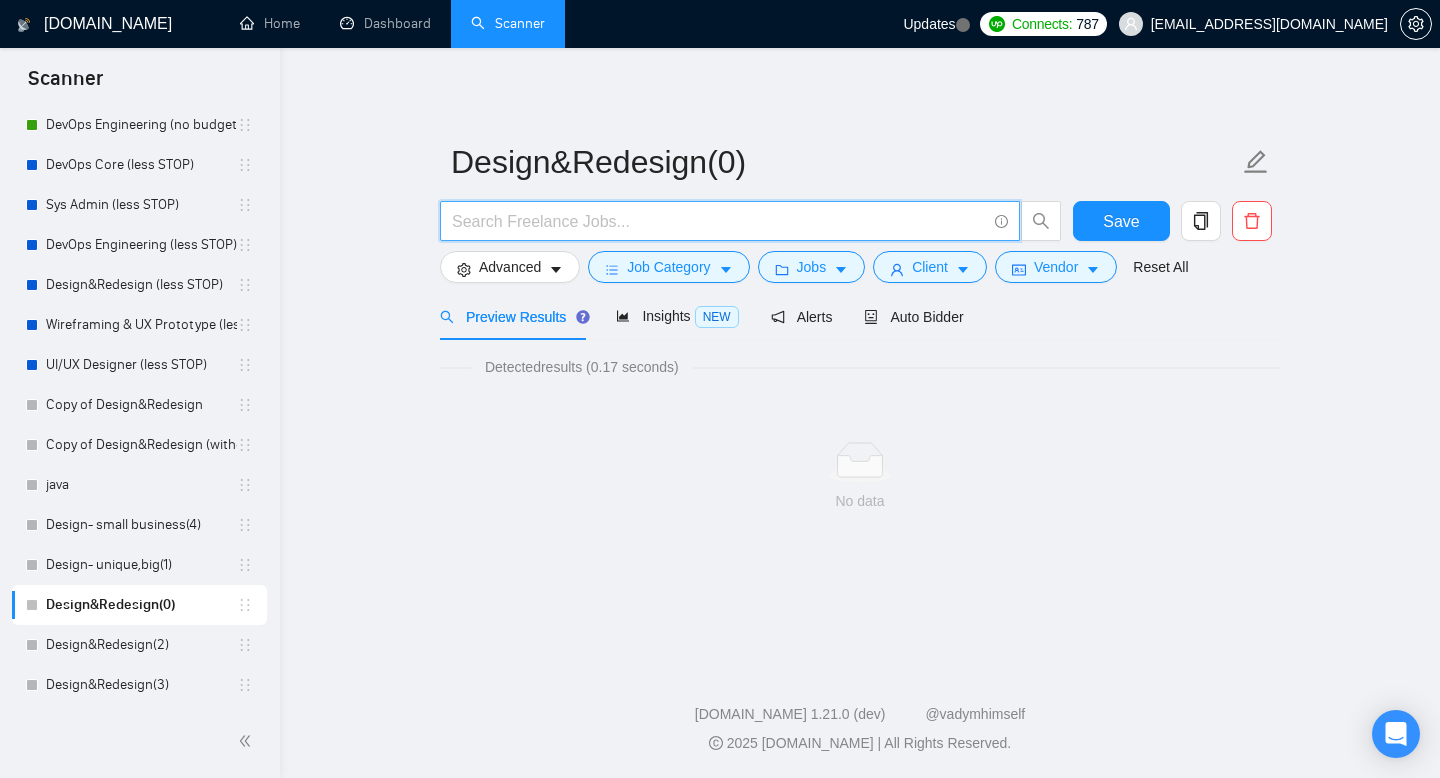 paste on "((ui* | ux* | (ui/ux) | (ux/ui) | (uiux)) ((design*) | (redesign*) | ("re design")) ((web*) | (app*) | platform | saas | MVP | B2B)" 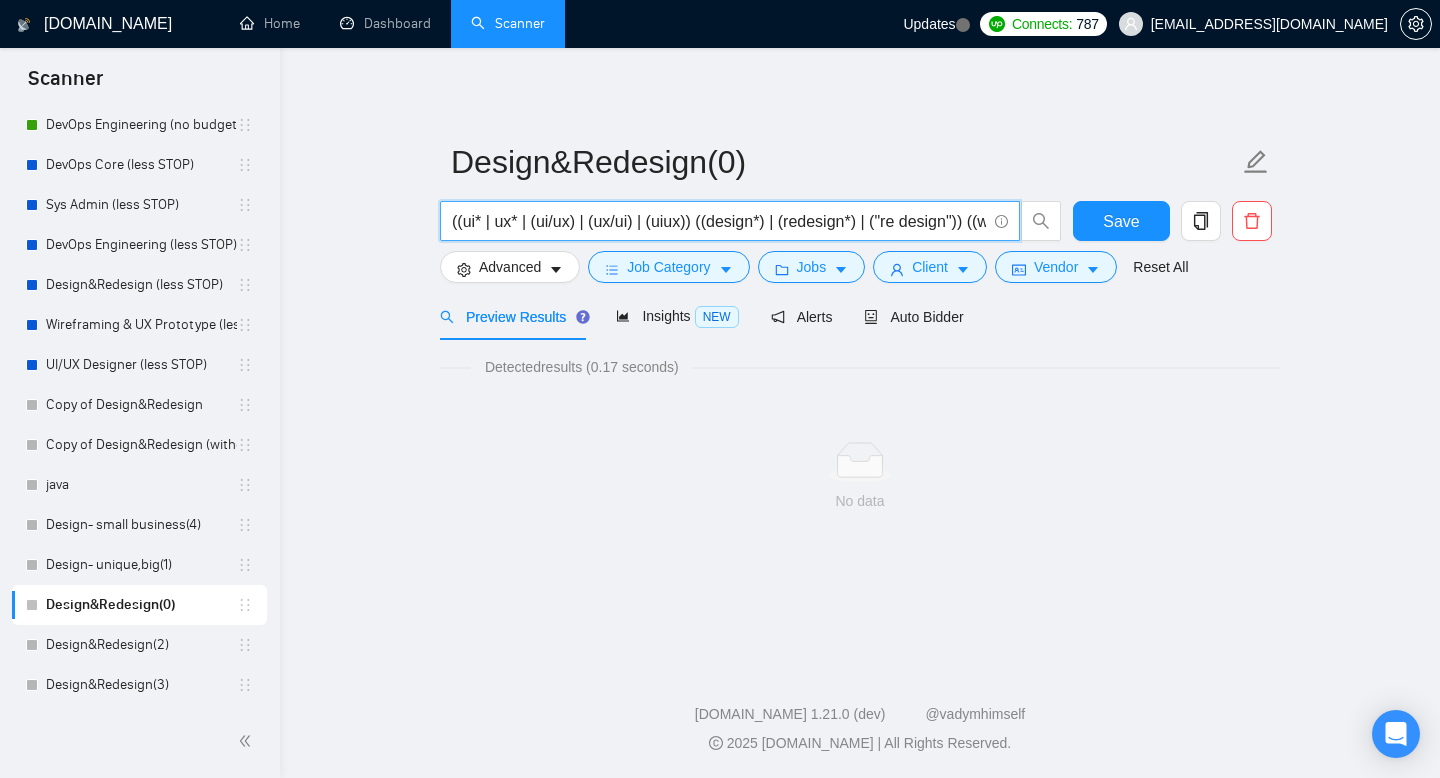 scroll, scrollTop: 0, scrollLeft: 322, axis: horizontal 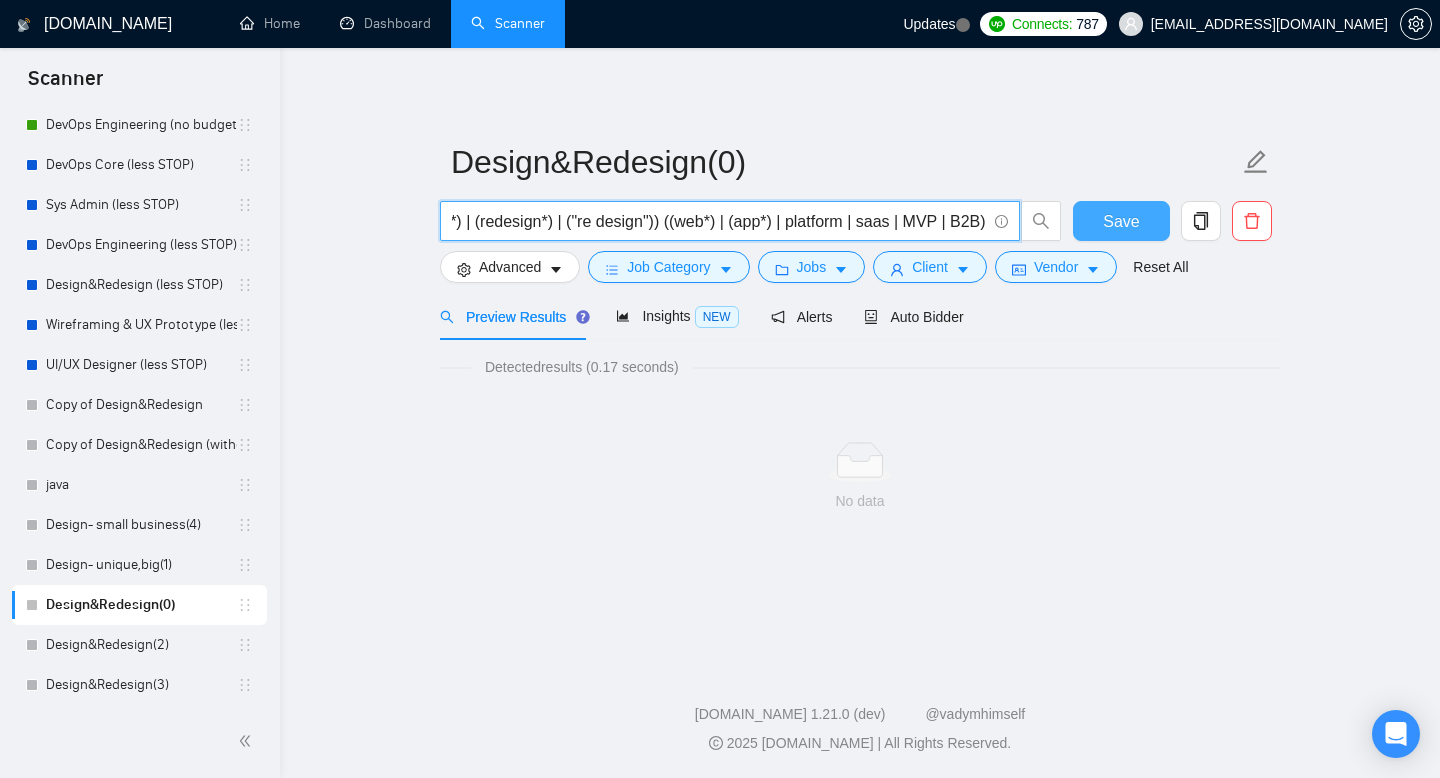 type on "((ui* | ux* | (ui/ux) | (ux/ui) | (uiux)) ((design*) | (redesign*) | ("re design")) ((web*) | (app*) | platform | saas | MVP | B2B)" 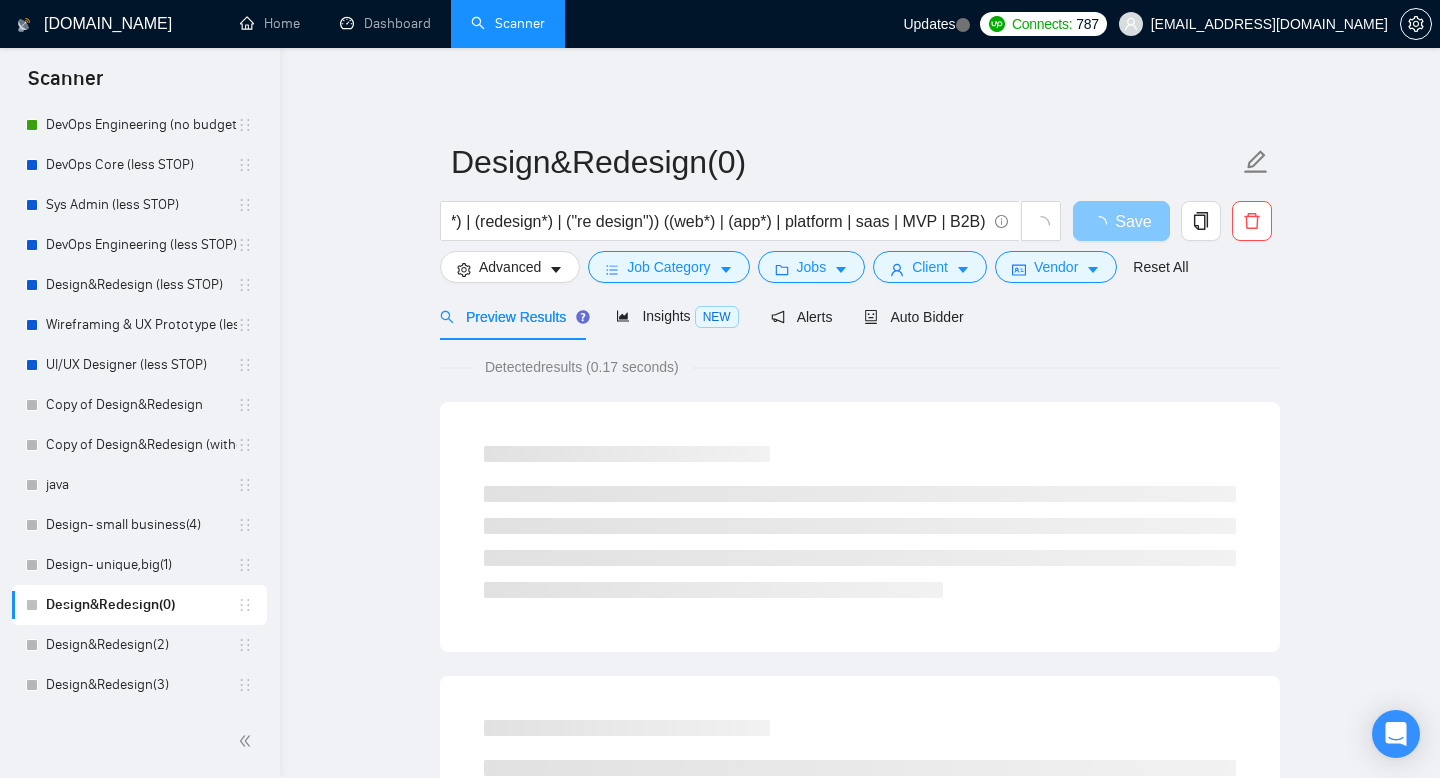 click on "Save" at bounding box center [1133, 221] 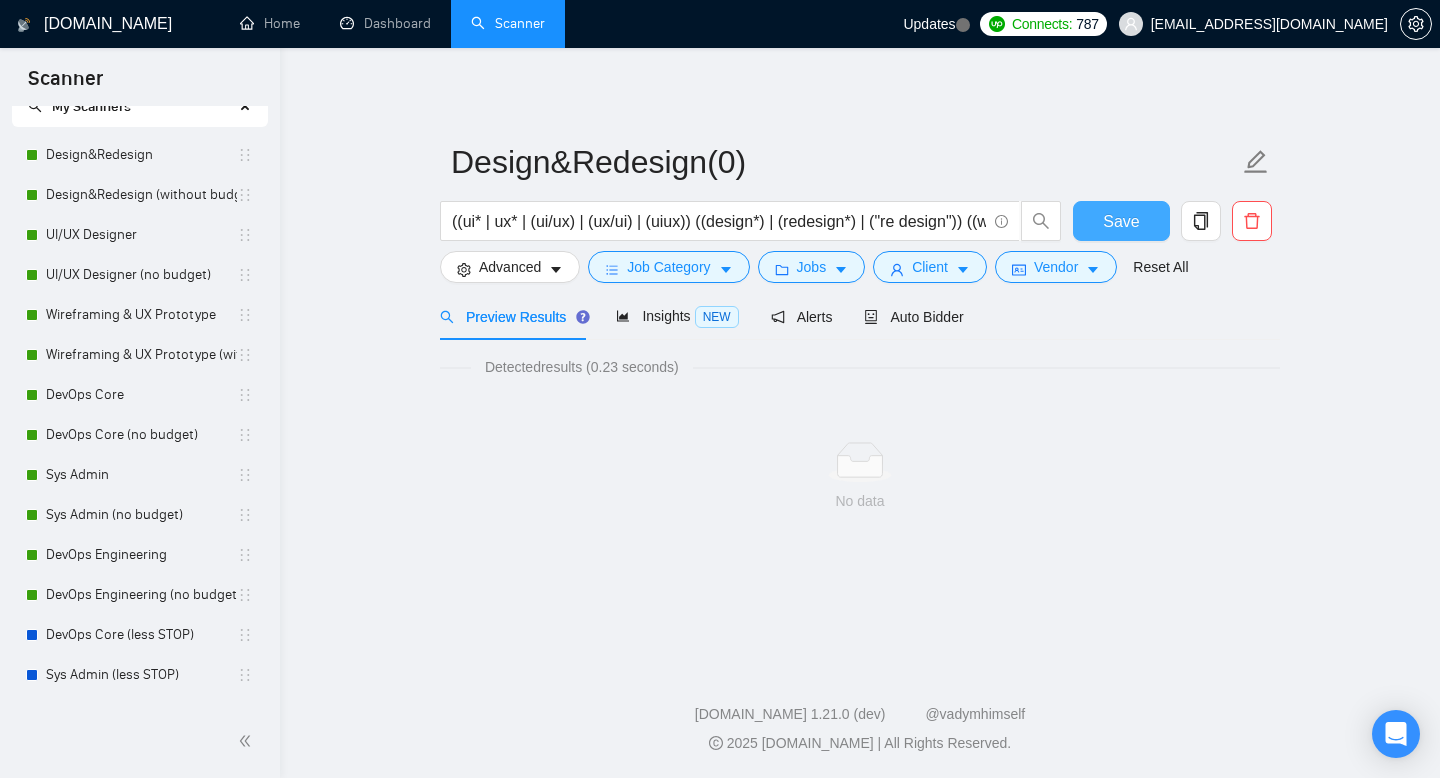 scroll, scrollTop: 0, scrollLeft: 0, axis: both 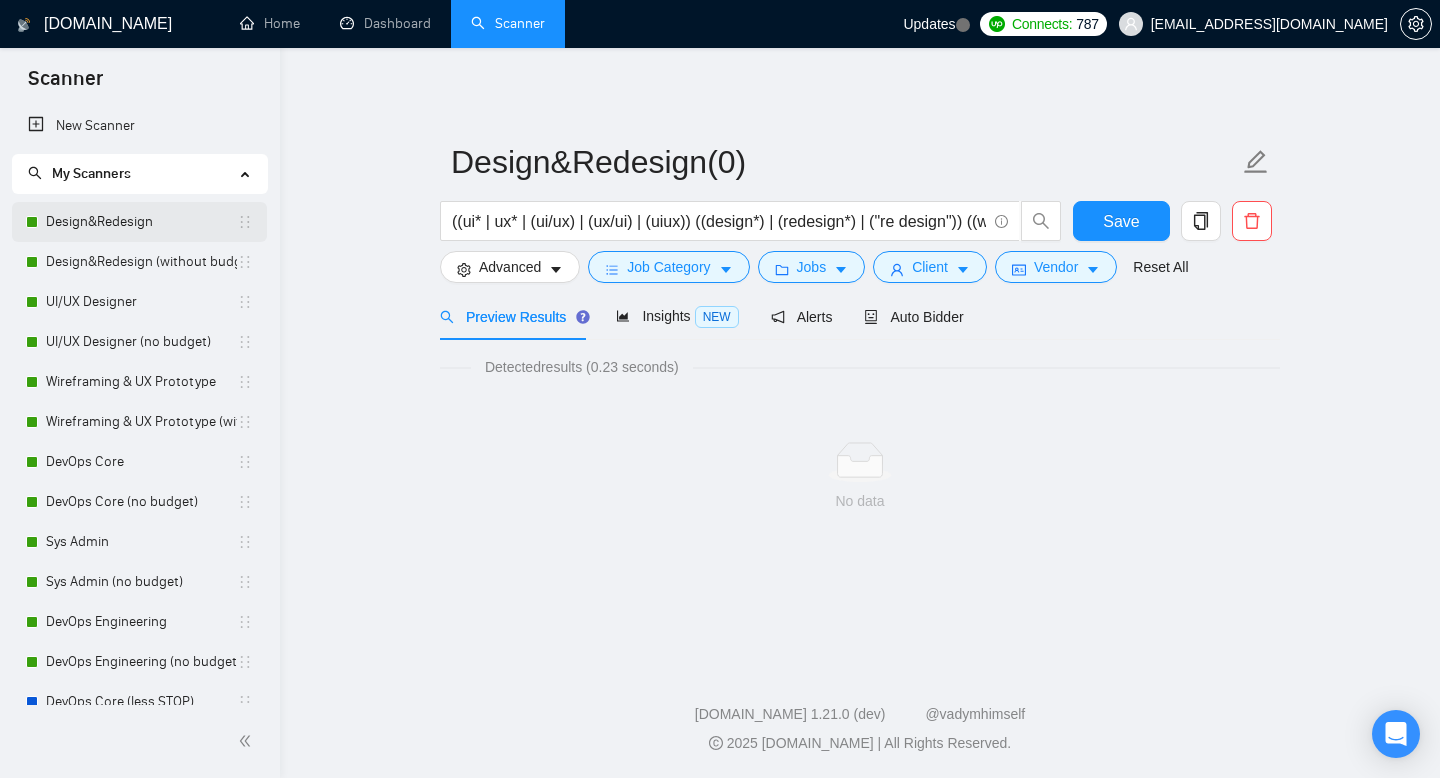 click on "Design&Redesign" at bounding box center [141, 222] 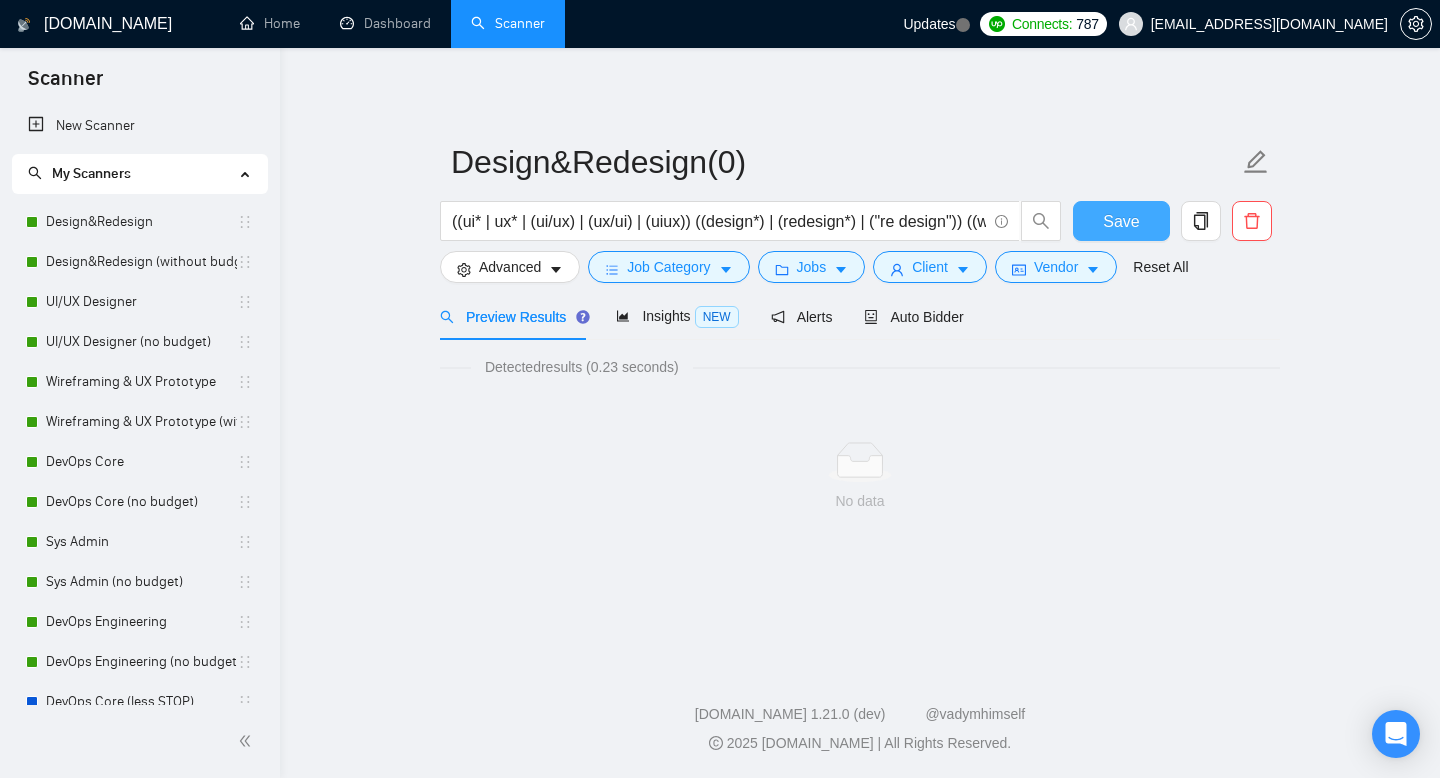 click on "Save" at bounding box center [1121, 221] 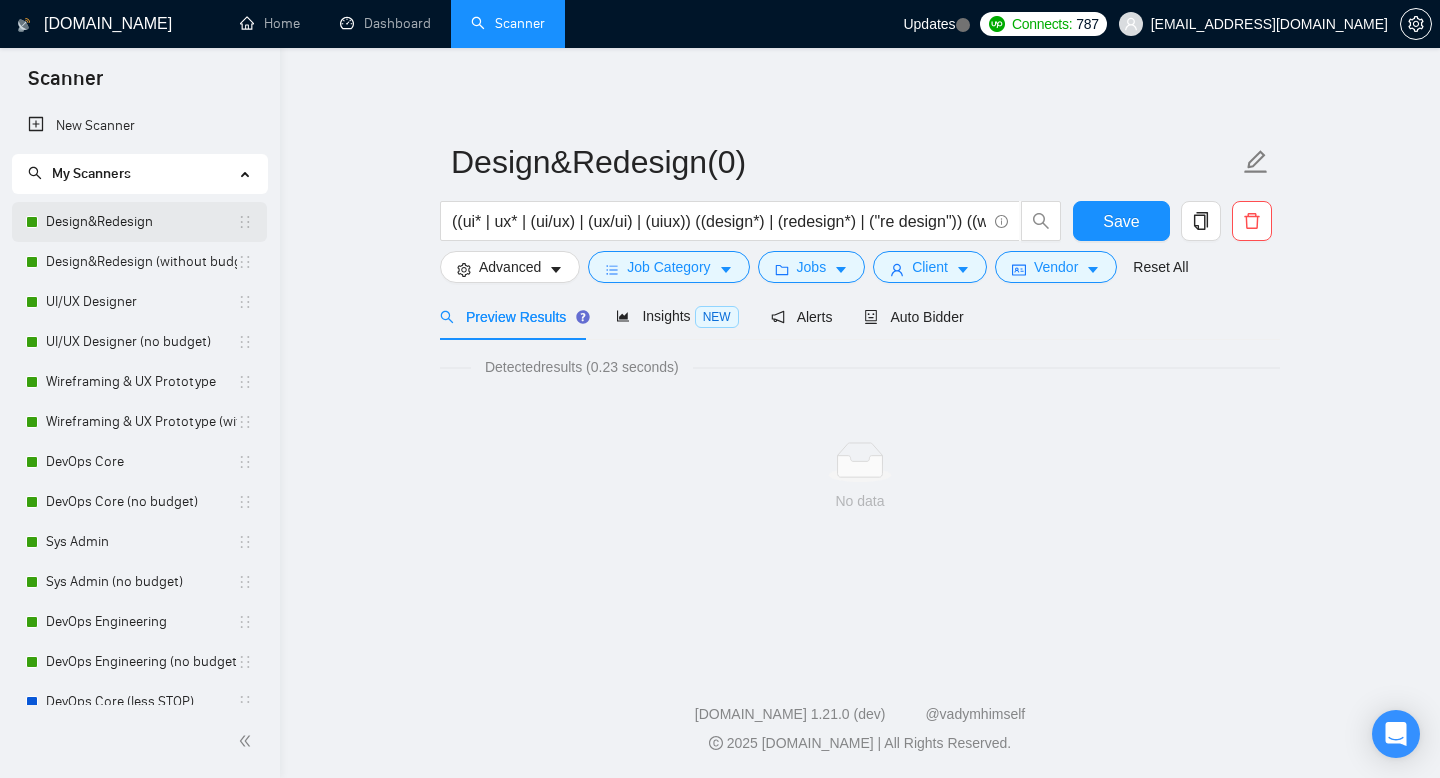 click on "Design&Redesign" at bounding box center [141, 222] 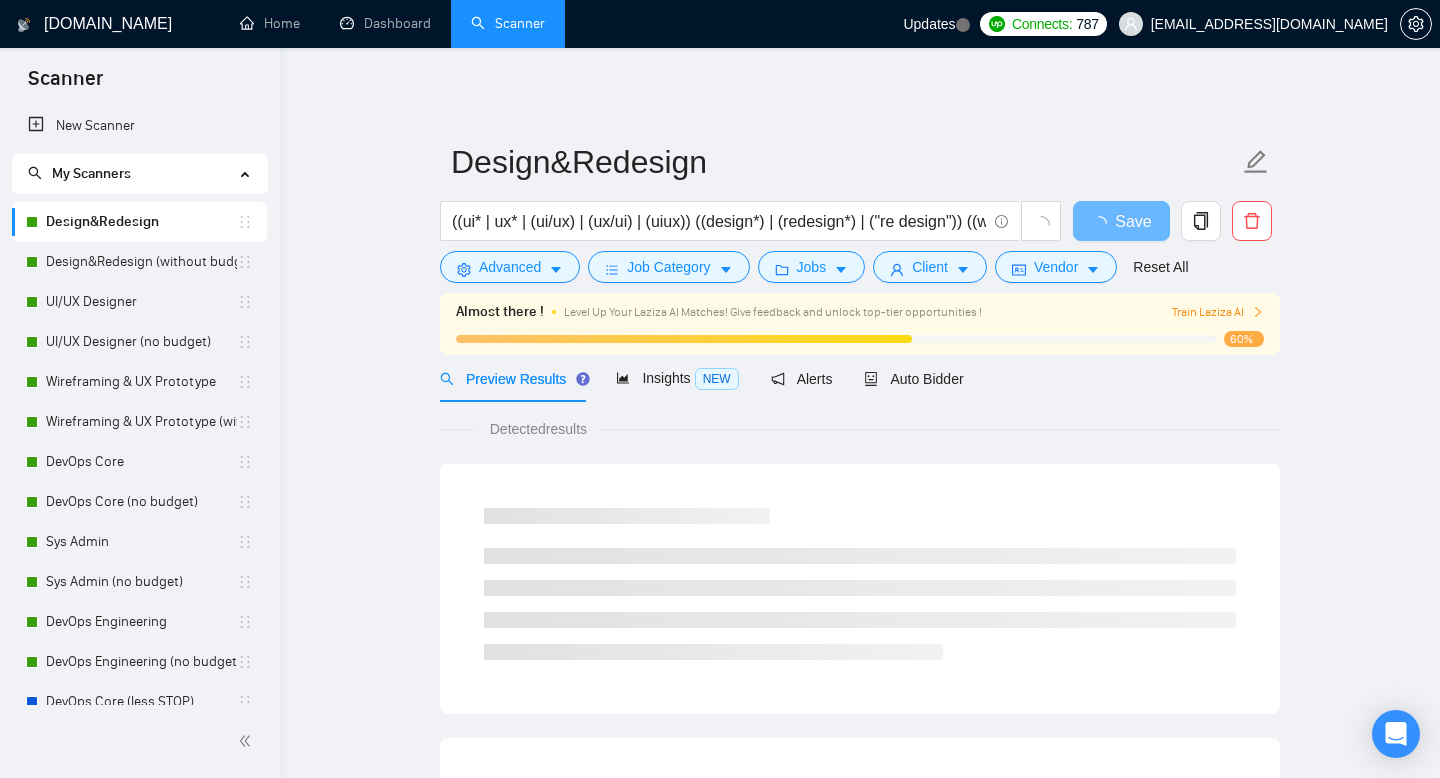 click on "Design&Redesign ((ui* | ux* | (ui/ux) | (ux/ui) | (uiux)) ((design*) | (redesign*) | ("re design")) ((web*) | (app*) | platform | saas | MVP | B2B) Save Advanced   Job Category   Jobs   Client   Vendor   Reset All" at bounding box center (860, 211) 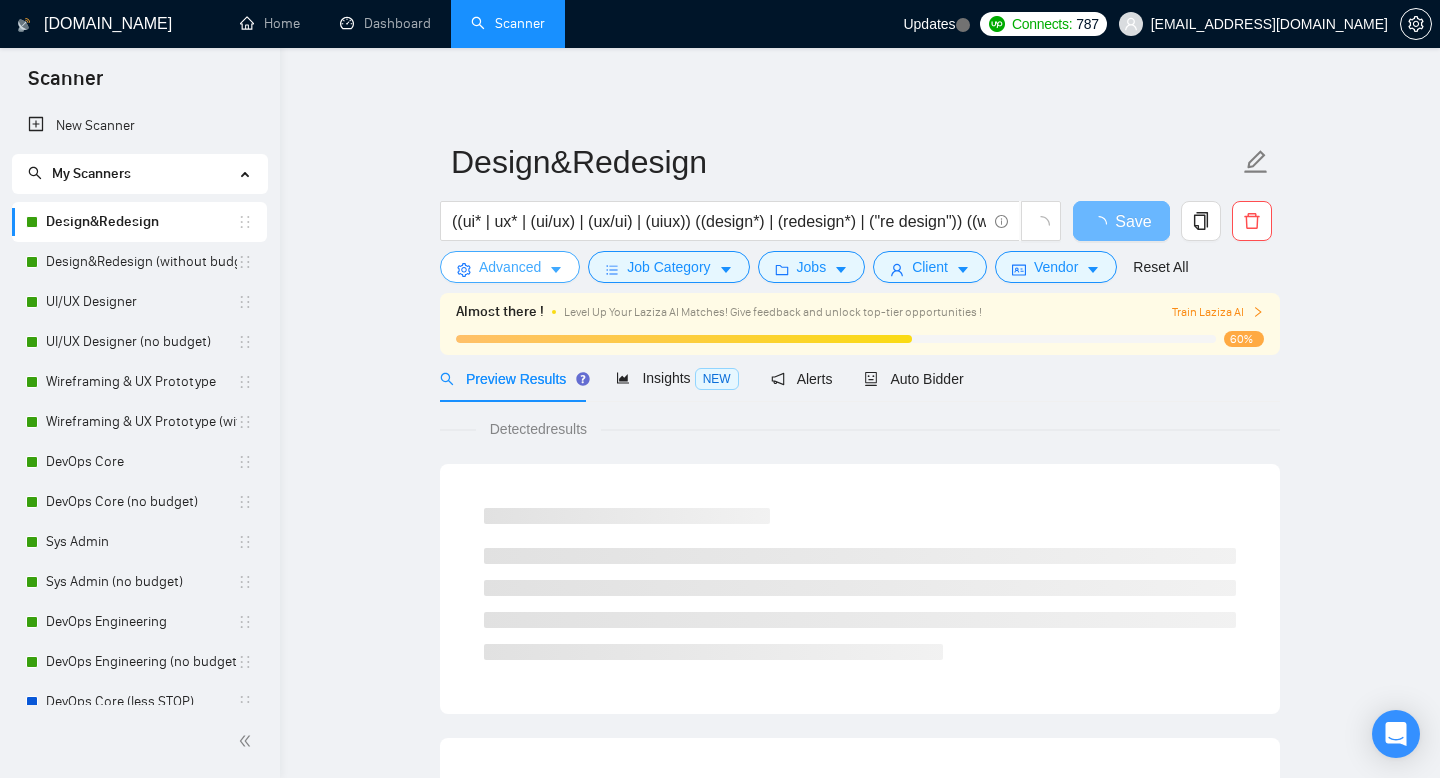 click on "Advanced" at bounding box center [510, 267] 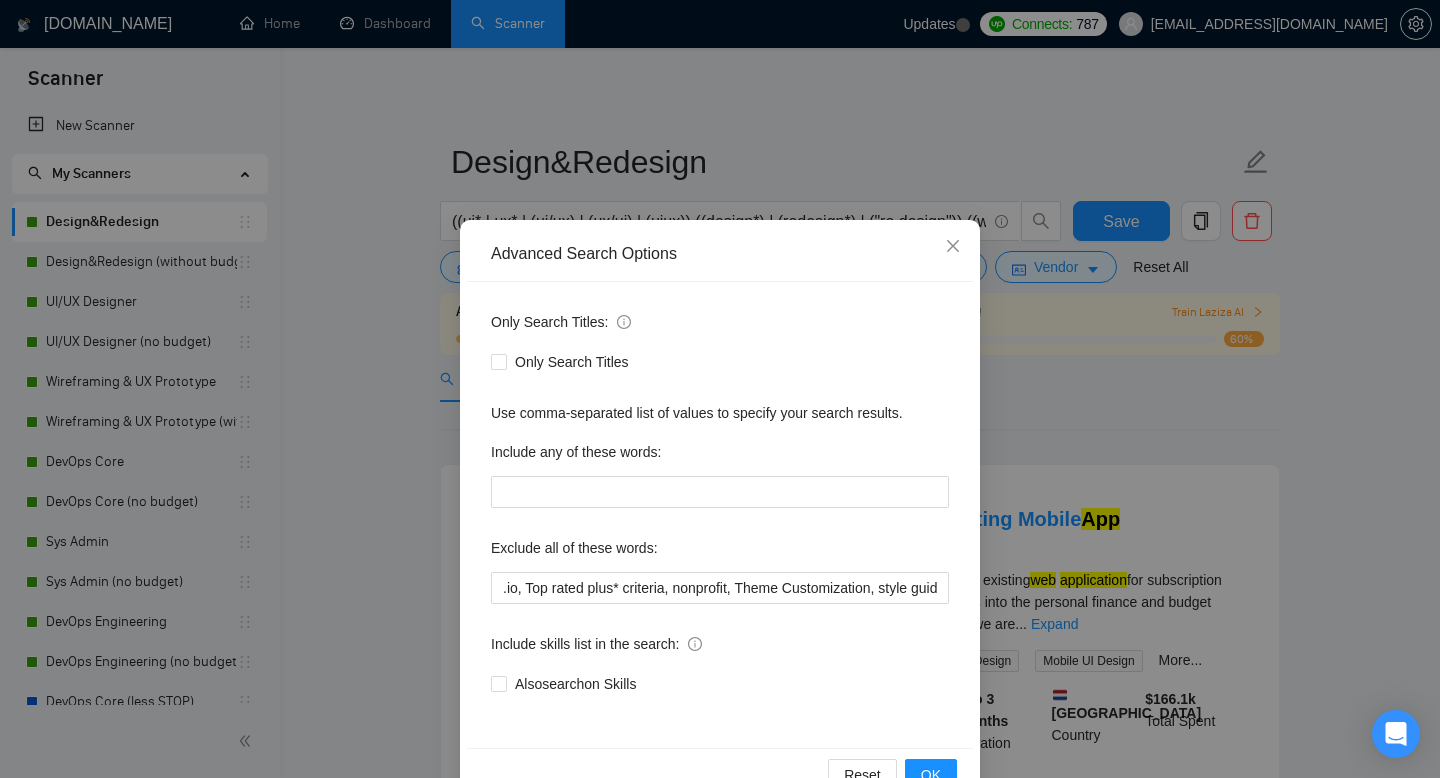 click on "Exclude all of these words:" at bounding box center (720, 552) 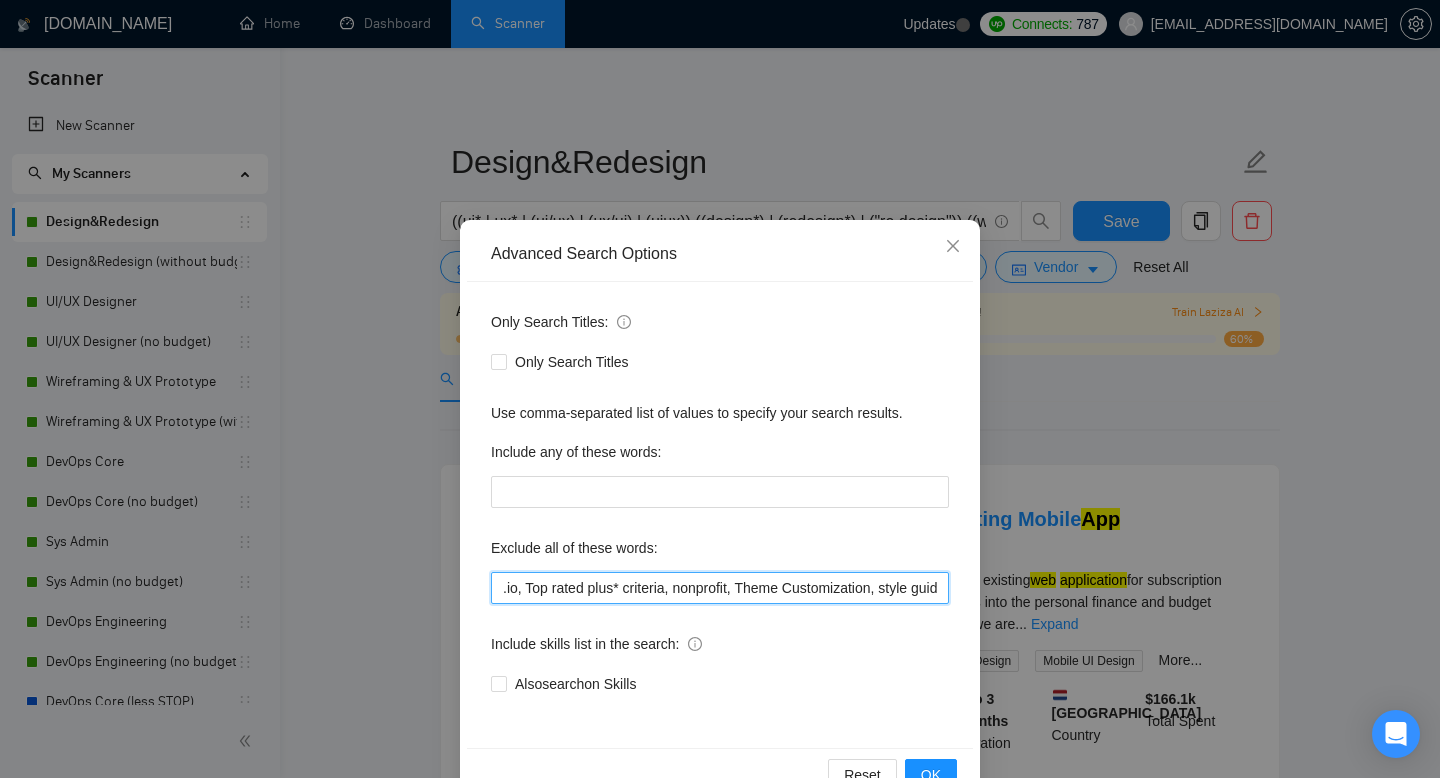 click on ".io, Top rated plus* criteria, nonprofit, Theme Customization, style guide, brand* design*, logo design, brand strategy, visual identity, color palette, brand guidelines, packaging design, brand storytelling, SEO, PowerPoint*, "power point", "power bi", powerbi*, "developer*", "no agencie", Grafisch*, "HTML", "CSS", "JavaScript", "React", "Vue.js", "Angular", "Web development", "Frontend development", "Figma to code", "Figma to HTML", "Web App implementation", SPA, Landing Page, coding, "CMS integration", "Web hosting", "Domain setup", "SSL setup", WordPress, "Elementor", "Divi", "ACF", "Webflow", "Wix", "Shopify", "GoDaddy", "Squarespace", "CMS setup", "Full site build", "Email template", "coding (HTML)", "Ecommerce store launch/setup", "Print Design", "Stationery Design", "Editorial Design", "Social Media Design", "Canva", "Pitch Deck*", "Branding Templates", "Google Analytics", "Conversion Rate", "Optimization Market Research", "Tag Manager", "Klaviyo", "Mailchimp"" at bounding box center [720, 588] 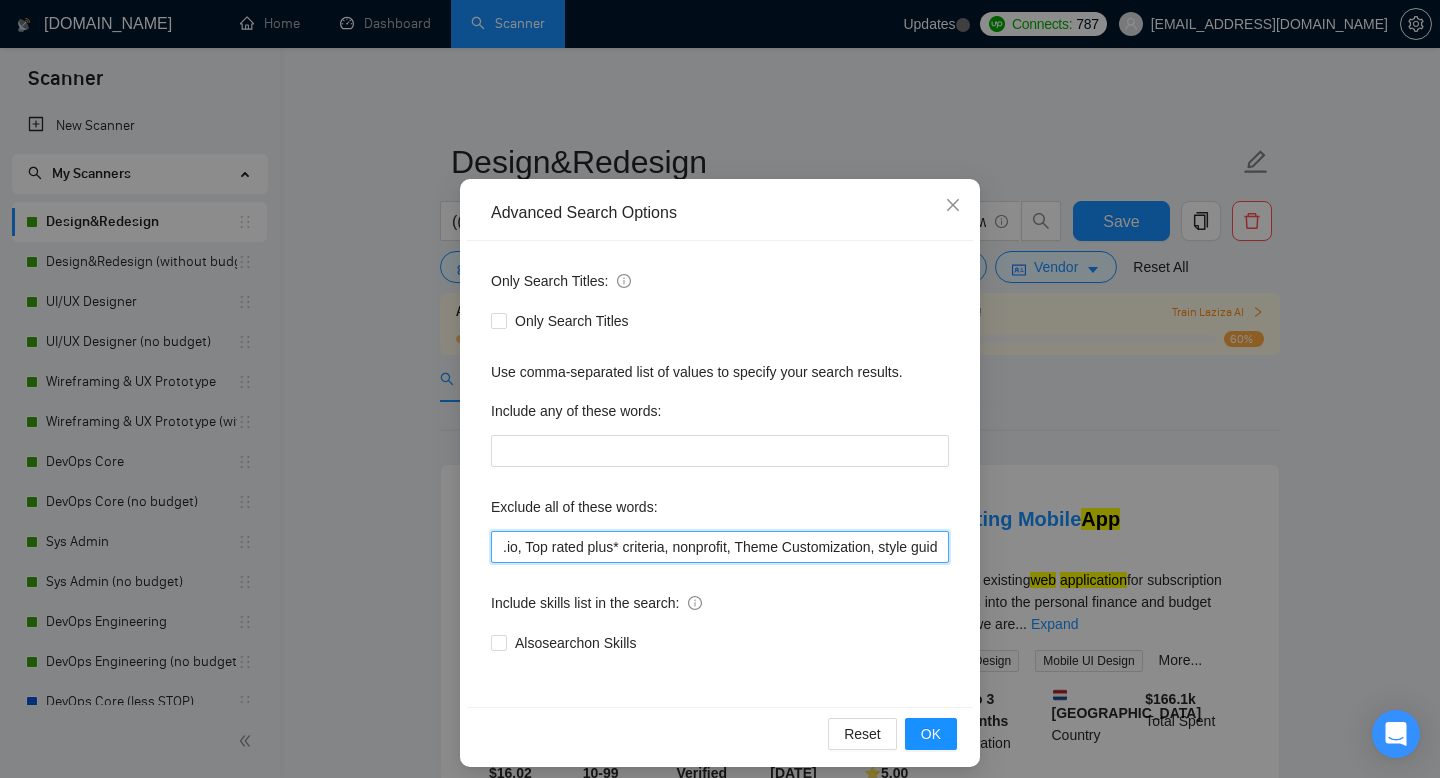scroll, scrollTop: 54, scrollLeft: 0, axis: vertical 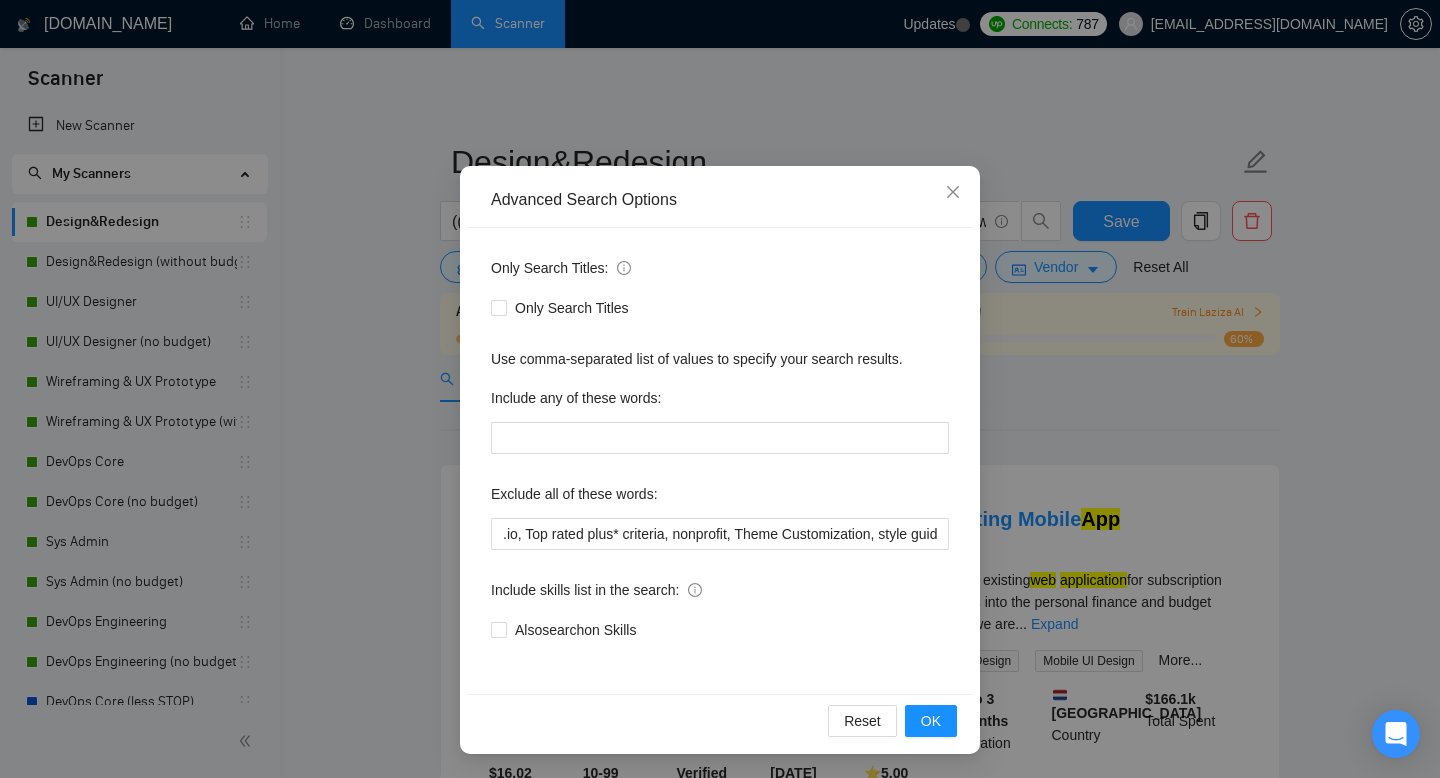 click on "Reset OK" at bounding box center (720, 720) 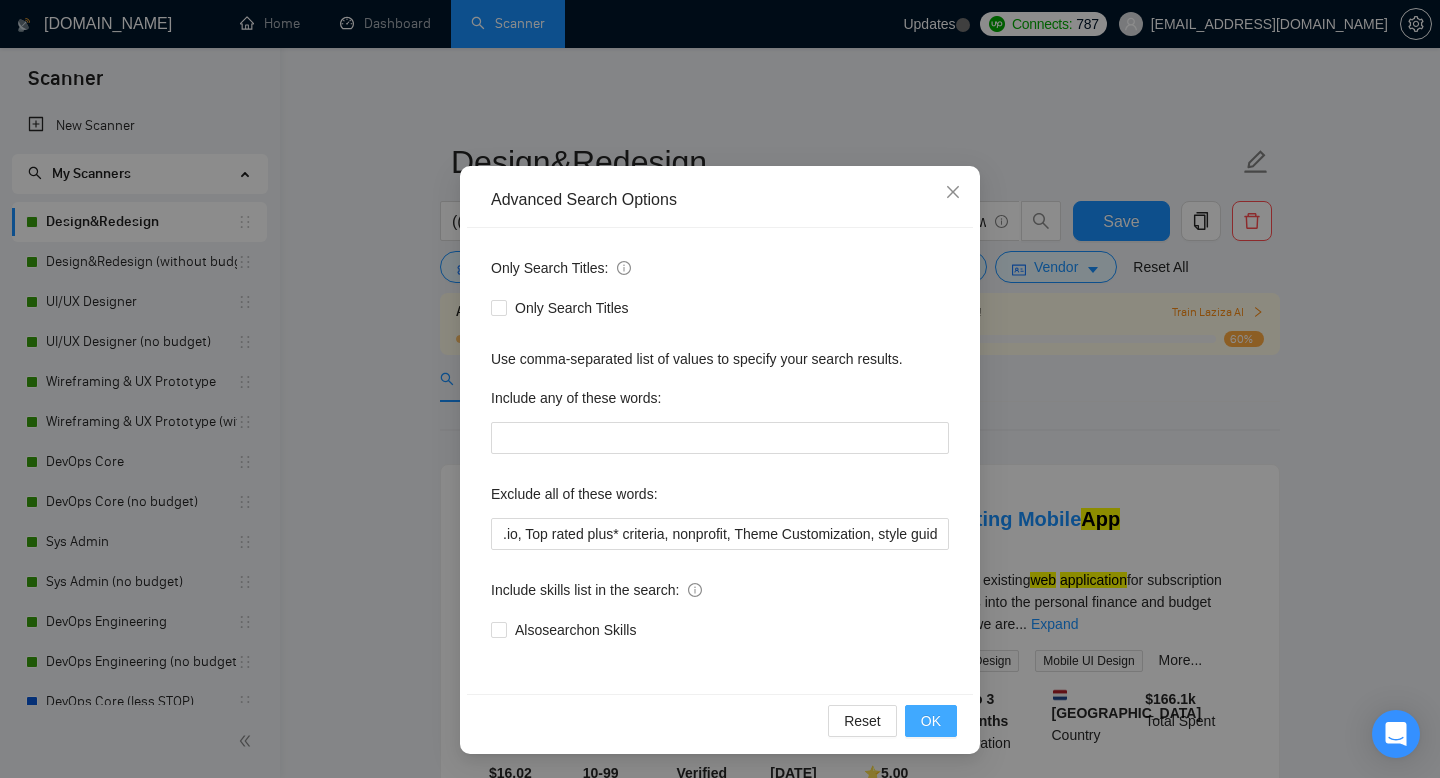 click on "OK" at bounding box center (931, 721) 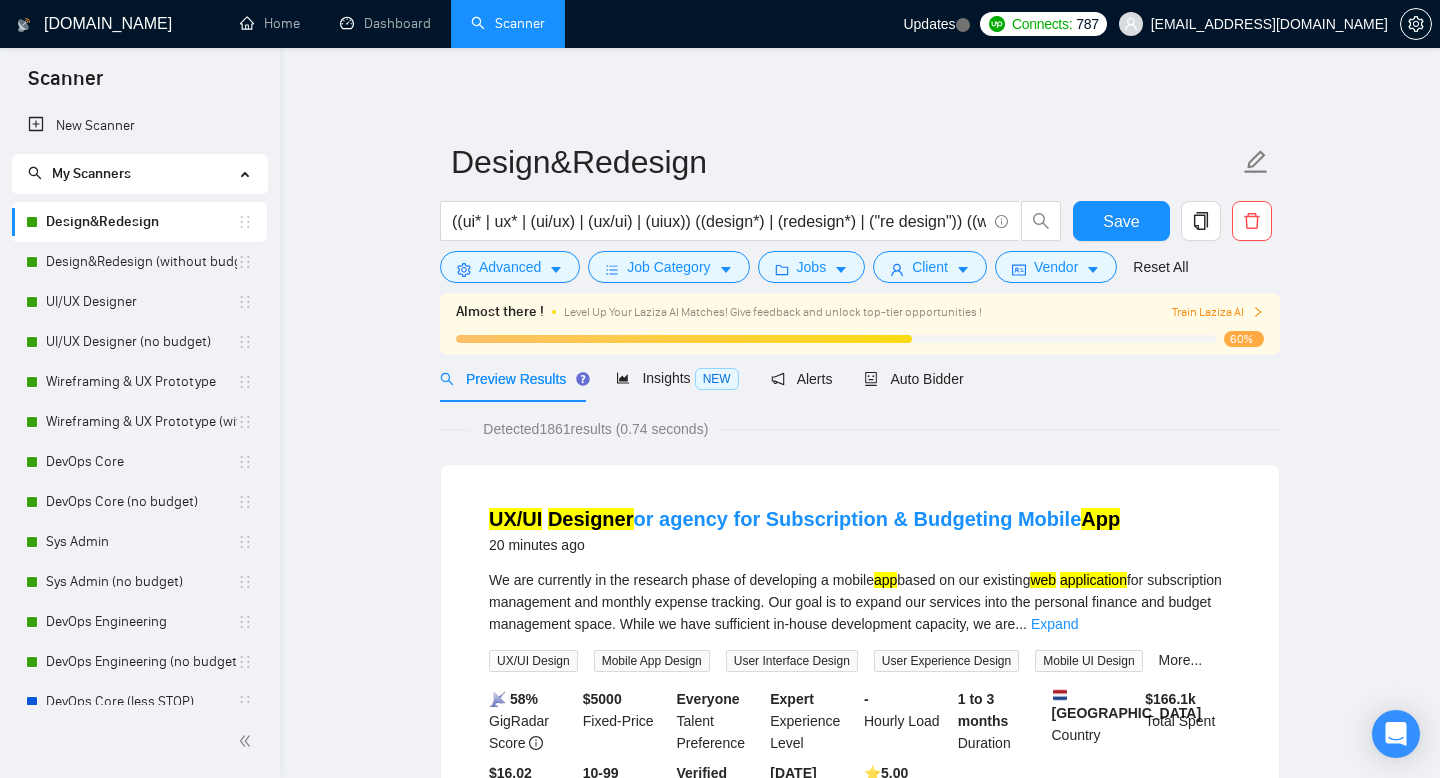 scroll, scrollTop: 0, scrollLeft: 0, axis: both 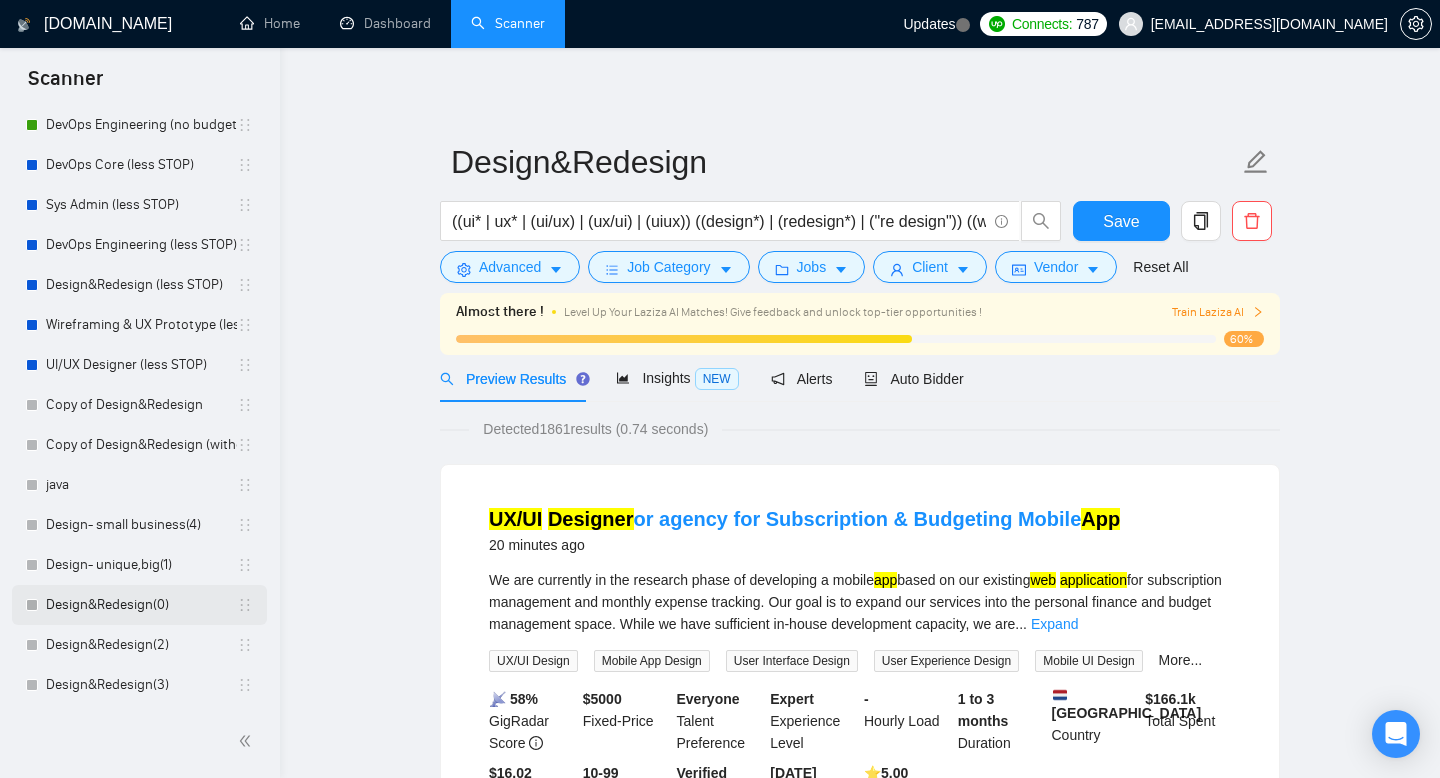 click on "Design&Redesign(0)" at bounding box center [141, 605] 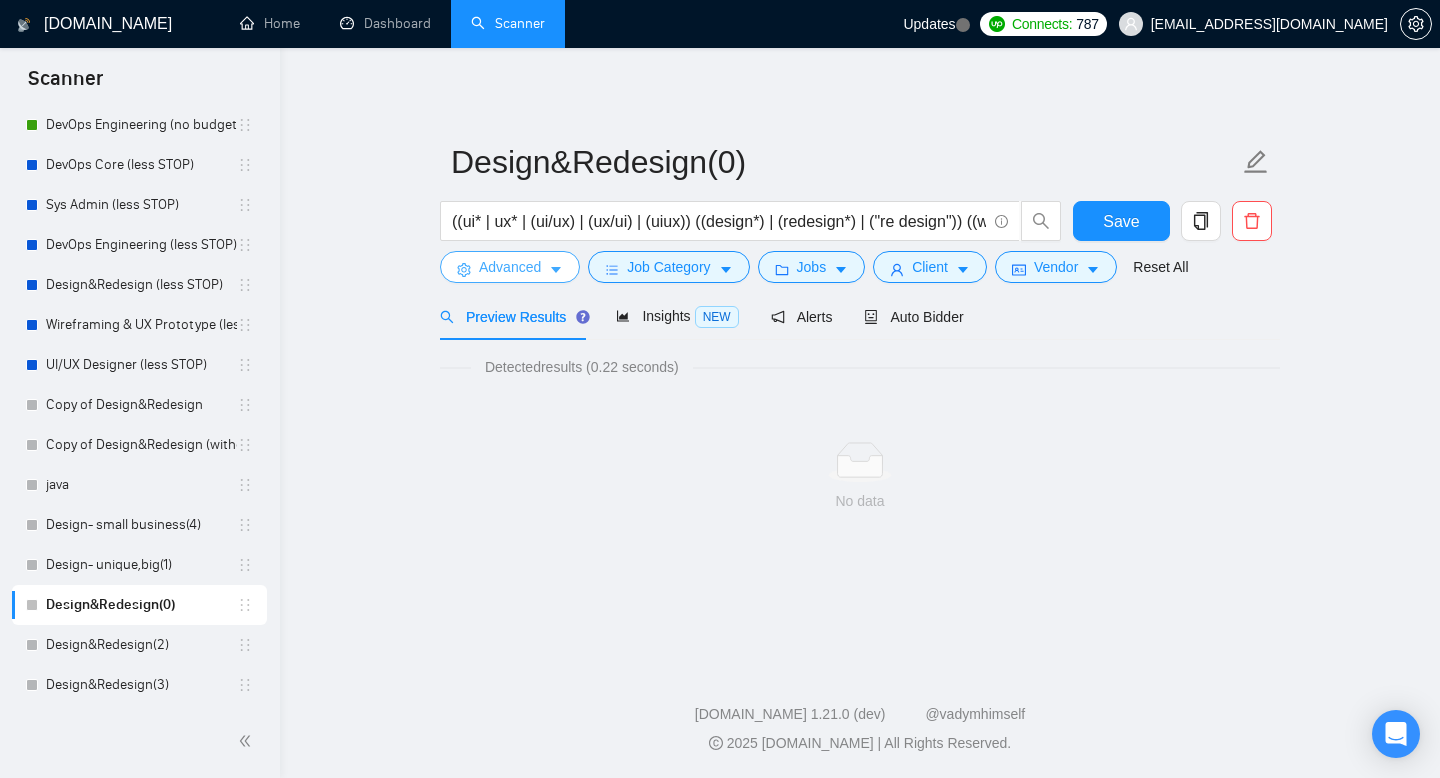 click on "Advanced" at bounding box center [510, 267] 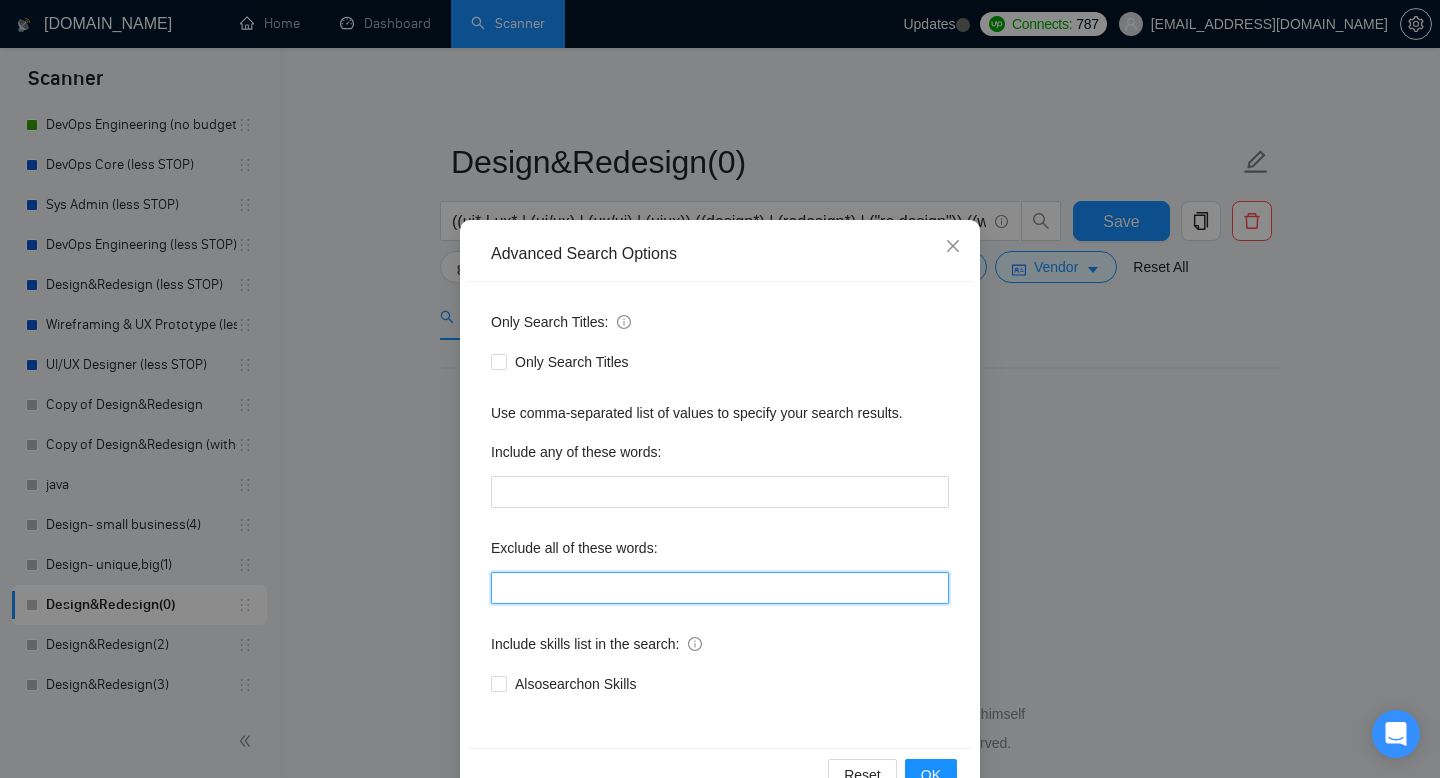 click at bounding box center (720, 588) 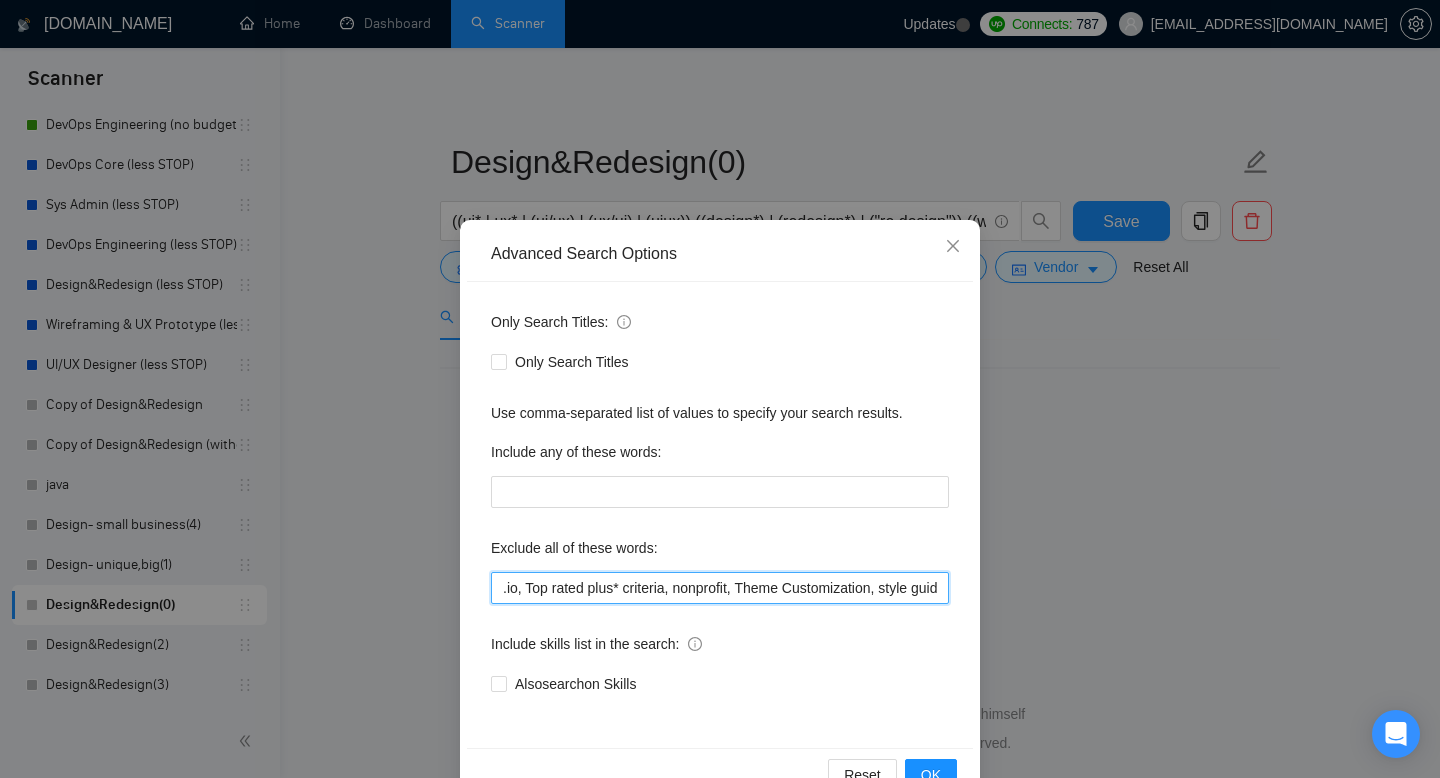 scroll, scrollTop: 0, scrollLeft: 5942, axis: horizontal 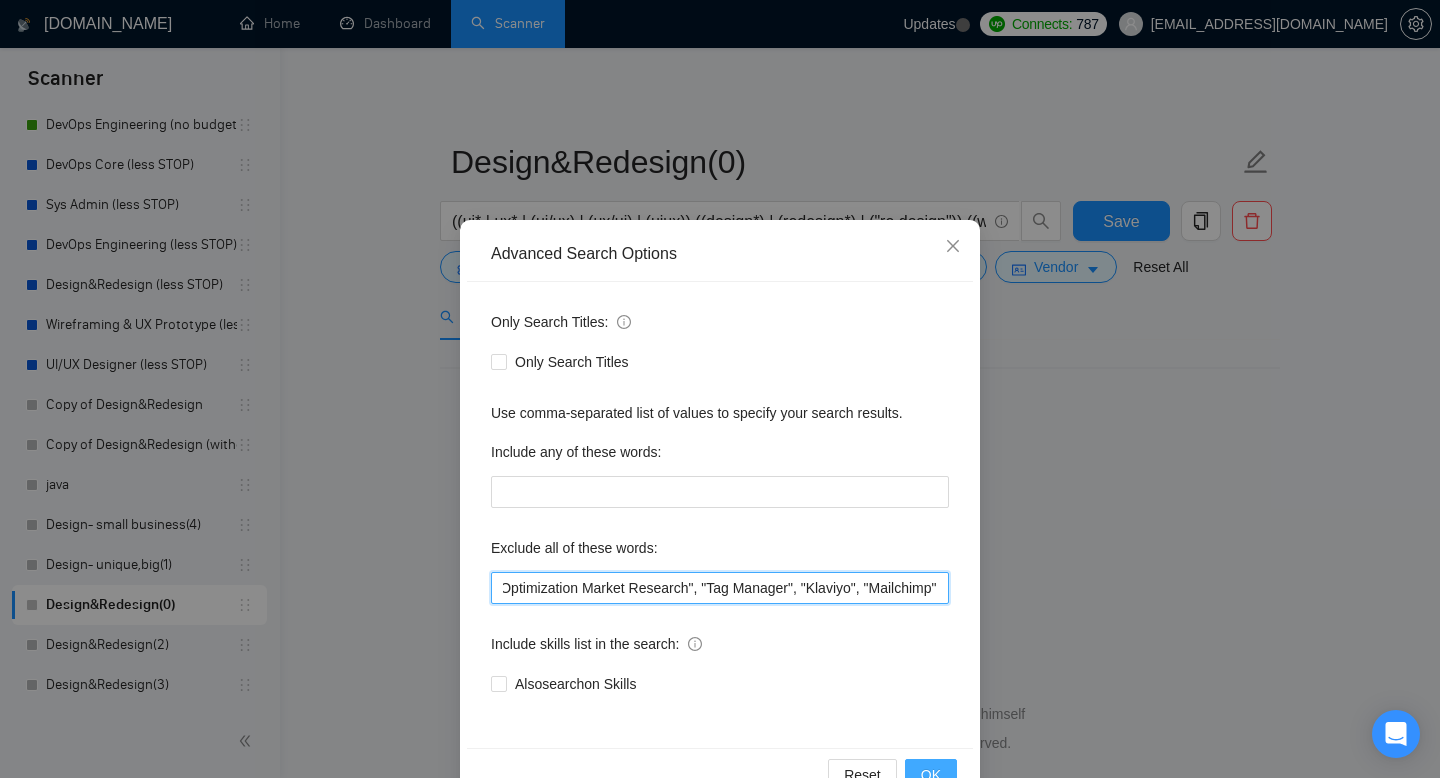 type on ".io, Top rated plus* criteria, nonprofit, Theme Customization, style guide, brand* design*, logo design, brand strategy, visual identity, color palette, brand guidelines, packaging design, brand storytelling, SEO, PowerPoint*, "power point", "power bi", powerbi*, "developer*", "no agencie", Grafisch*, "HTML", "CSS", "JavaScript", "React", "Vue.js", "Angular", "Web development", "Frontend development", "Figma to code", "Figma to HTML", "Web App implementation", SPA, Landing Page, coding, "CMS integration", "Web hosting", "Domain setup", "SSL setup", WordPress, "Elementor", "Divi", "ACF", "Webflow", "Wix", "Shopify", "GoDaddy", "Squarespace", "CMS setup", "Full site build", "Email template", "coding (HTML)", "Ecommerce store launch/setup", "Print Design", "Stationery Design", "Editorial Design", "Social Media Design", "Canva", "Pitch Deck*", "Branding Templates", "Google Analytics", "Conversion Rate", "Optimization Market Research", "Tag Manager", "Klaviyo", "Mailchimp"" 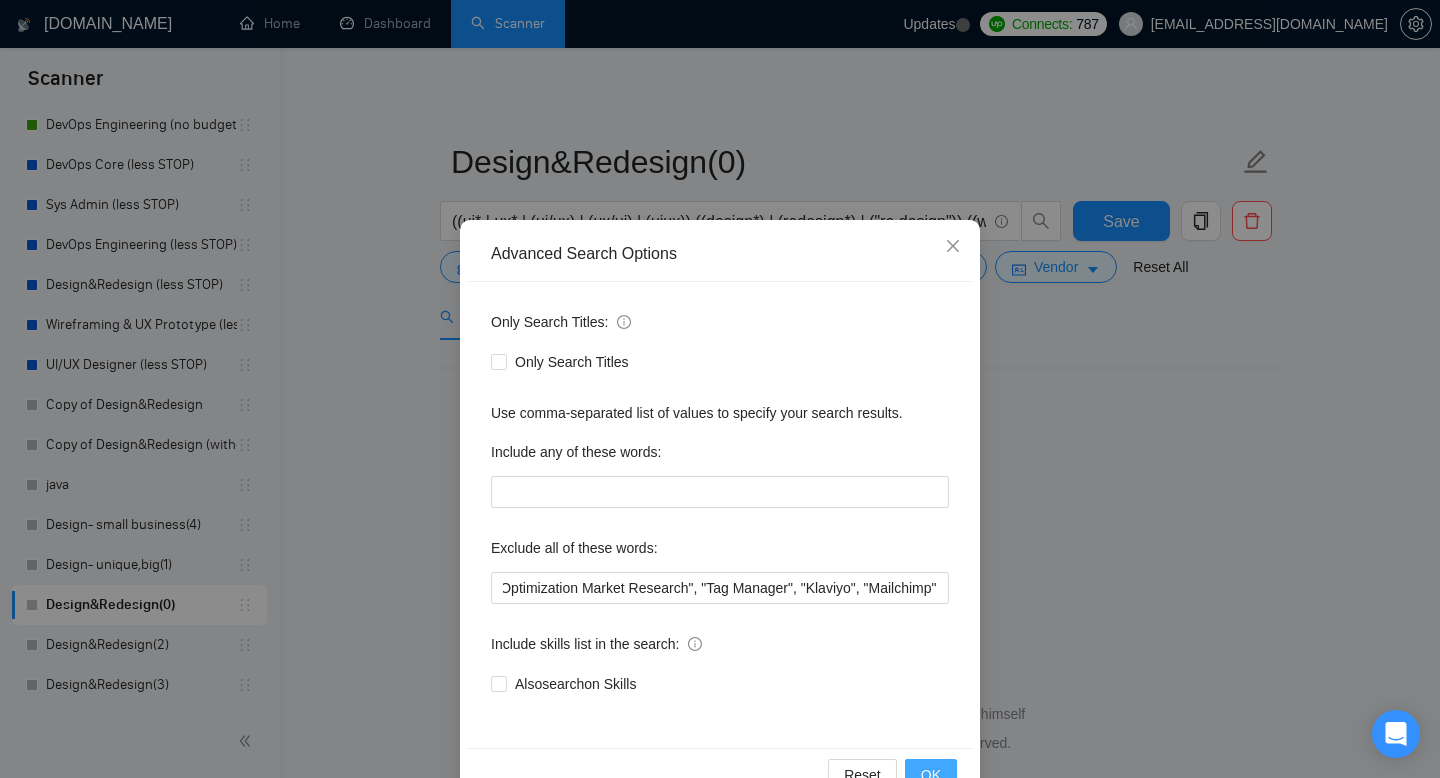 scroll, scrollTop: 0, scrollLeft: 0, axis: both 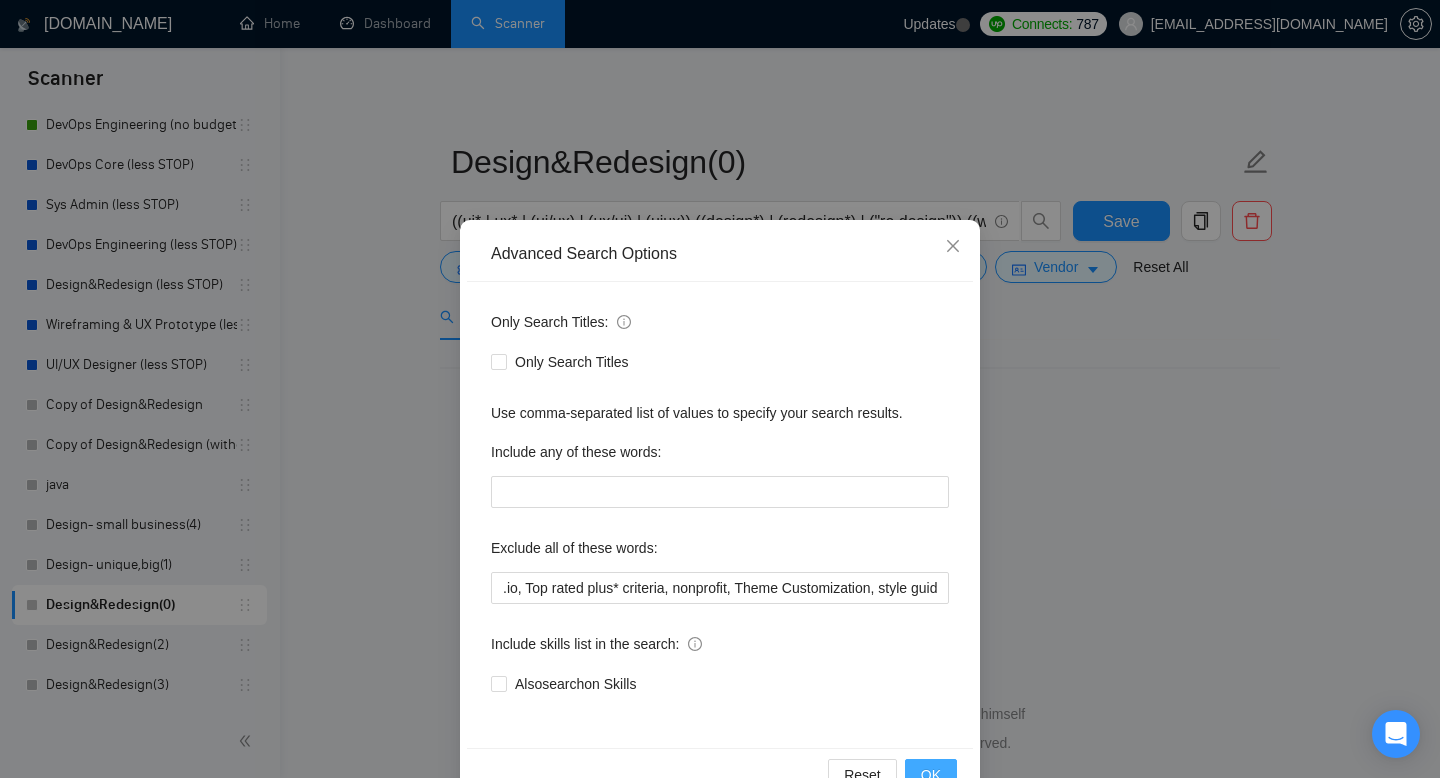 click on "OK" at bounding box center [931, 775] 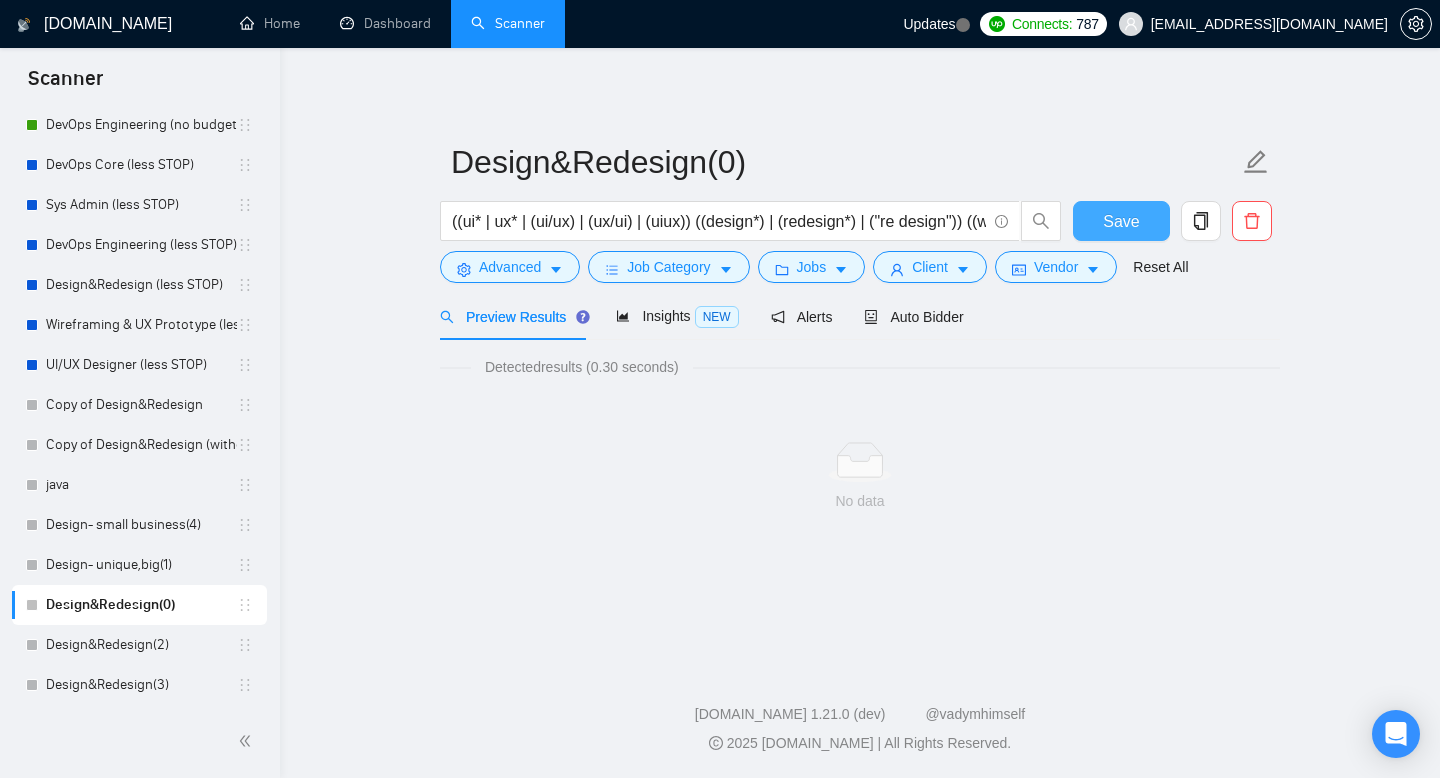 click on "Save" at bounding box center (1121, 221) 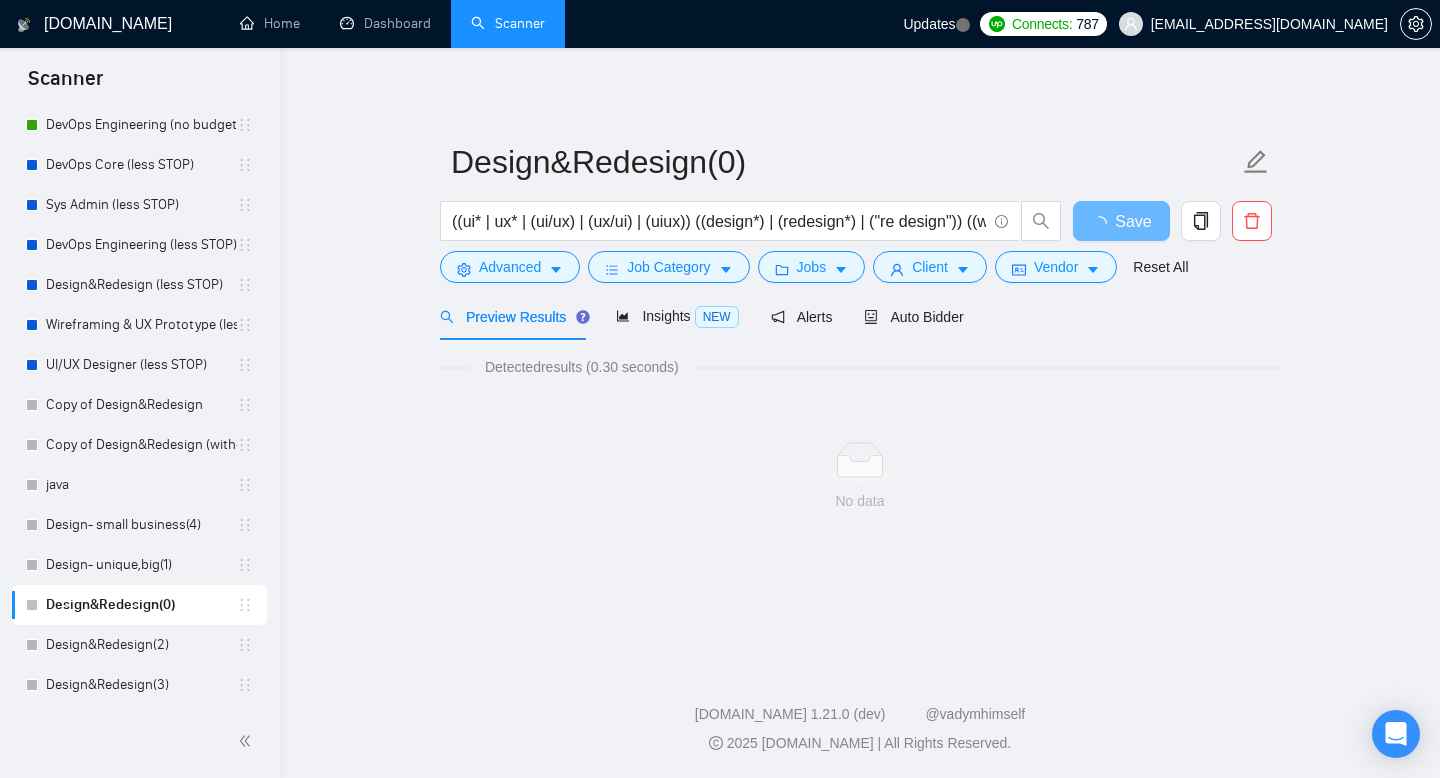 click on "((ui* | ux* | (ui/ux) | (ux/ui) | (uiux)) ((design*) | (redesign*) | ("re design")) ((web*) | (app*) | platform | saas | MVP | B2B)" at bounding box center [751, 226] 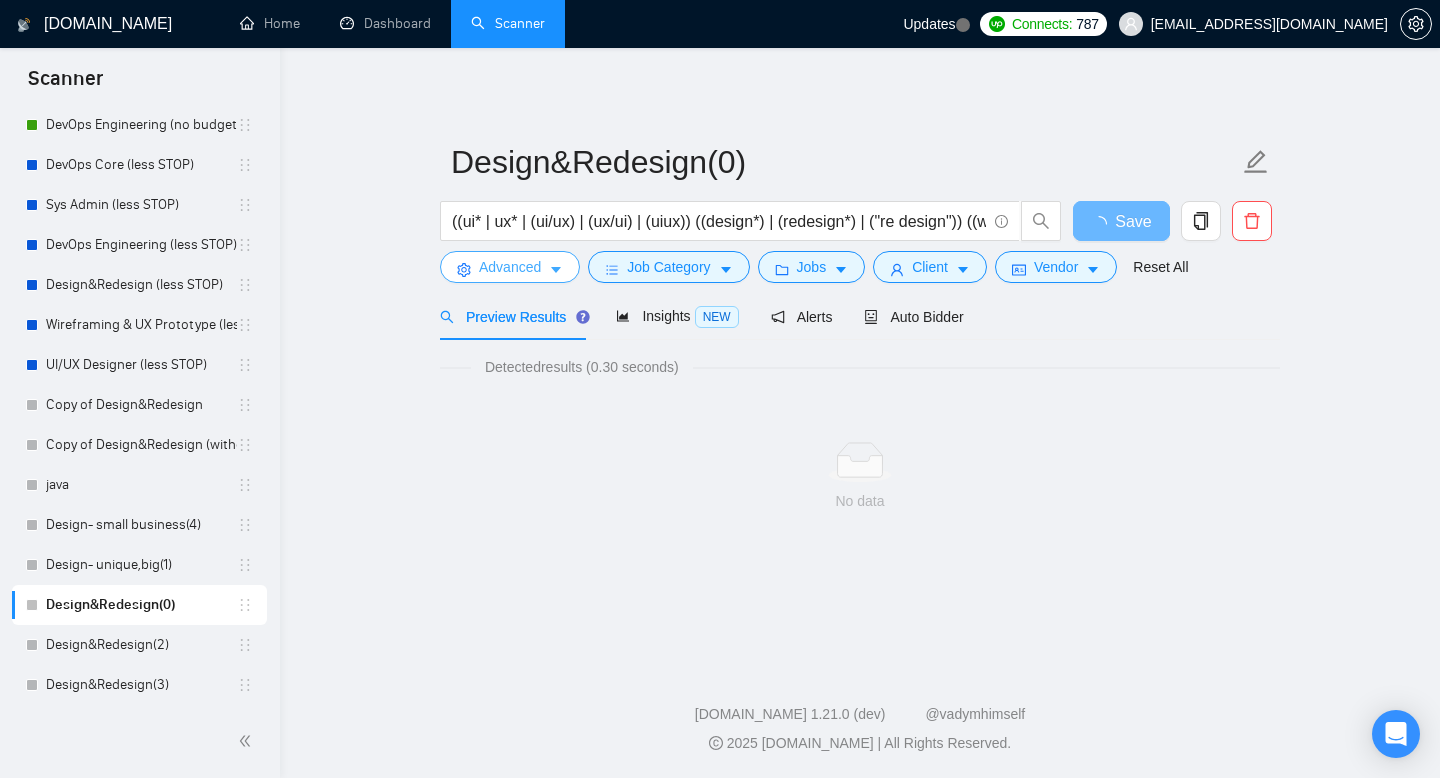 click on "Advanced" at bounding box center [510, 267] 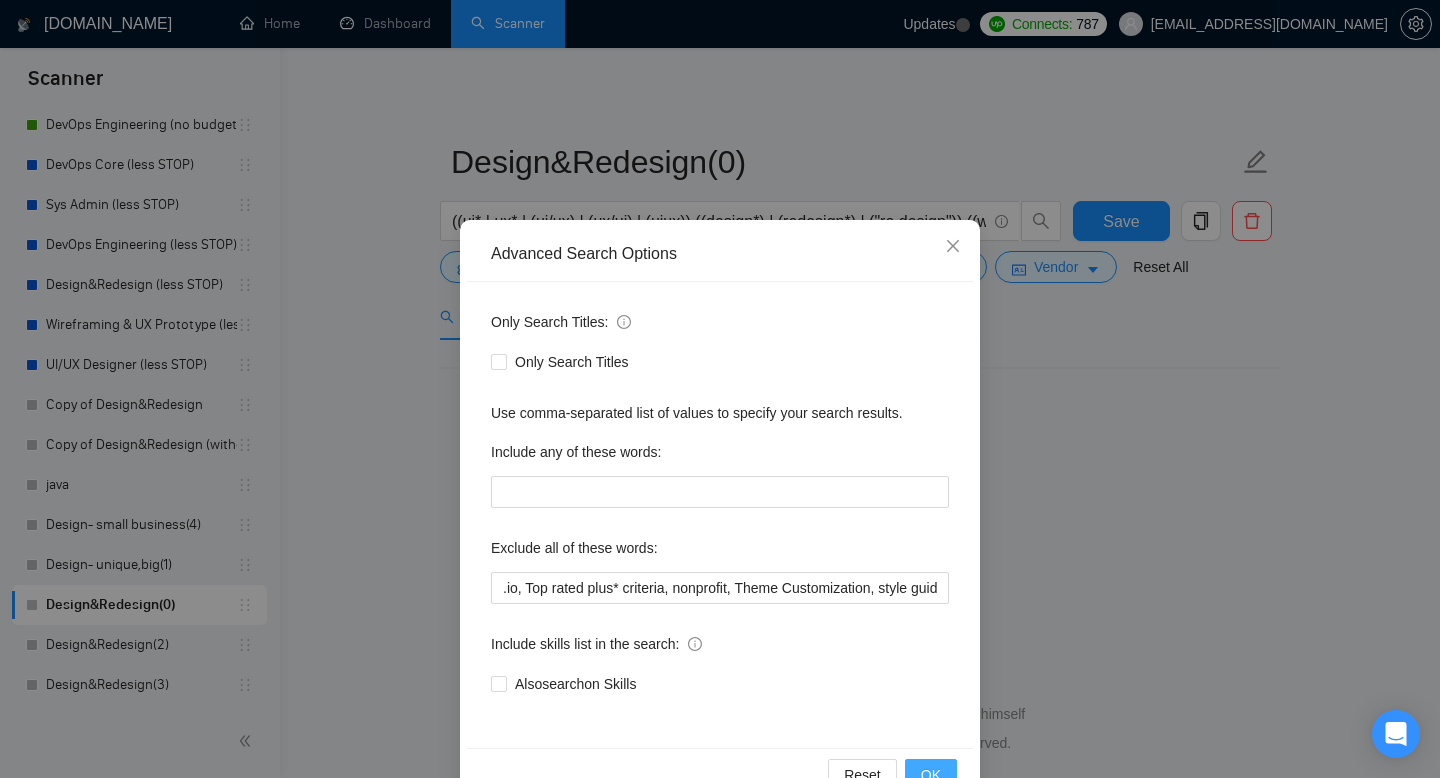 click on "OK" at bounding box center (931, 775) 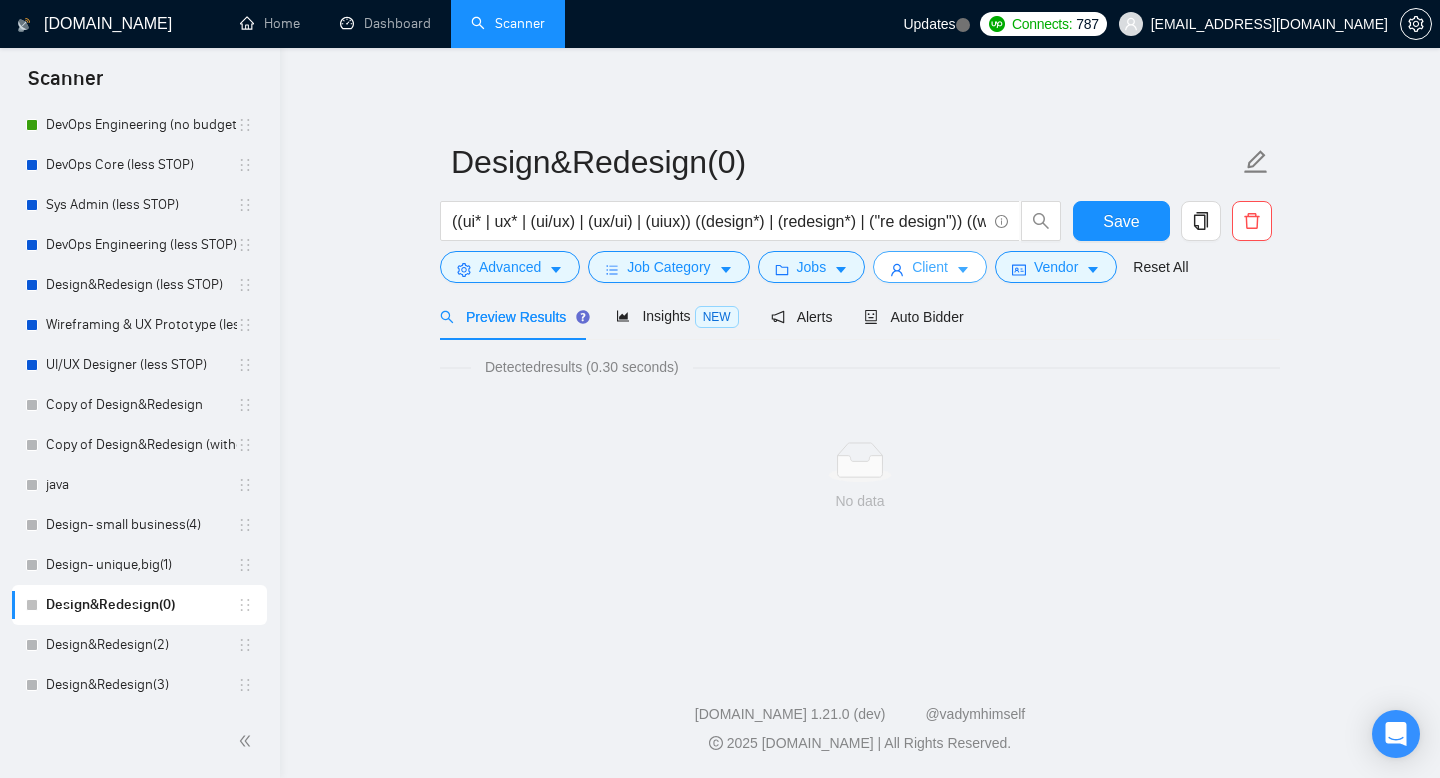 click 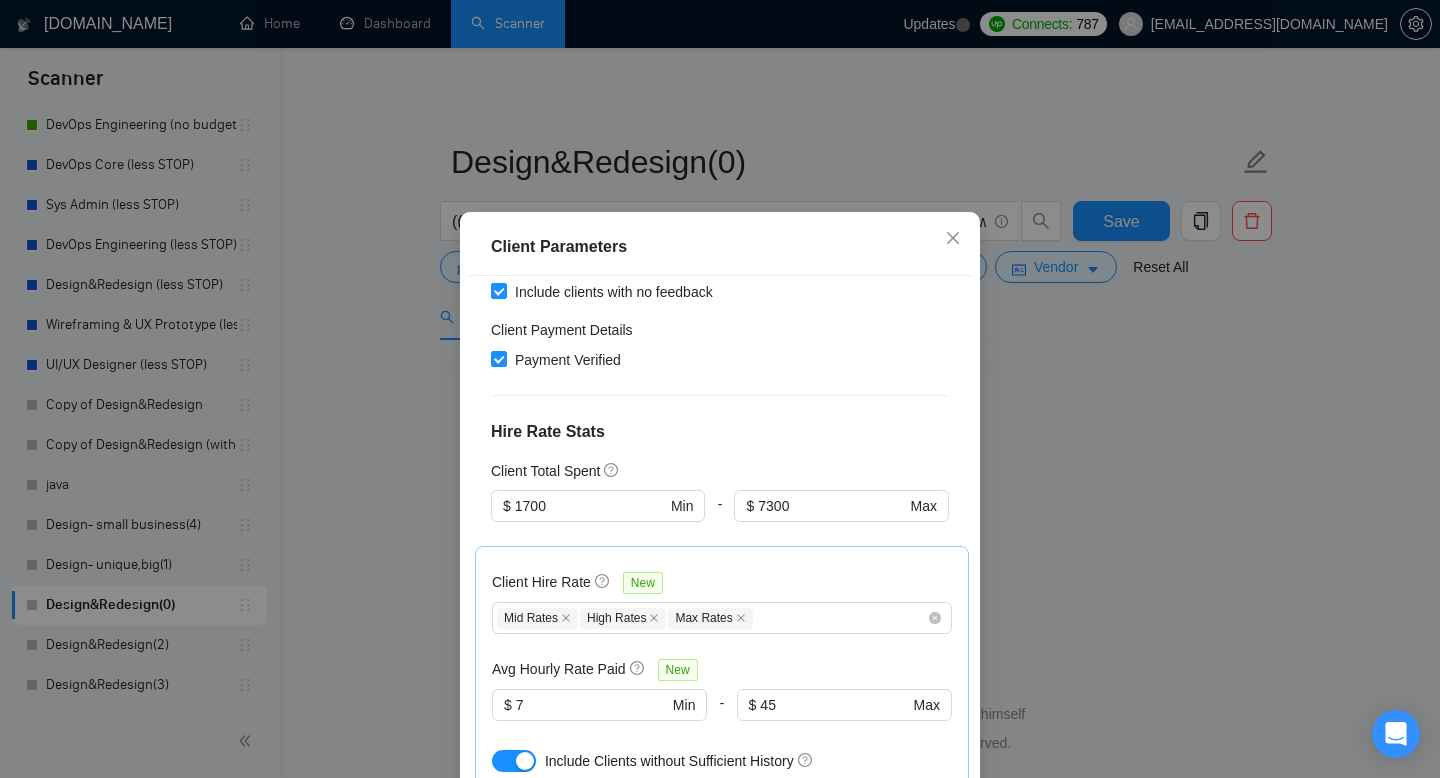 scroll, scrollTop: 443, scrollLeft: 0, axis: vertical 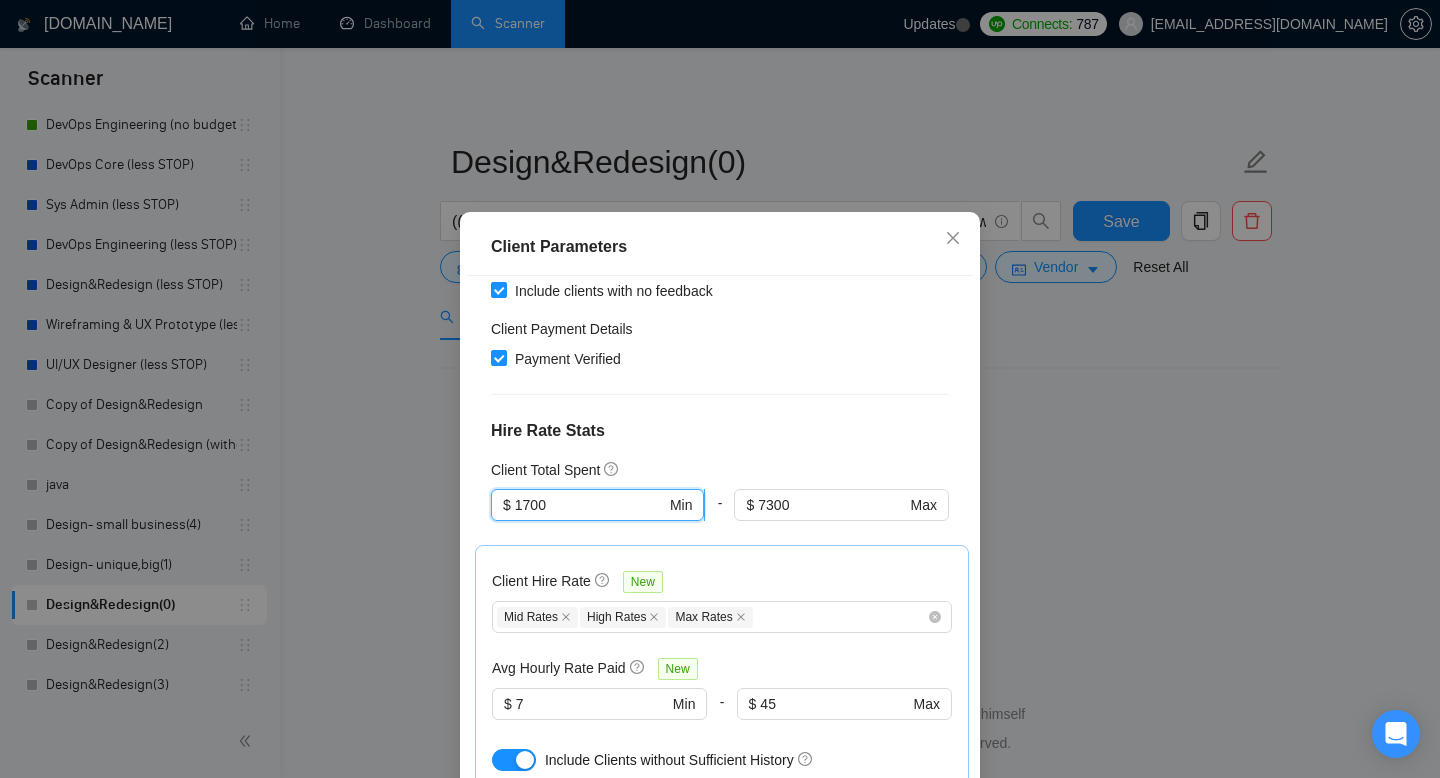 click on "1700" at bounding box center (590, 505) 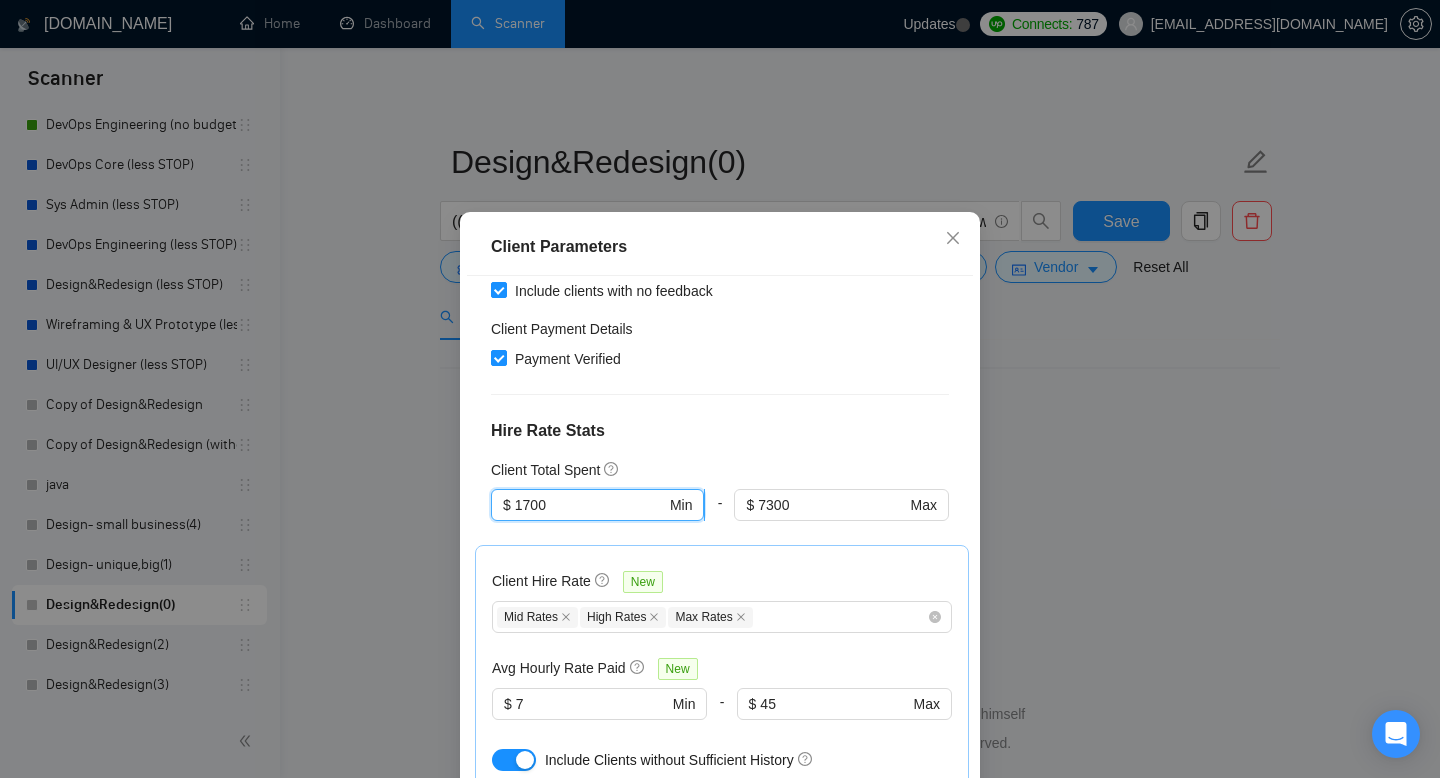 click on "1700" at bounding box center (590, 505) 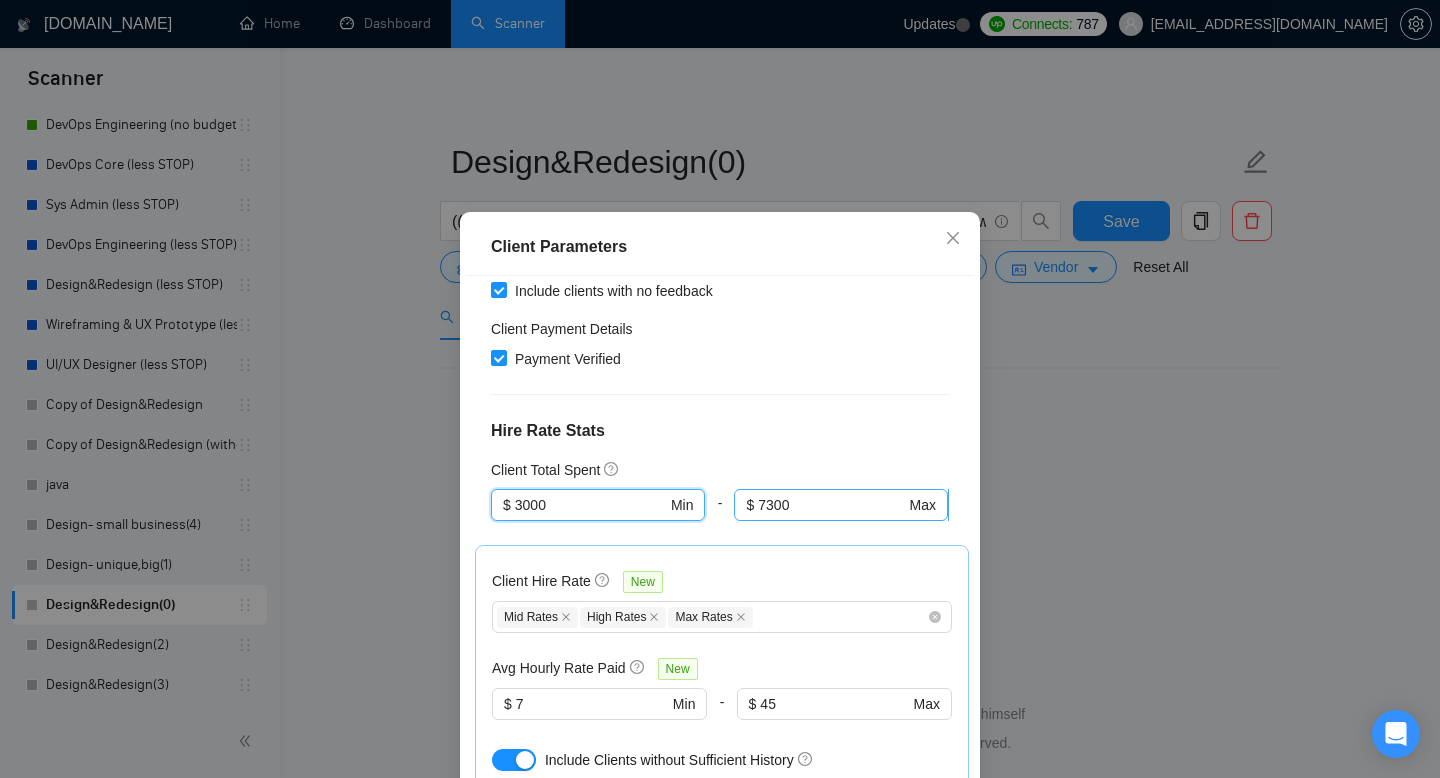 type on "3000" 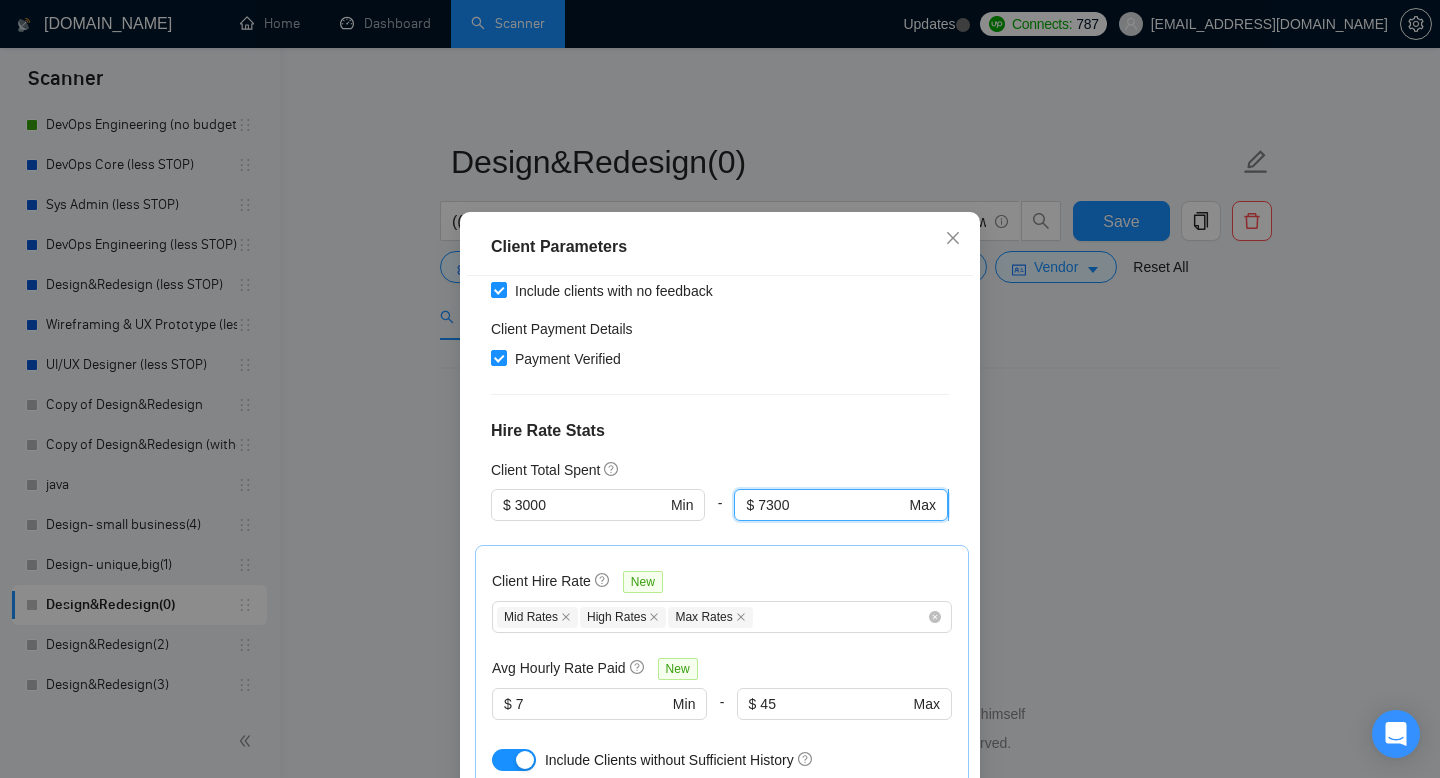 click on "7300" at bounding box center (831, 505) 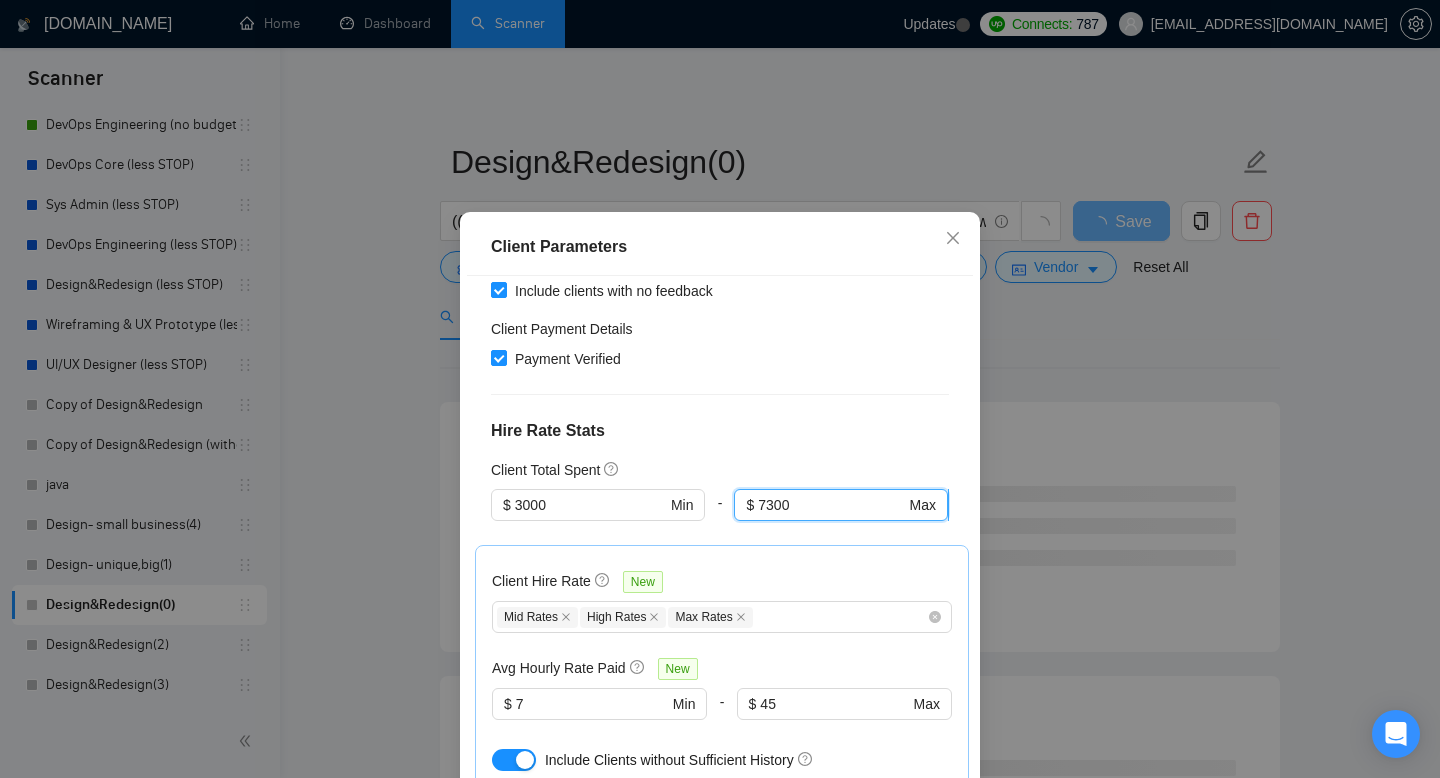 click on "7300" at bounding box center [831, 505] 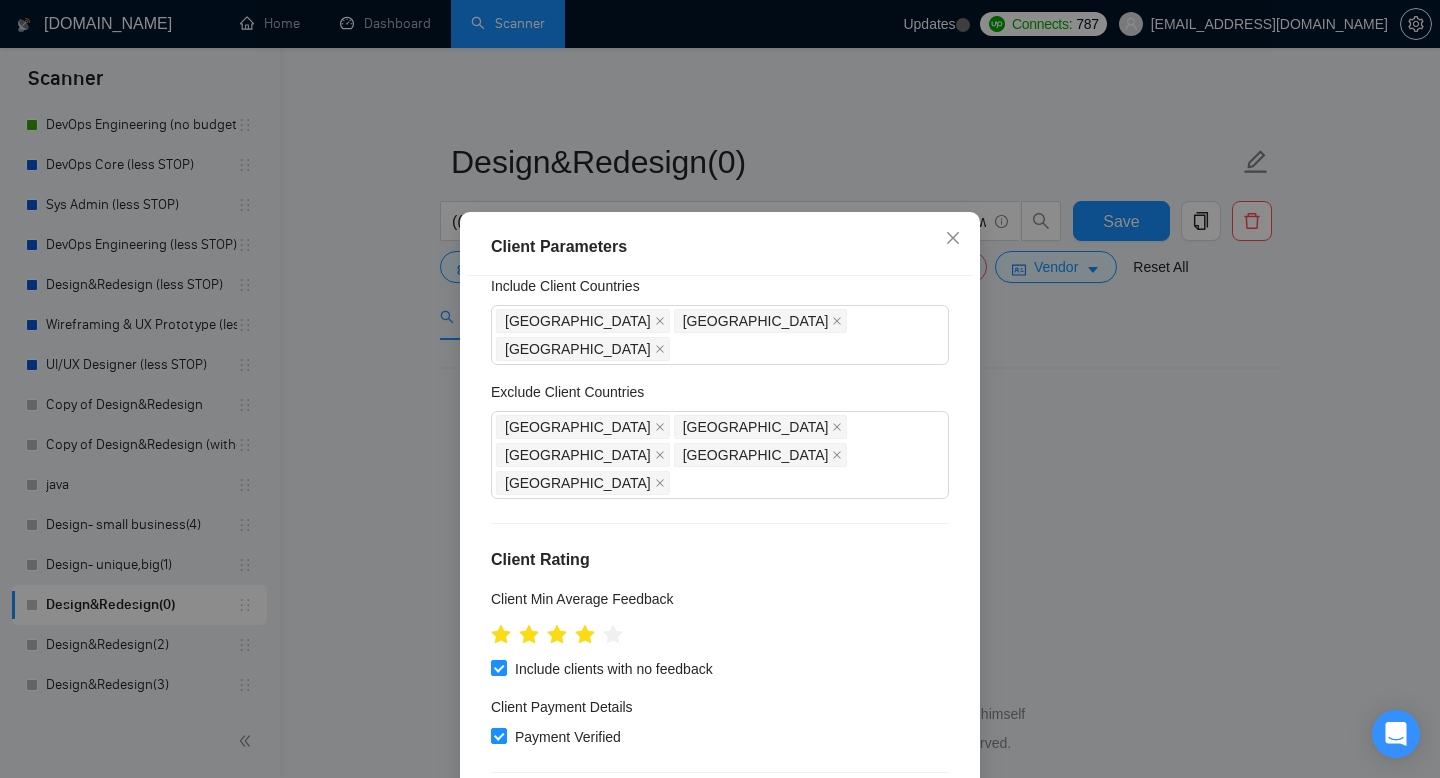 scroll, scrollTop: 36, scrollLeft: 0, axis: vertical 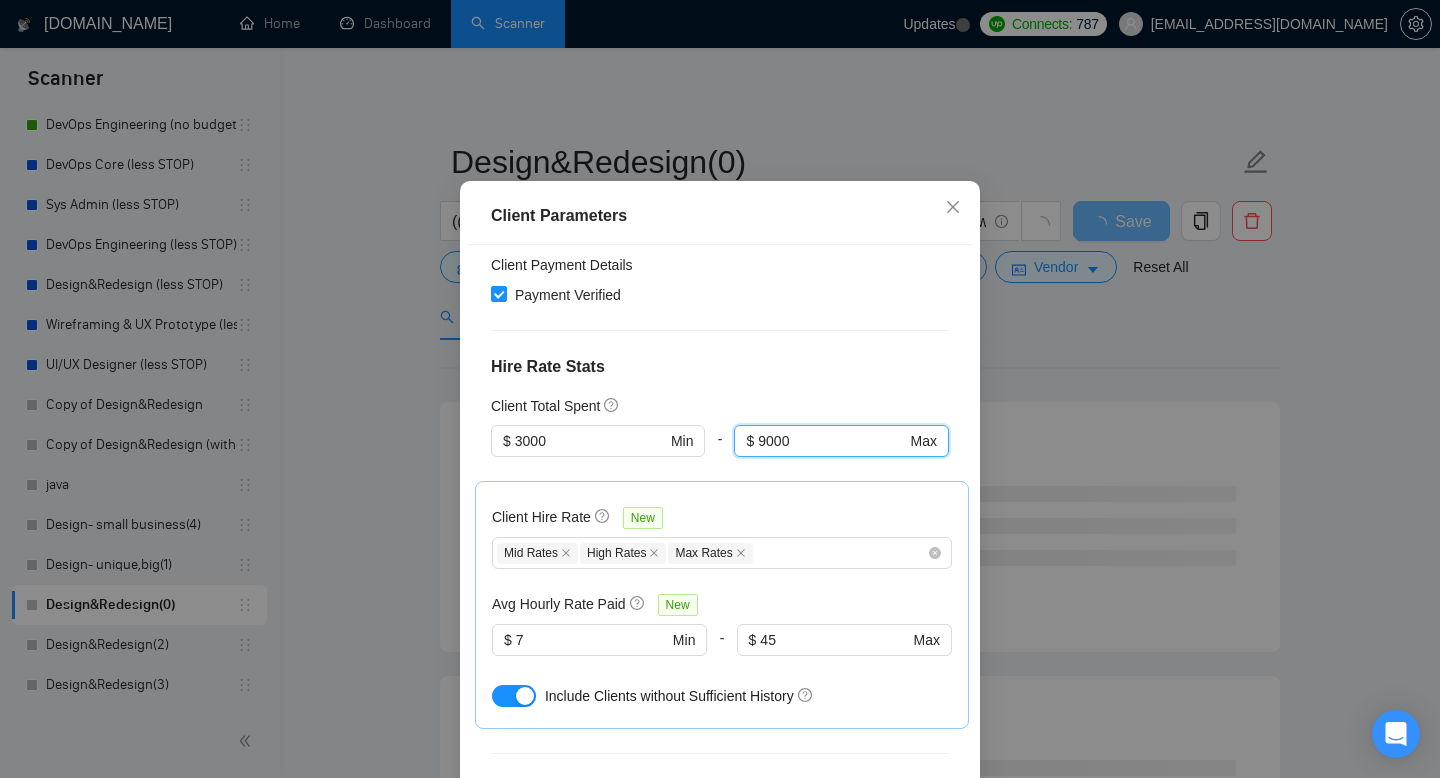 type on "9000" 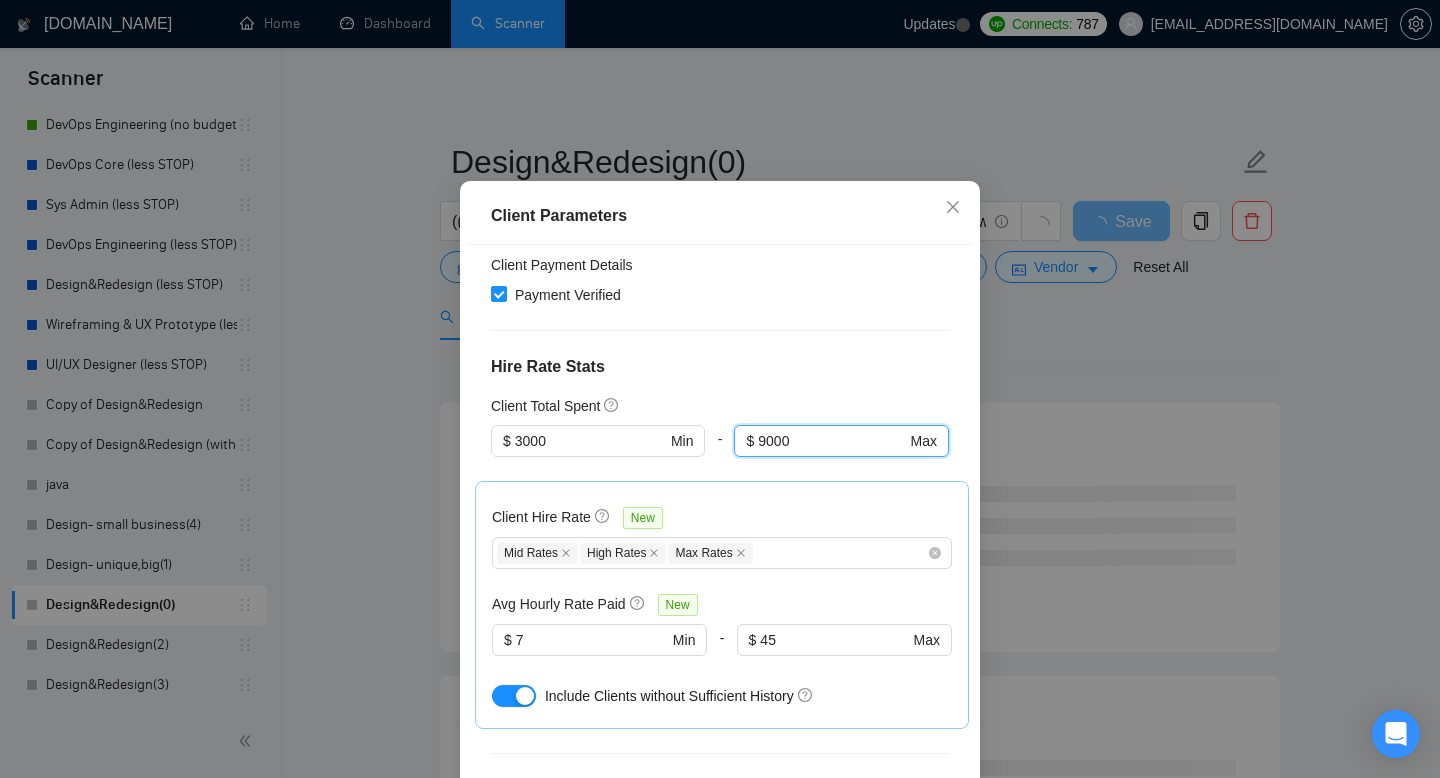 click at bounding box center [841, 469] 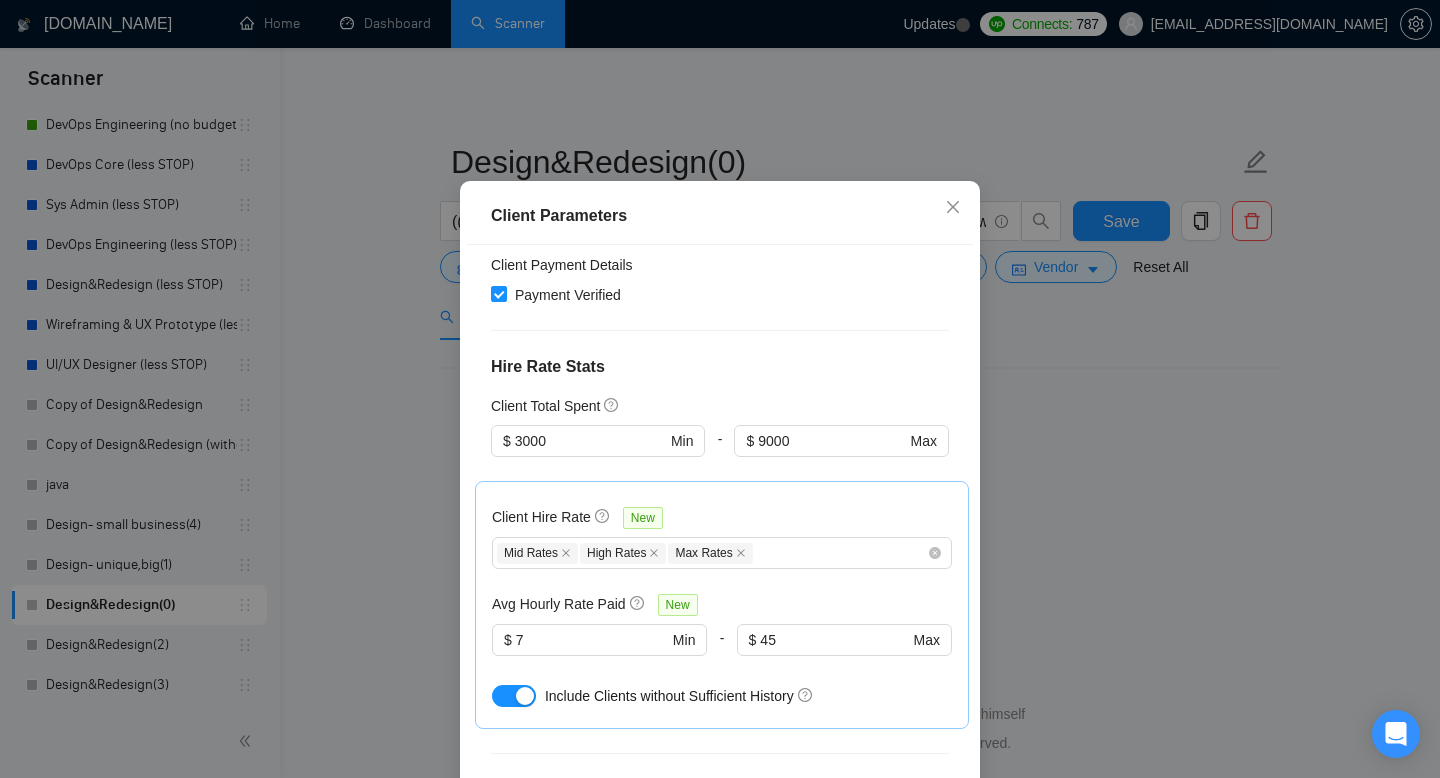 scroll, scrollTop: 701, scrollLeft: 0, axis: vertical 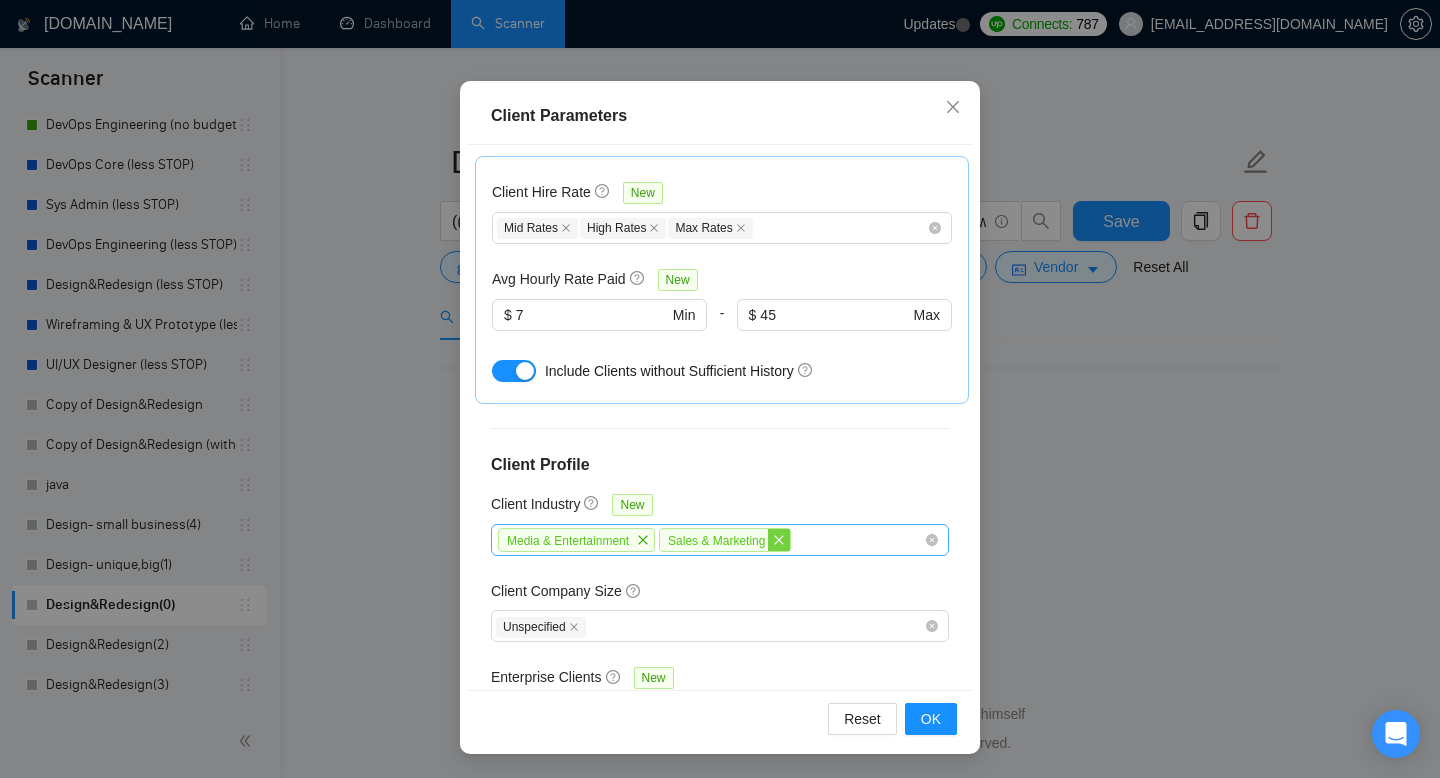 click 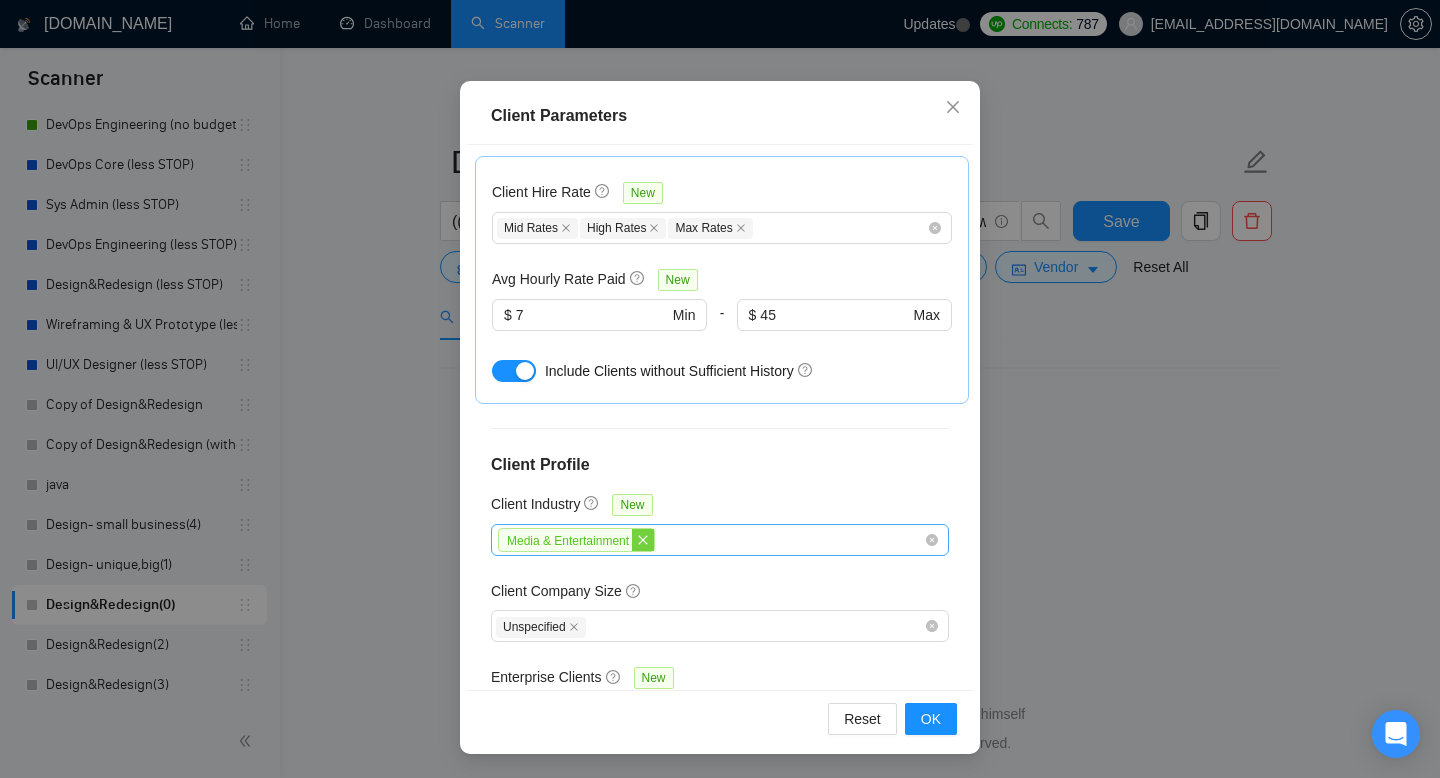 click 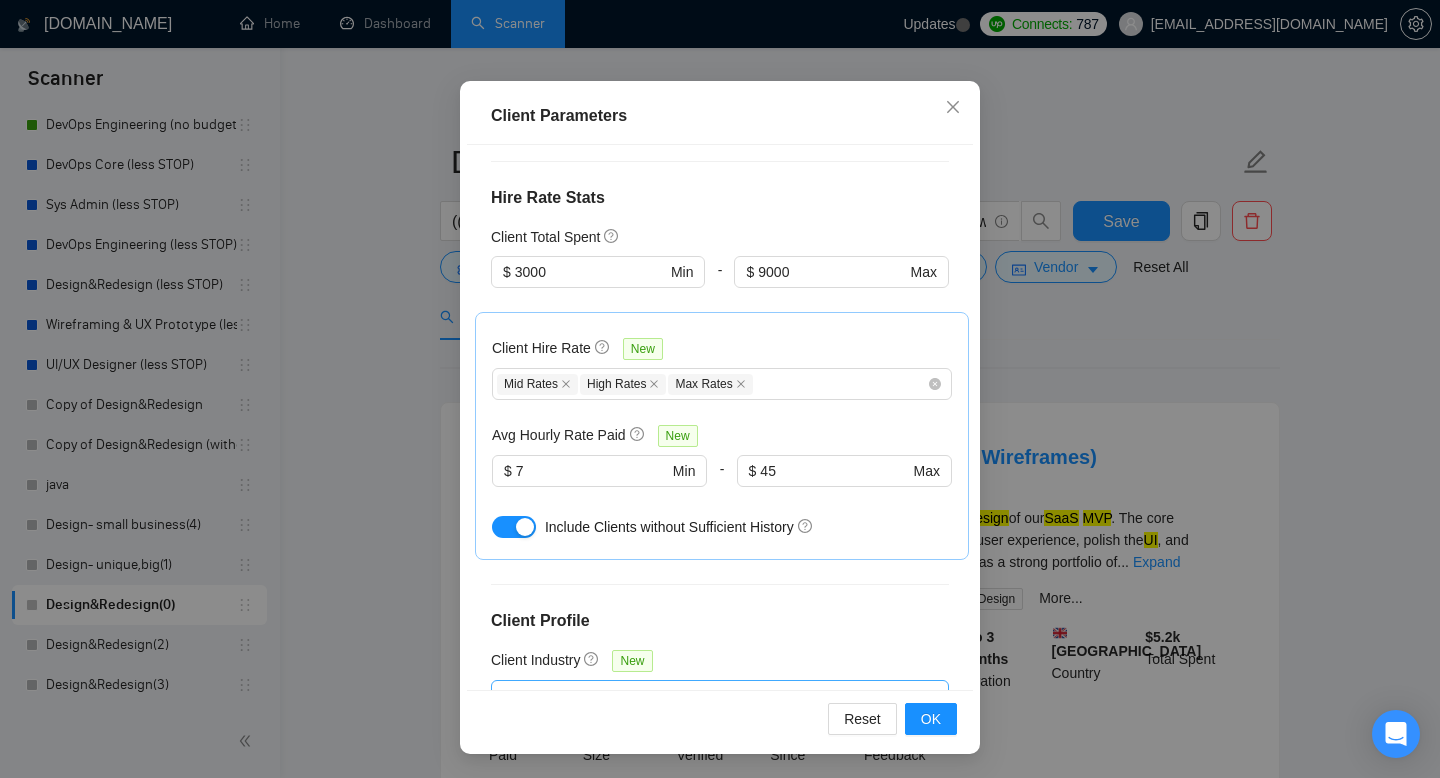 scroll, scrollTop: 543, scrollLeft: 0, axis: vertical 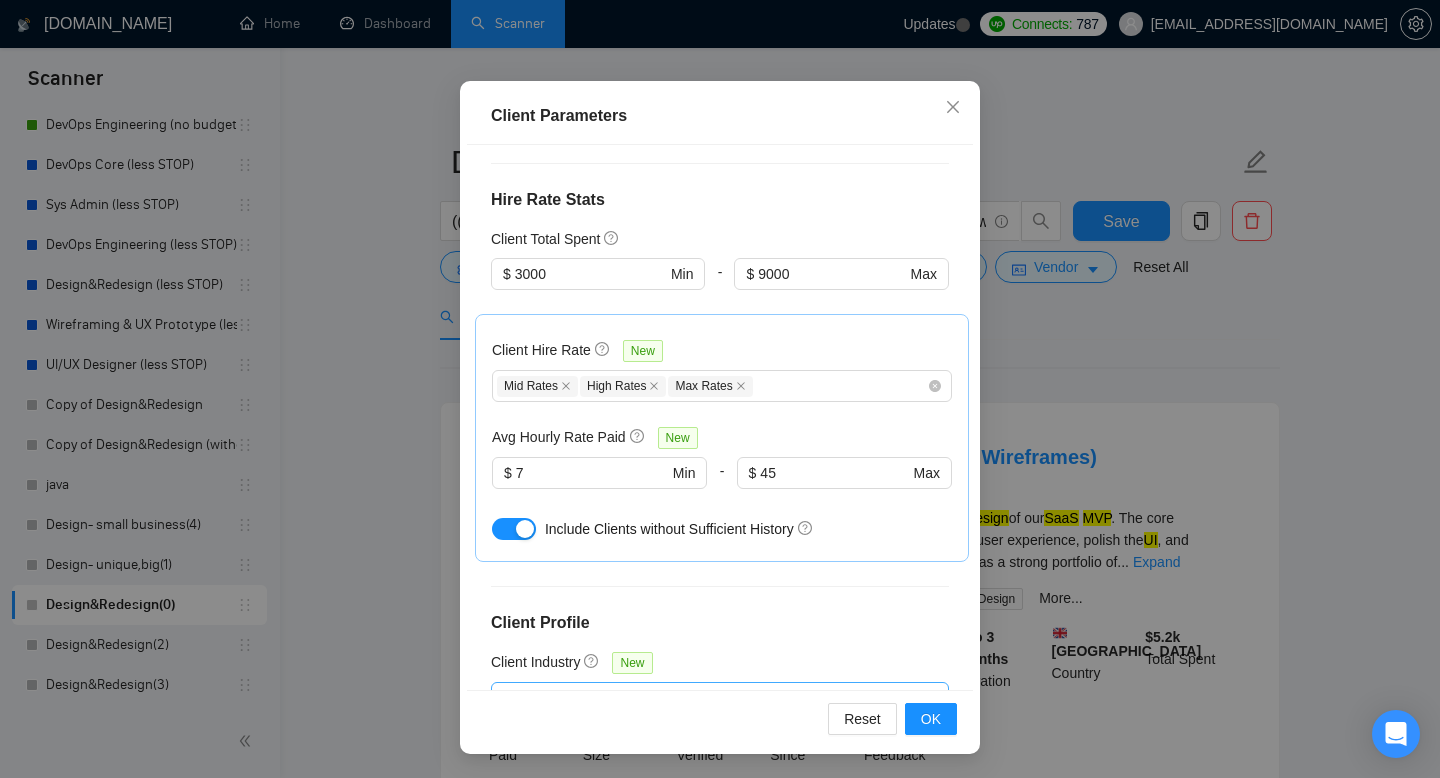 click on "Reset OK" at bounding box center [720, 718] 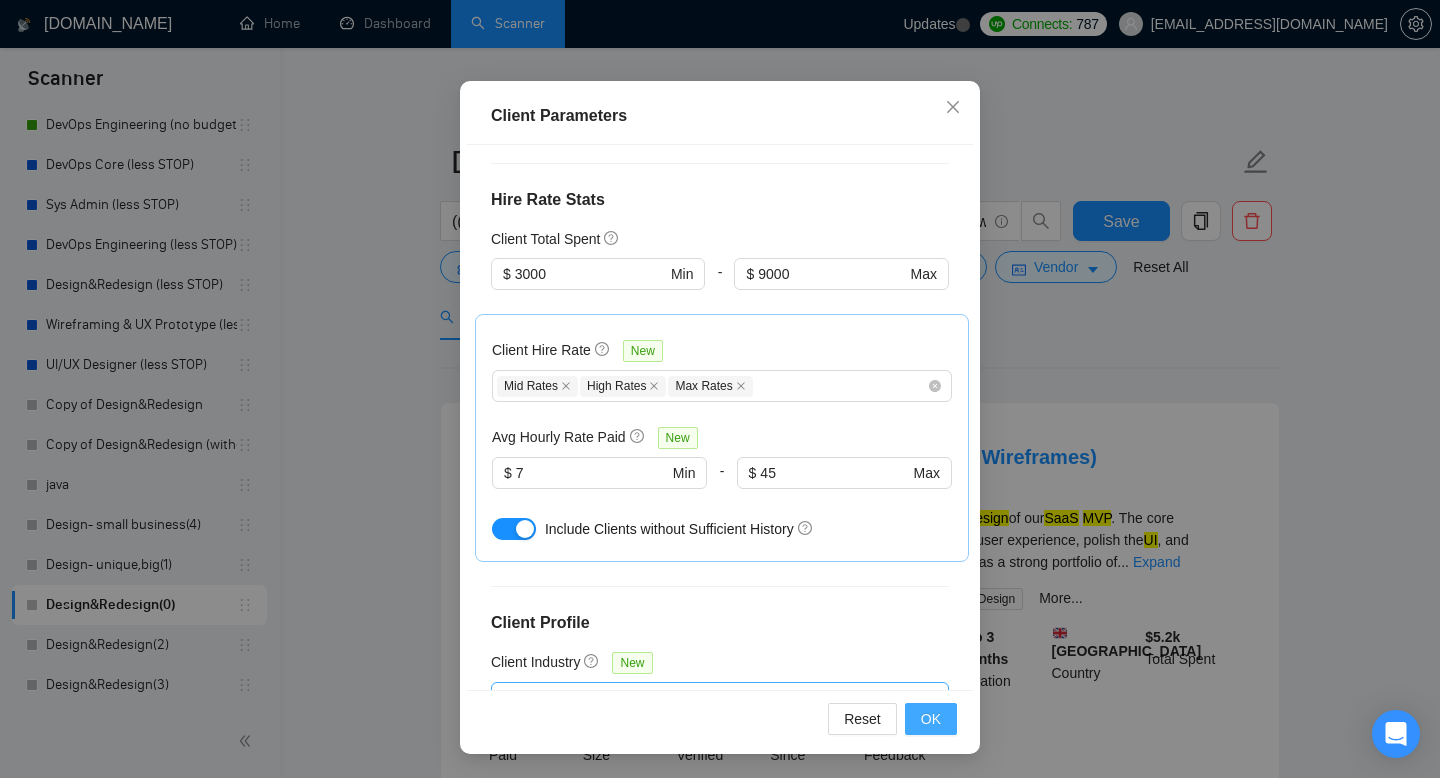 click on "OK" at bounding box center (931, 719) 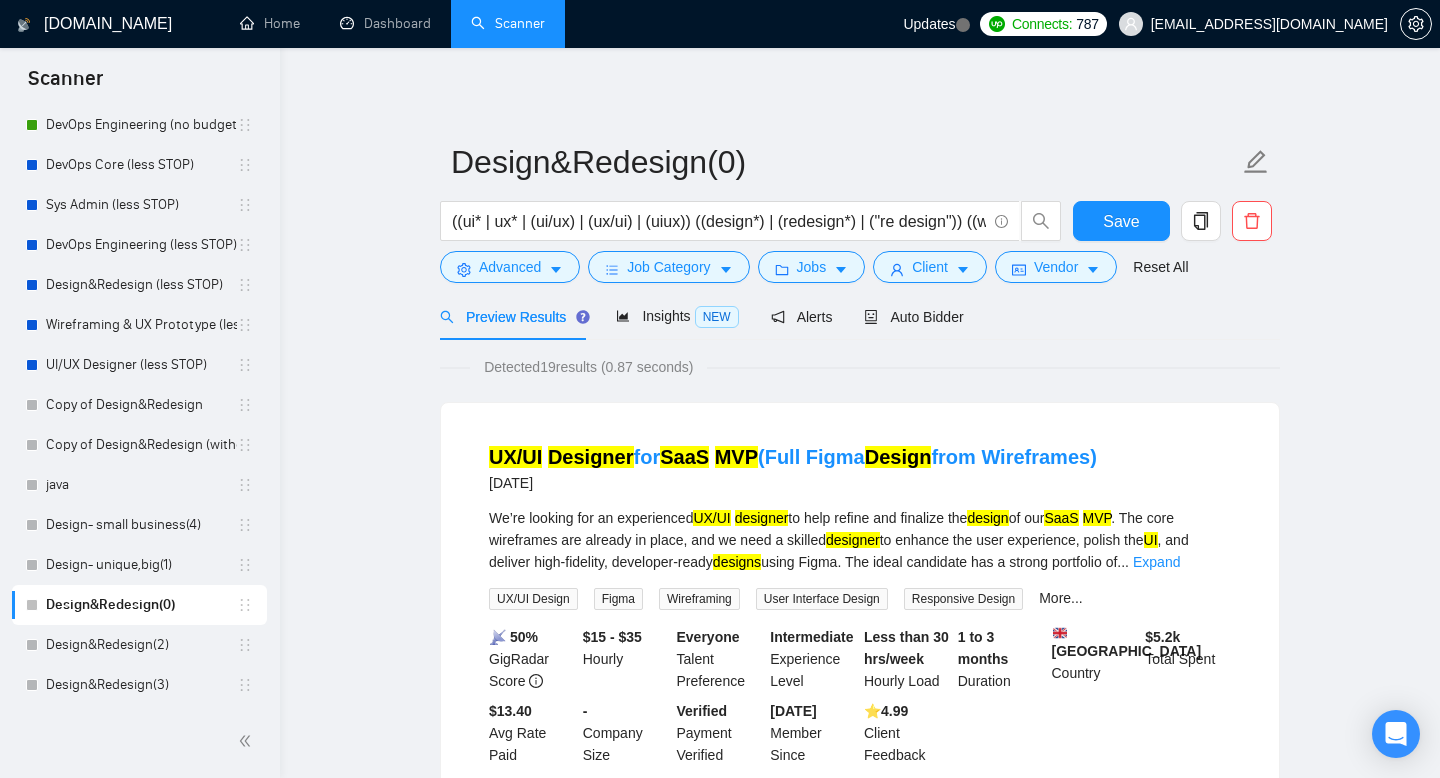 scroll, scrollTop: 38, scrollLeft: 0, axis: vertical 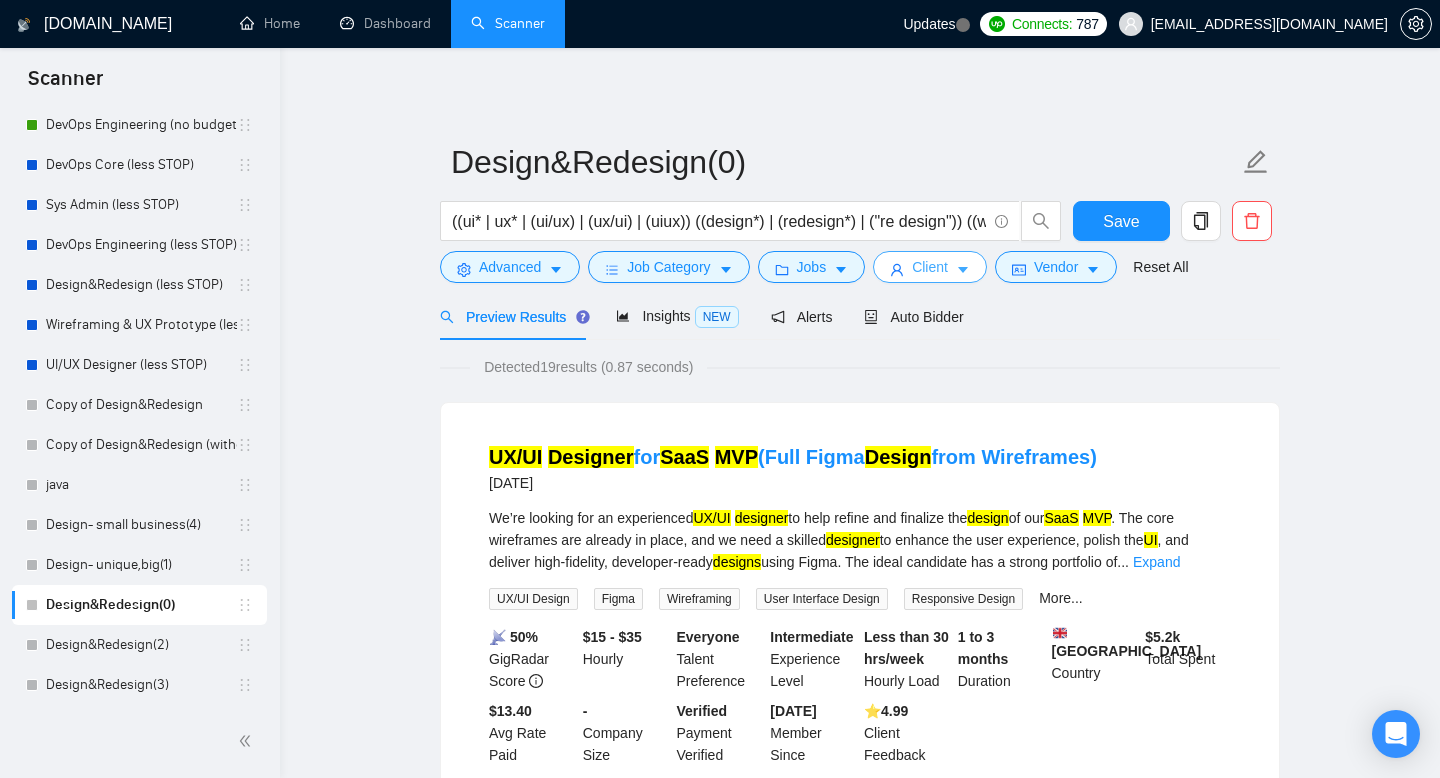 click on "Client" at bounding box center [930, 267] 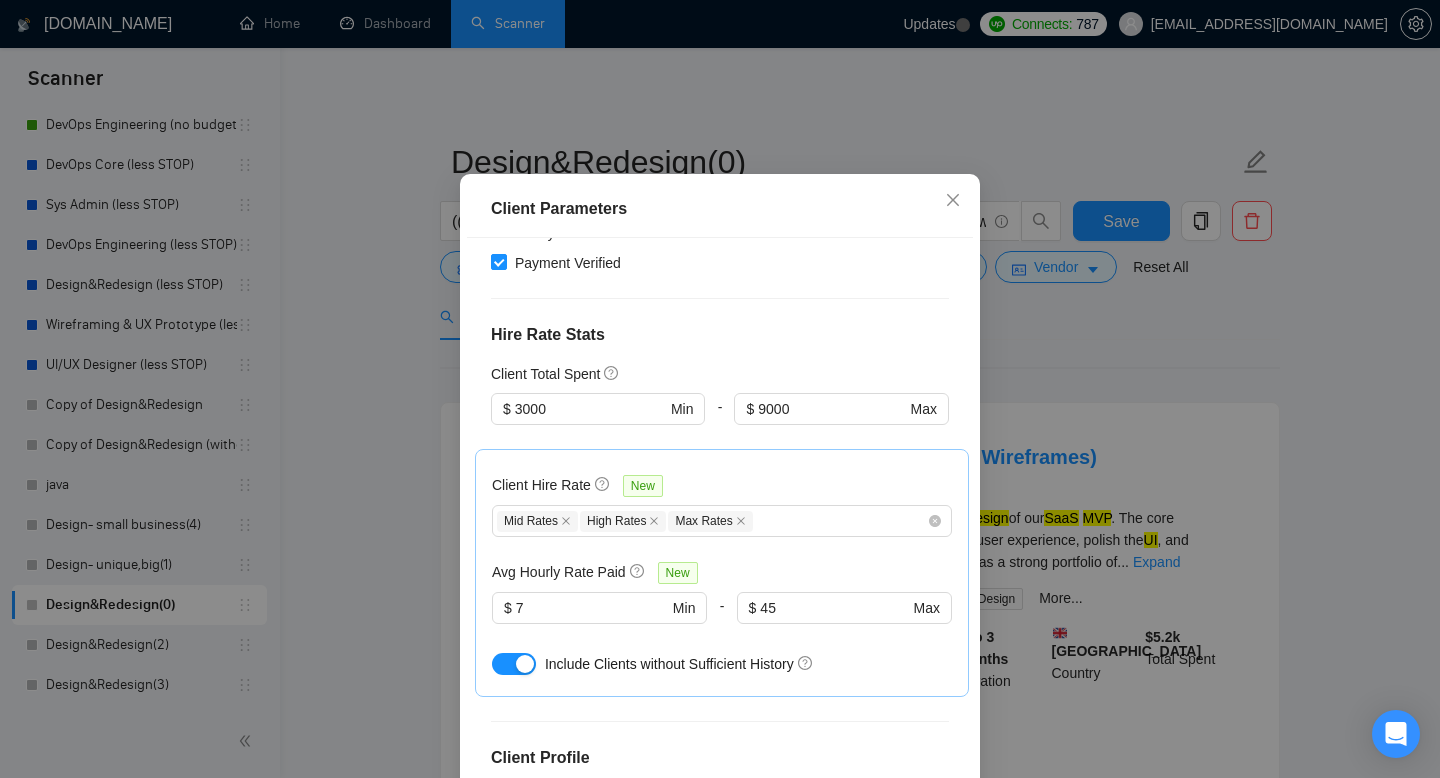 scroll, scrollTop: 701, scrollLeft: 0, axis: vertical 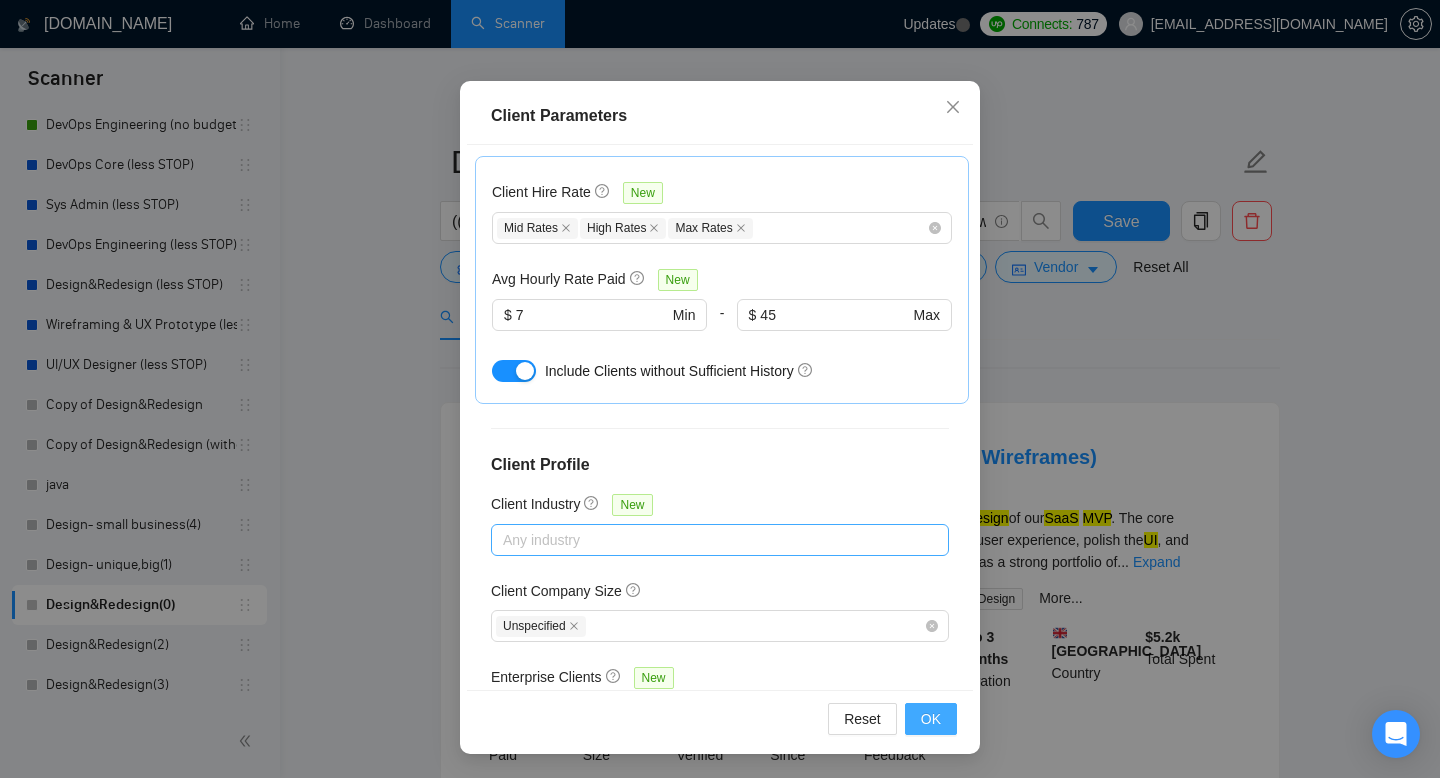 click on "OK" at bounding box center [931, 719] 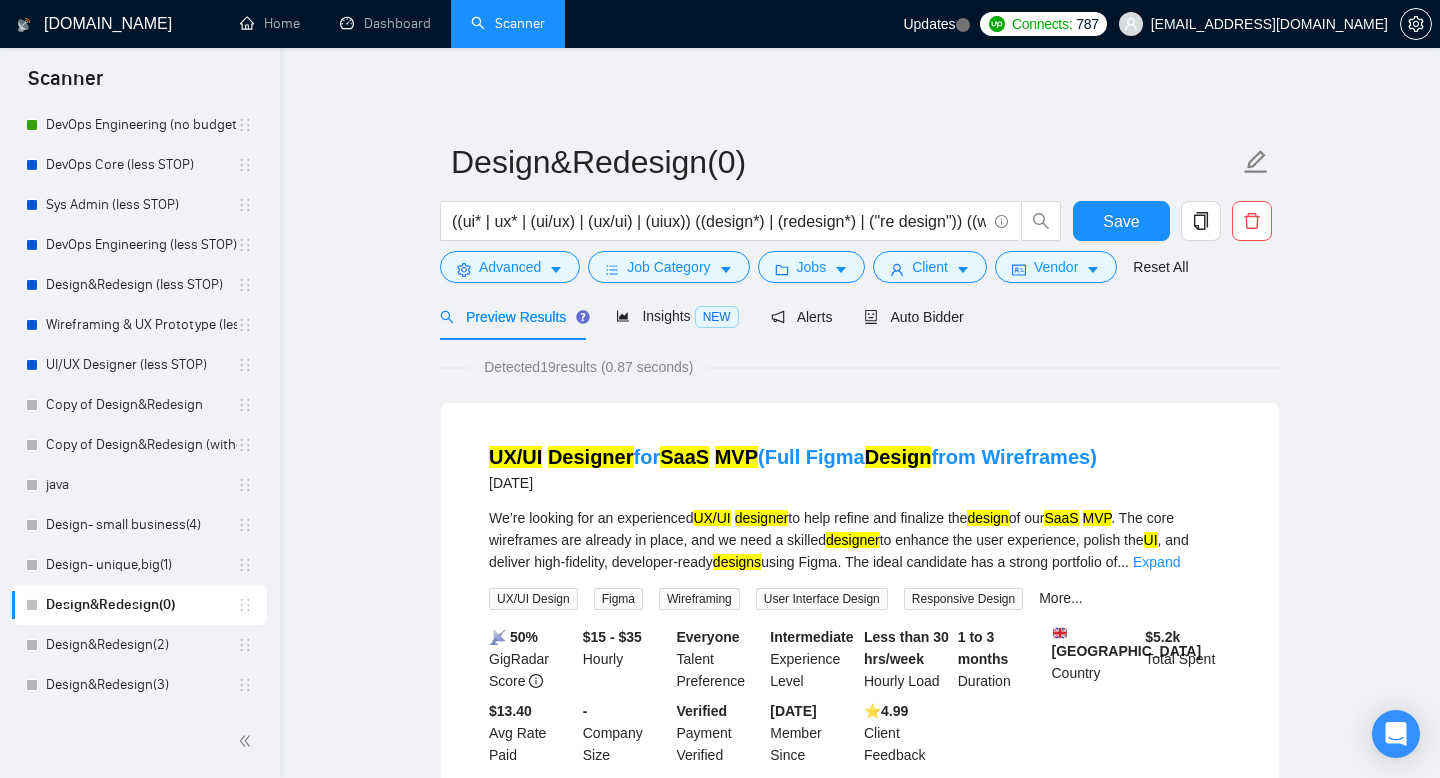 scroll, scrollTop: 38, scrollLeft: 0, axis: vertical 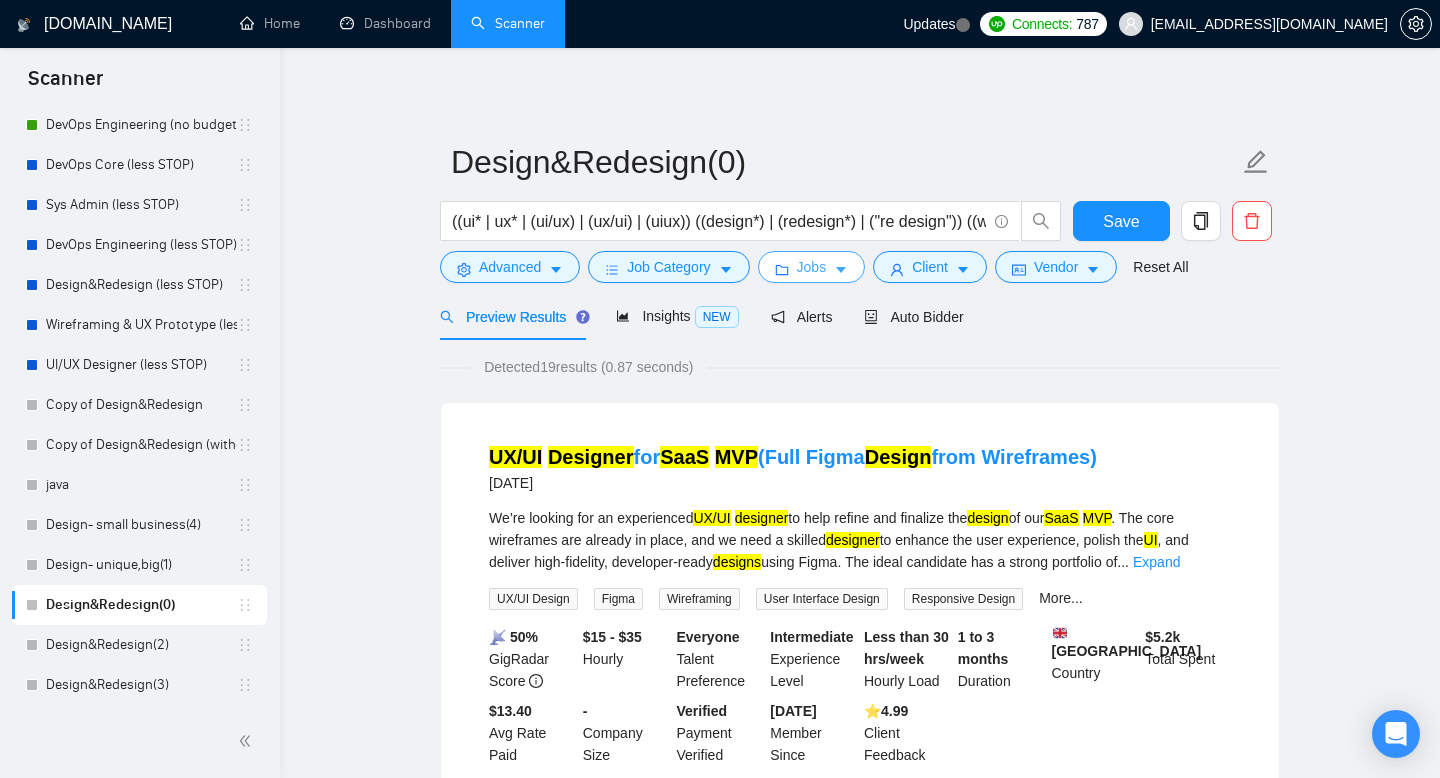 click on "Jobs" at bounding box center (812, 267) 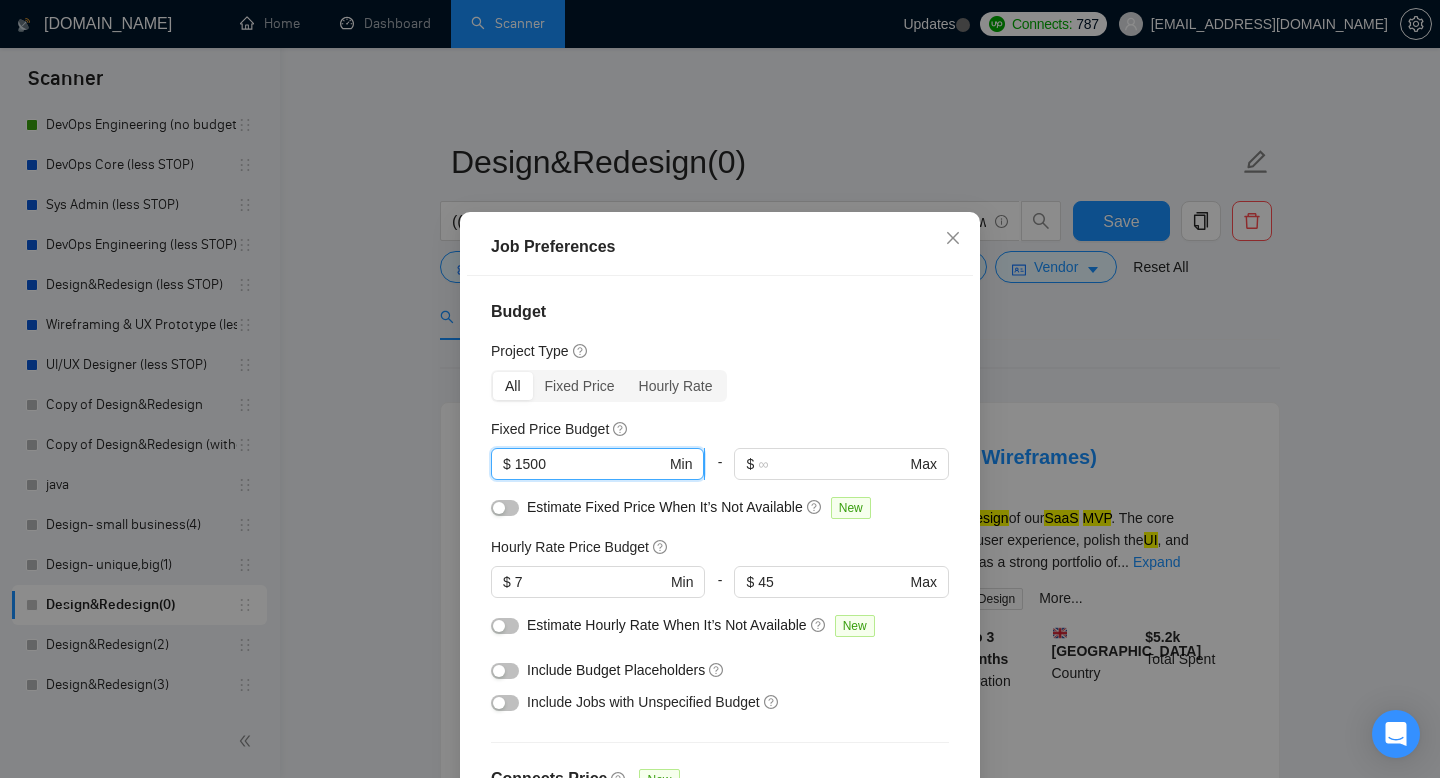 click on "1500" at bounding box center [590, 464] 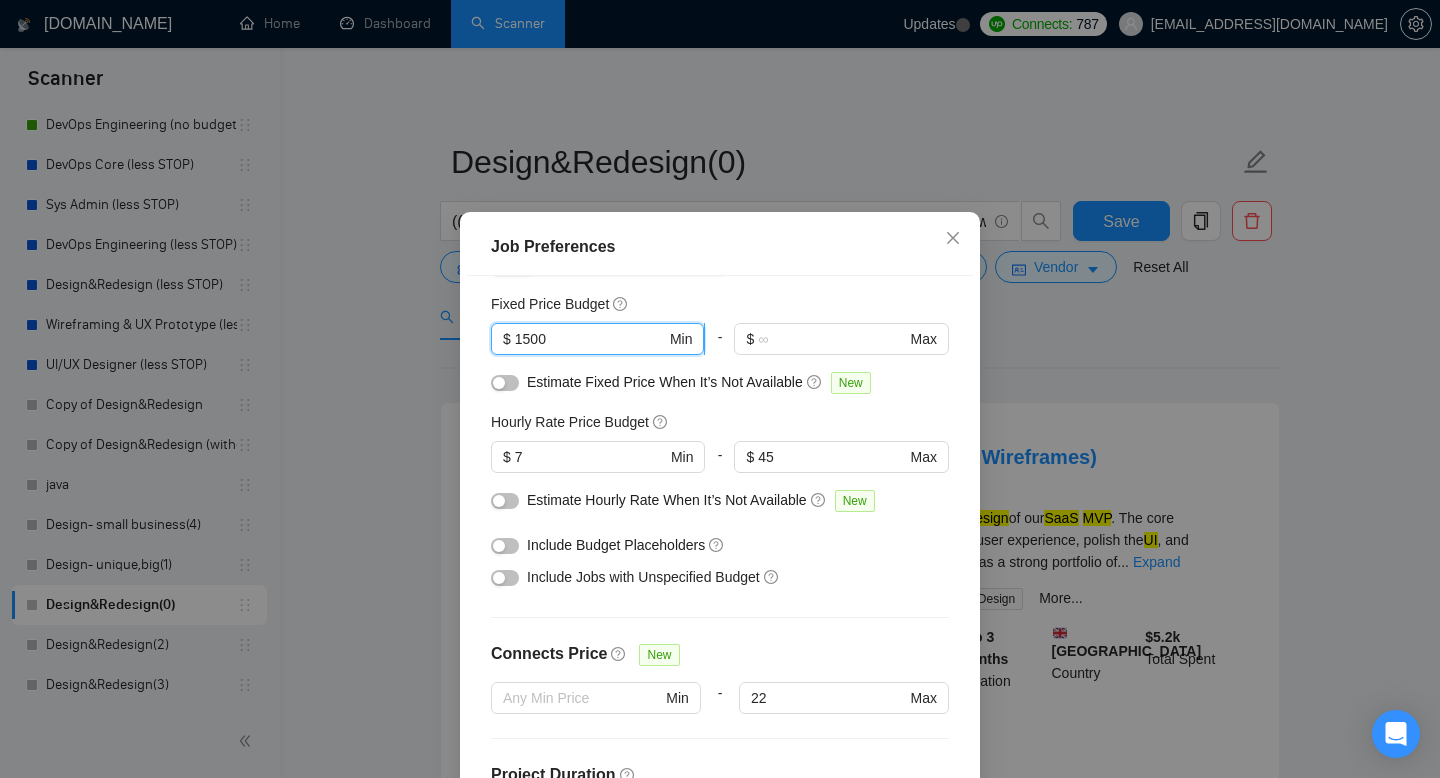 scroll, scrollTop: 128, scrollLeft: 0, axis: vertical 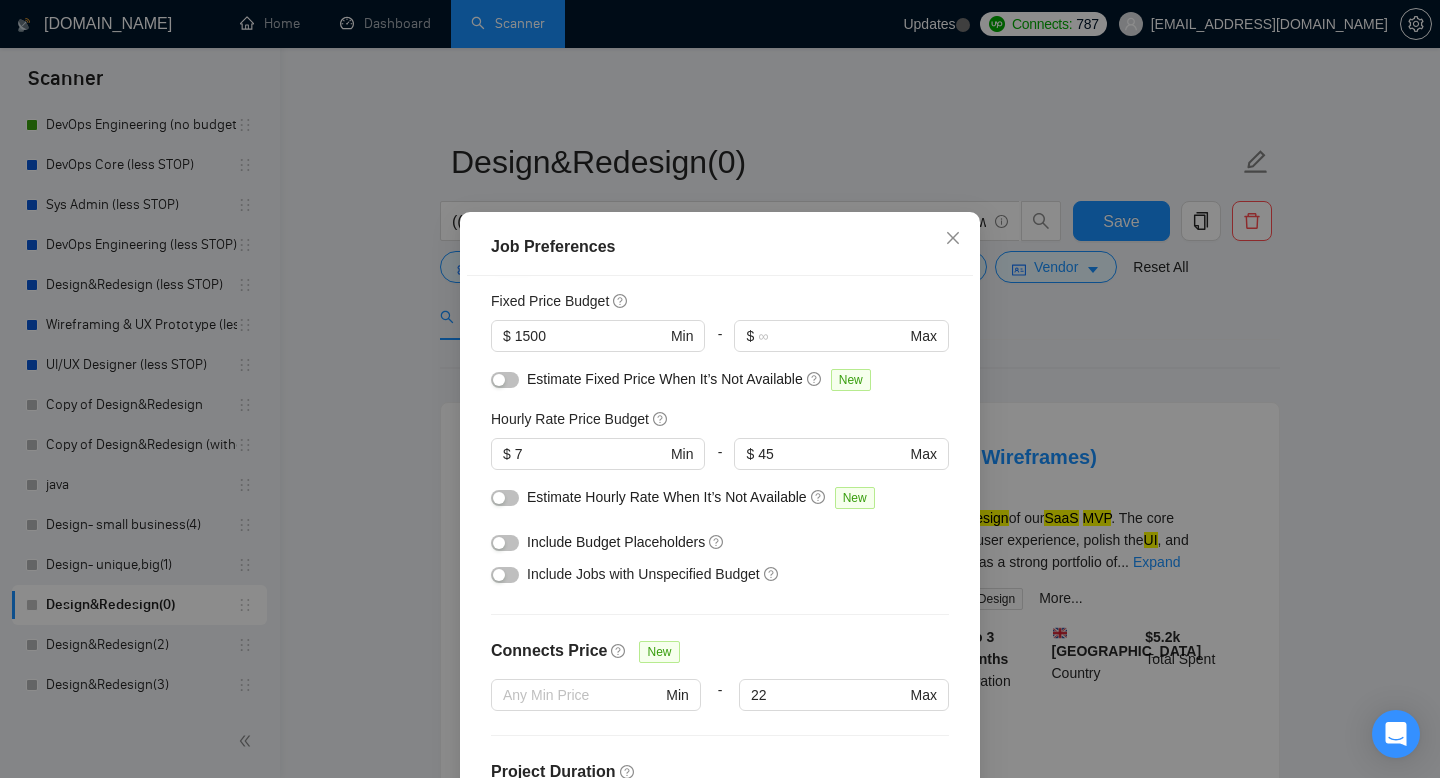 click at bounding box center (505, 575) 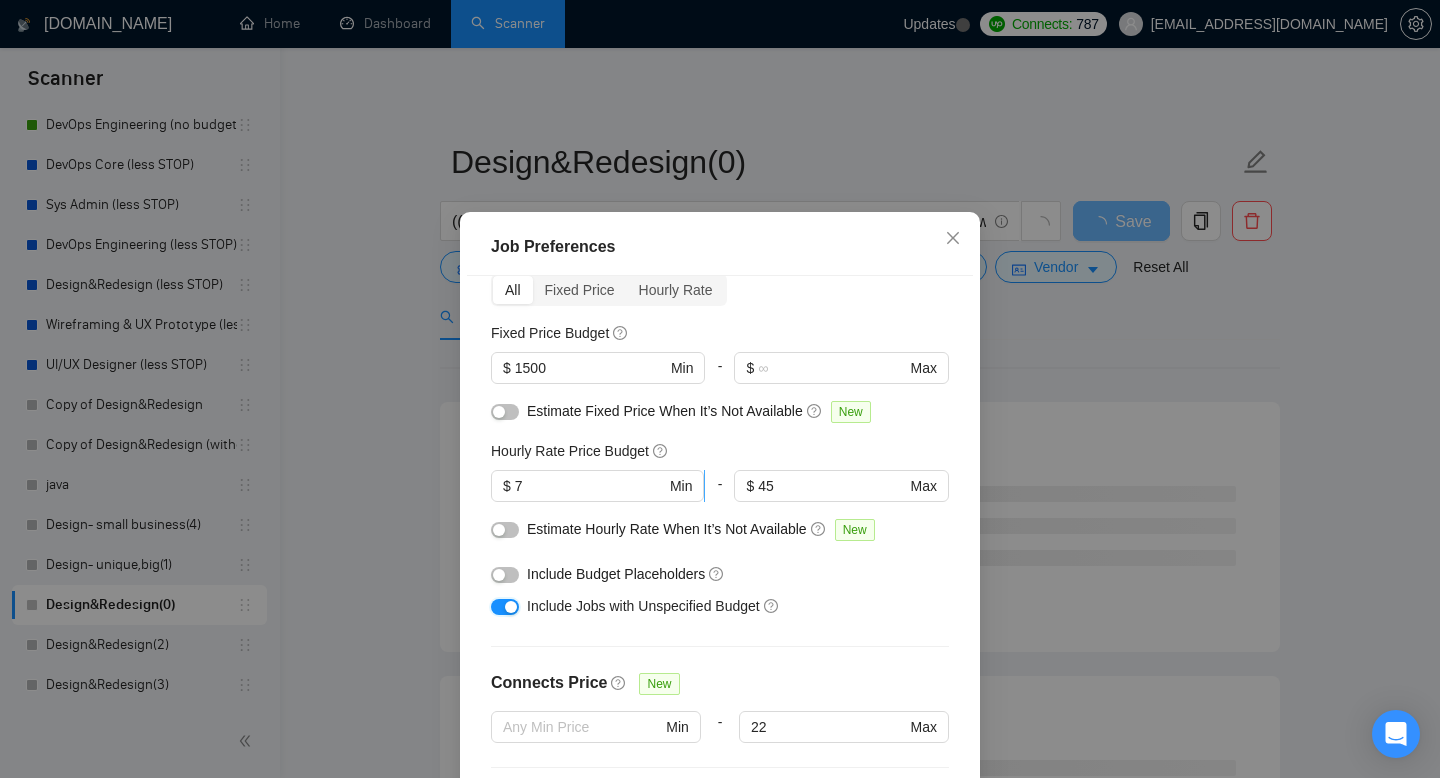 scroll, scrollTop: 0, scrollLeft: 0, axis: both 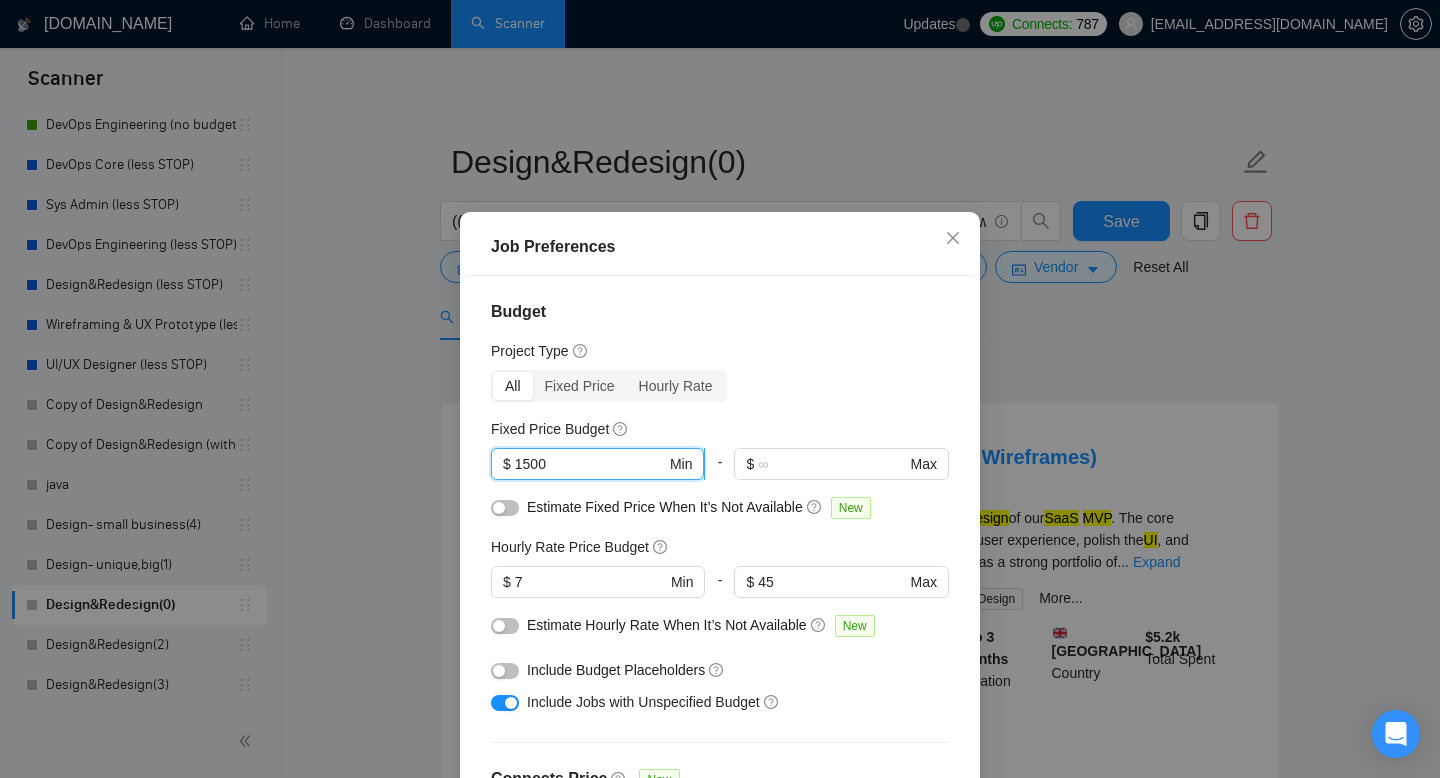 click on "1500" at bounding box center [590, 464] 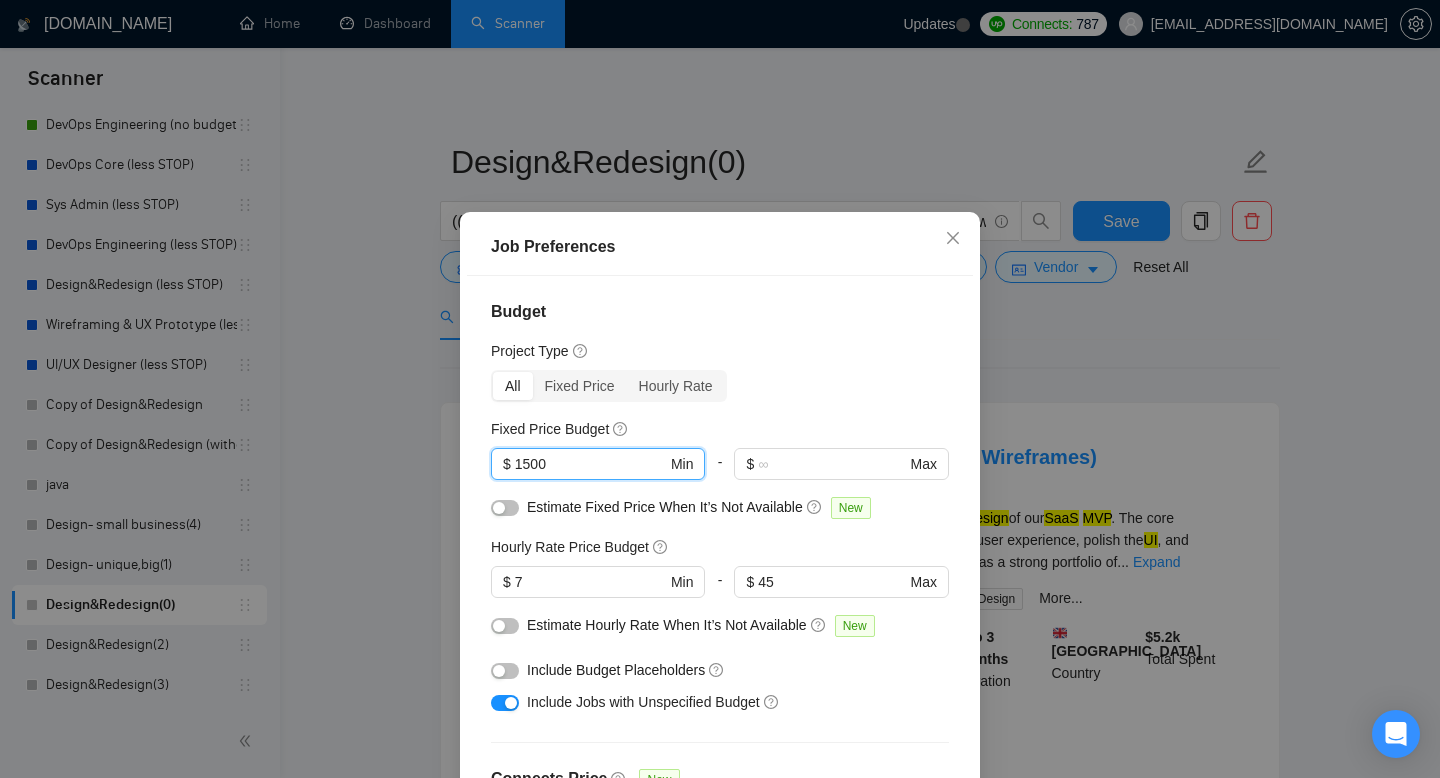 click on "Fixed Price Budget" at bounding box center [720, 429] 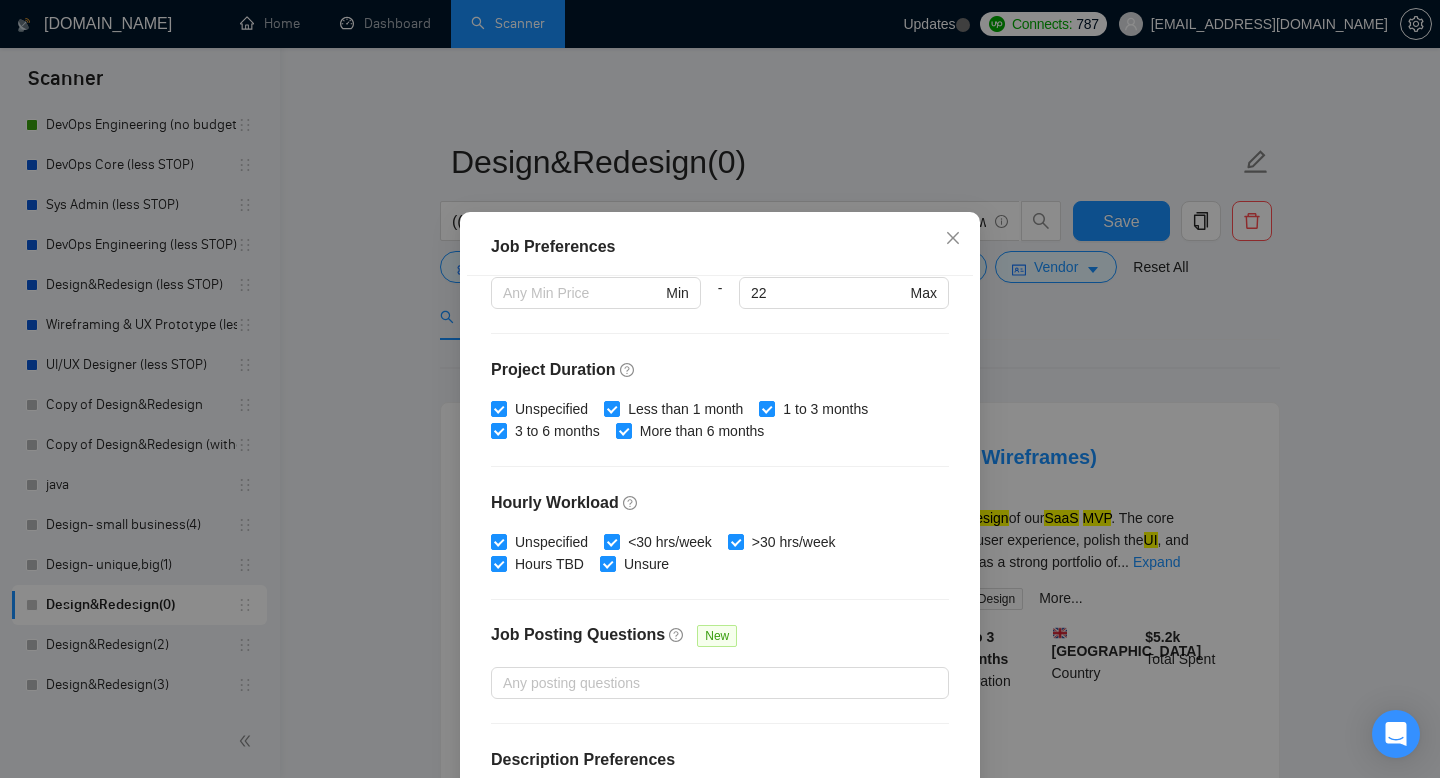 scroll, scrollTop: 582, scrollLeft: 0, axis: vertical 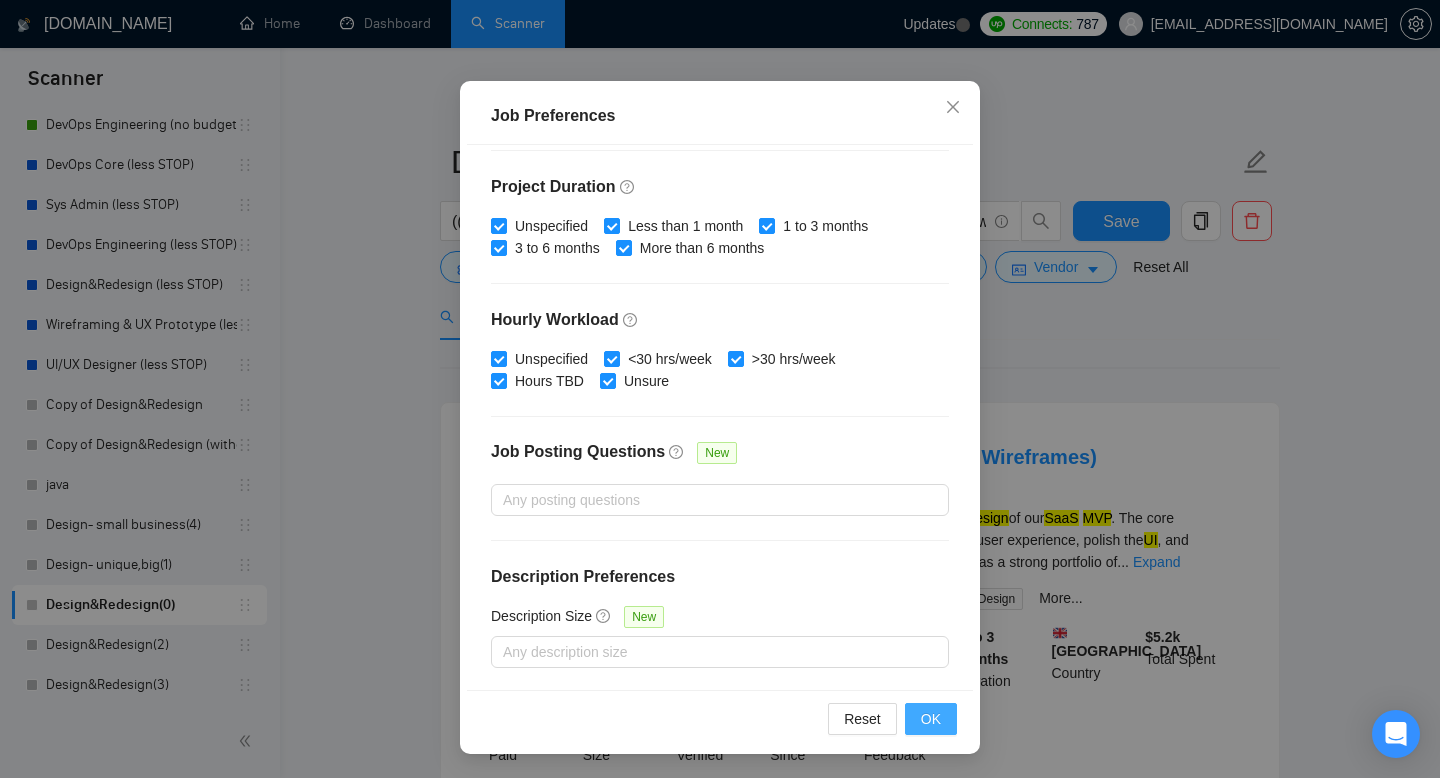 click on "OK" at bounding box center [931, 719] 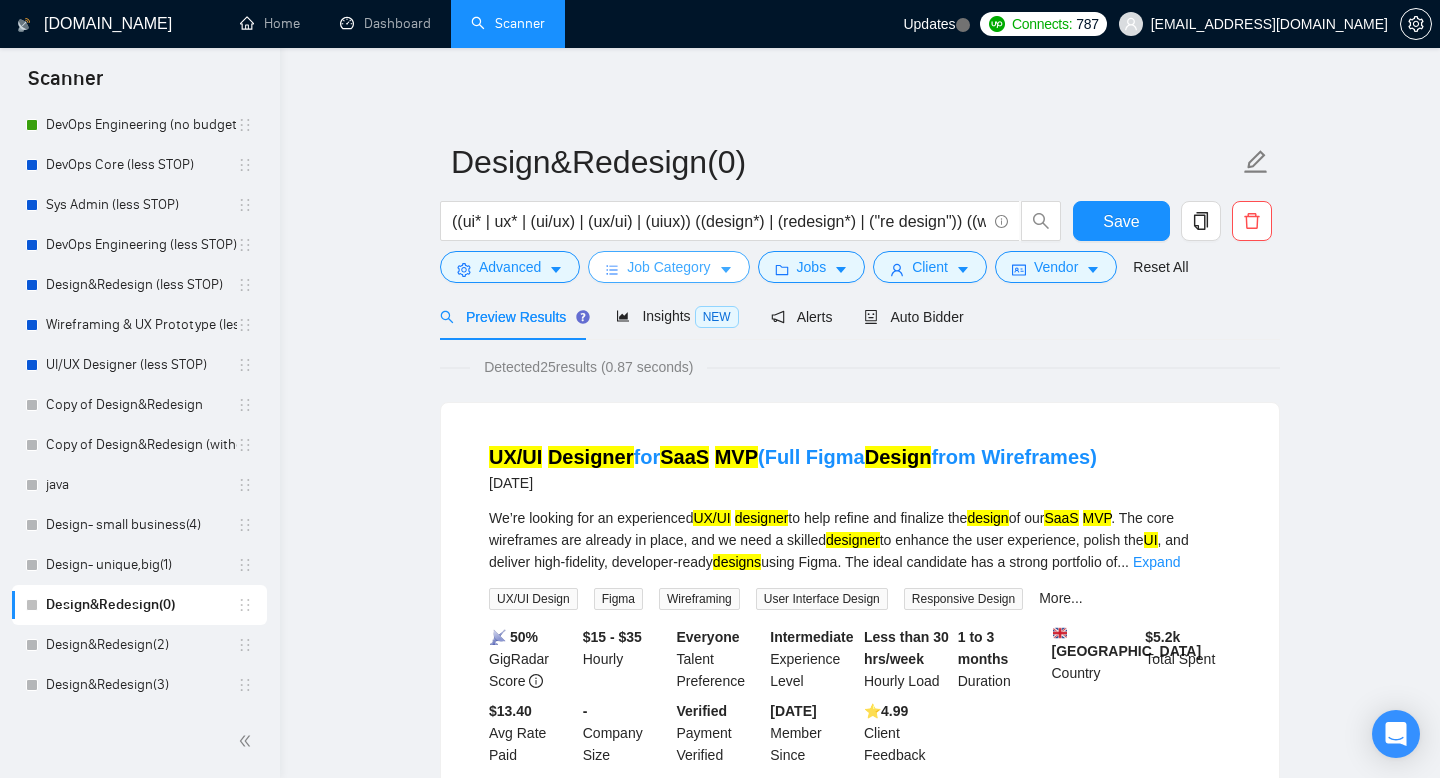 click on "Job Category" at bounding box center [668, 267] 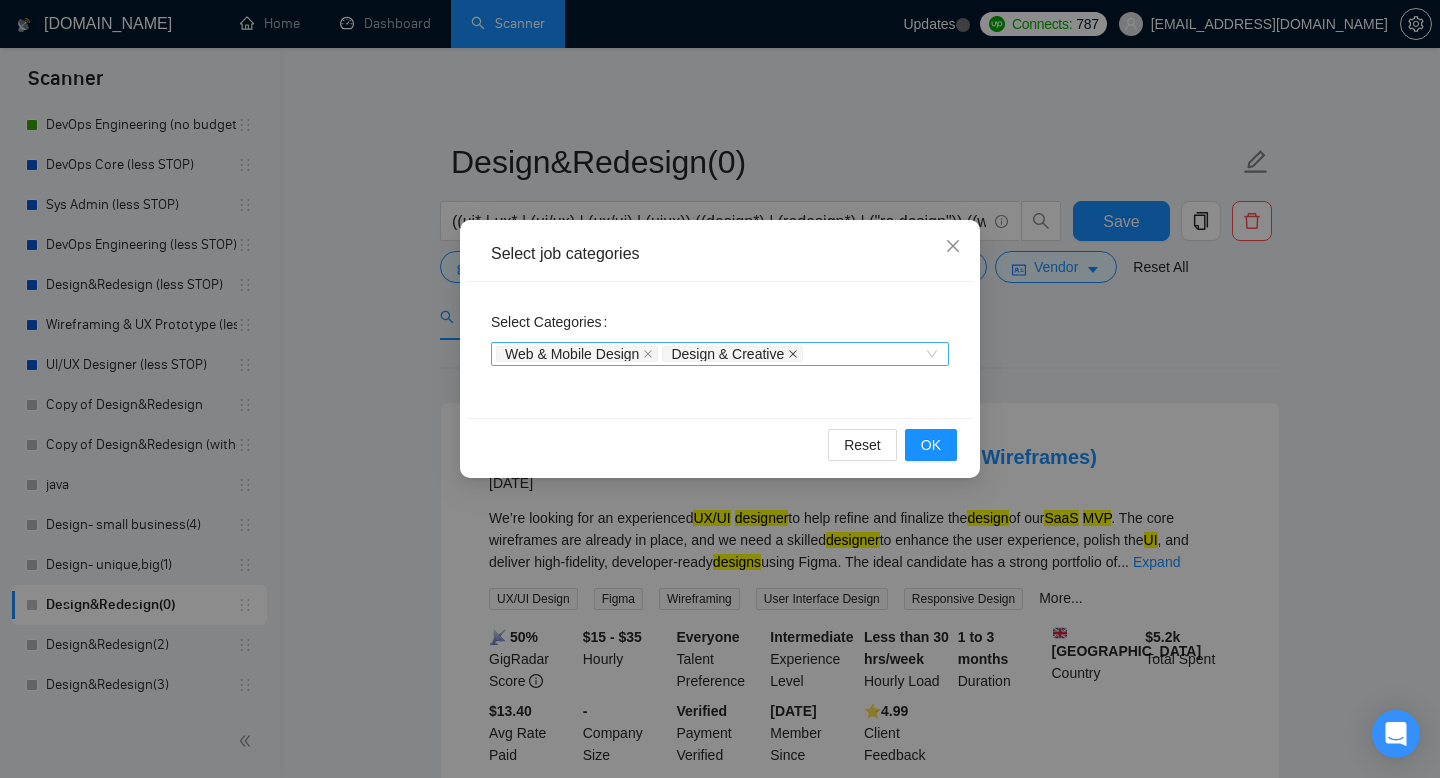 click 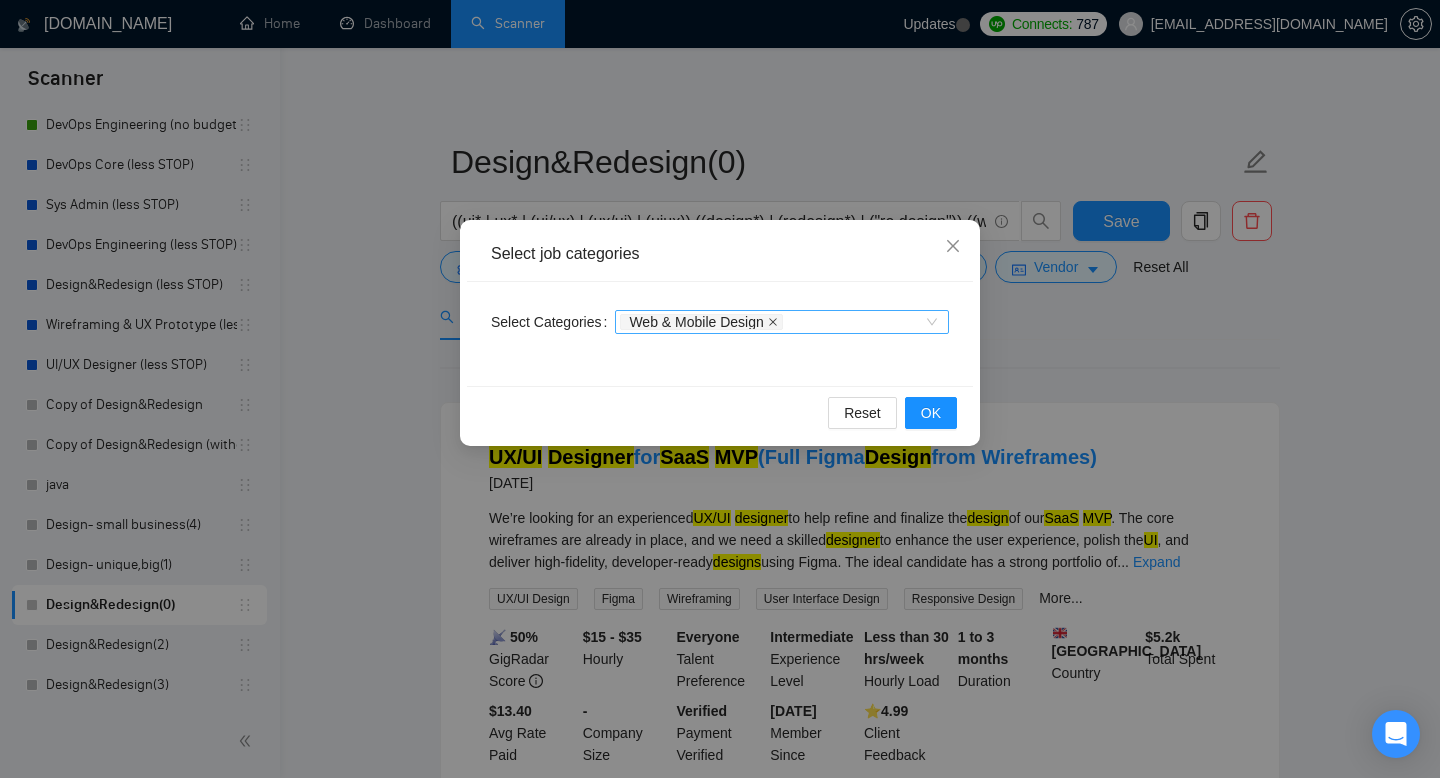 click 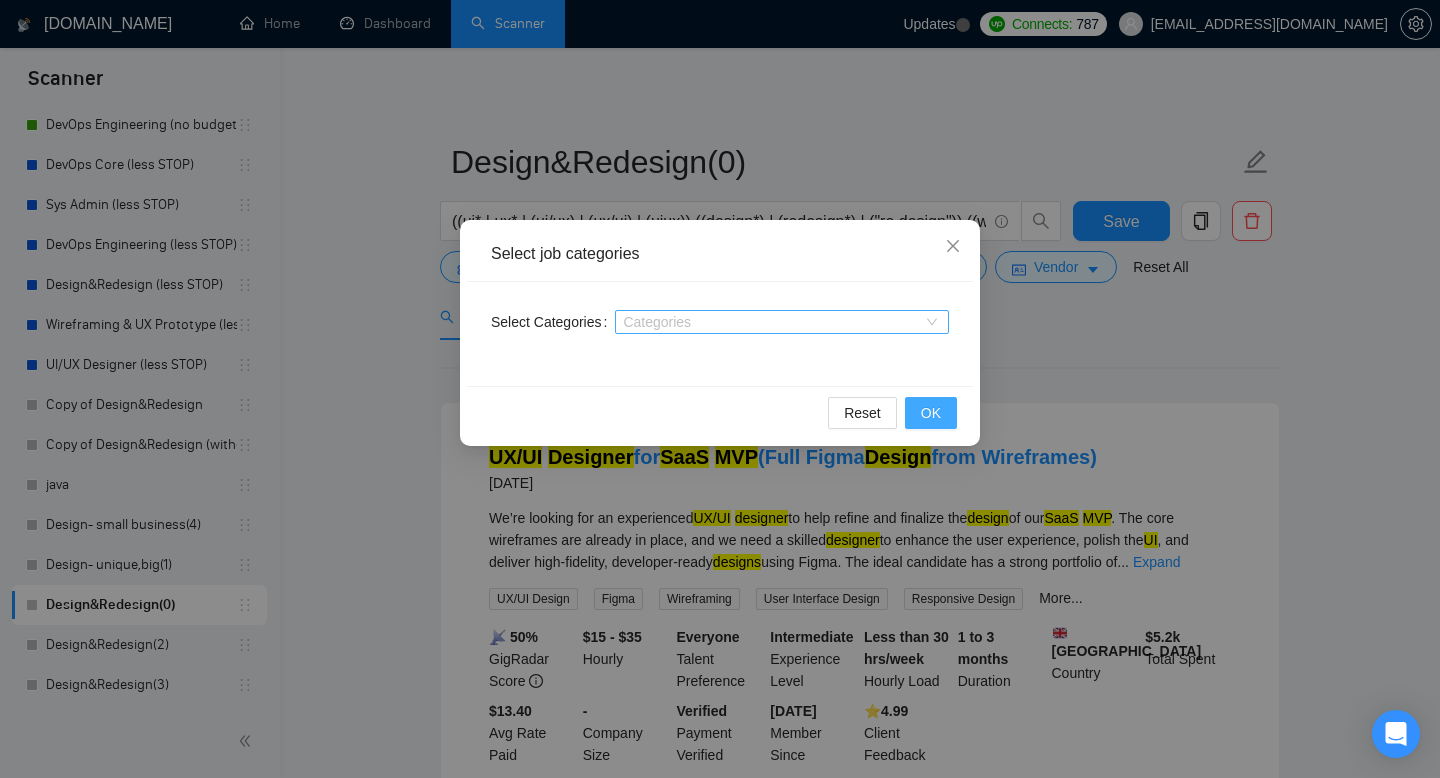click on "OK" at bounding box center (931, 413) 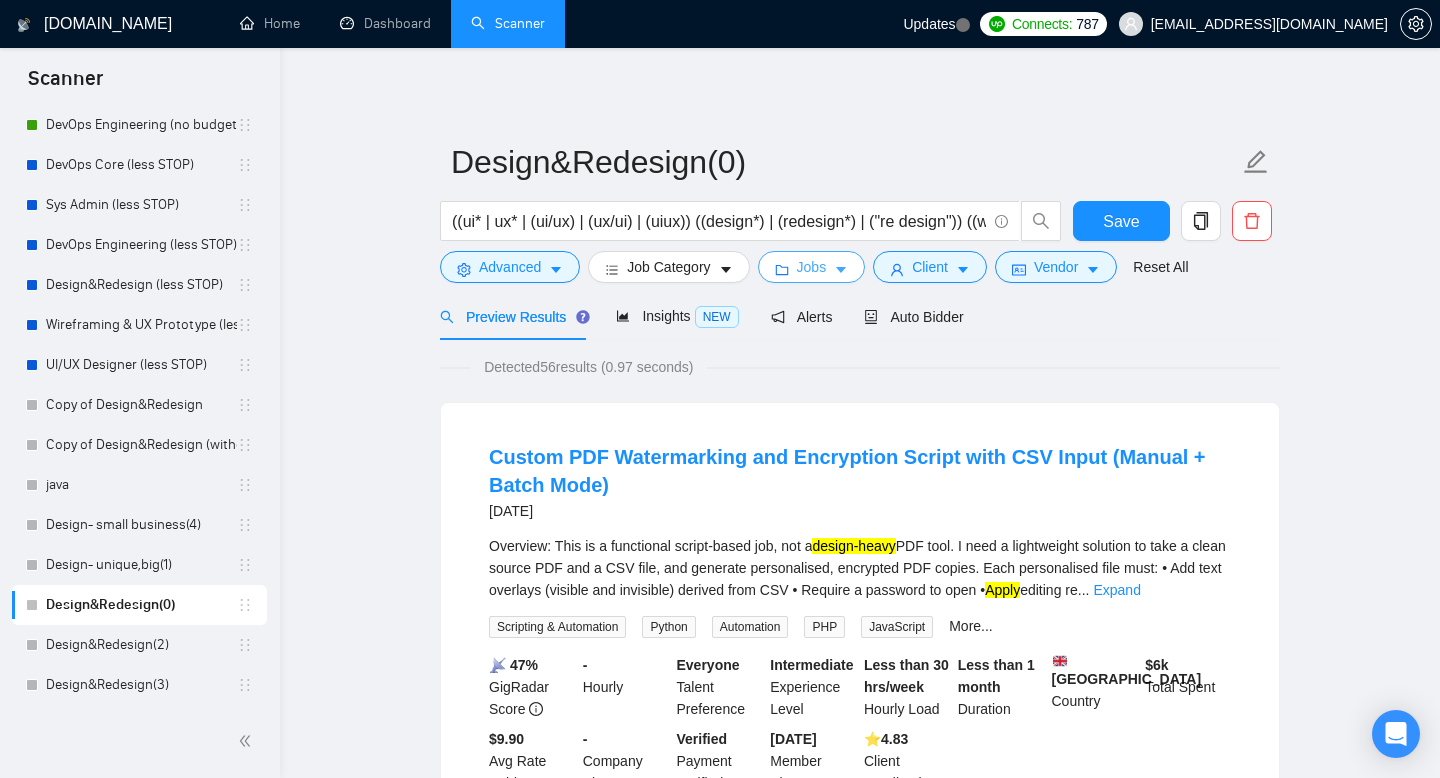 click on "Jobs" at bounding box center (812, 267) 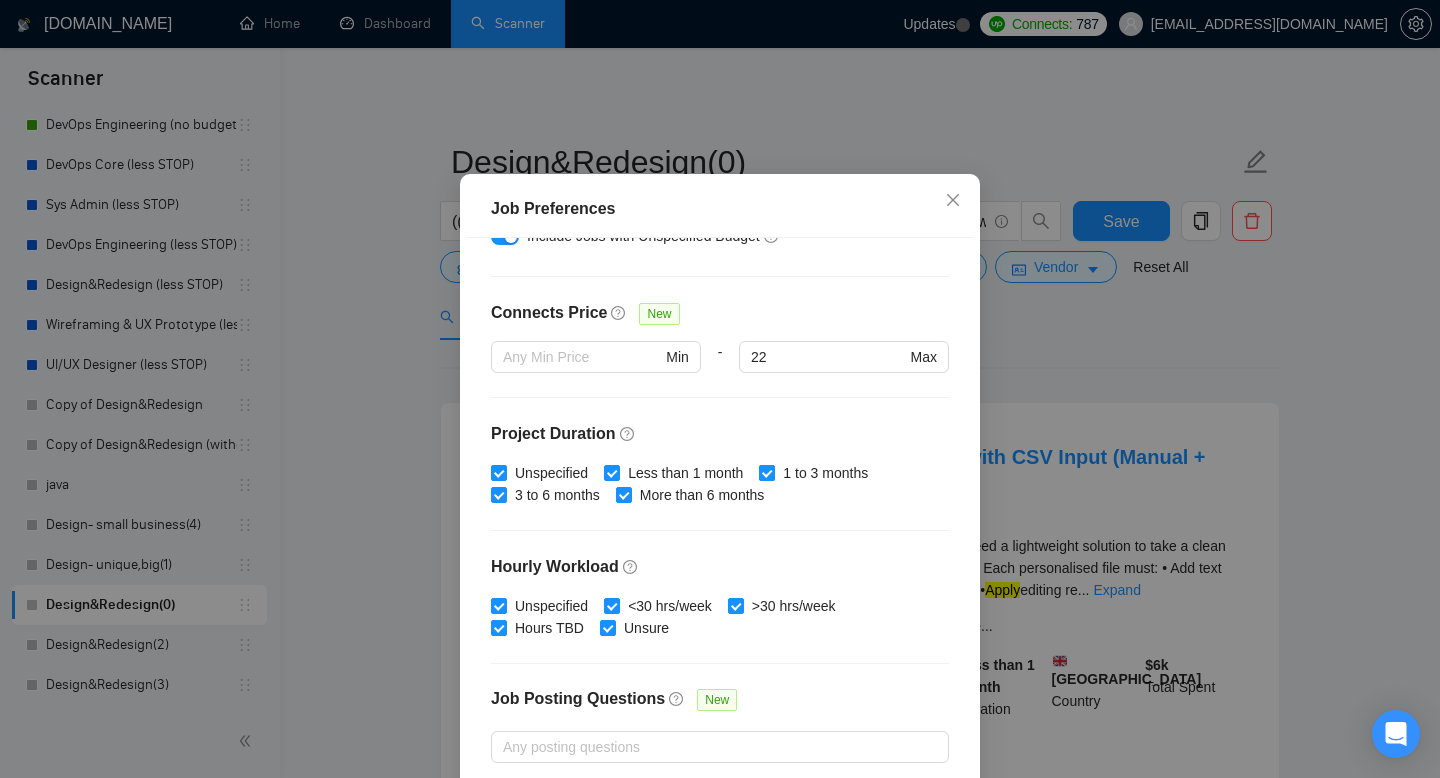 scroll, scrollTop: 582, scrollLeft: 0, axis: vertical 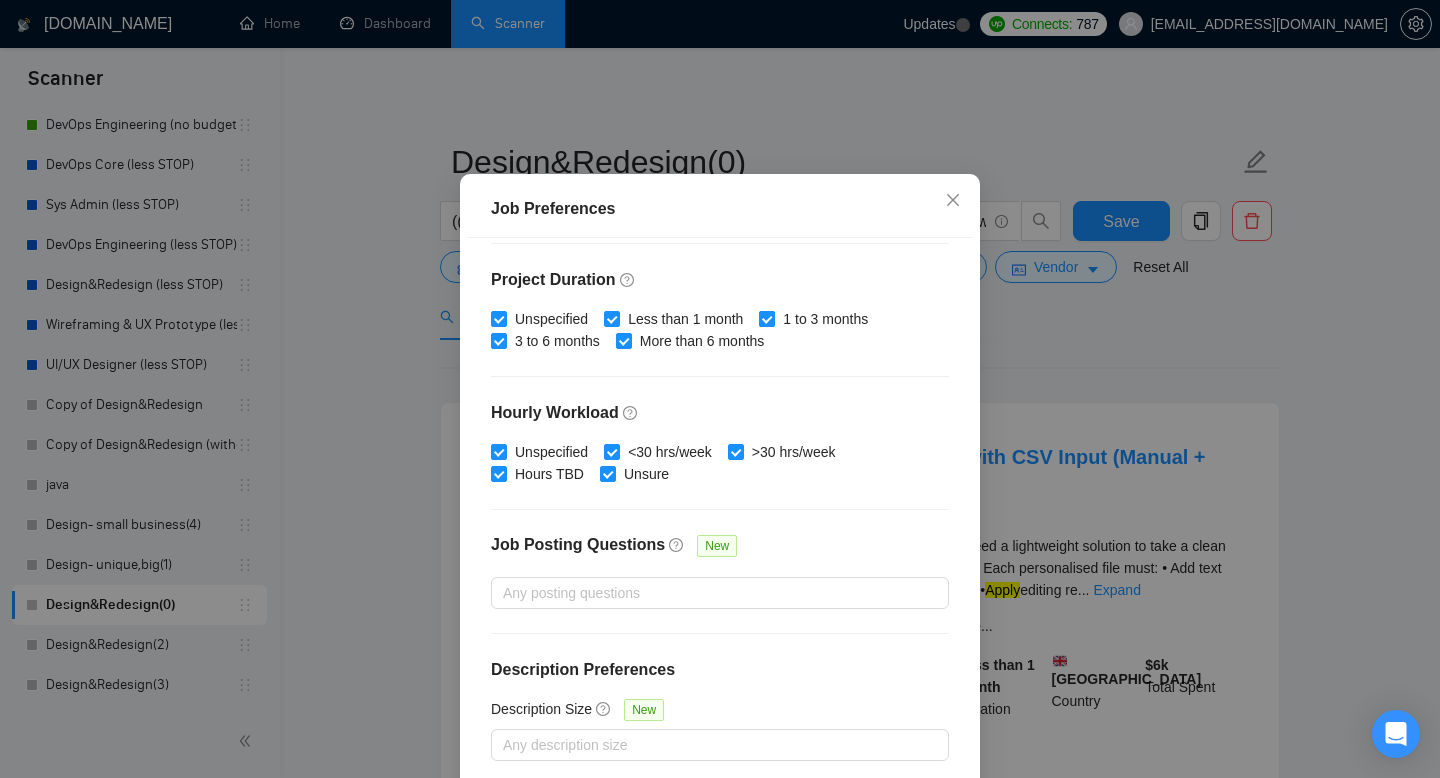 click on "1 to 3 months" at bounding box center (825, 319) 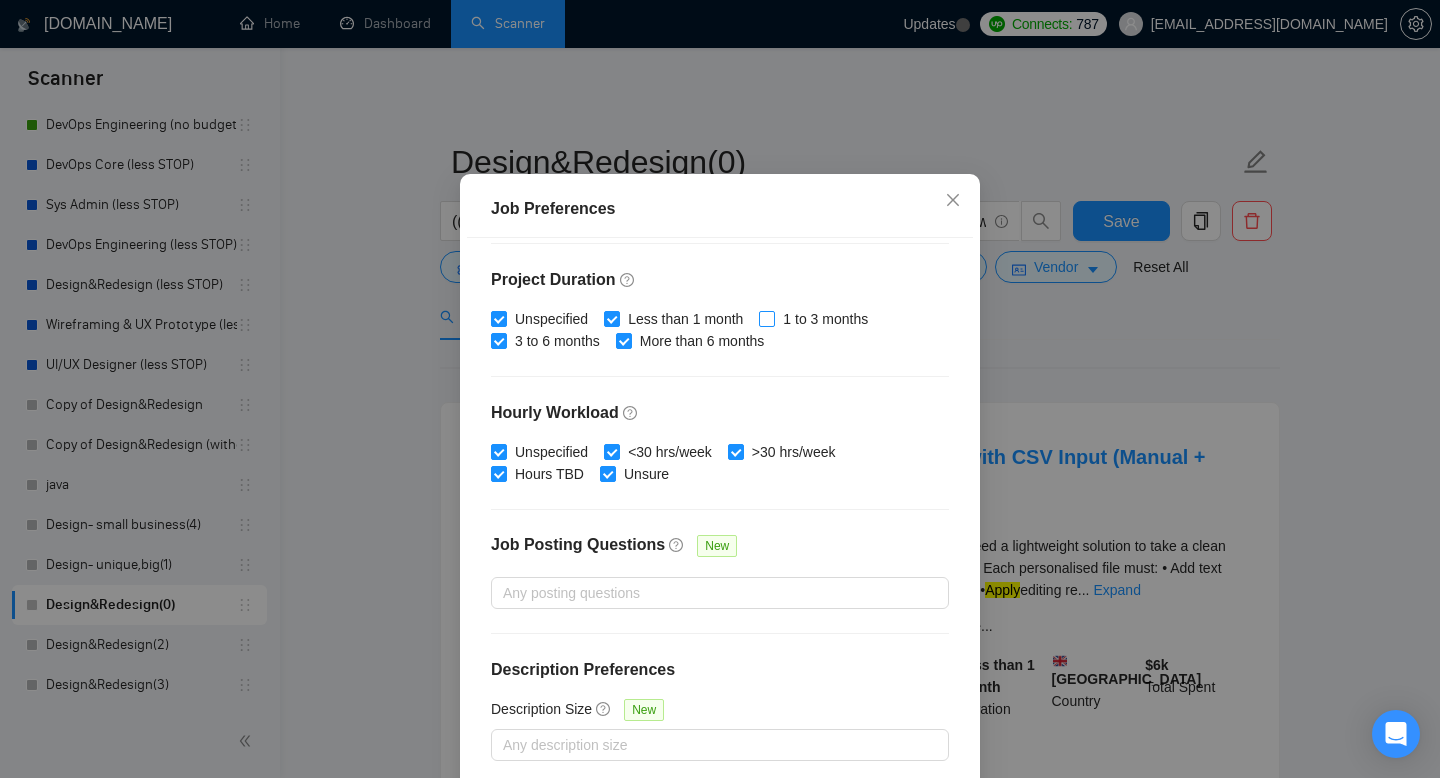 scroll, scrollTop: 131, scrollLeft: 0, axis: vertical 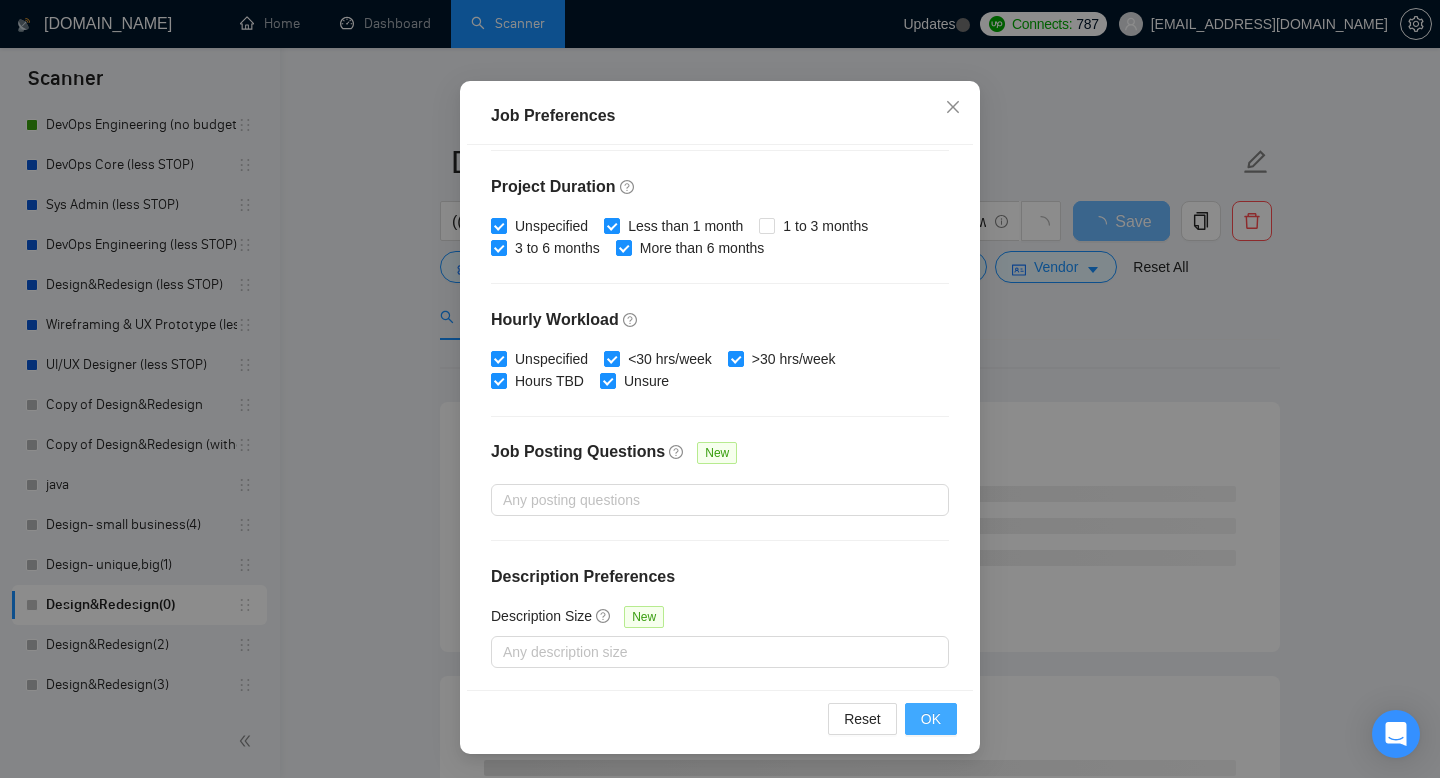 click on "OK" at bounding box center (931, 719) 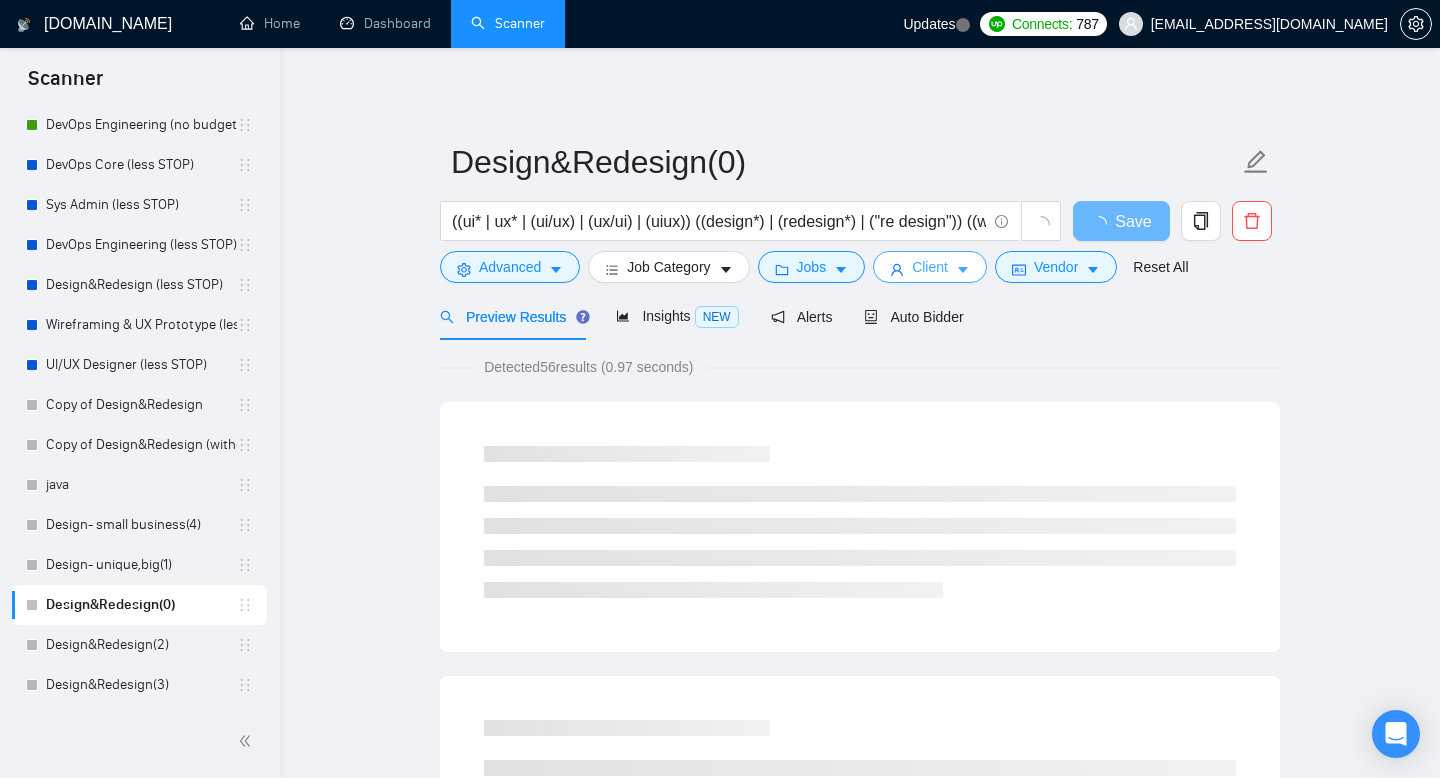 click on "Client" at bounding box center (930, 267) 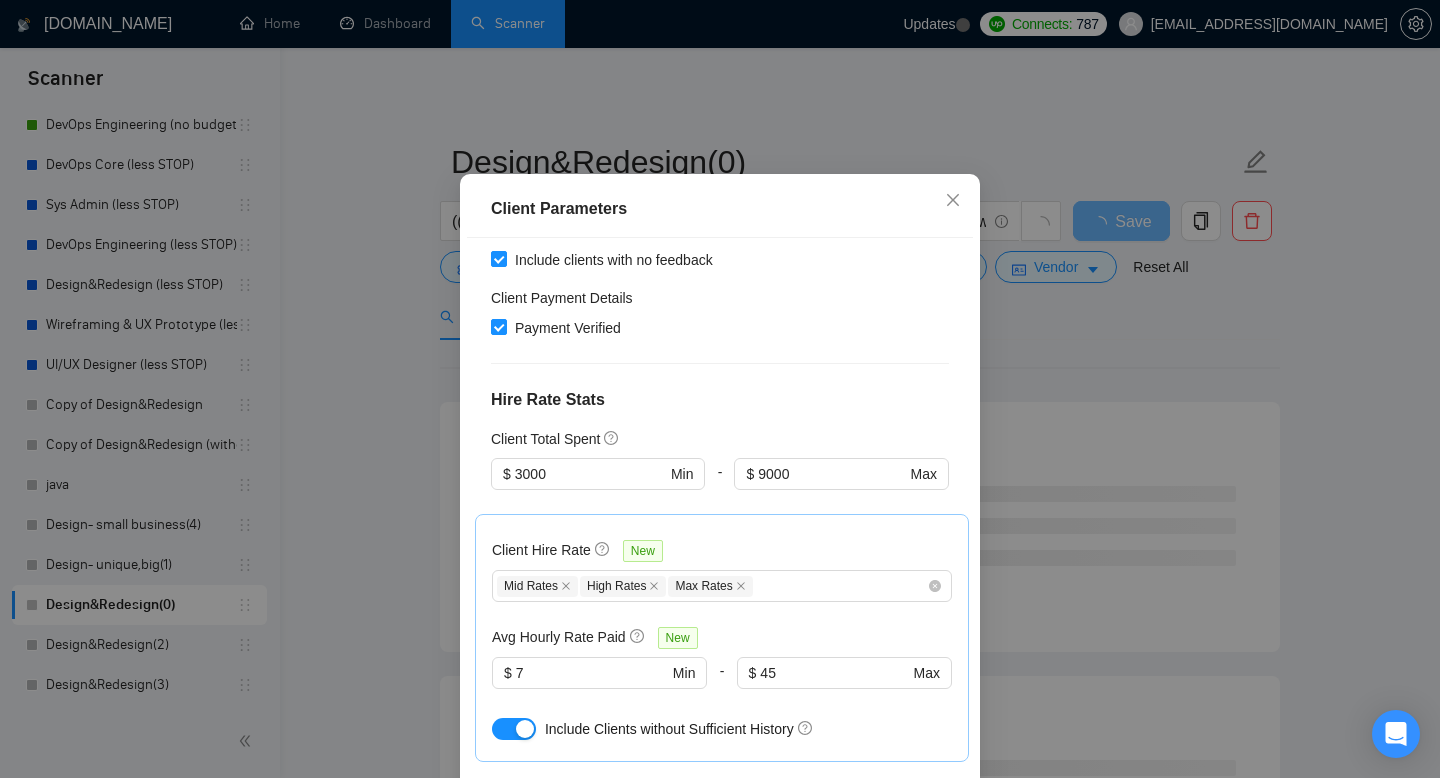 scroll, scrollTop: 439, scrollLeft: 0, axis: vertical 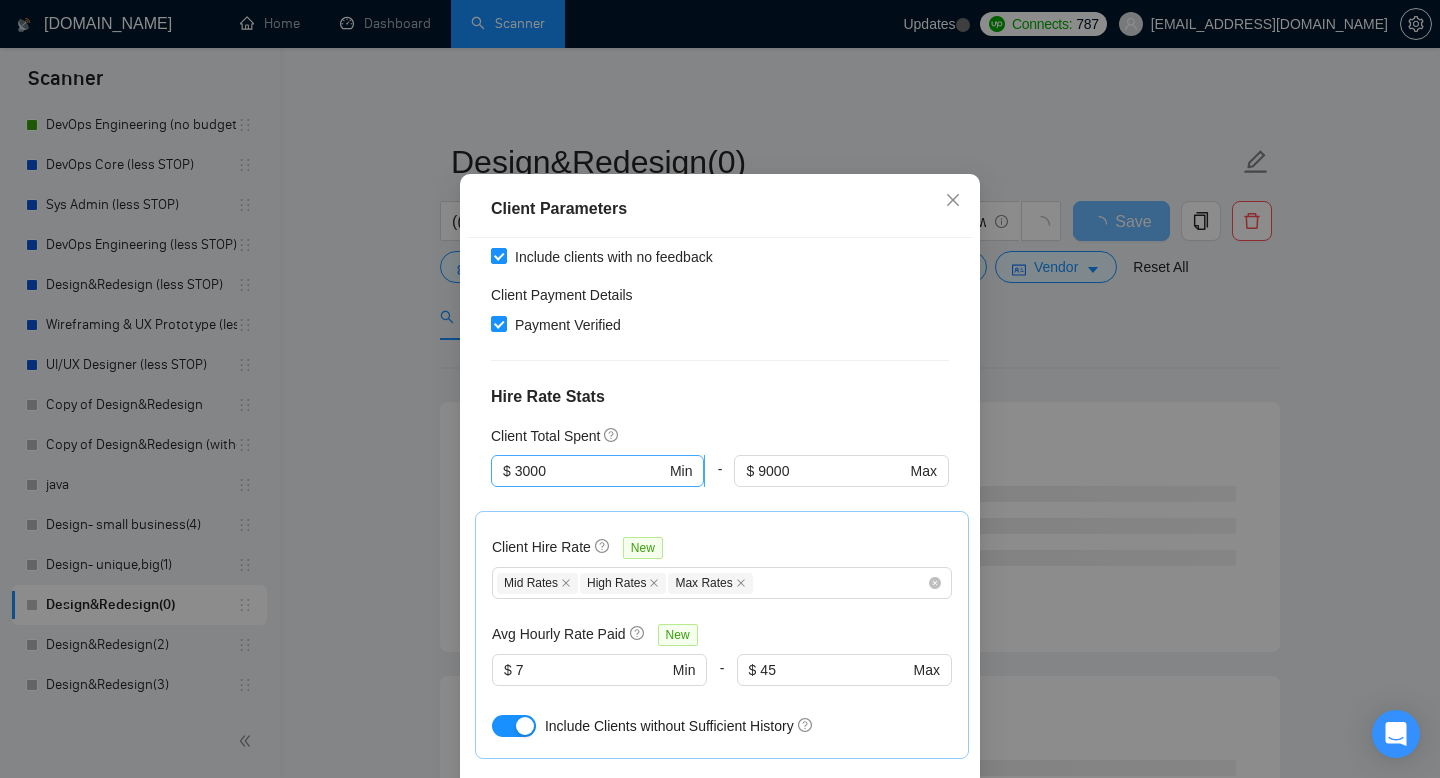 click on "3000" at bounding box center [590, 471] 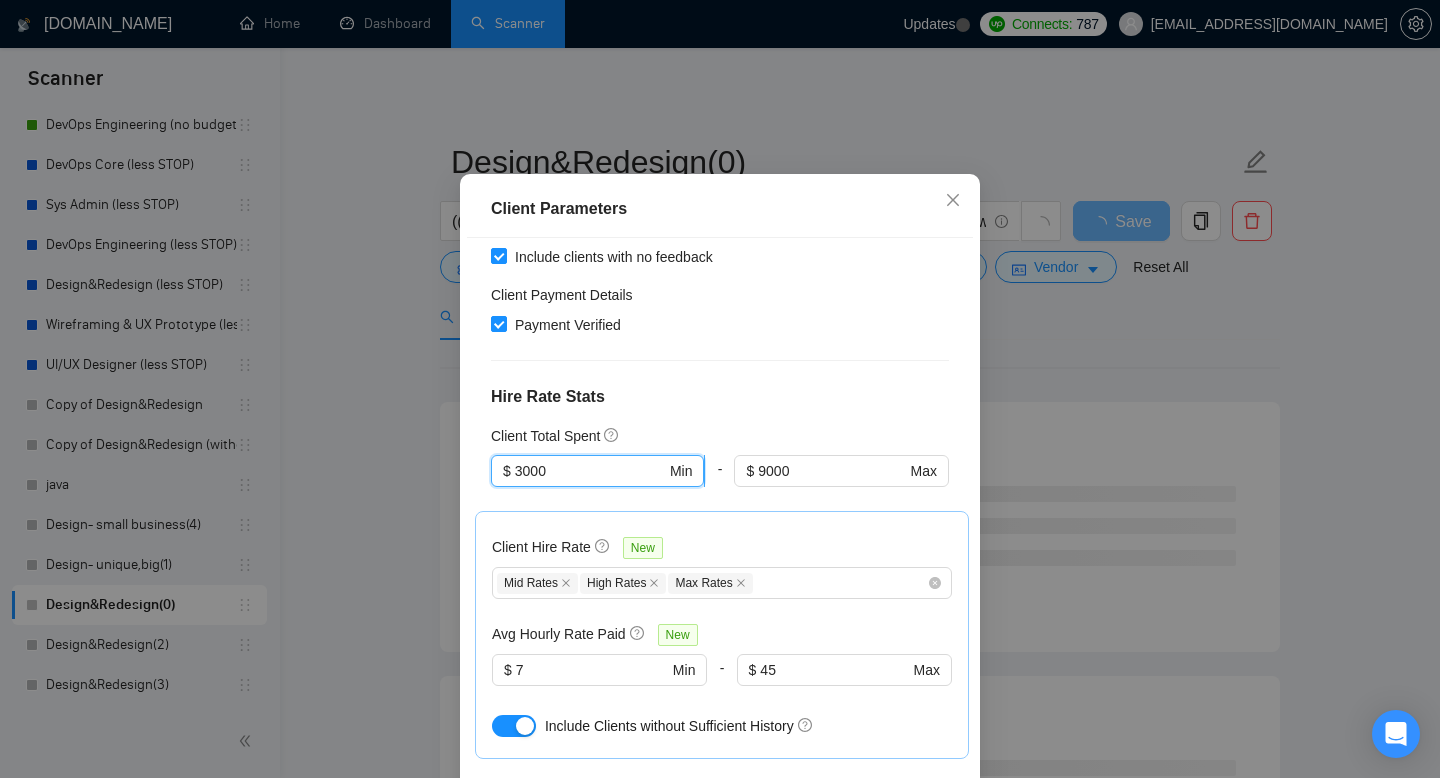 click on "3000" at bounding box center [590, 471] 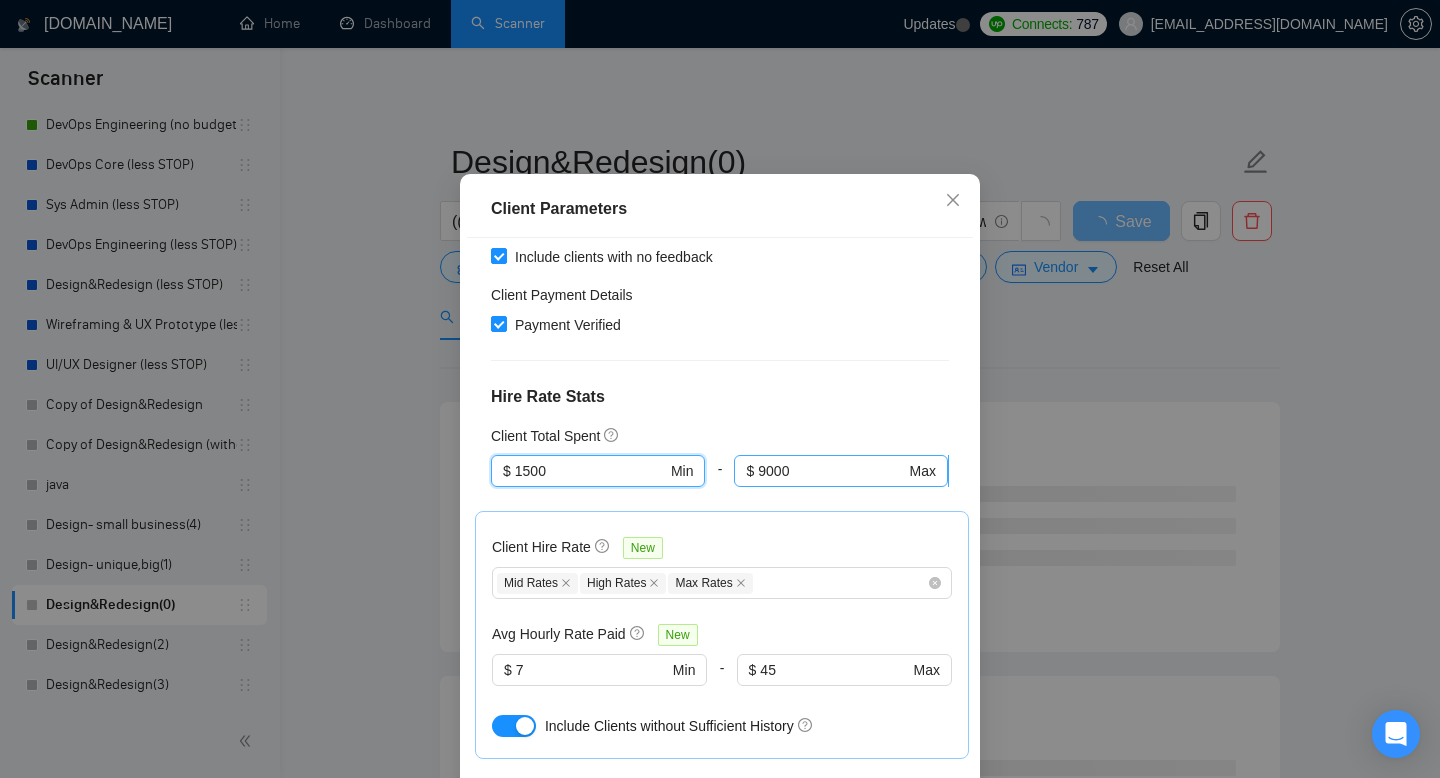 type on "1500" 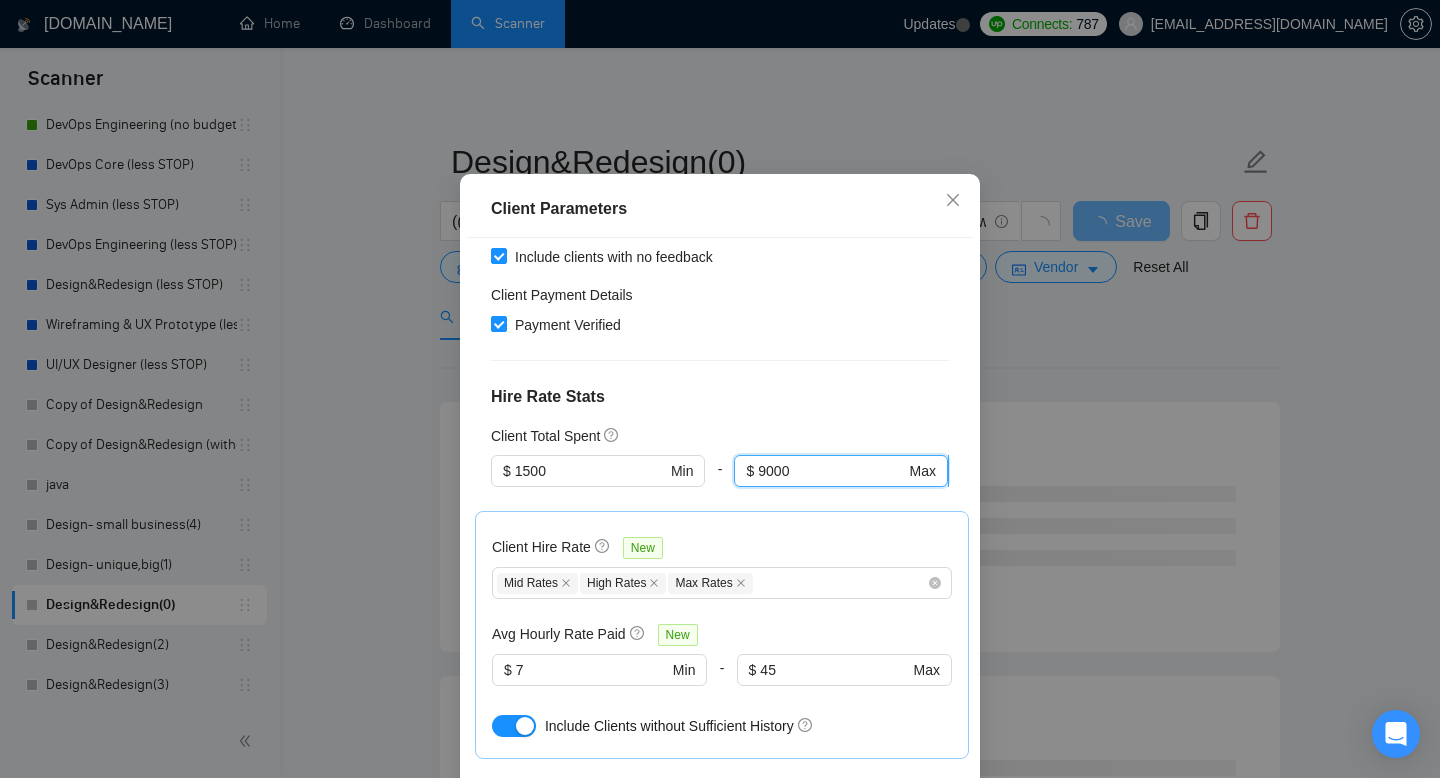 click on "9000" at bounding box center (831, 471) 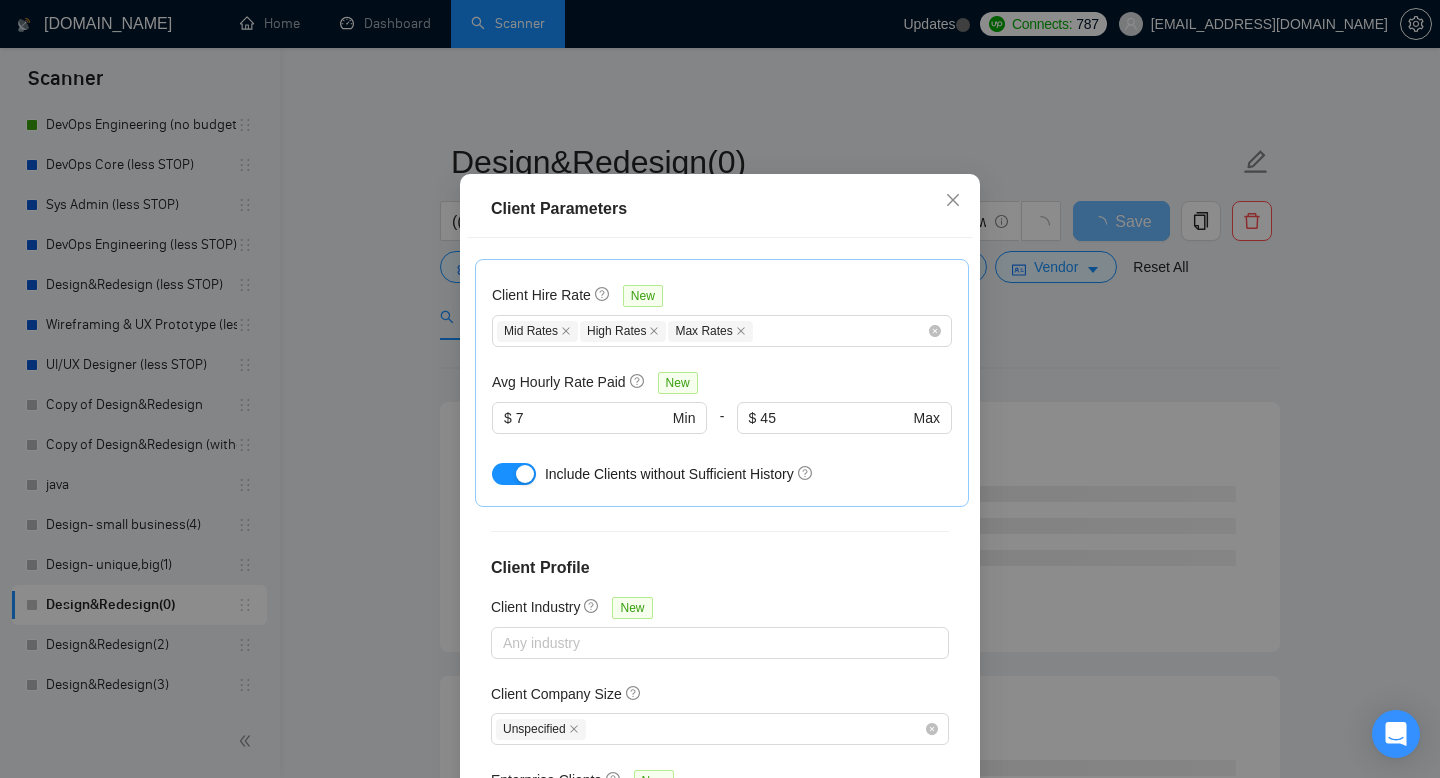 scroll, scrollTop: 701, scrollLeft: 0, axis: vertical 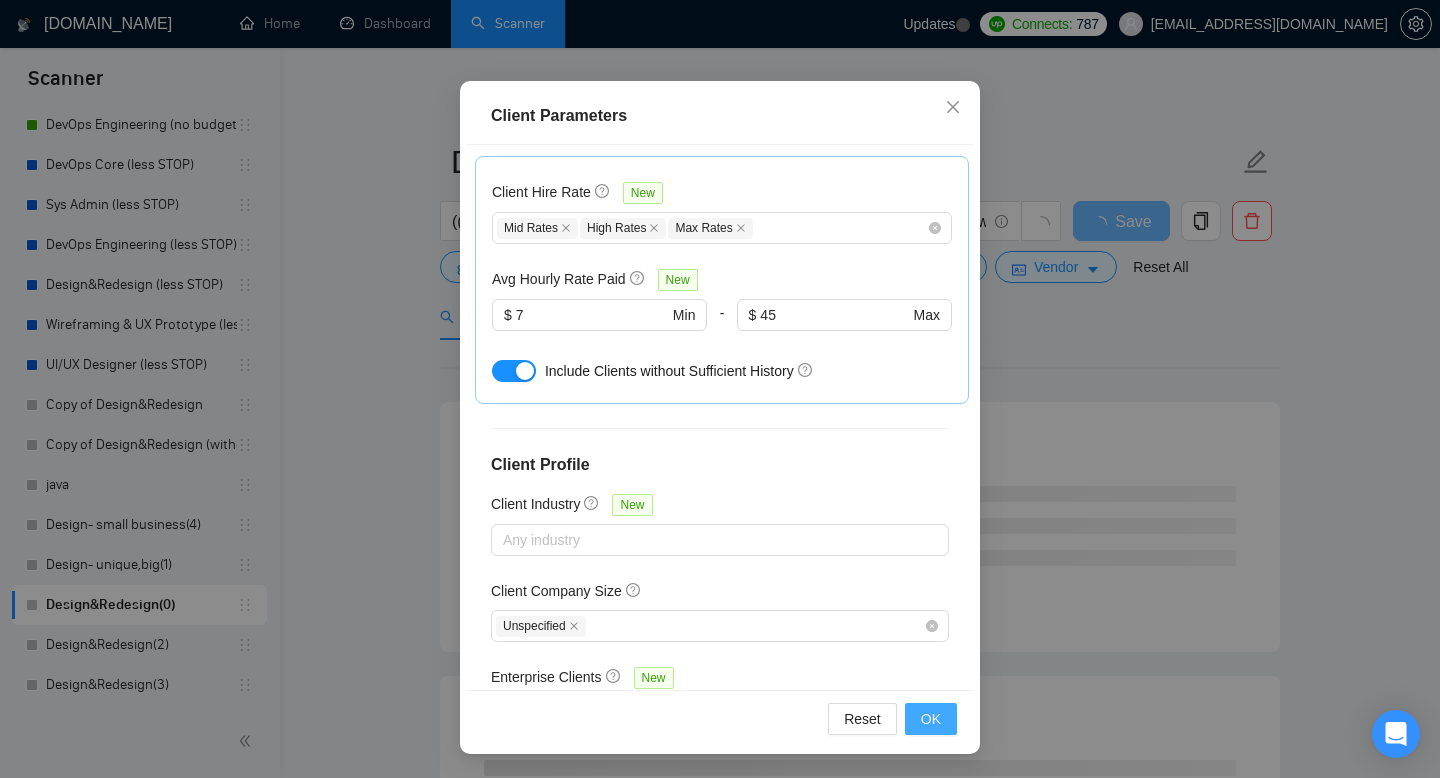 type on "10000" 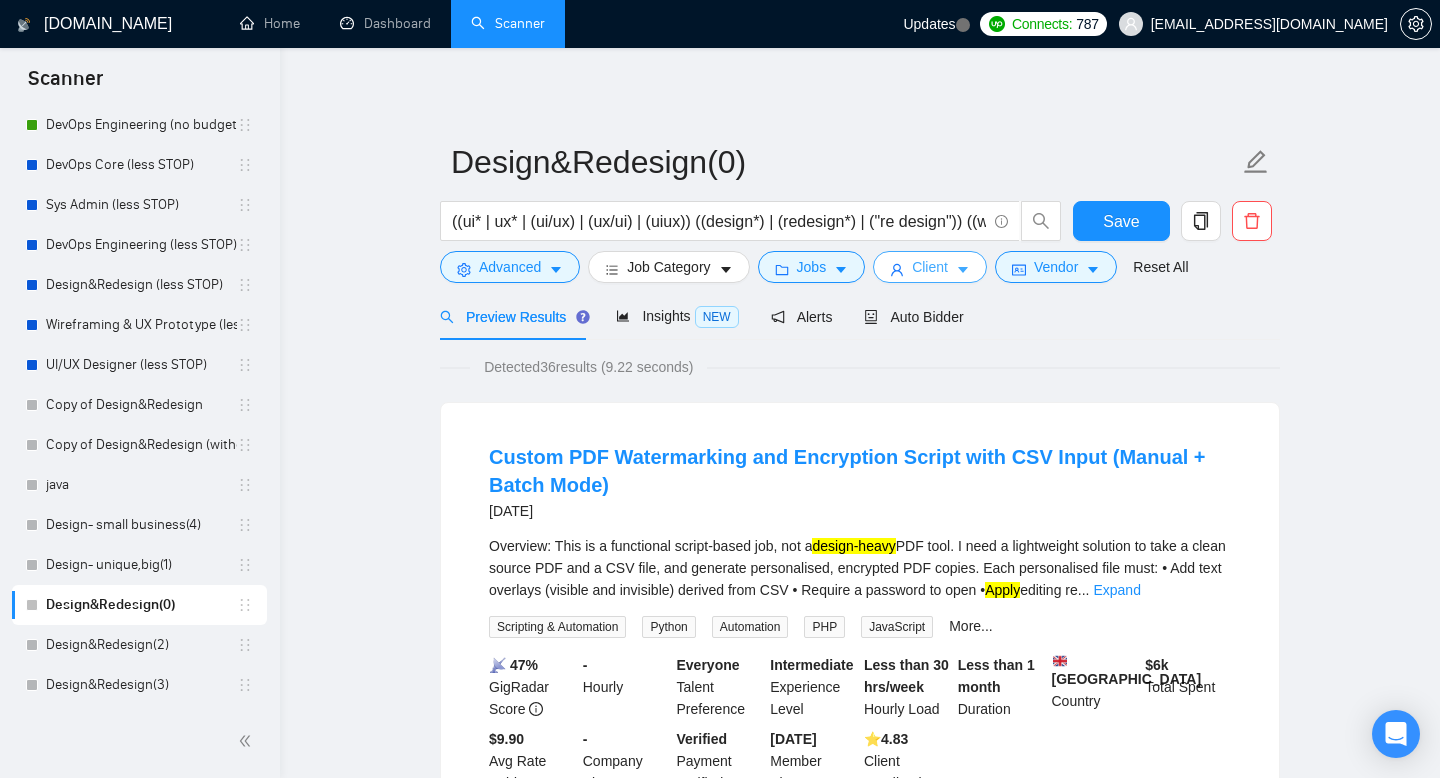 click on "Client" at bounding box center (930, 267) 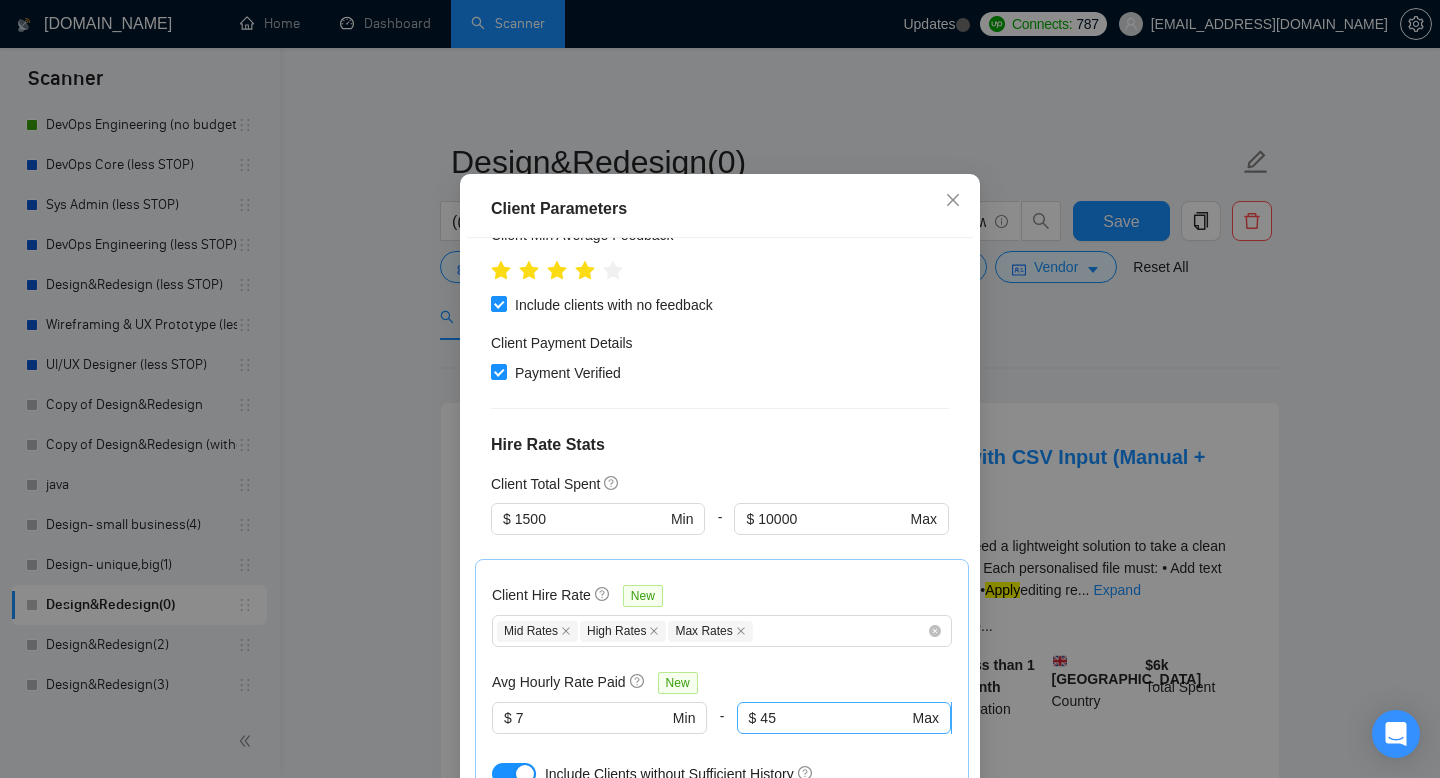 scroll, scrollTop: 0, scrollLeft: 0, axis: both 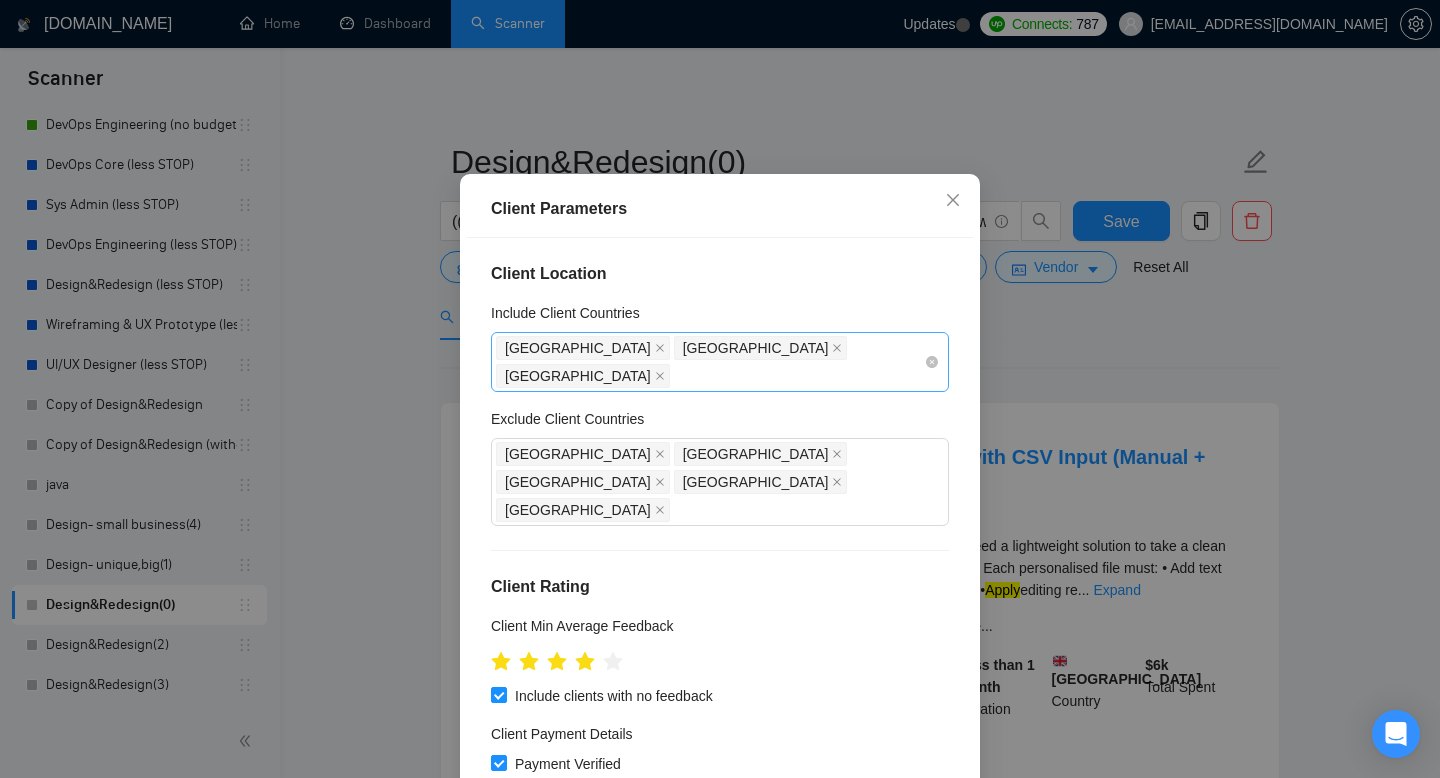 click on "United Kingdom Romania Canada" at bounding box center (710, 362) 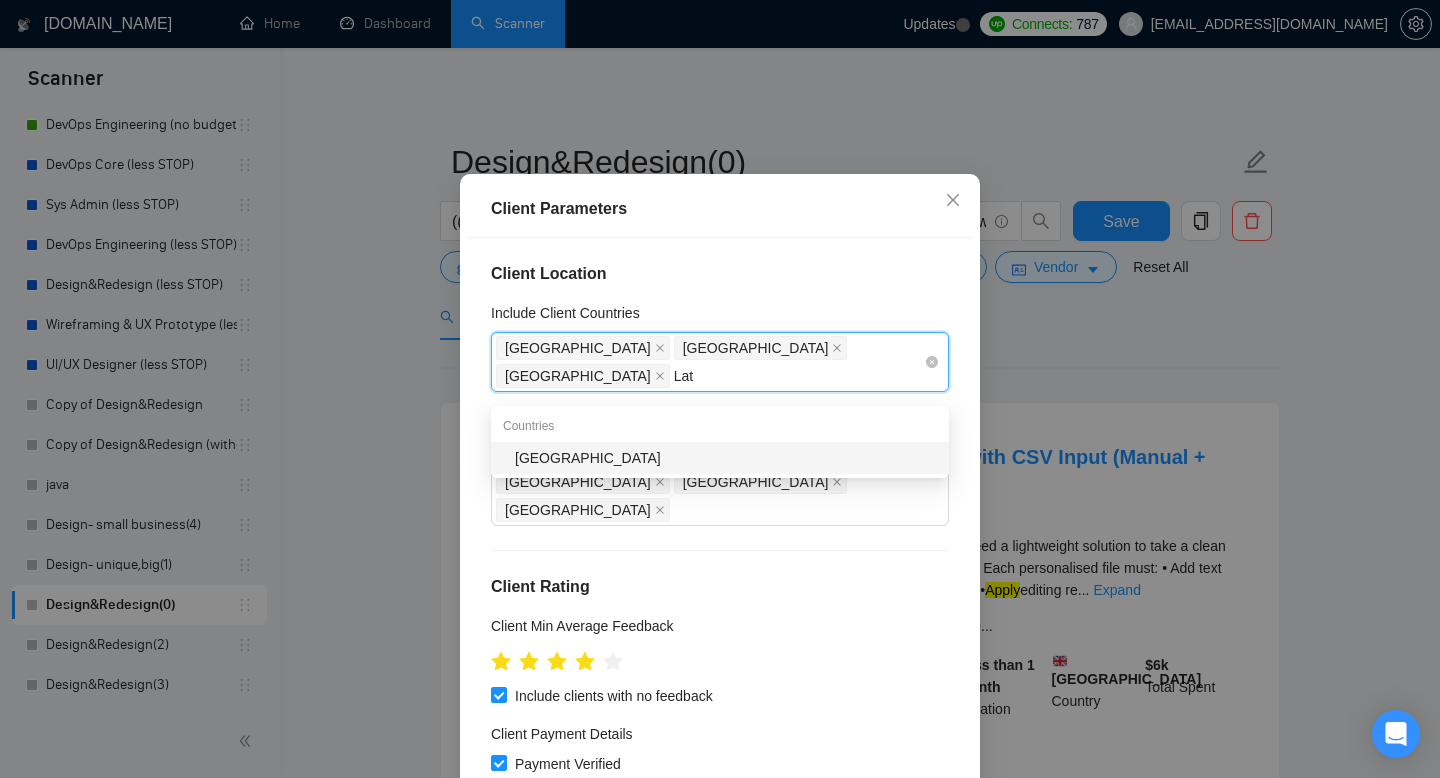type on "Latv" 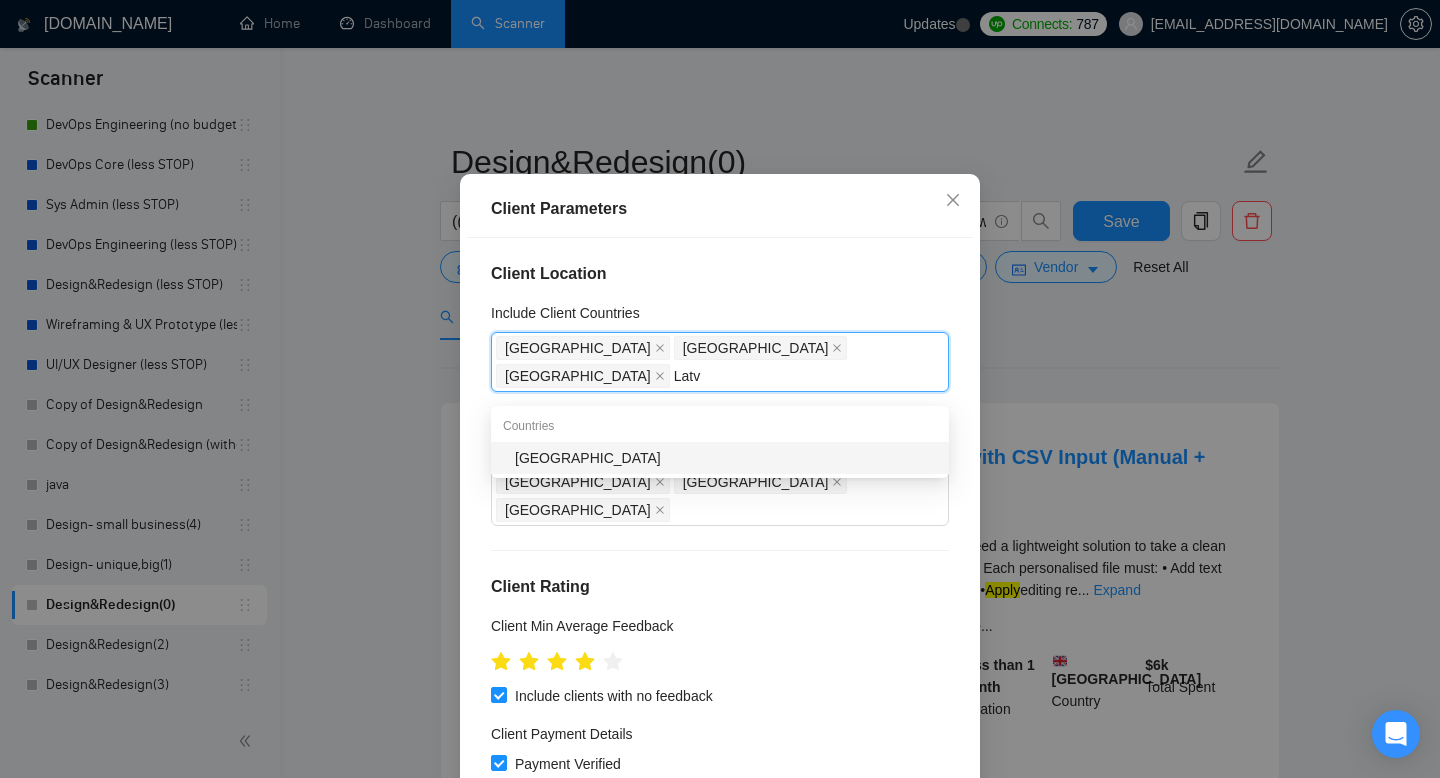click on "Latvia" at bounding box center [726, 458] 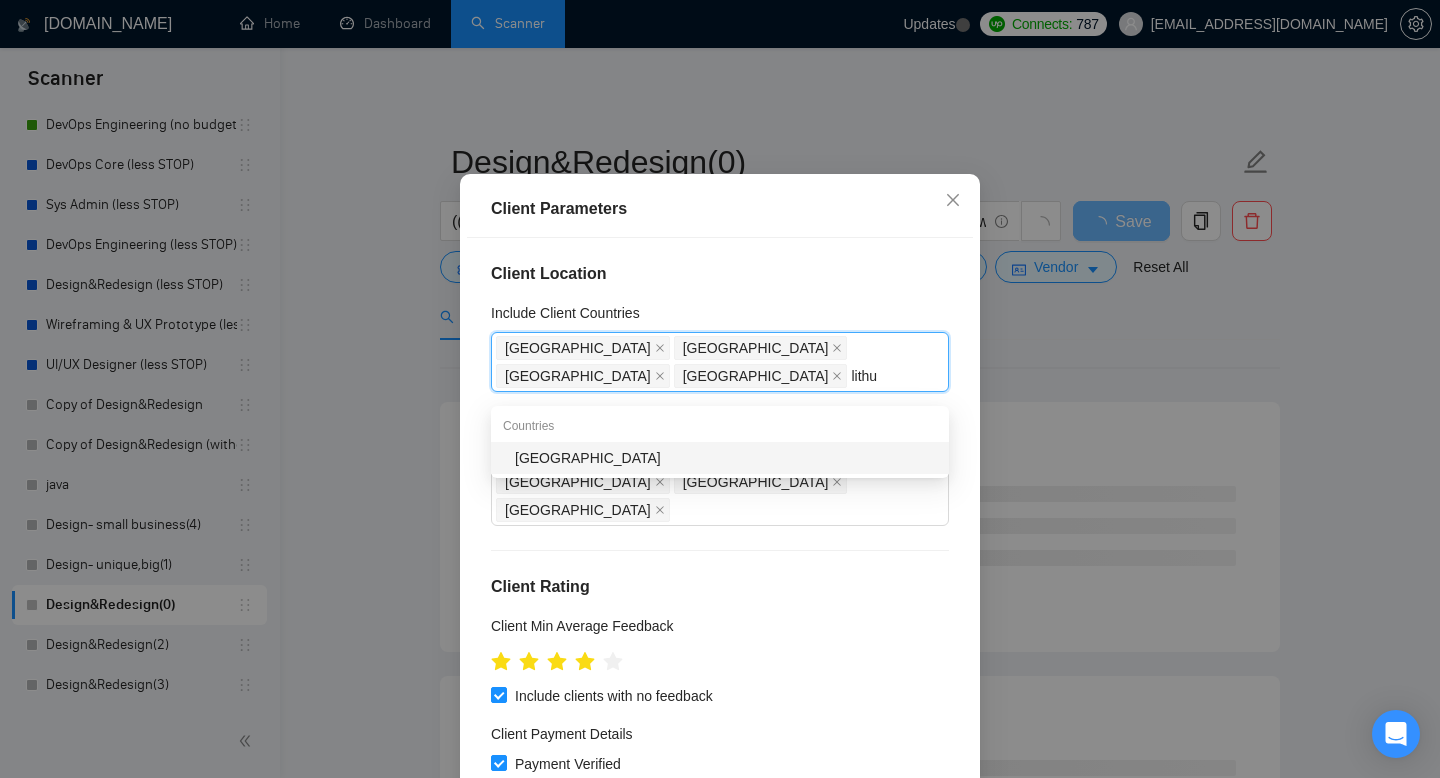 type on "lithua" 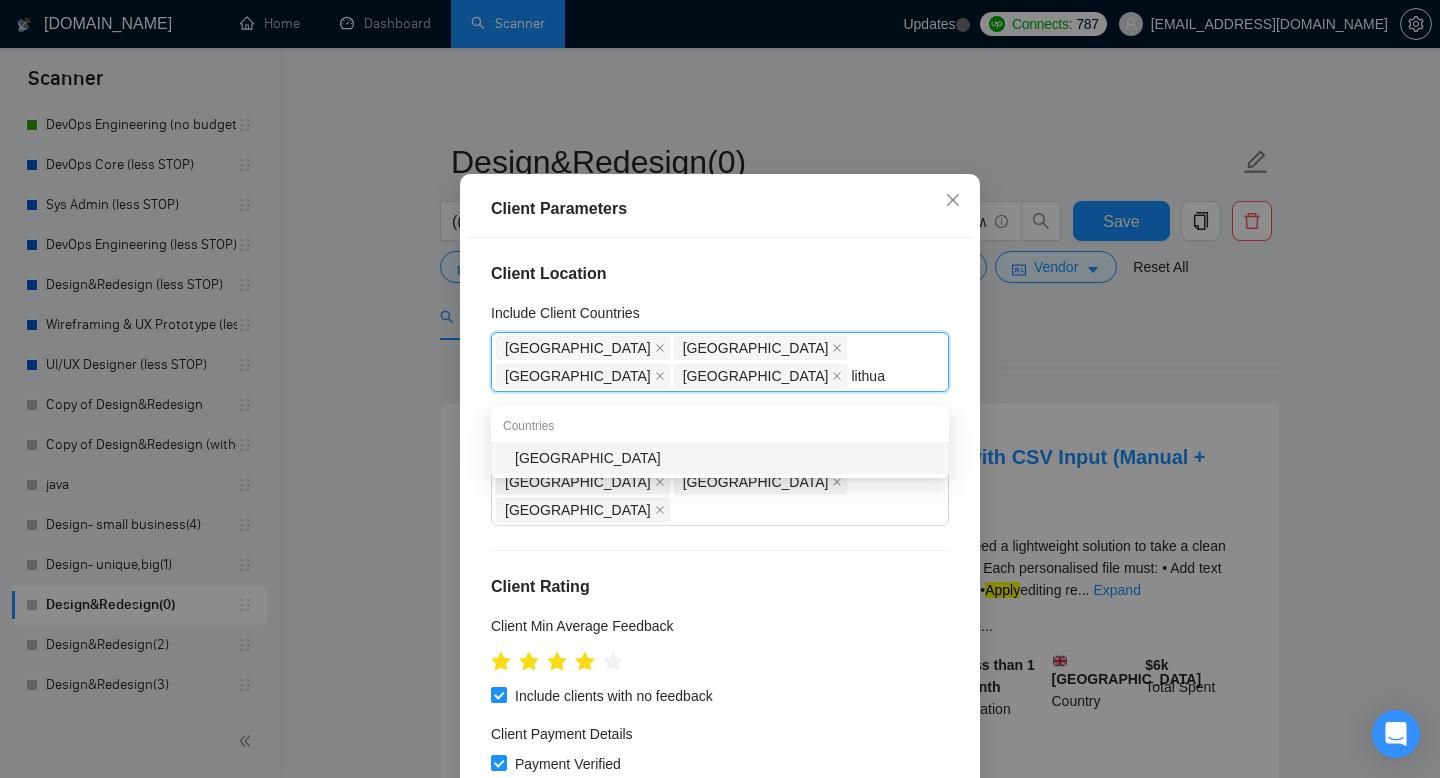 click on "Lithuania" at bounding box center (726, 458) 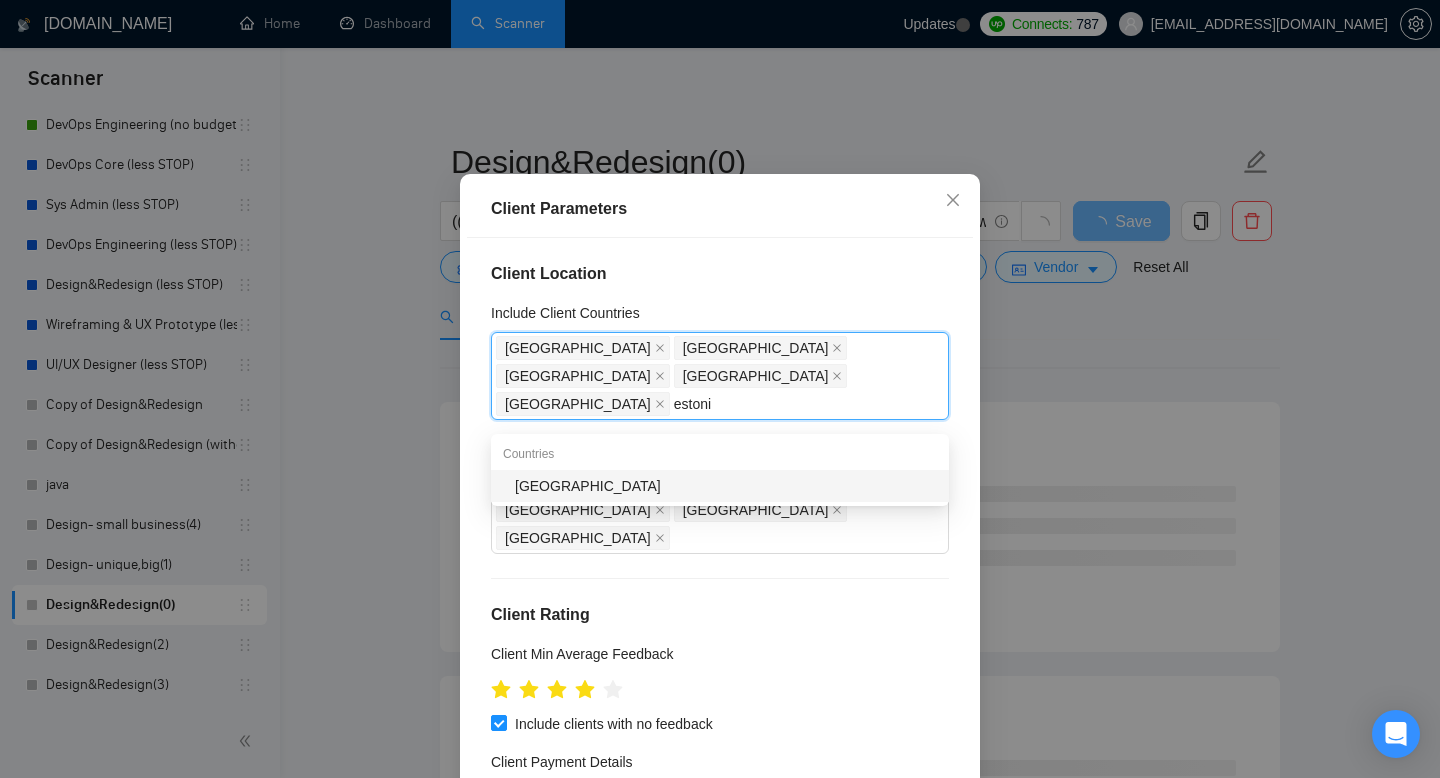 type on "estonia" 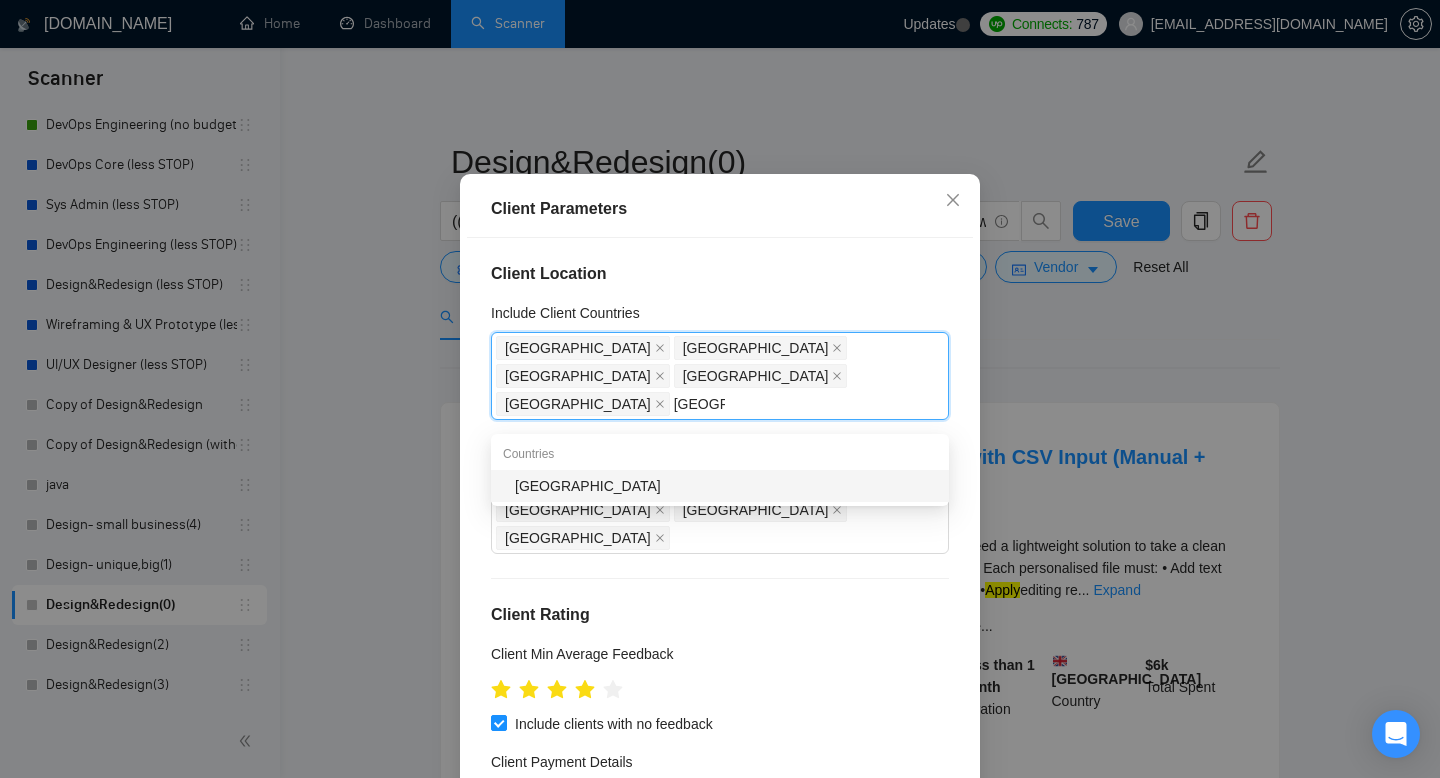 click on "Estonia" at bounding box center (726, 486) 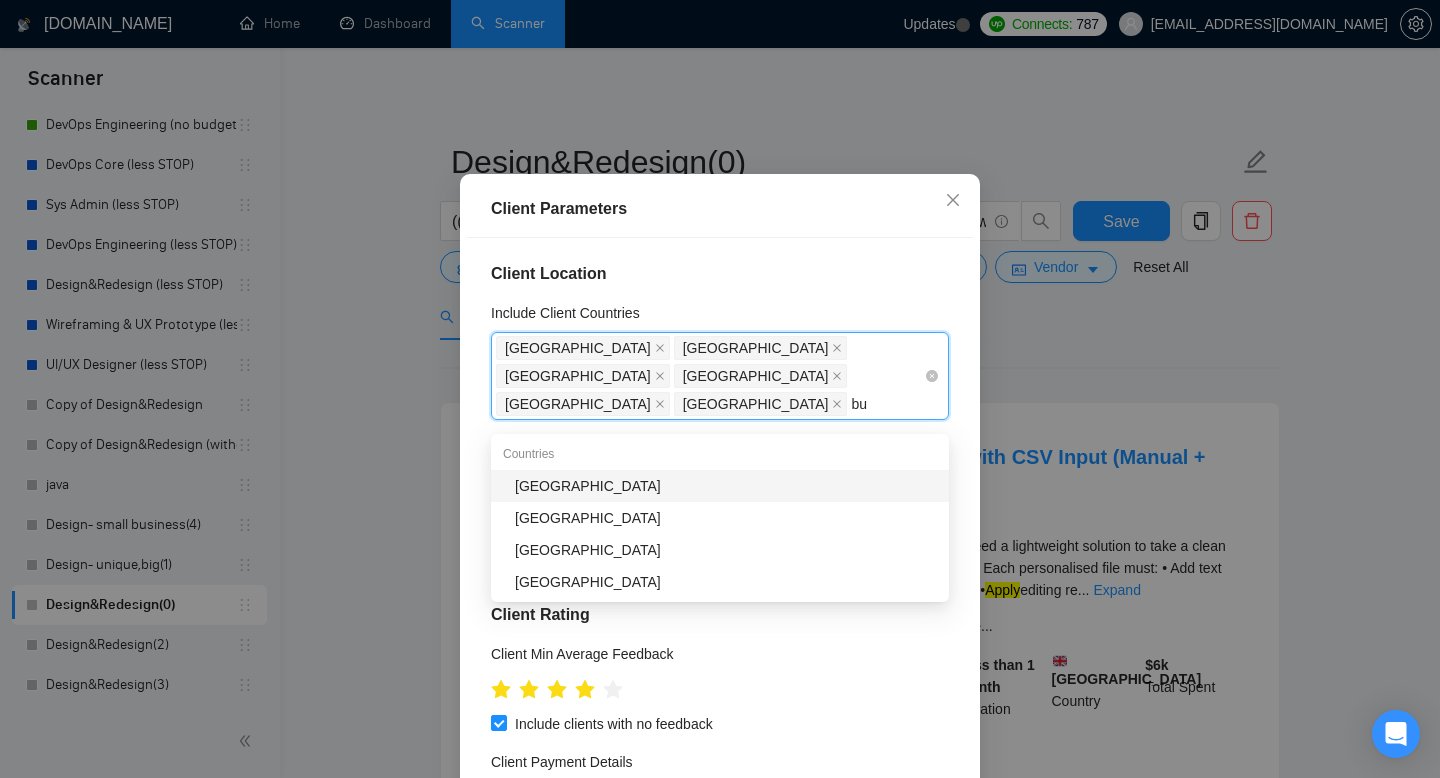 type on "bul" 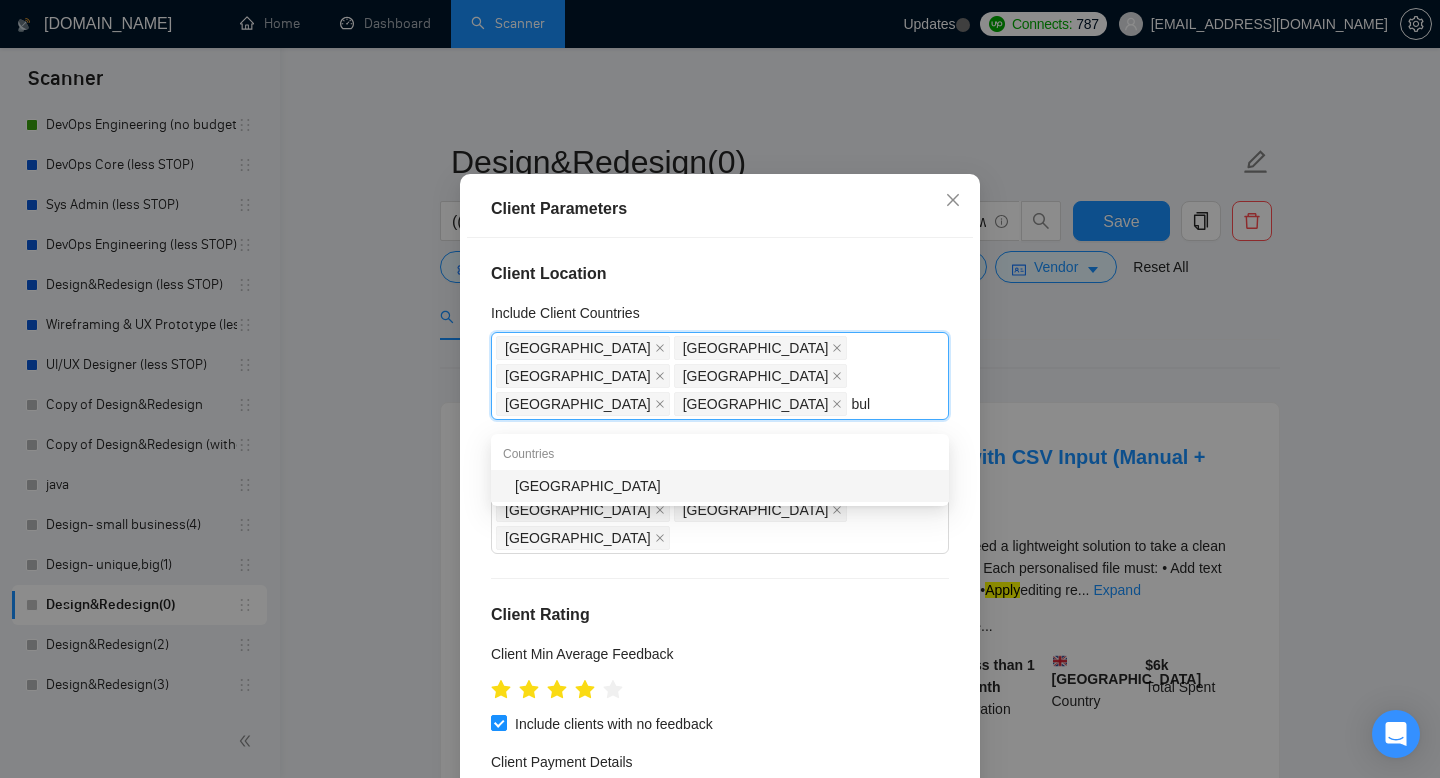 click on "Bulgaria" at bounding box center [726, 486] 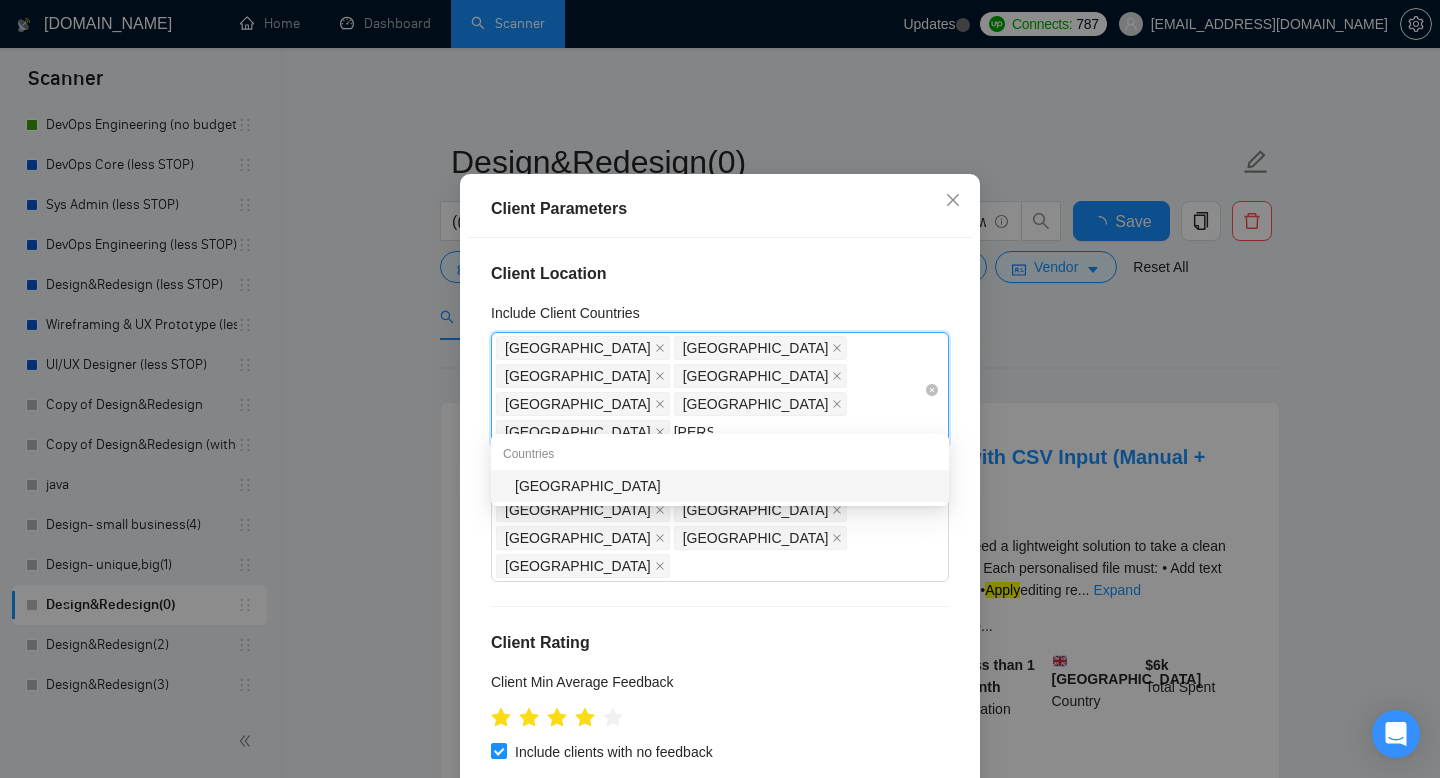 type on "poland" 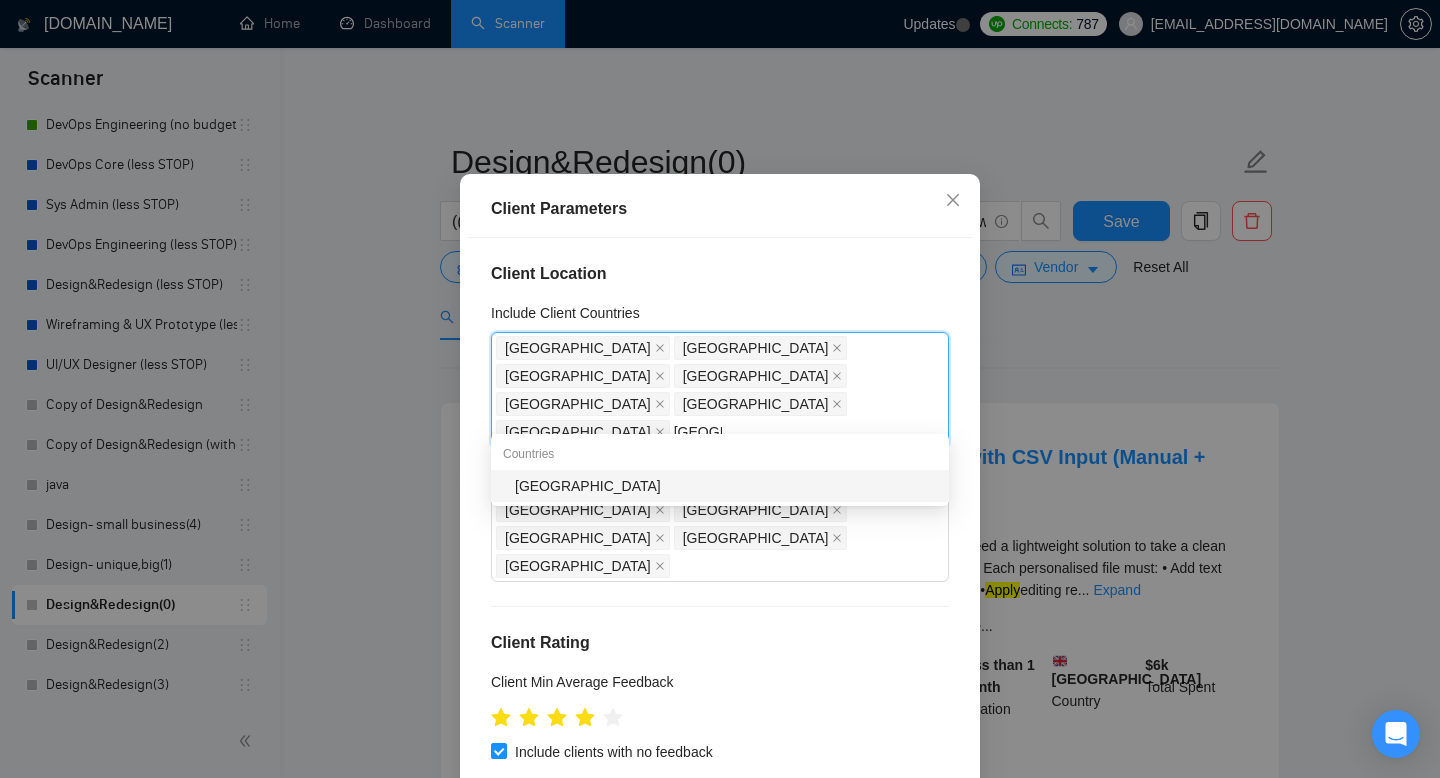 click on "Poland" at bounding box center (726, 486) 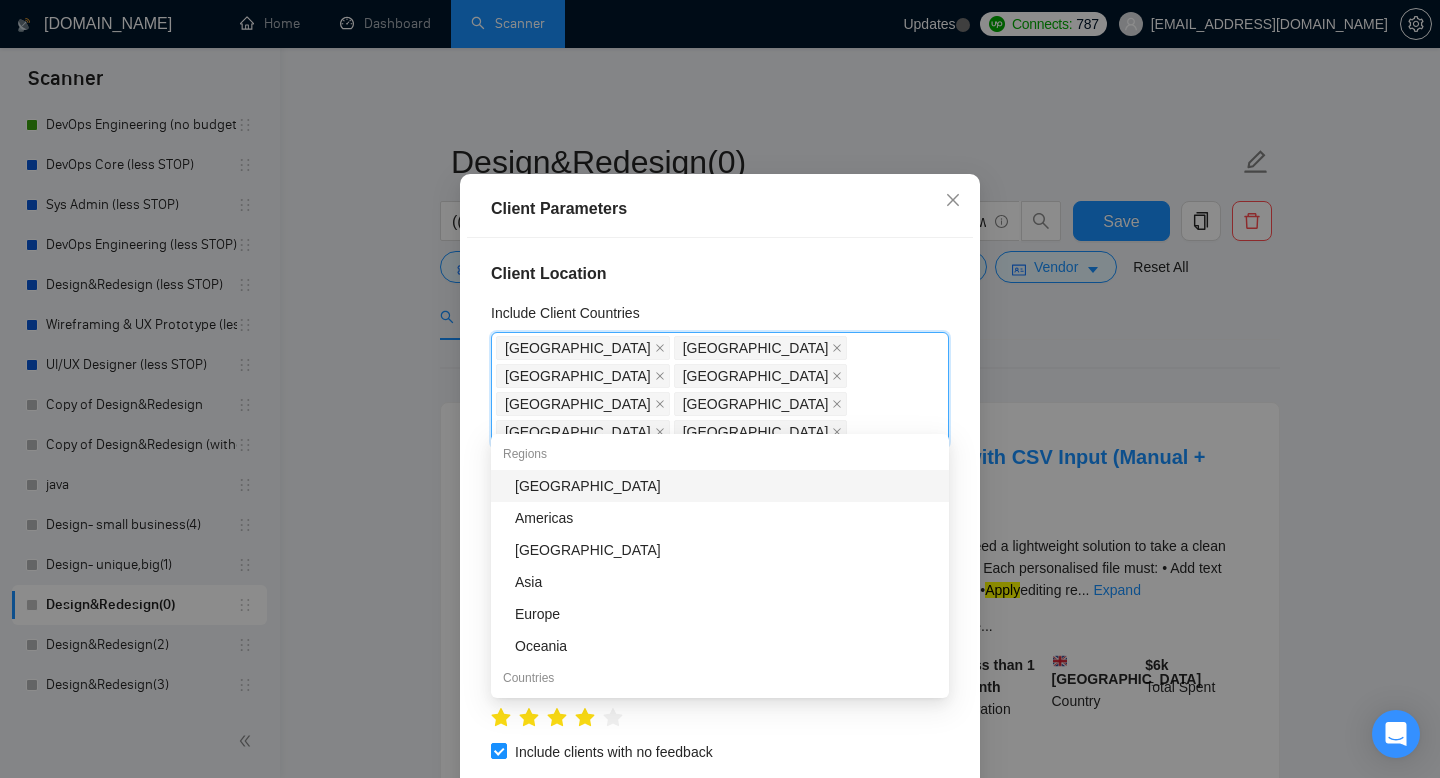 click on "Client Location Include Client Countries United Kingdom Romania Canada Latvia Lithuania Estonia Bulgaria Poland   Exclude Client Countries India Pakistan Philippines Russia Belarus   Client Rating Client Min Average Feedback Include clients with no feedback Client Payment Details Payment Verified Hire Rate Stats   Client Total Spent $ 1500 Min - $ 10000 Max Client Hire Rate New Mid Rates High Rates Max Rates     Avg Hourly Rate Paid New $ 7 Min - $ 45 Max Include Clients without Sufficient History Client Profile Client Industry New   Any industry Client Company Size Unspecified   Enterprise Clients New   Any clients" at bounding box center [720, 510] 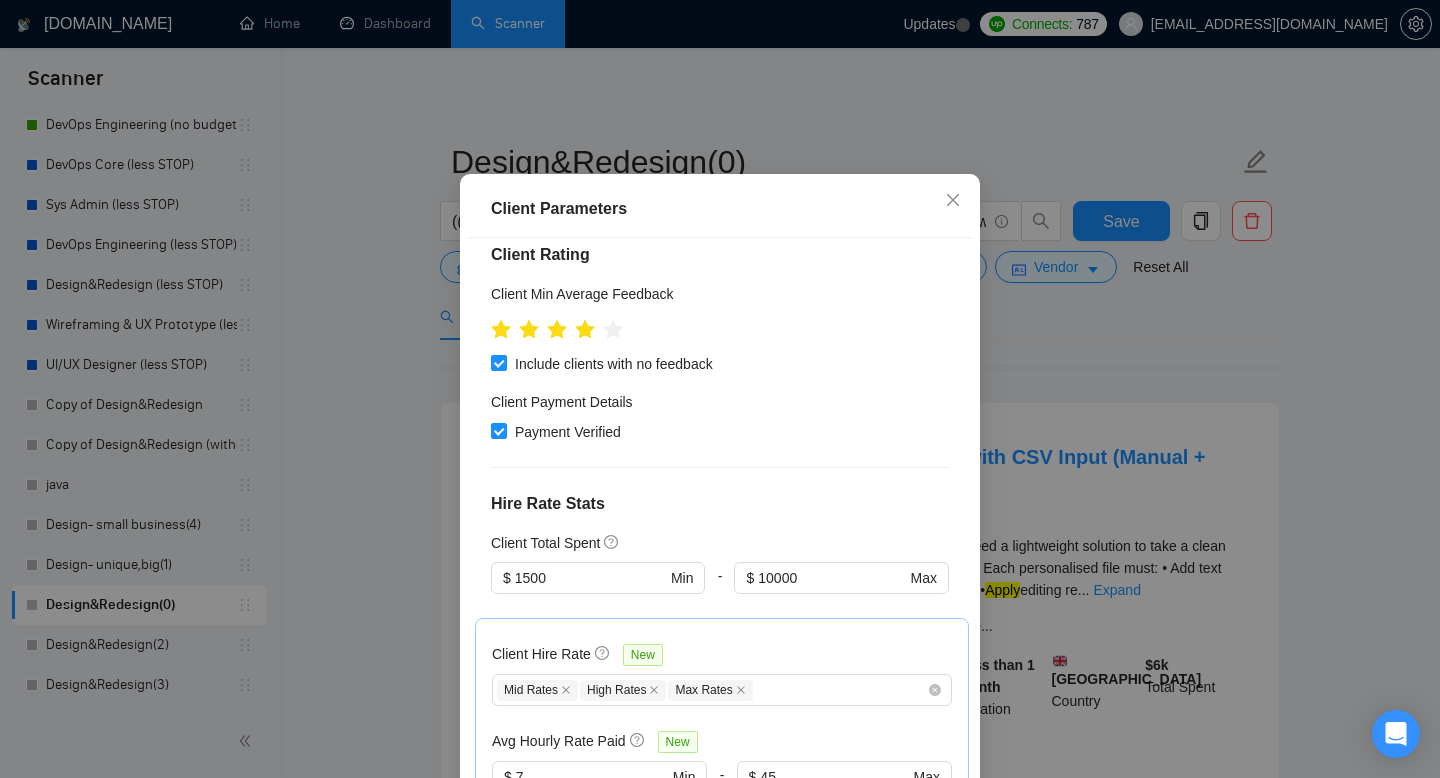 scroll, scrollTop: 729, scrollLeft: 0, axis: vertical 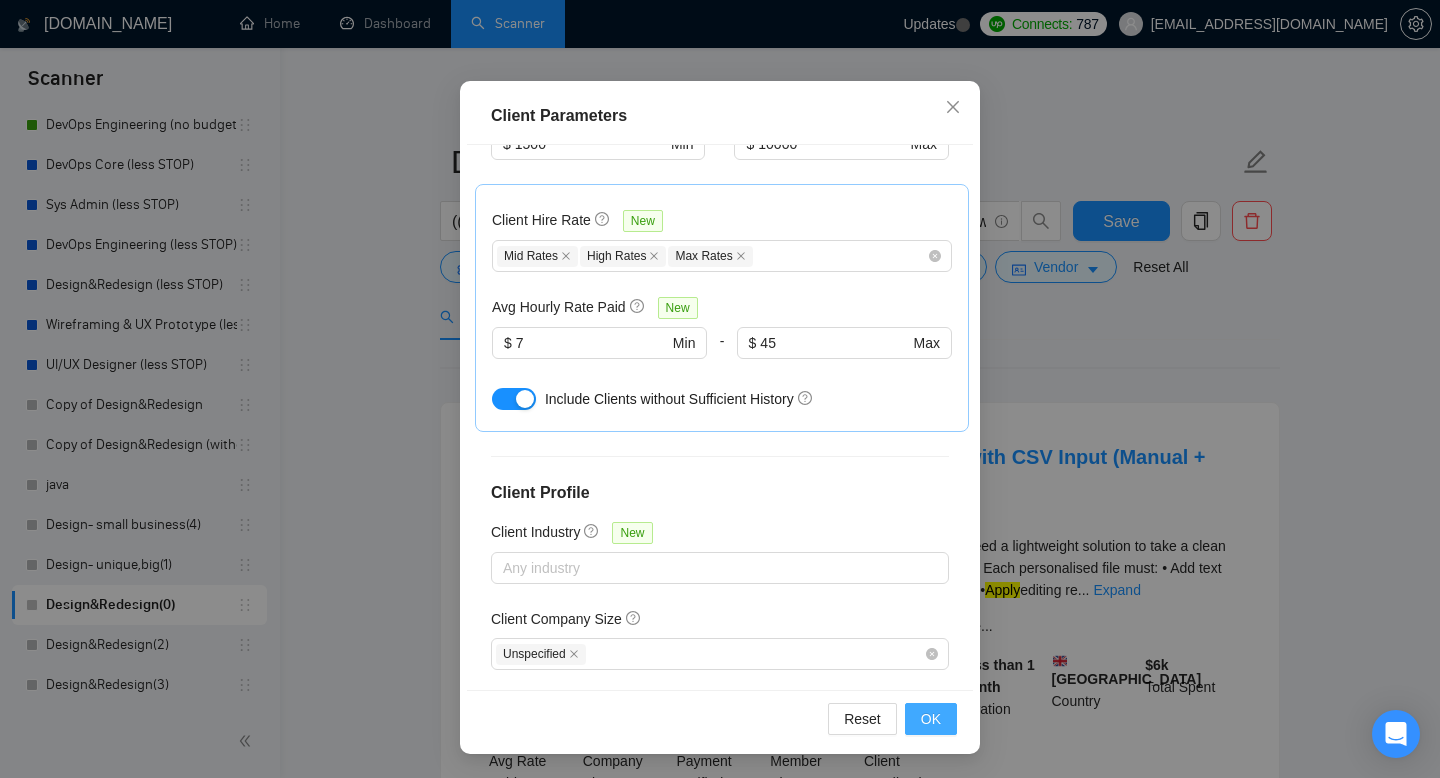 click on "OK" at bounding box center (931, 719) 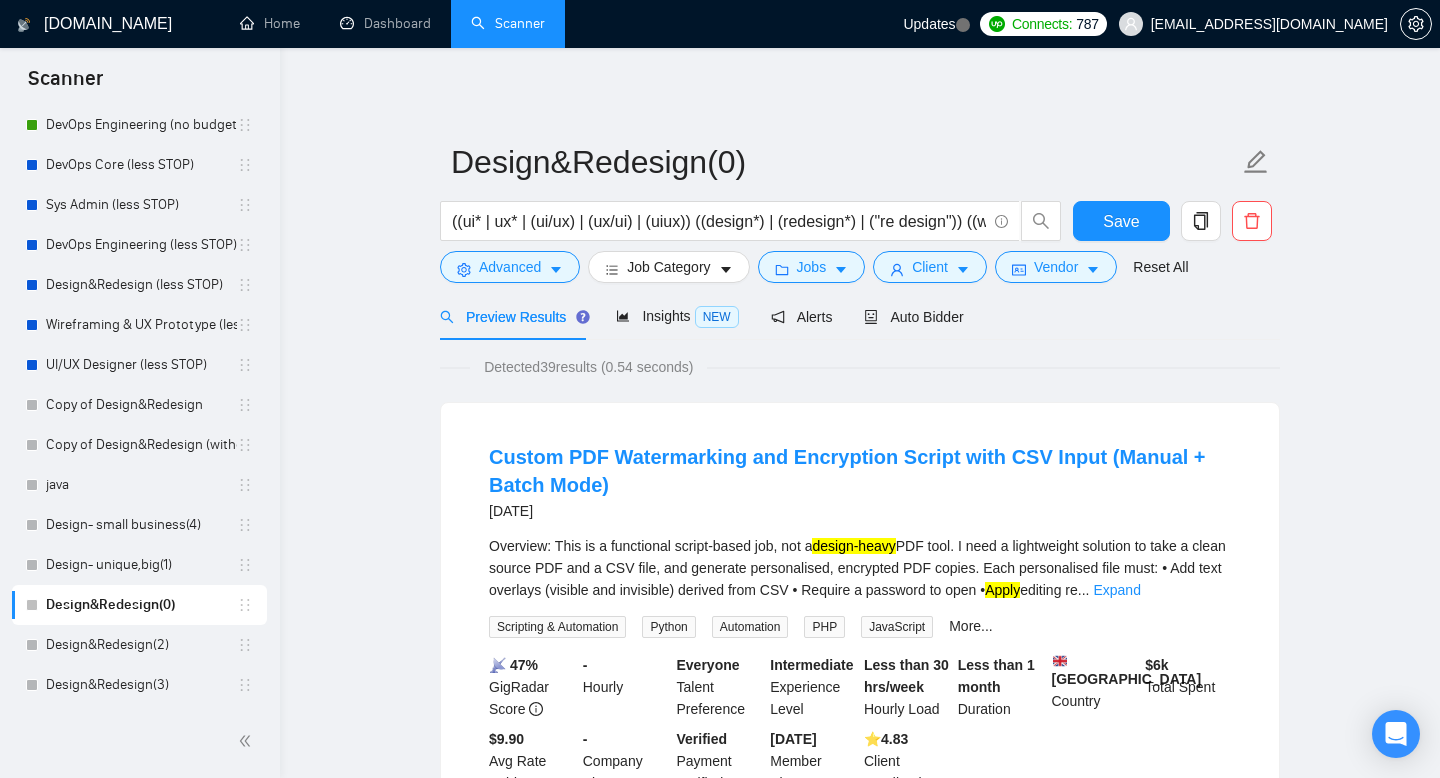 scroll, scrollTop: 38, scrollLeft: 0, axis: vertical 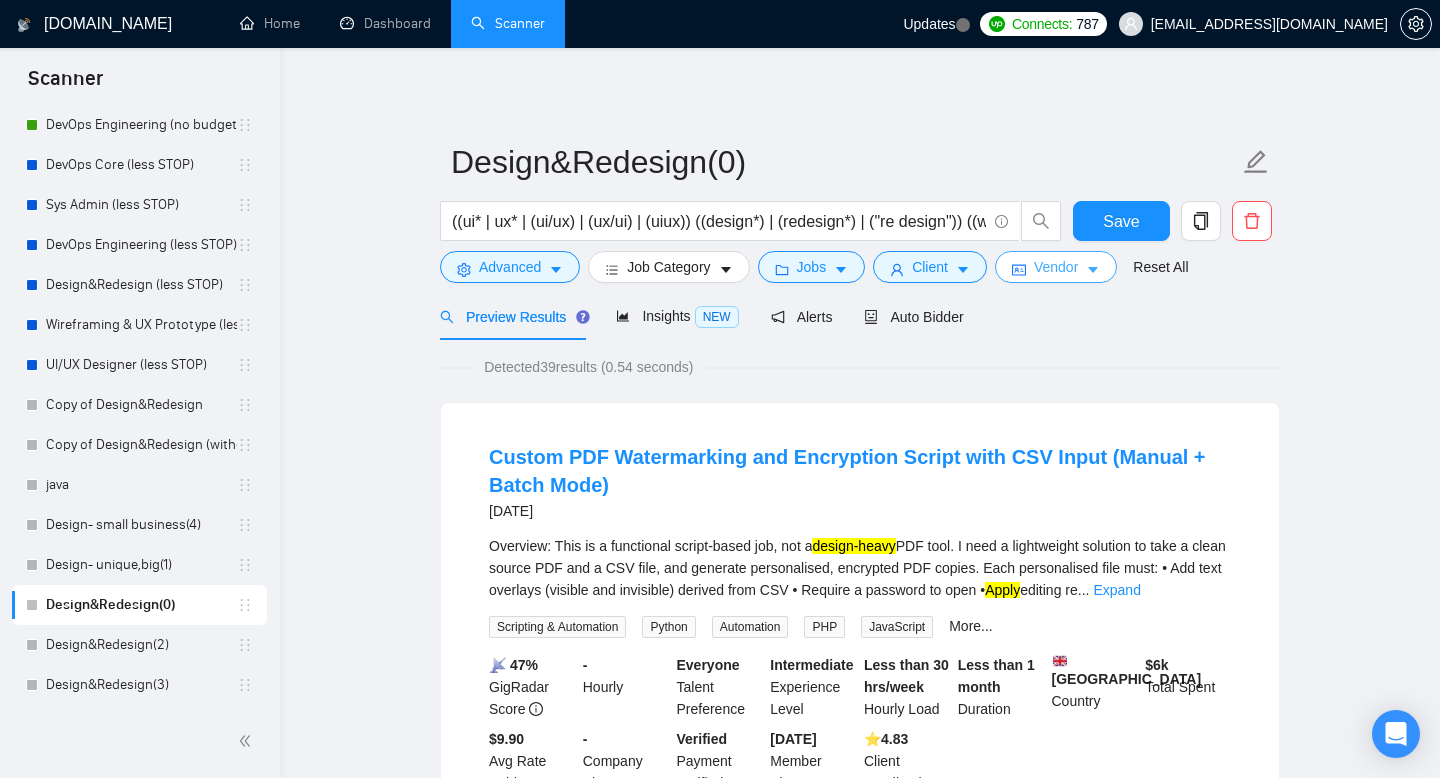 click on "Vendor" at bounding box center (1056, 267) 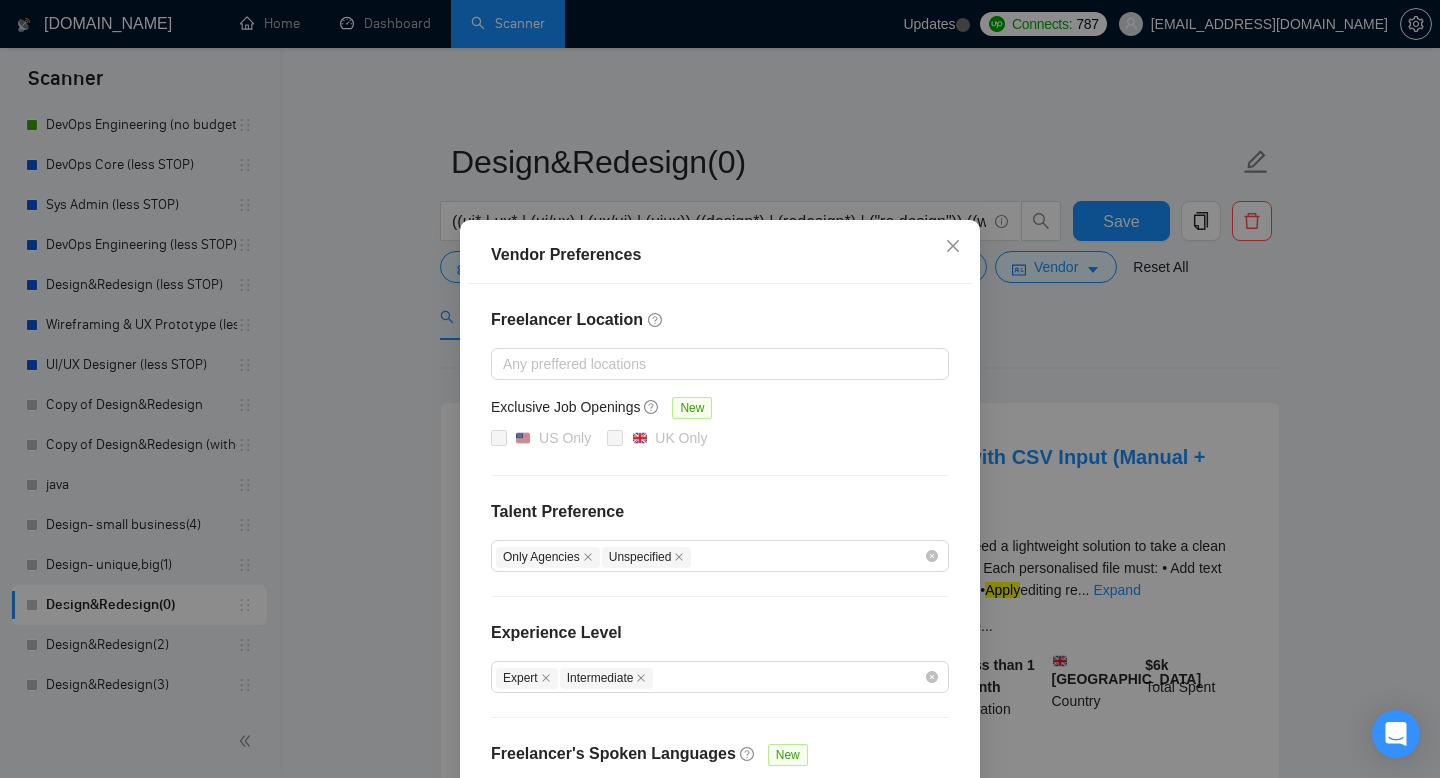 scroll, scrollTop: 147, scrollLeft: 0, axis: vertical 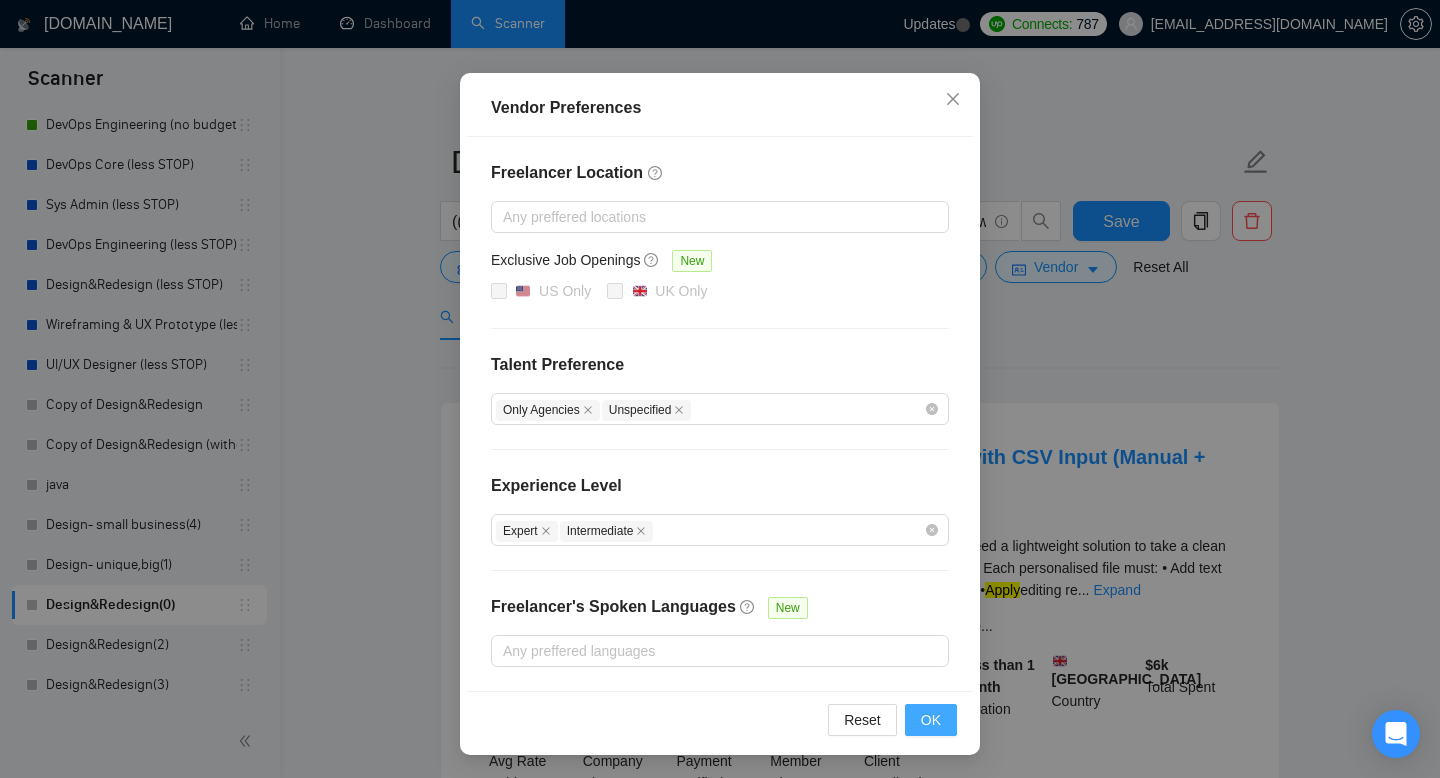 click on "OK" at bounding box center (931, 720) 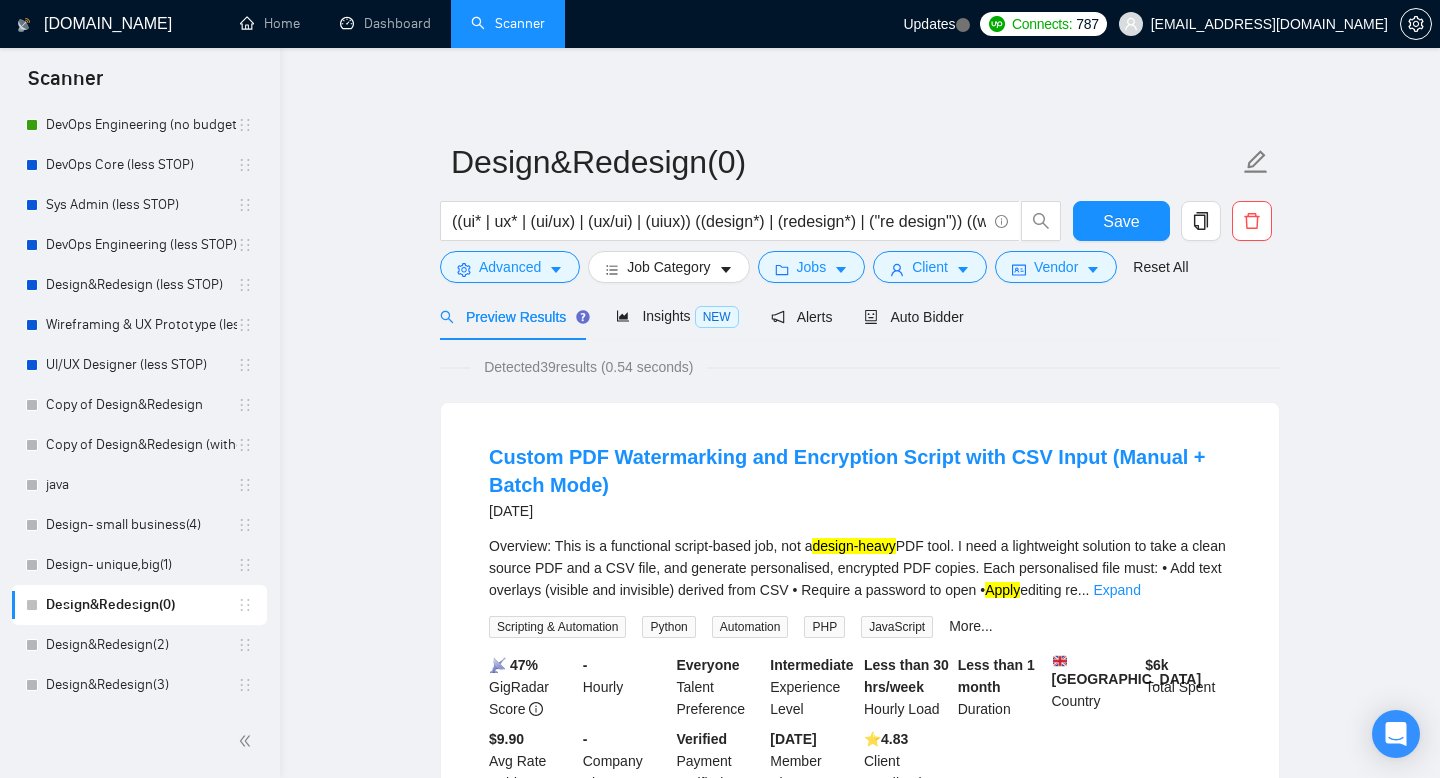 scroll, scrollTop: 47, scrollLeft: 0, axis: vertical 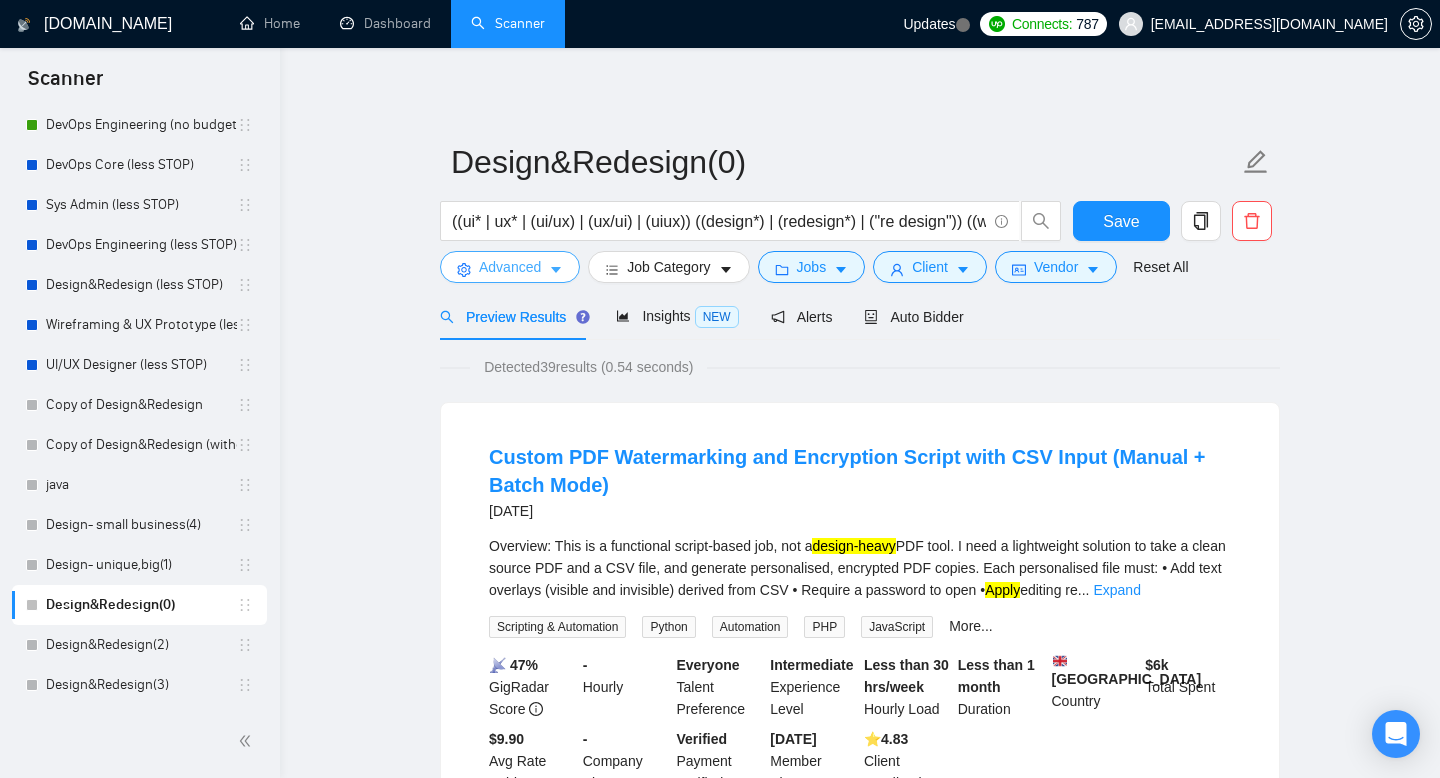 click on "Advanced" at bounding box center [510, 267] 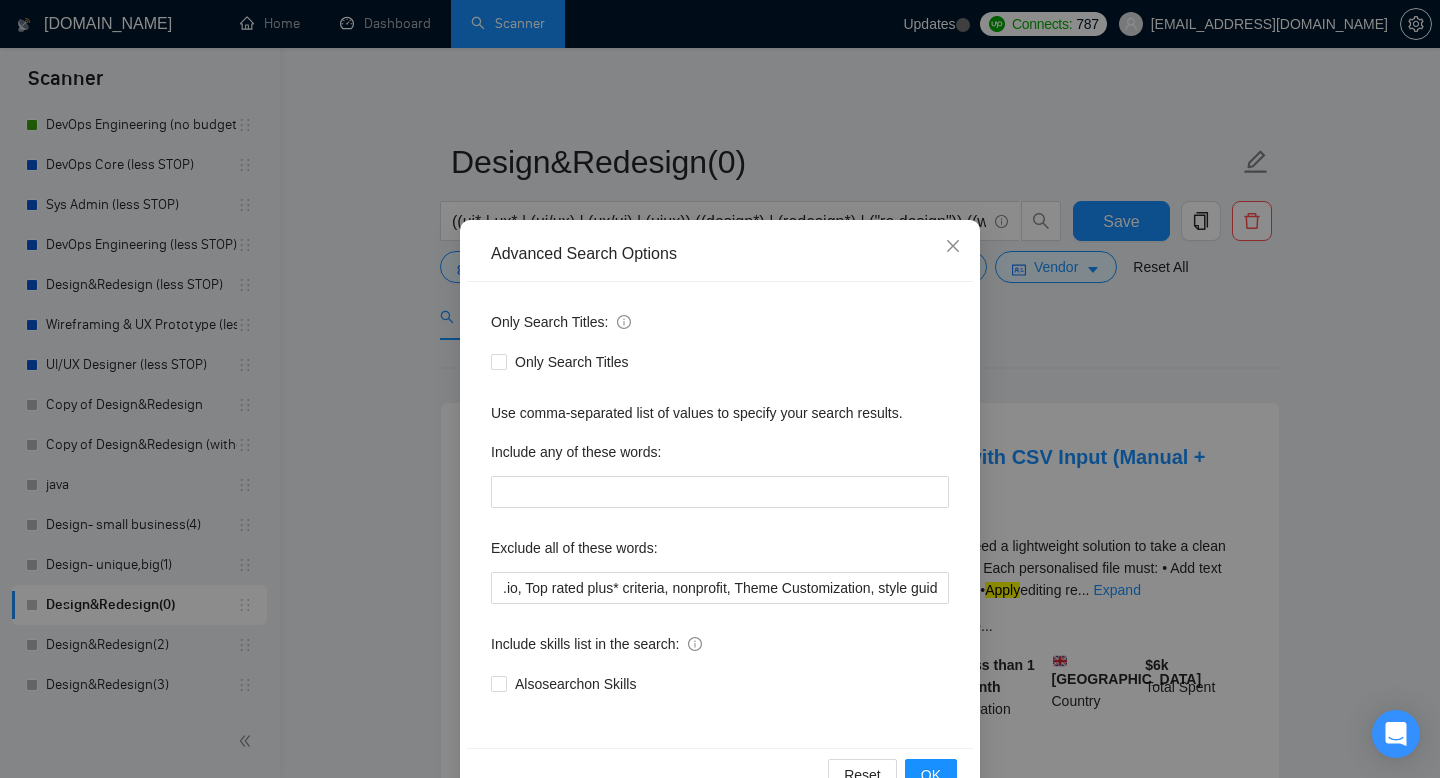 scroll, scrollTop: 54, scrollLeft: 0, axis: vertical 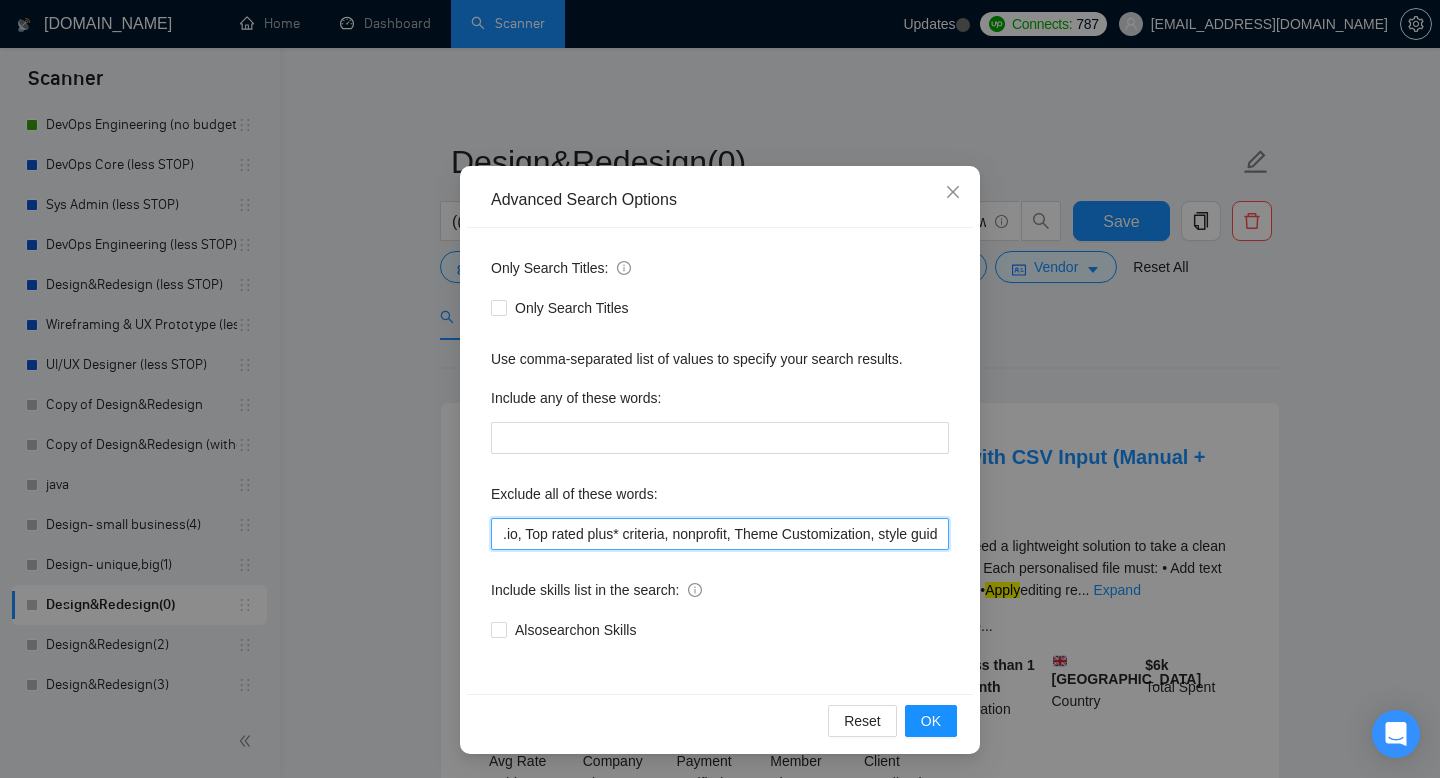 click on ".io, Top rated plus* criteria, nonprofit, Theme Customization, style guide, brand* design*, logo design, brand strategy, visual identity, color palette, brand guidelines, packaging design, brand storytelling, SEO, PowerPoint*, "power point", "power bi", powerbi*, "developer*", "no agencie", Grafisch*, "HTML", "CSS", "JavaScript", "React", "Vue.js", "Angular", "Web development", "Frontend development", "Figma to code", "Figma to HTML", "Web App implementation", SPA, Landing Page, coding, "CMS integration", "Web hosting", "Domain setup", "SSL setup", WordPress, "Elementor", "Divi", "ACF", "Webflow", "Wix", "Shopify", "GoDaddy", "Squarespace", "CMS setup", "Full site build", "Email template", "coding (HTML)", "Ecommerce store launch/setup", "Print Design", "Stationery Design", "Editorial Design", "Social Media Design", "Canva", "Pitch Deck*", "Branding Templates", "Google Analytics", "Conversion Rate", "Optimization Market Research", "Tag Manager", "Klaviyo", "Mailchimp"" at bounding box center (720, 534) 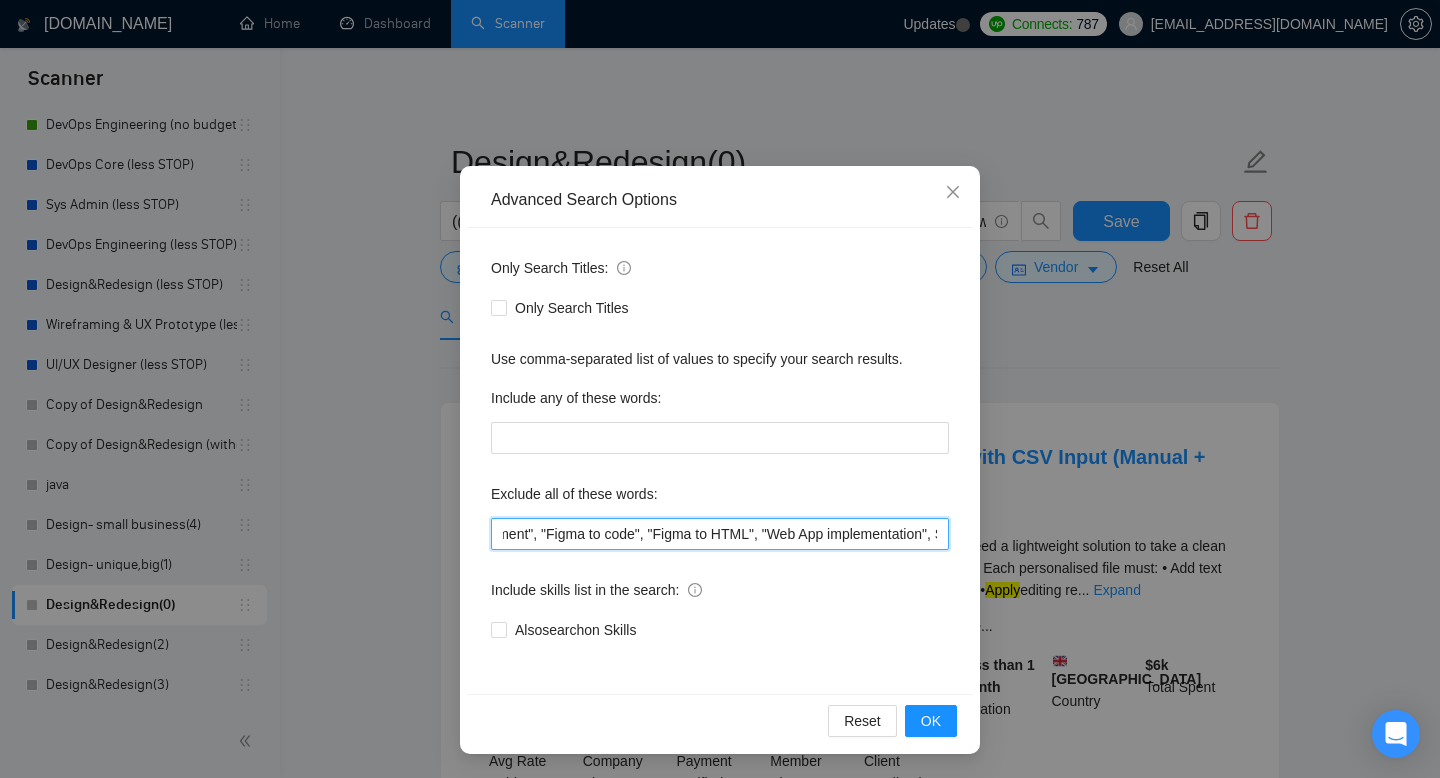 scroll, scrollTop: 0, scrollLeft: 2654, axis: horizontal 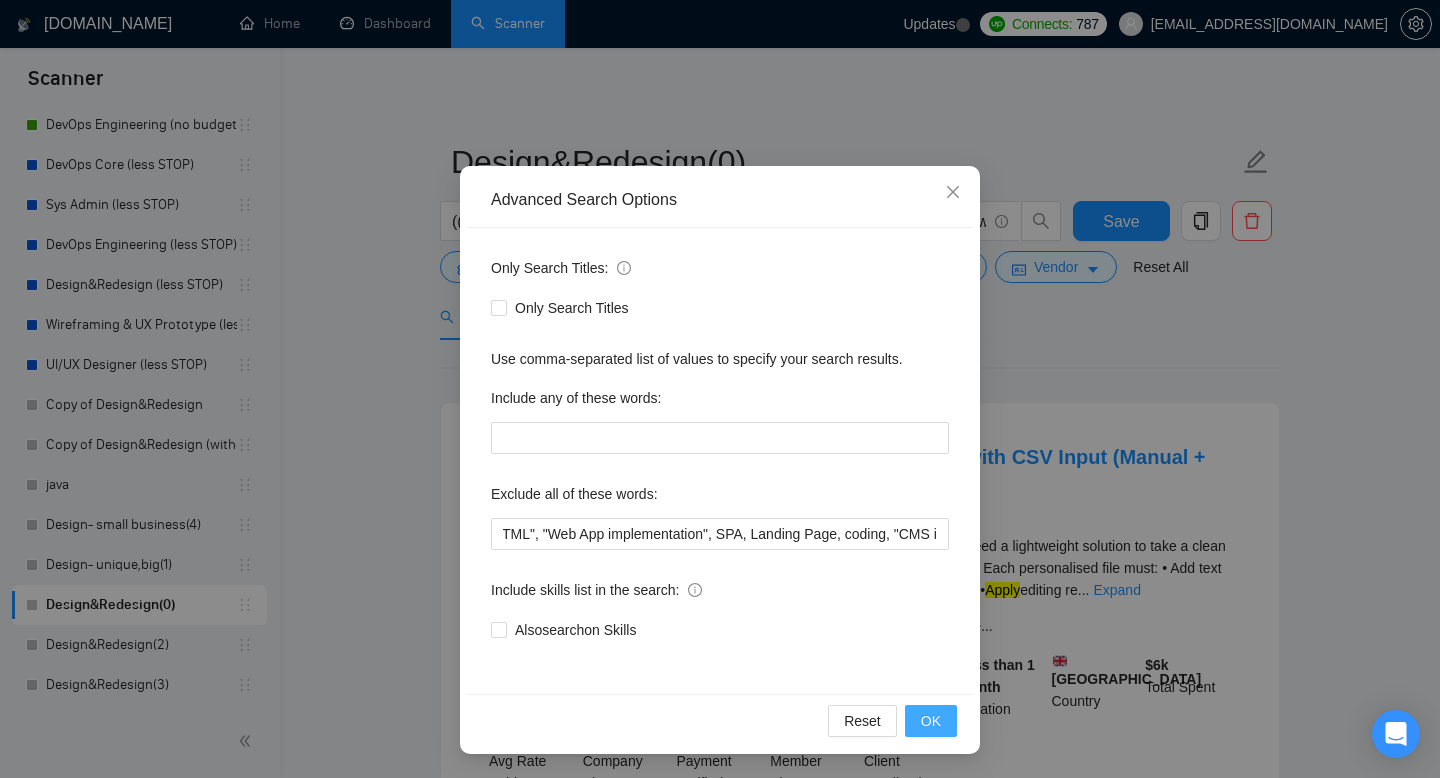 click on "OK" at bounding box center (931, 721) 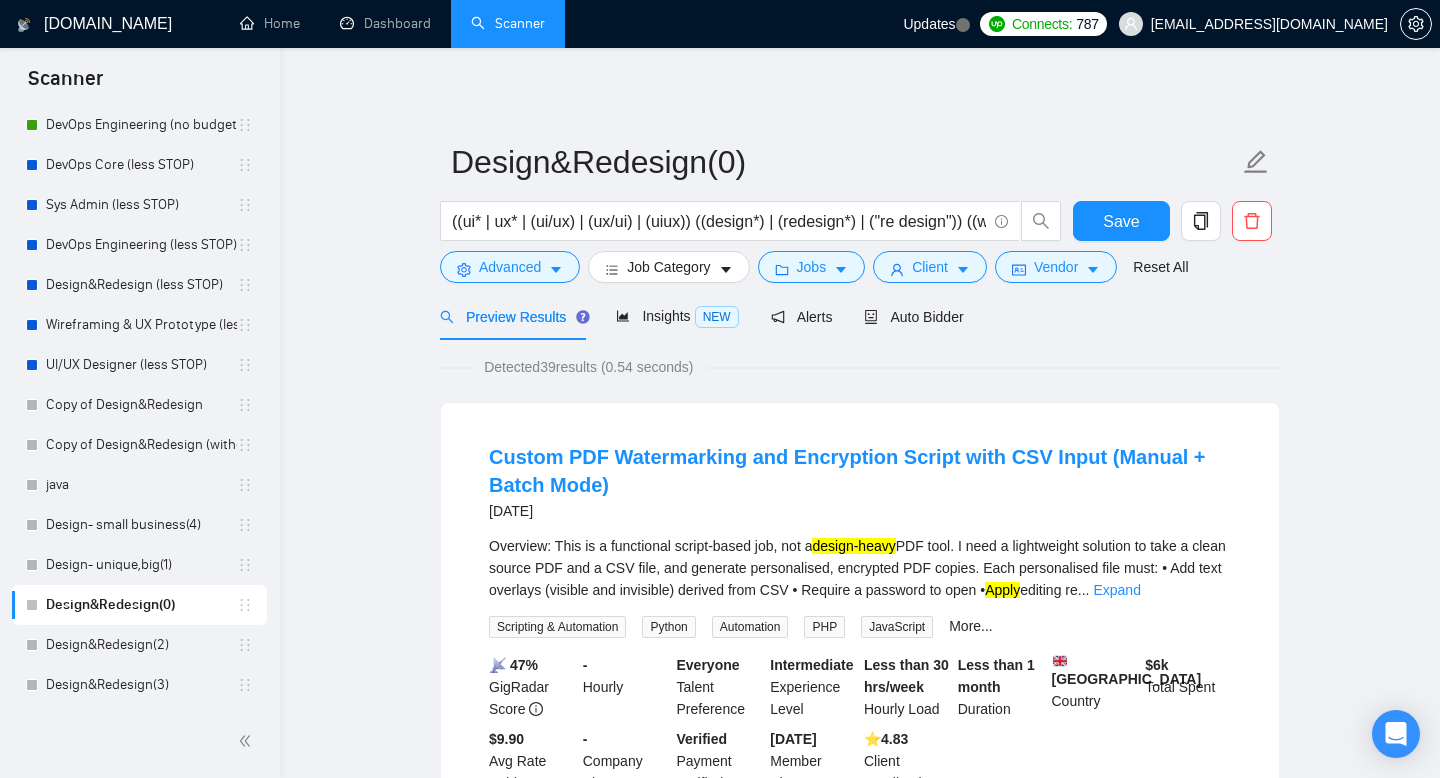 scroll, scrollTop: 0, scrollLeft: 0, axis: both 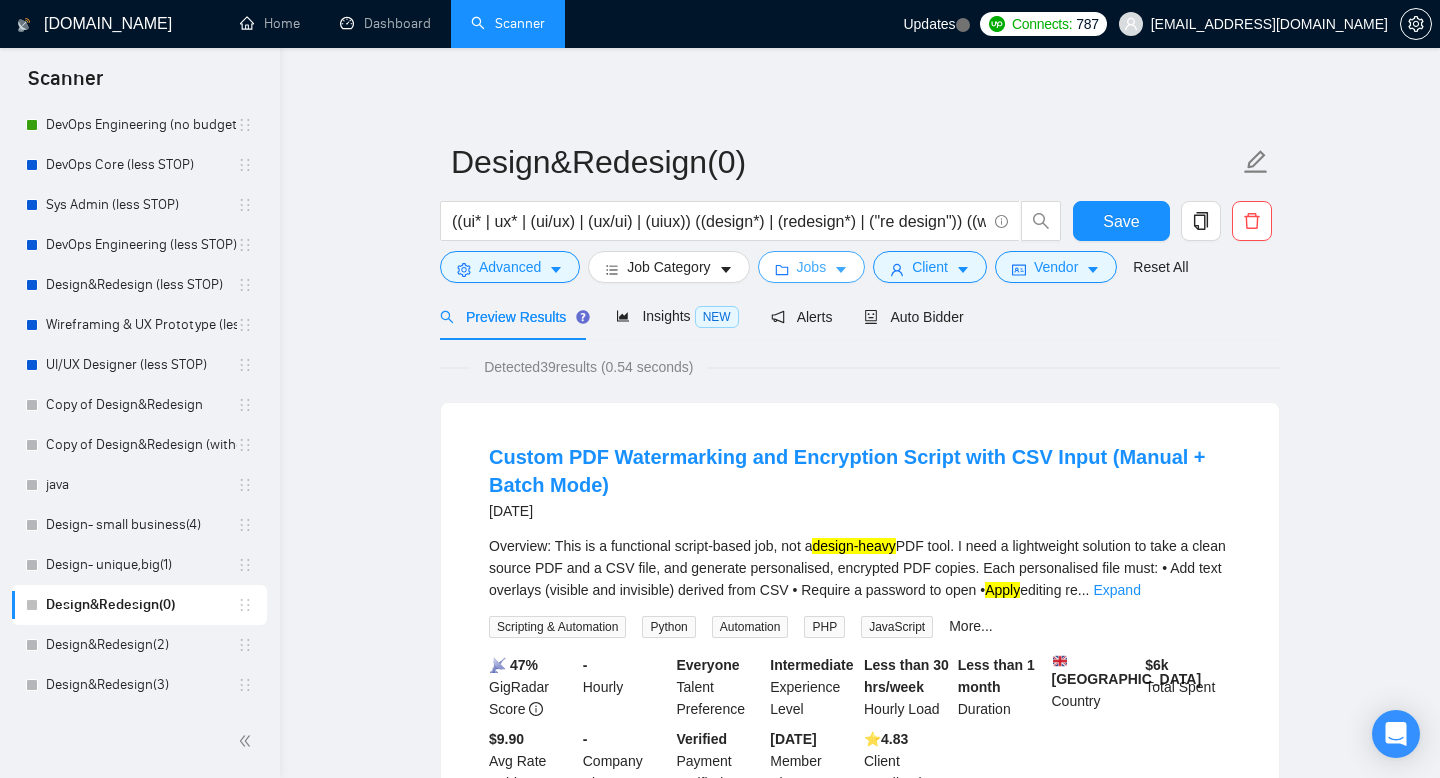 click 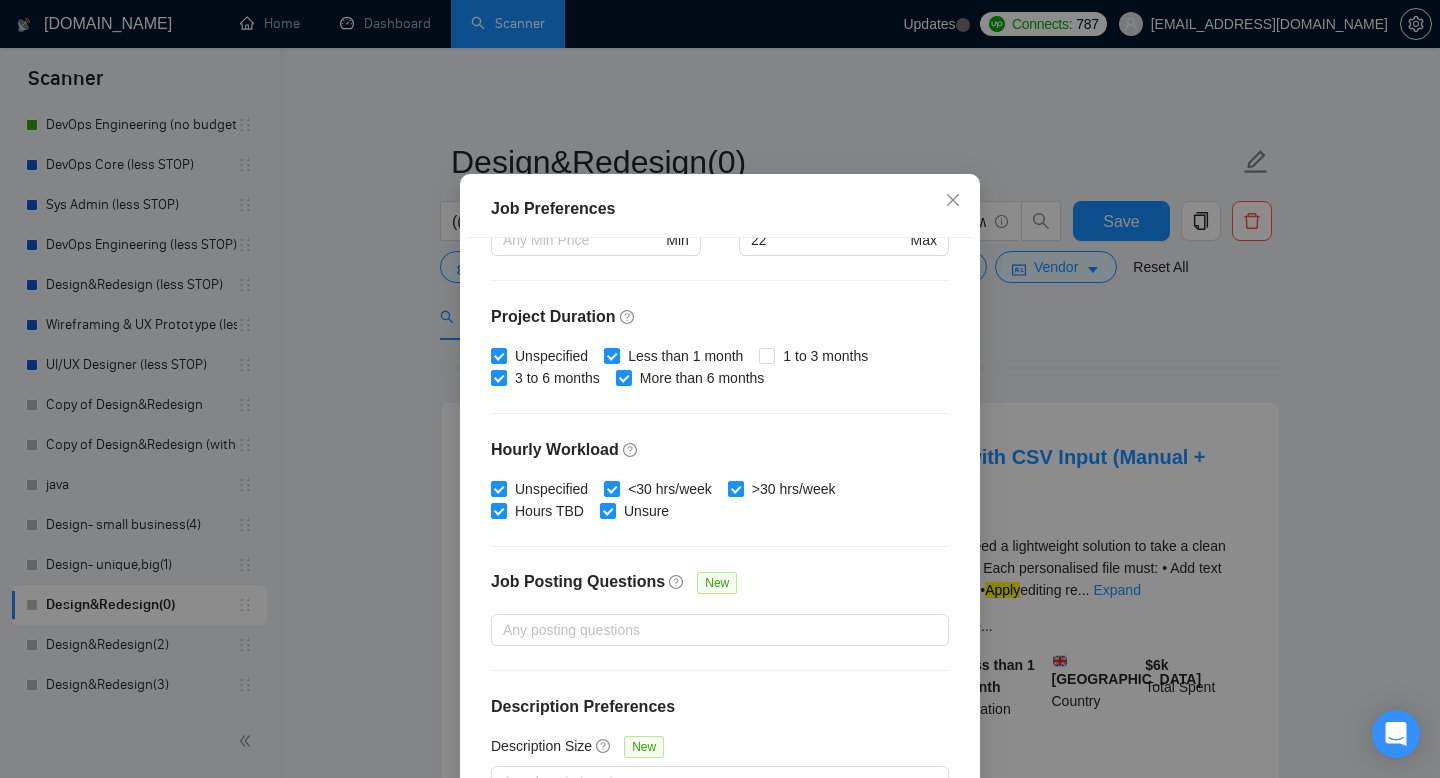 scroll, scrollTop: 582, scrollLeft: 0, axis: vertical 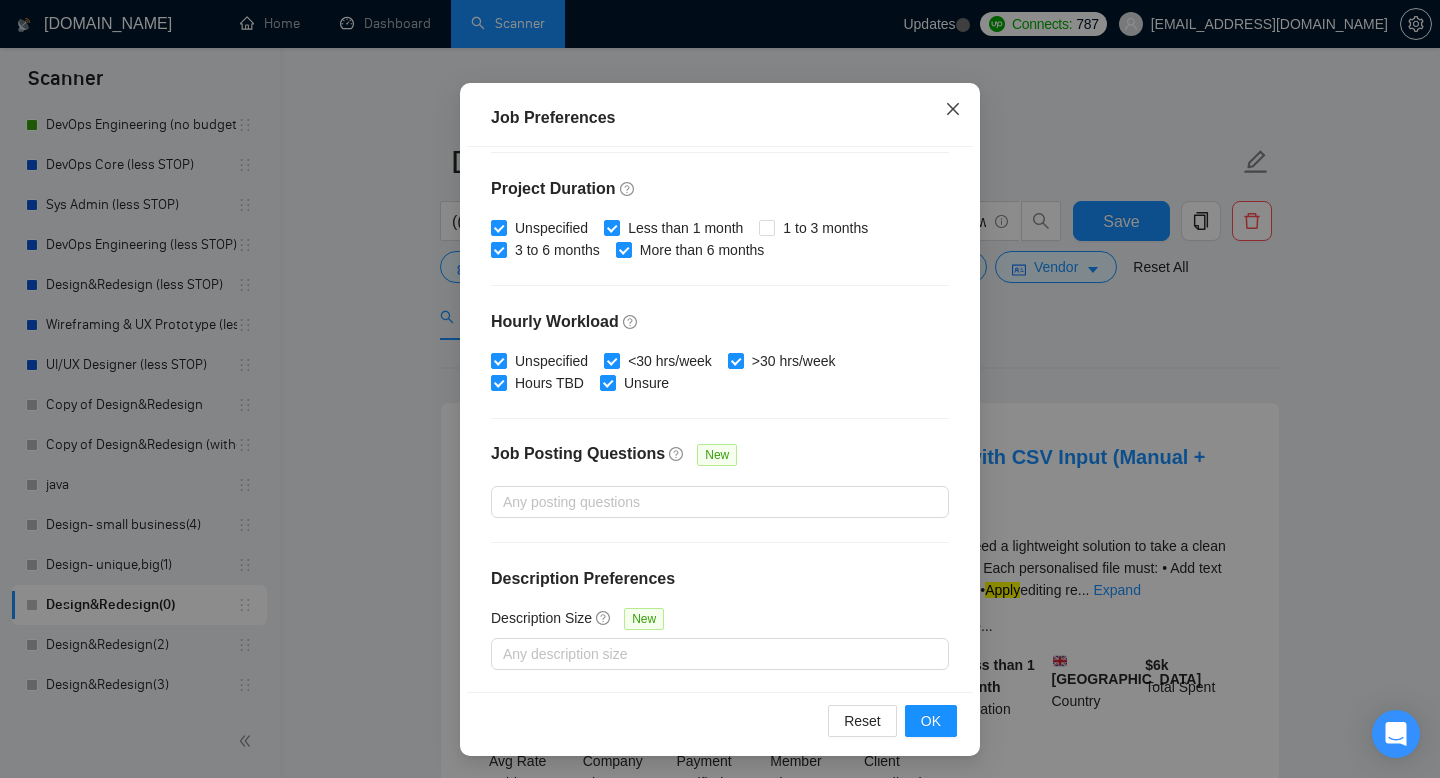 click at bounding box center [953, 110] 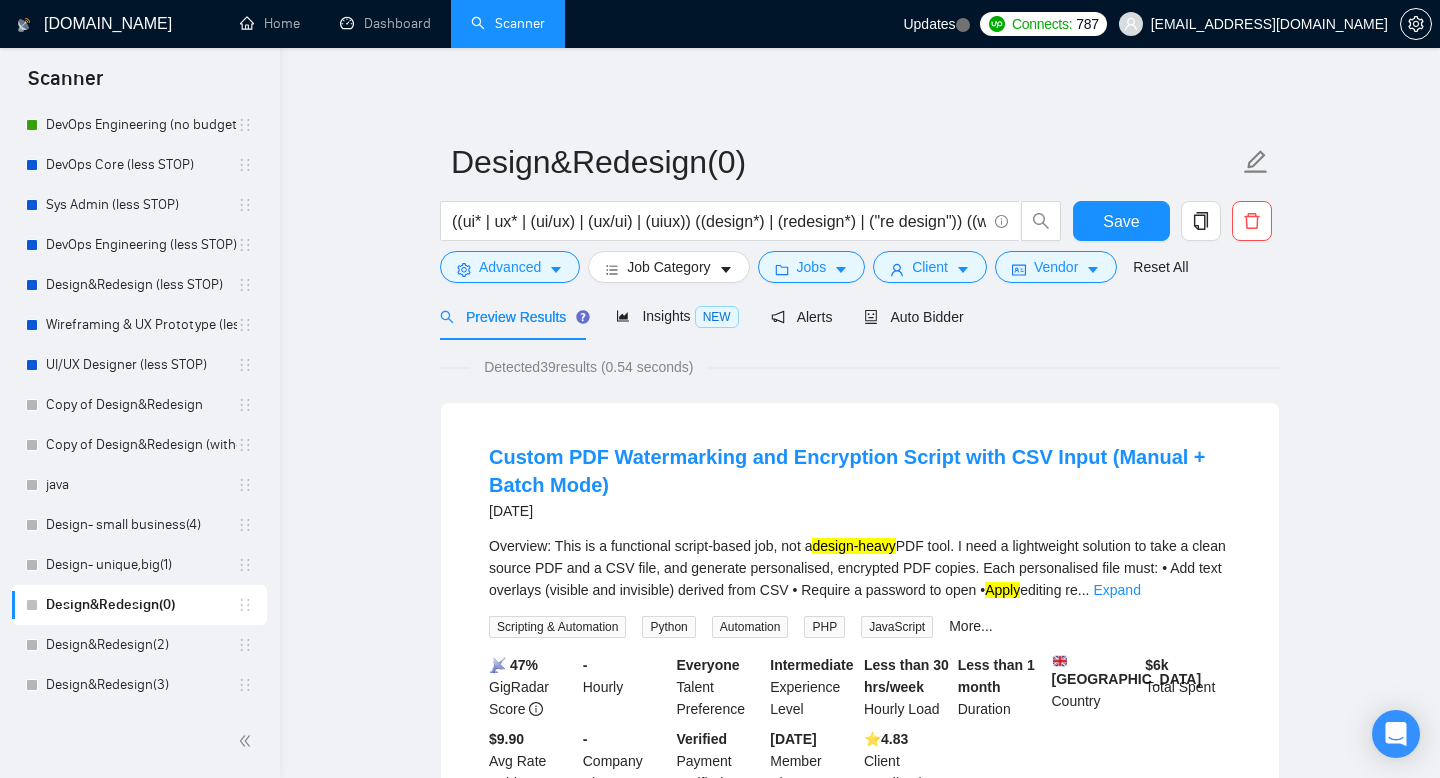 scroll, scrollTop: 38, scrollLeft: 0, axis: vertical 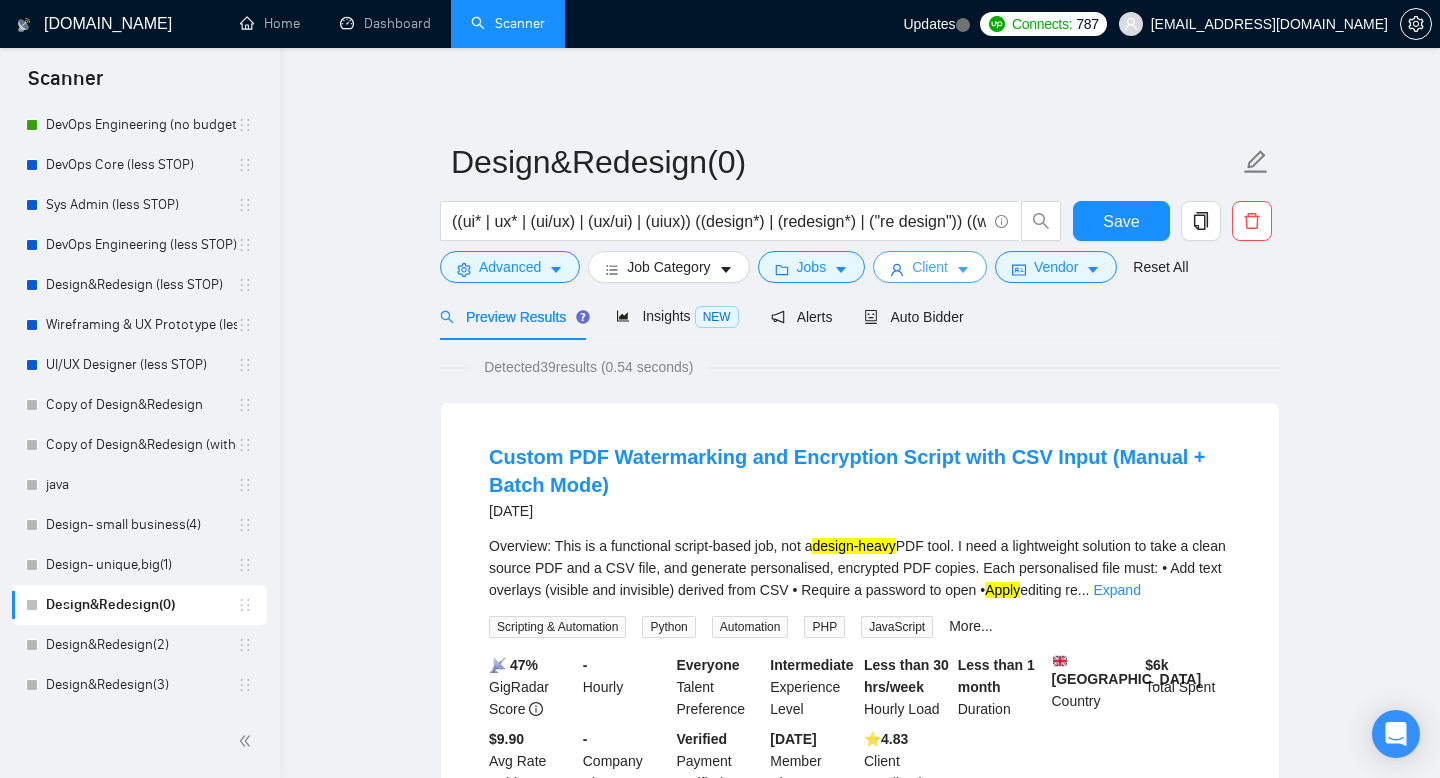 click on "Client" at bounding box center (930, 267) 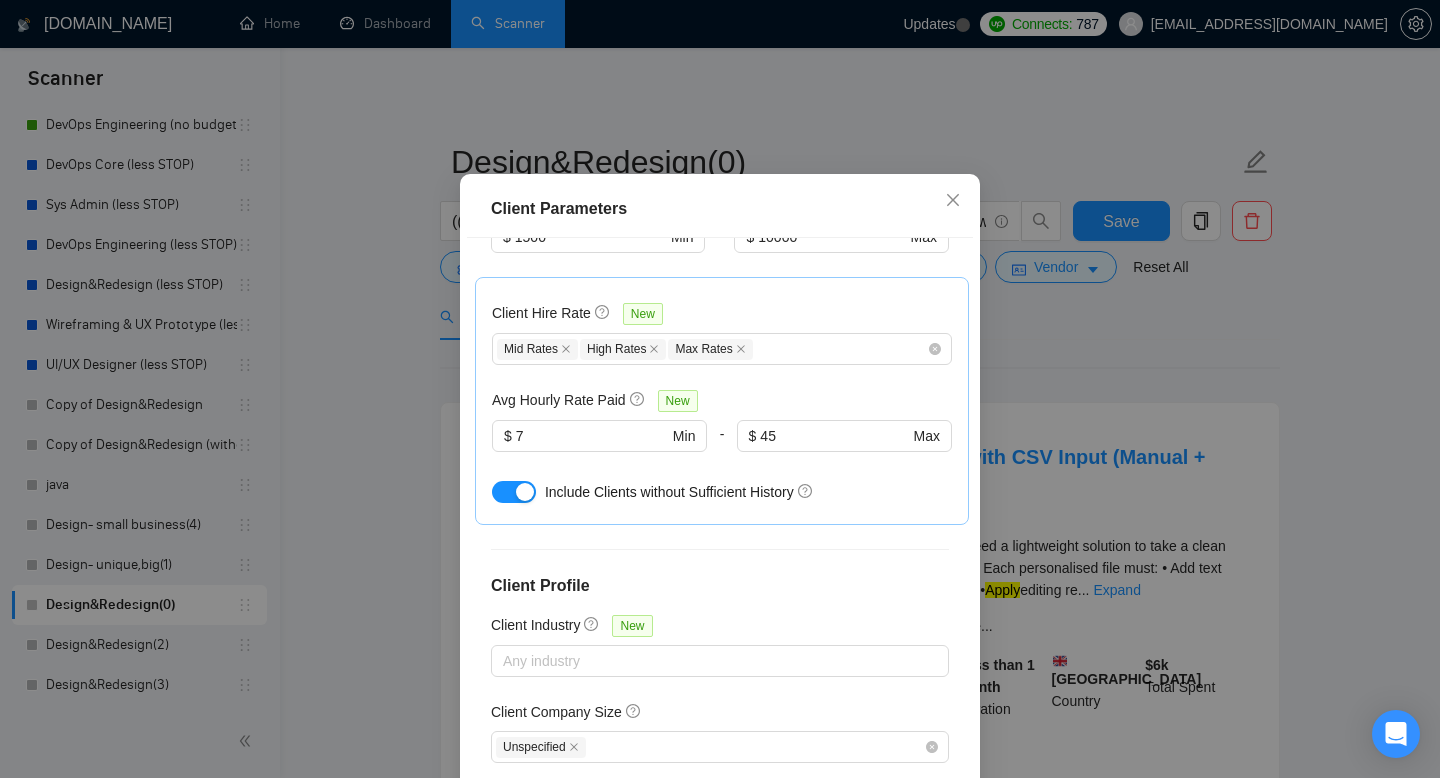 scroll, scrollTop: 0, scrollLeft: 0, axis: both 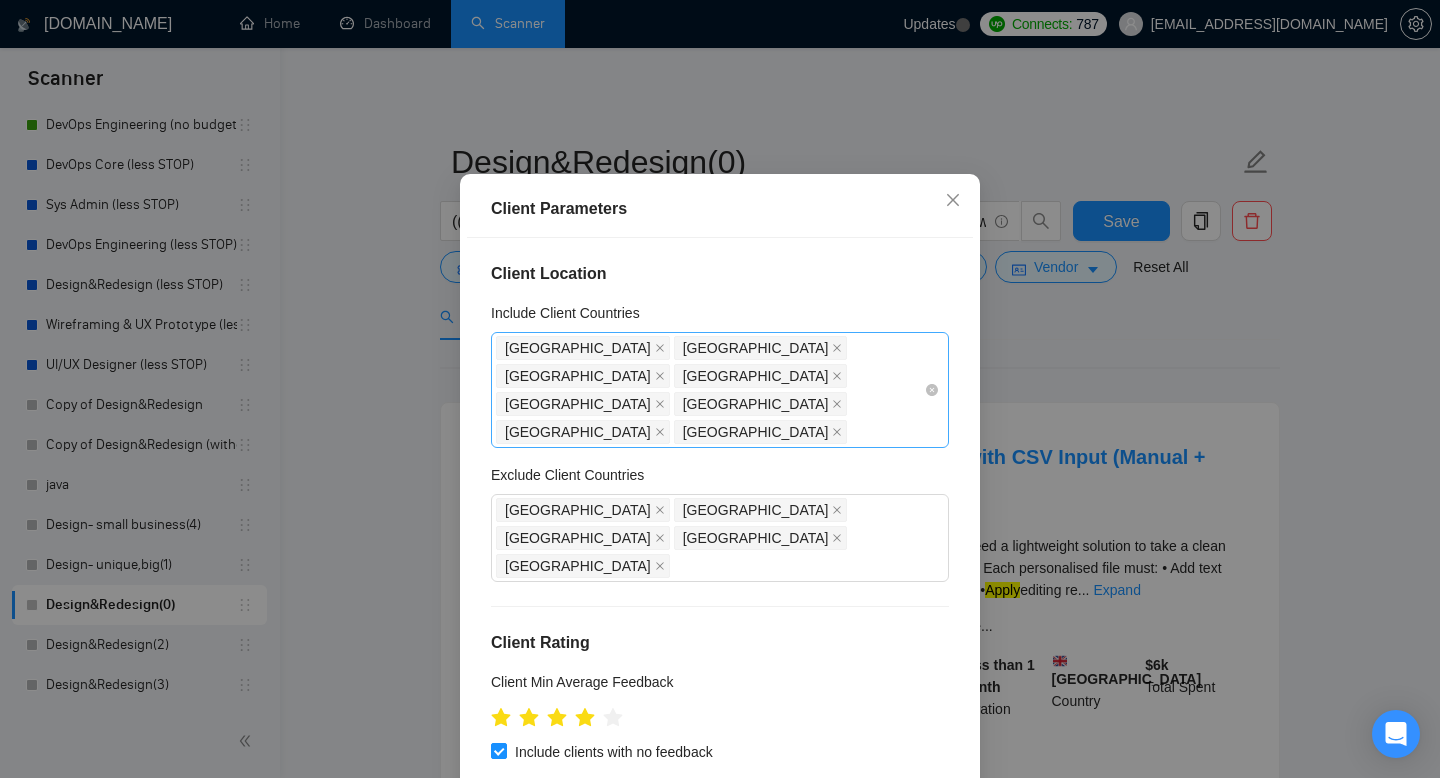 click on "United Kingdom Romania Canada Latvia Lithuania Estonia Bulgaria Poland" at bounding box center (710, 390) 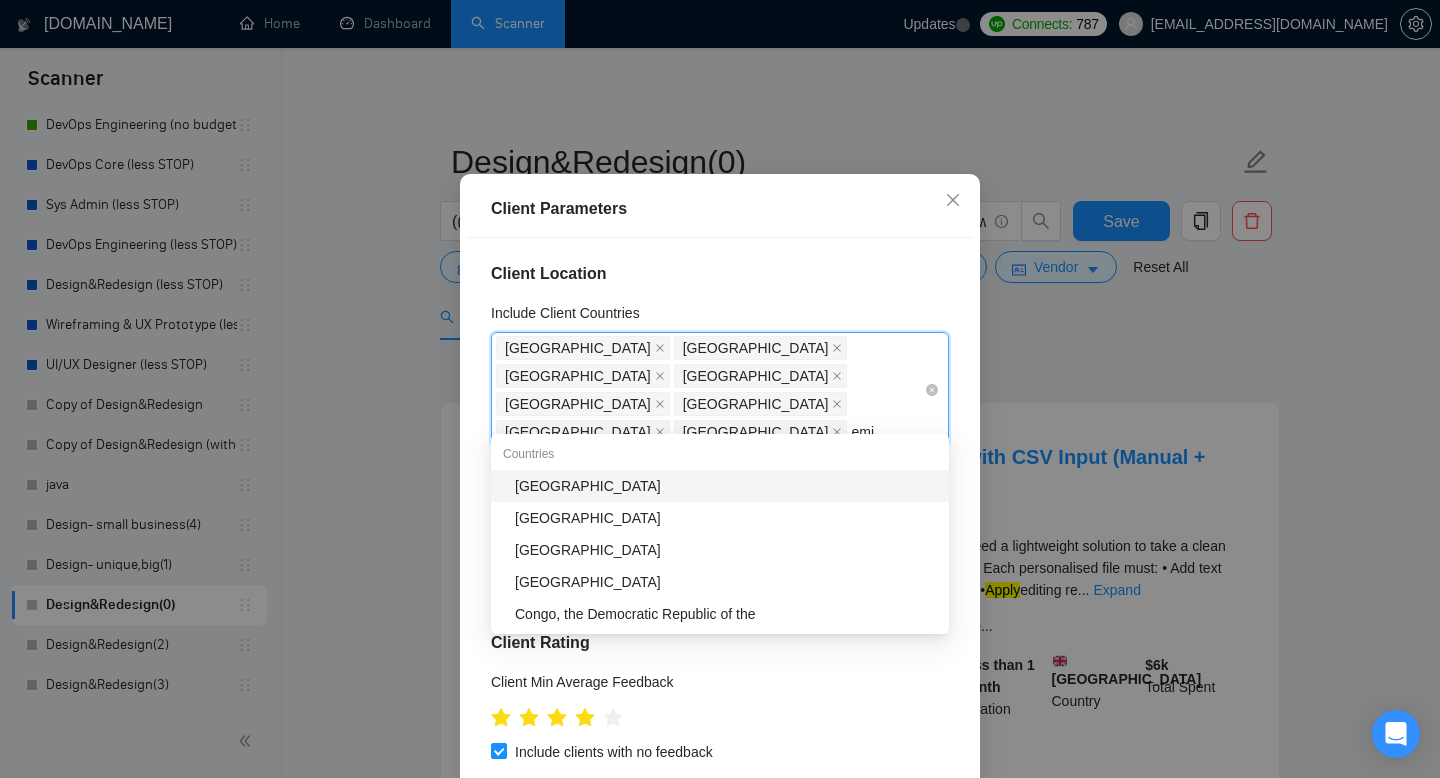 type on "emir" 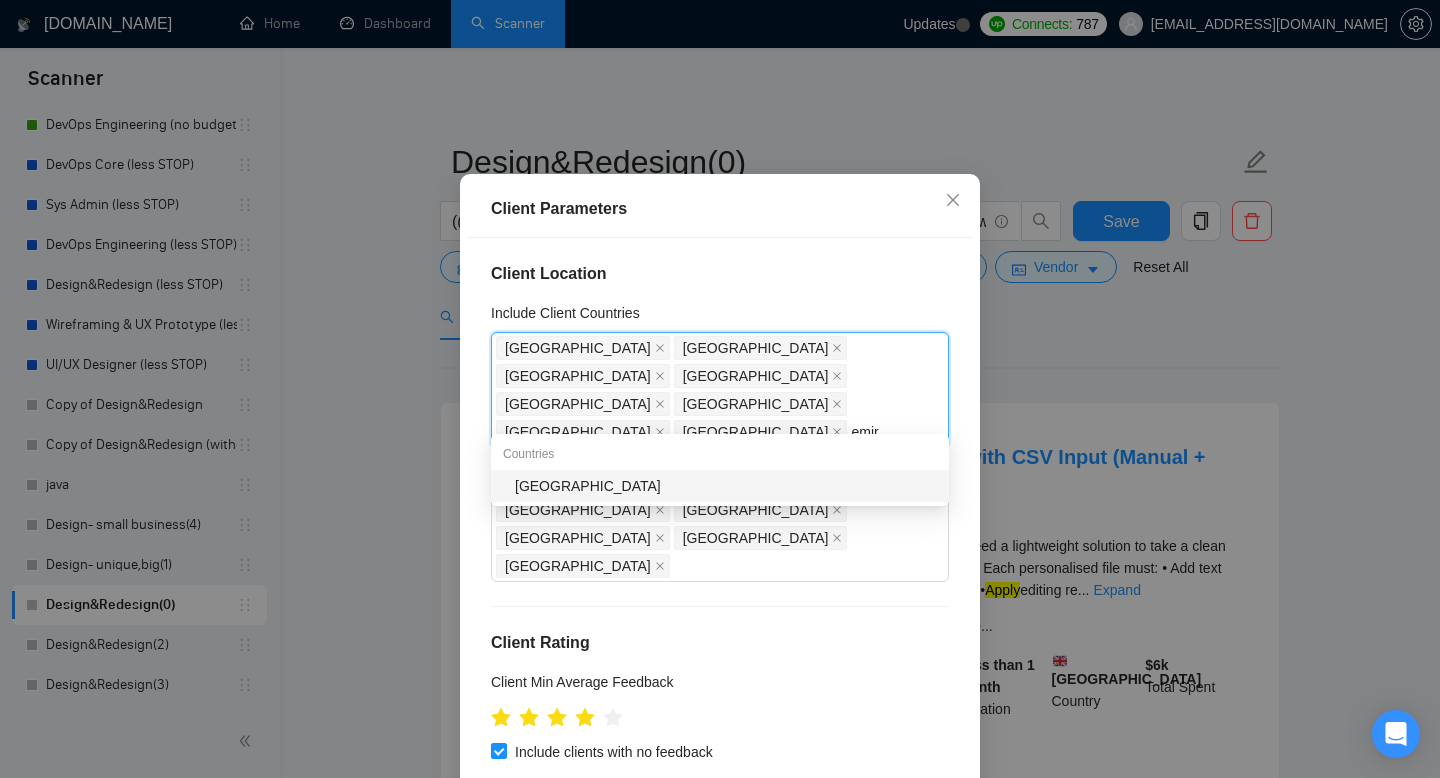 click on "United Arab Emirates" at bounding box center [726, 486] 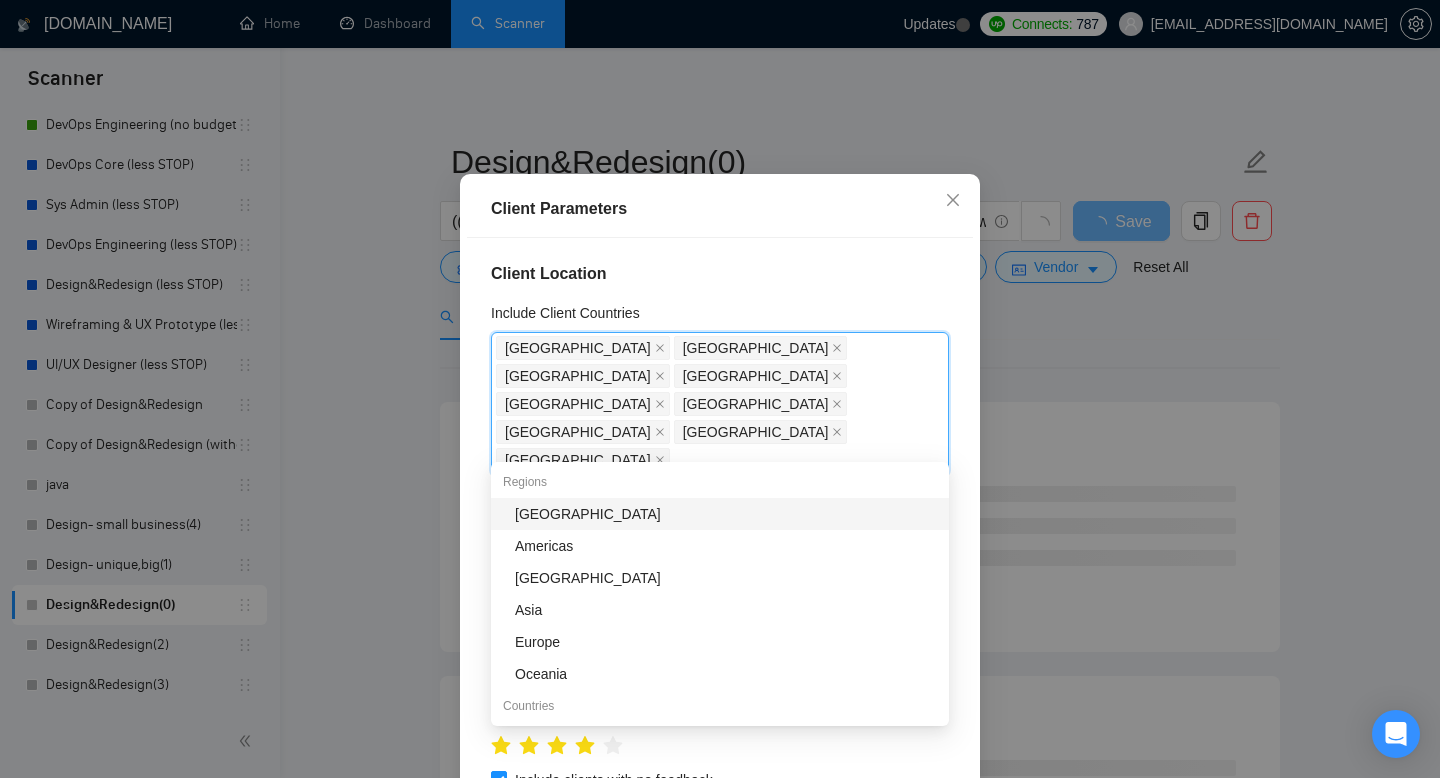 click on "Client Location Include Client Countries United Kingdom Romania Canada Latvia Lithuania Estonia Bulgaria Poland United Arab Emirates   Exclude Client Countries India Pakistan Philippines Russia Belarus   Client Rating Client Min Average Feedback Include clients with no feedback Client Payment Details Payment Verified Hire Rate Stats   Client Total Spent $ 1500 Min - $ 10000 Max Client Hire Rate New Mid Rates High Rates Max Rates     Avg Hourly Rate Paid New $ 7 Min - $ 45 Max Include Clients without Sufficient History Client Profile Client Industry New   Any industry Client Company Size Unspecified   Enterprise Clients New   Any clients" at bounding box center (720, 510) 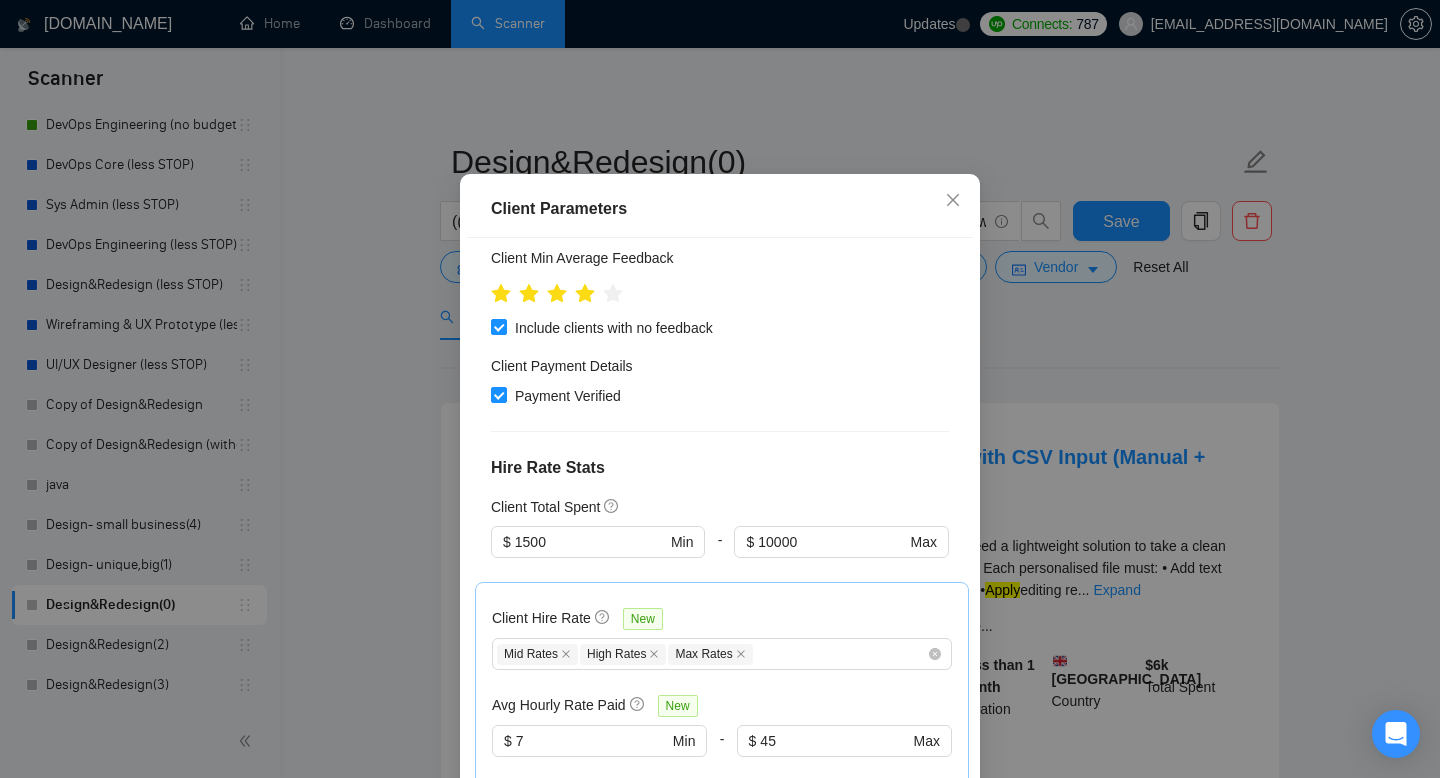 scroll, scrollTop: 757, scrollLeft: 0, axis: vertical 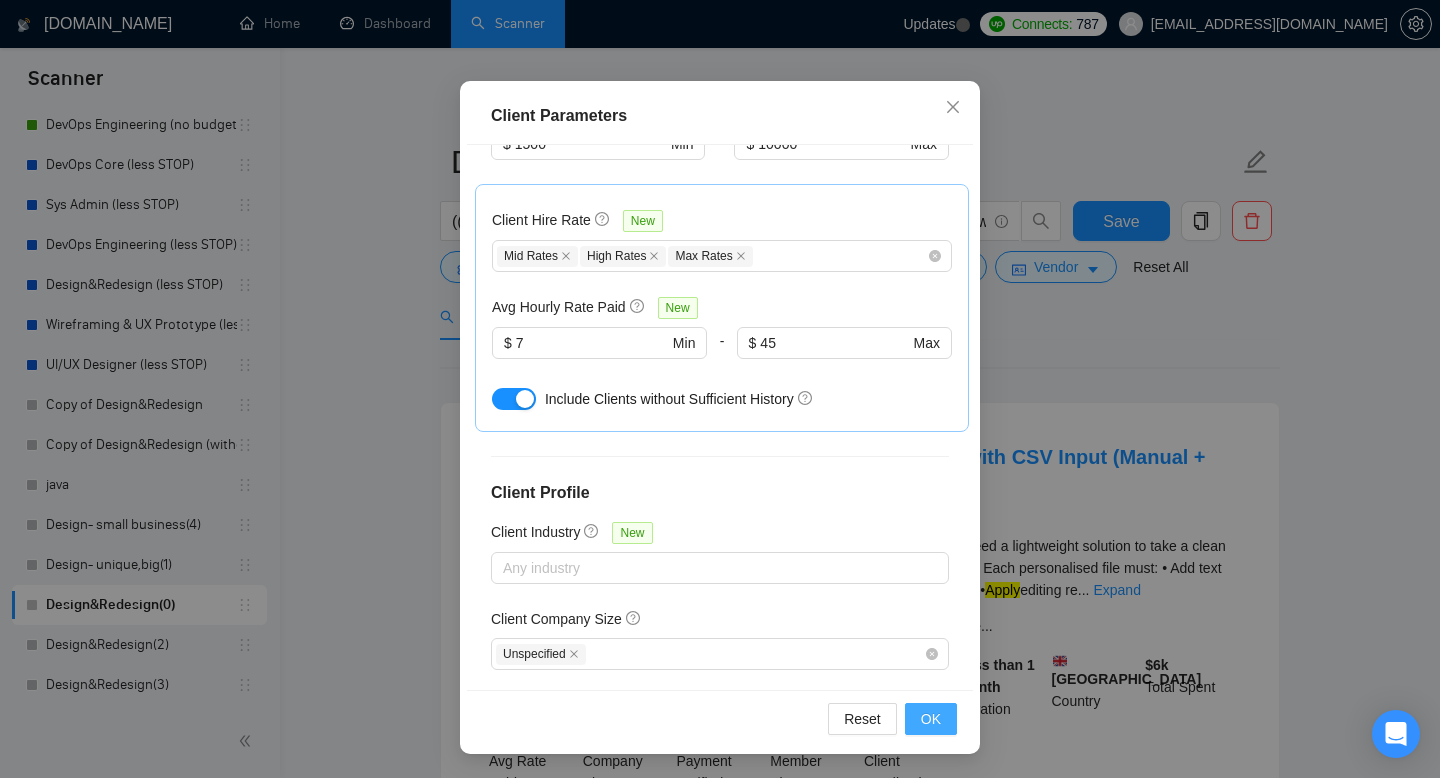 click on "OK" at bounding box center [931, 719] 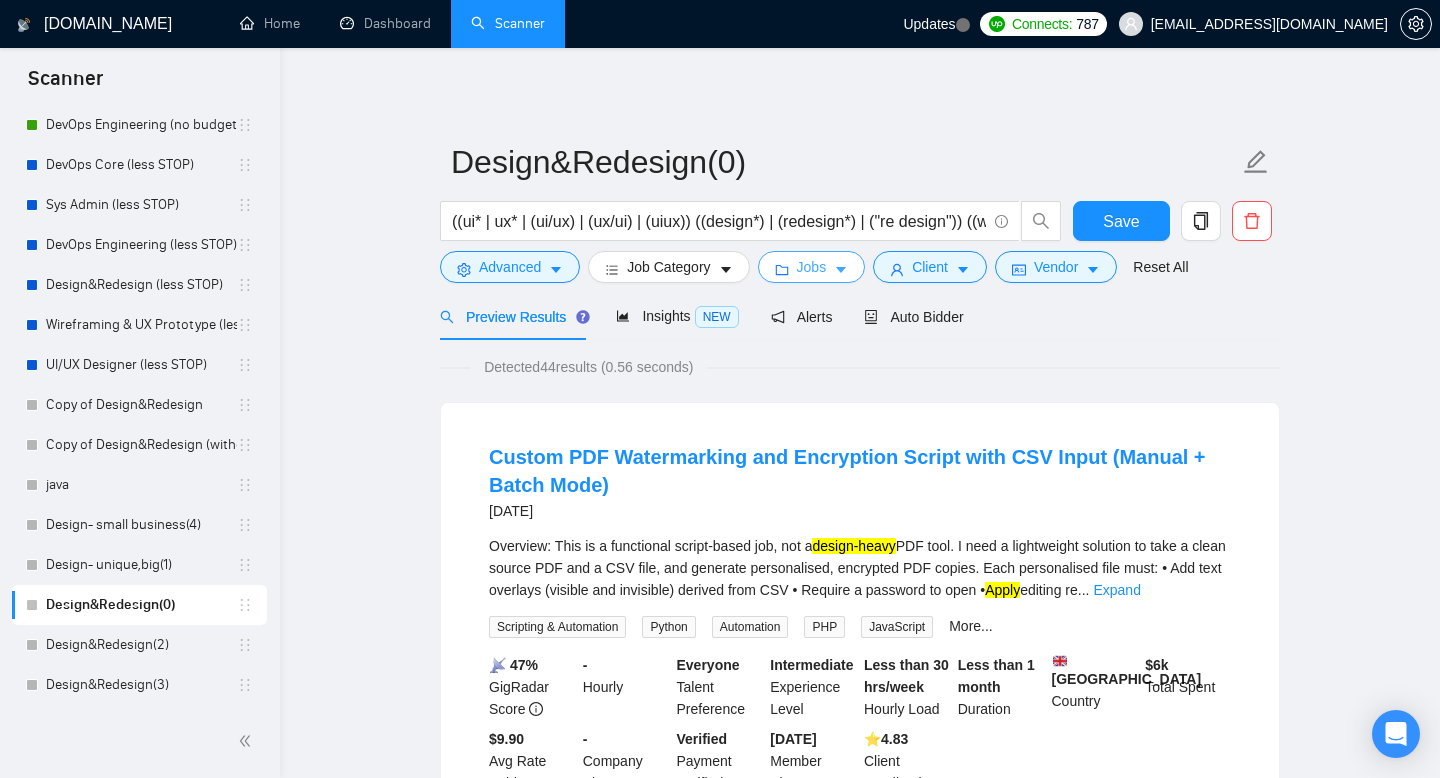 click on "Jobs" at bounding box center (812, 267) 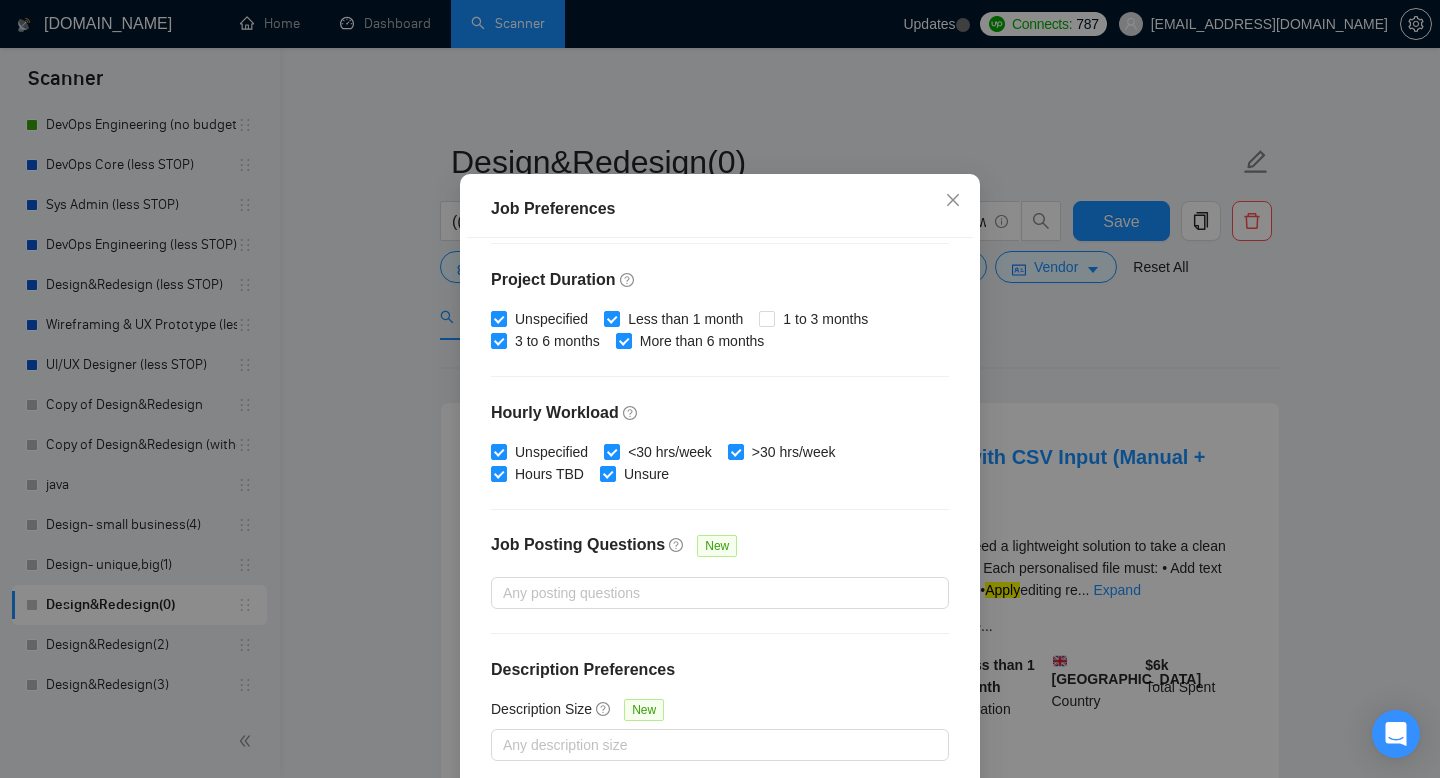 scroll, scrollTop: 131, scrollLeft: 0, axis: vertical 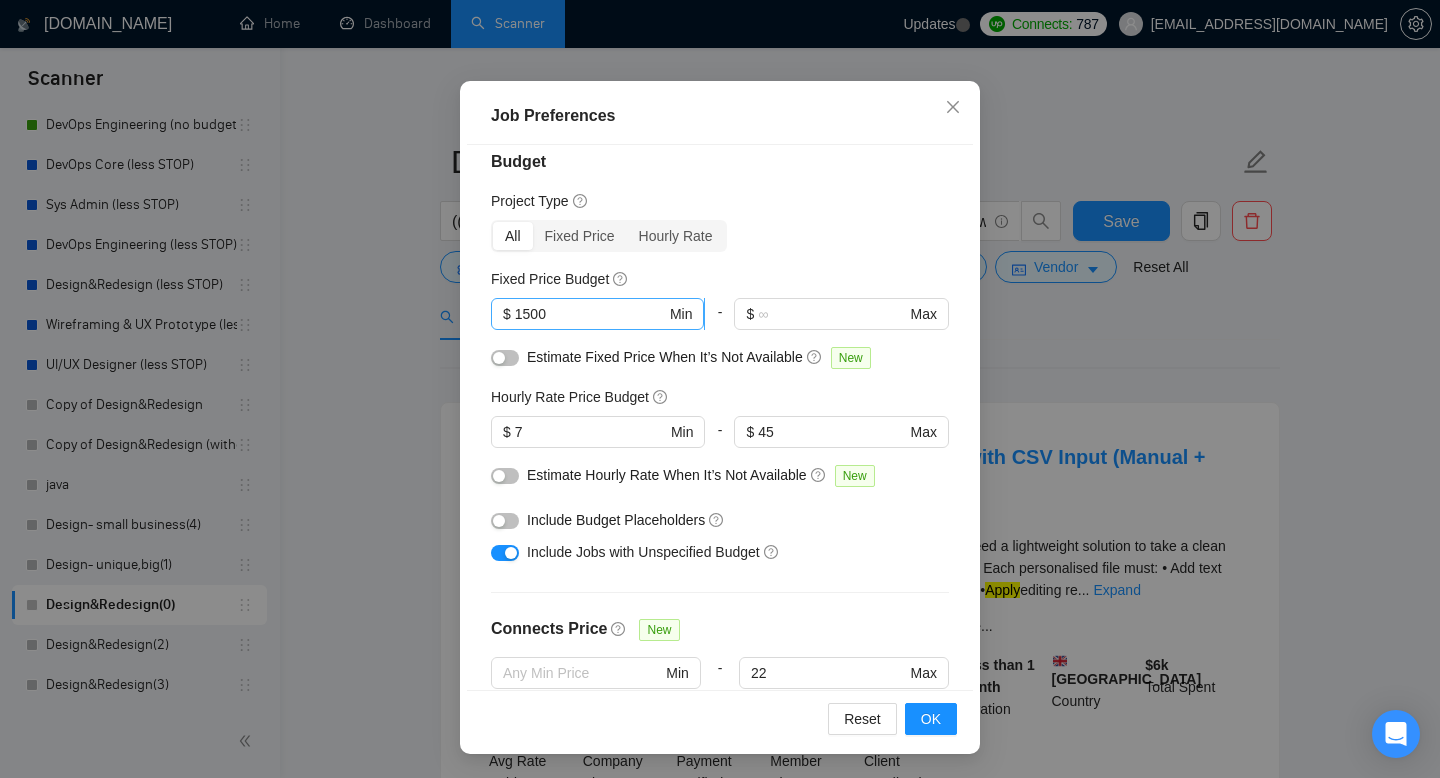 click on "1500" at bounding box center [590, 314] 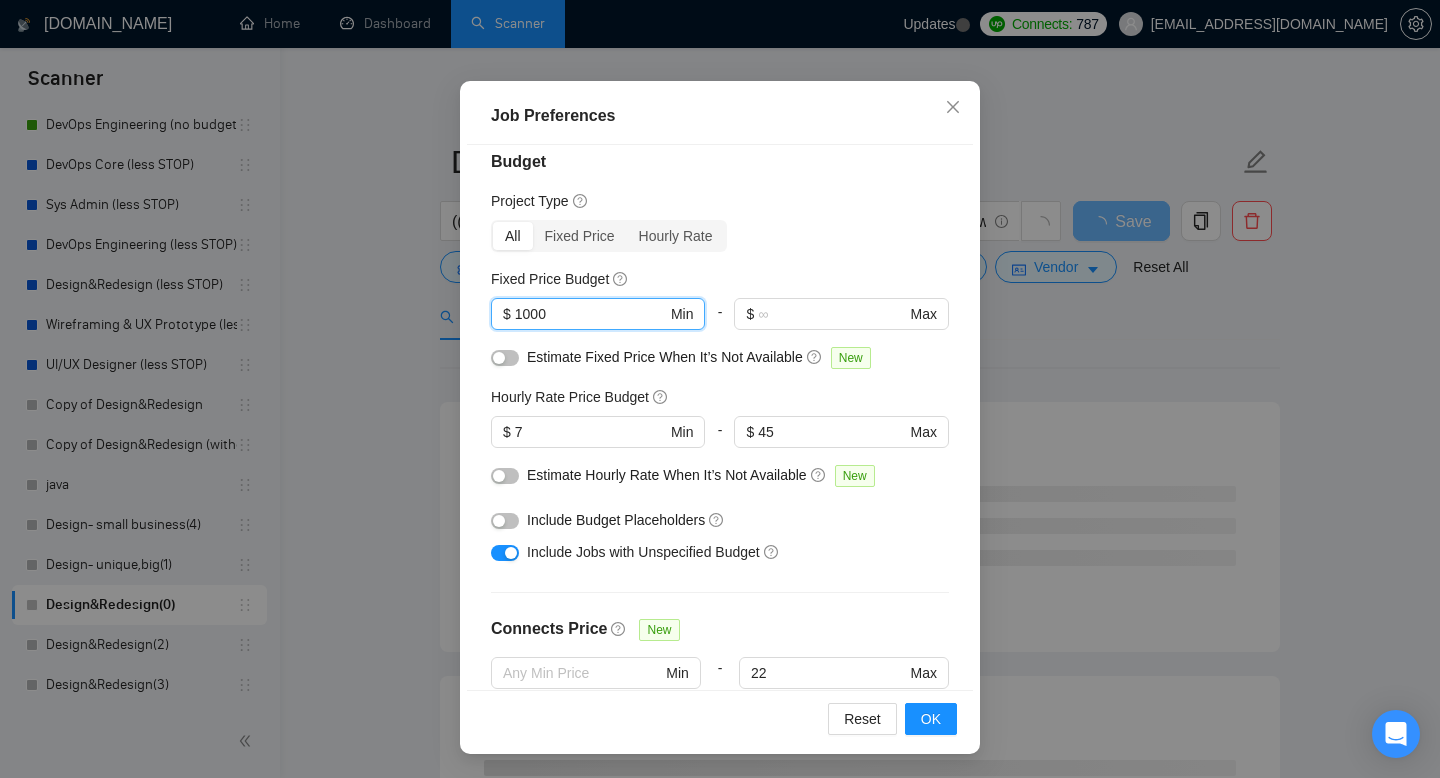 type on "1000" 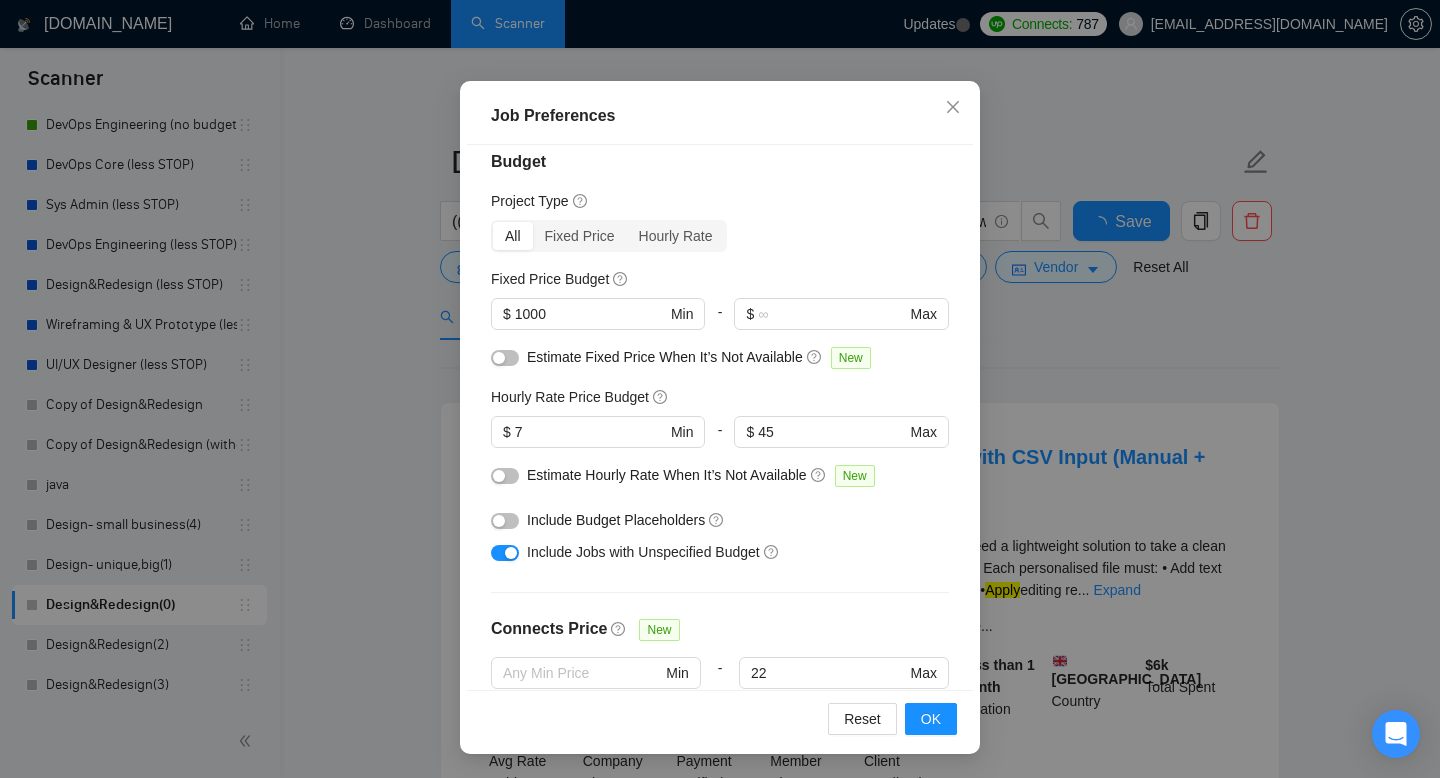 scroll, scrollTop: 0, scrollLeft: 0, axis: both 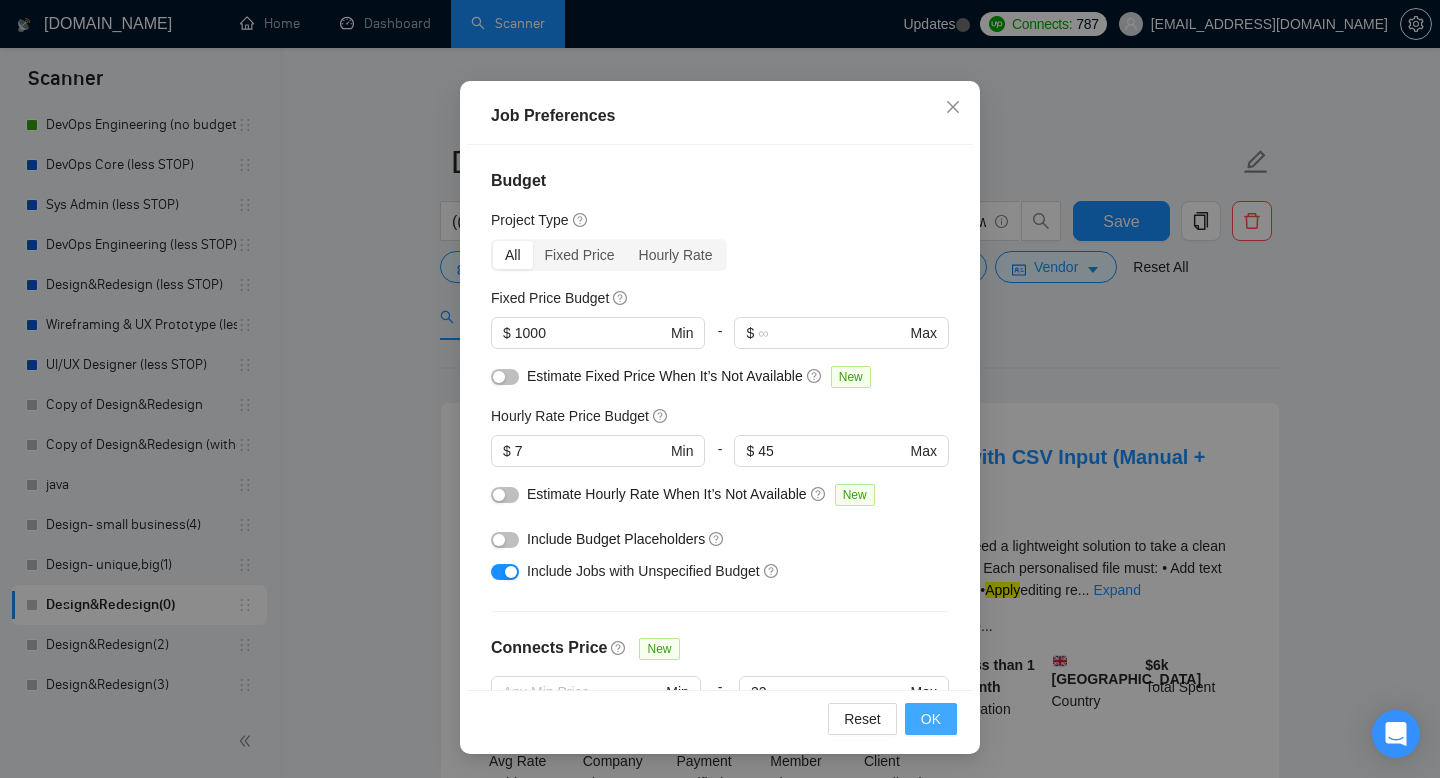 click on "OK" at bounding box center [931, 719] 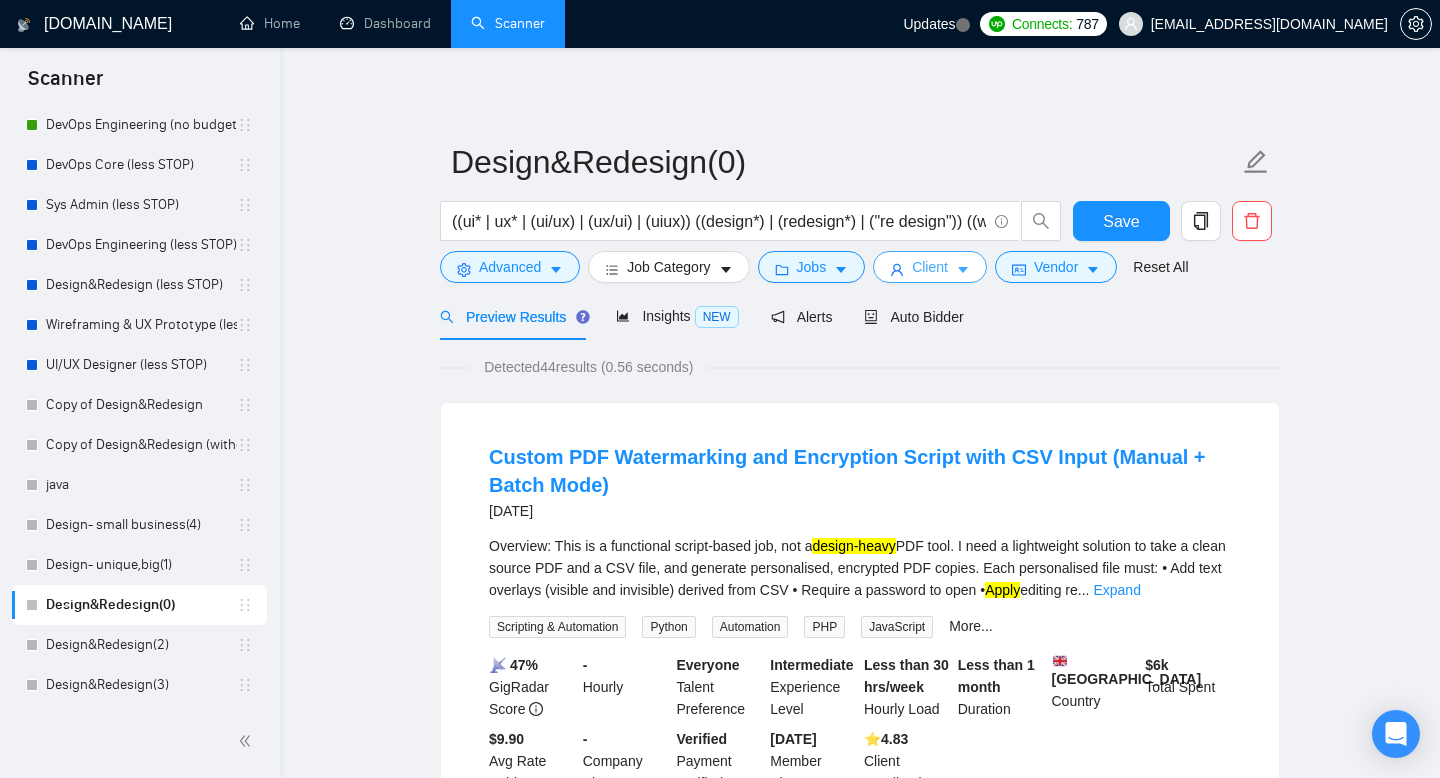 click on "Client" at bounding box center [930, 267] 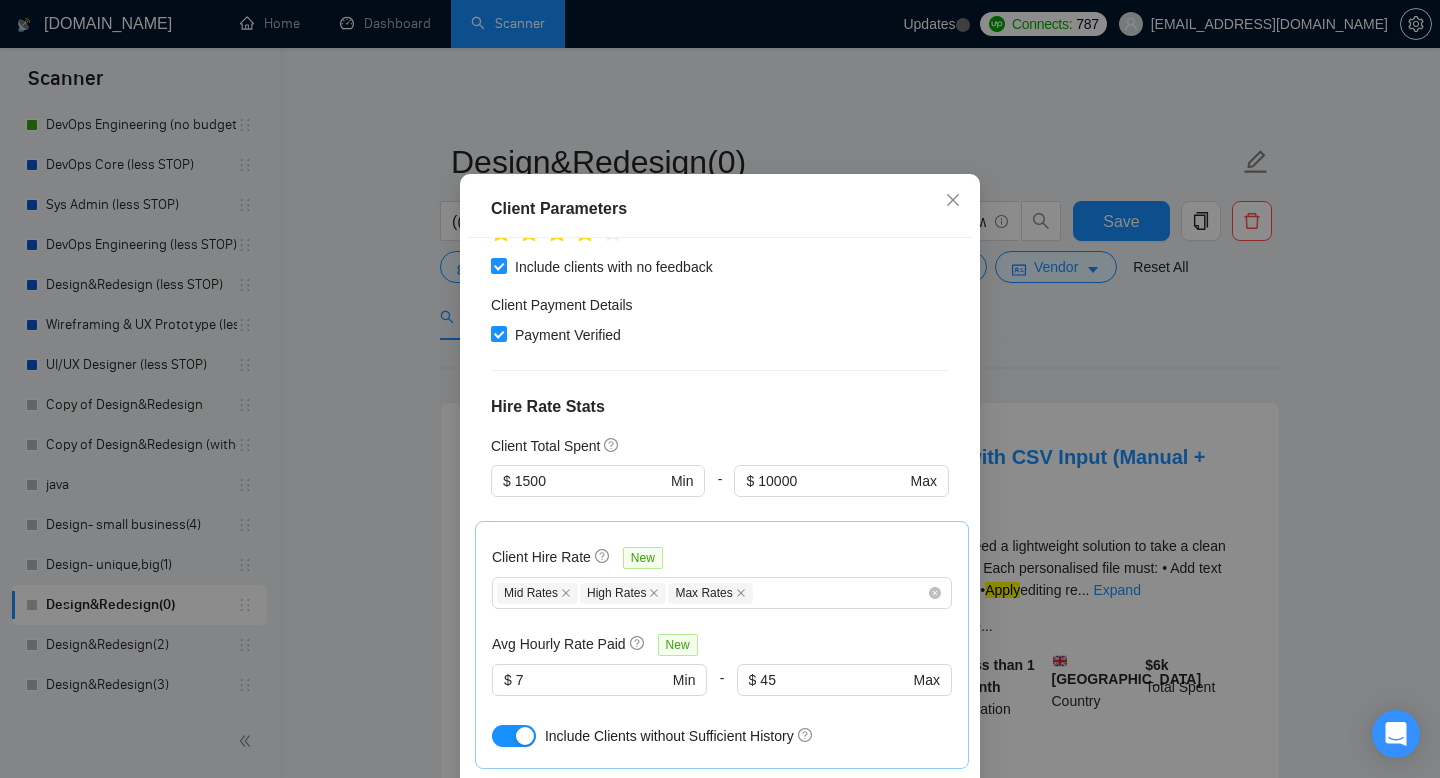 scroll, scrollTop: 515, scrollLeft: 0, axis: vertical 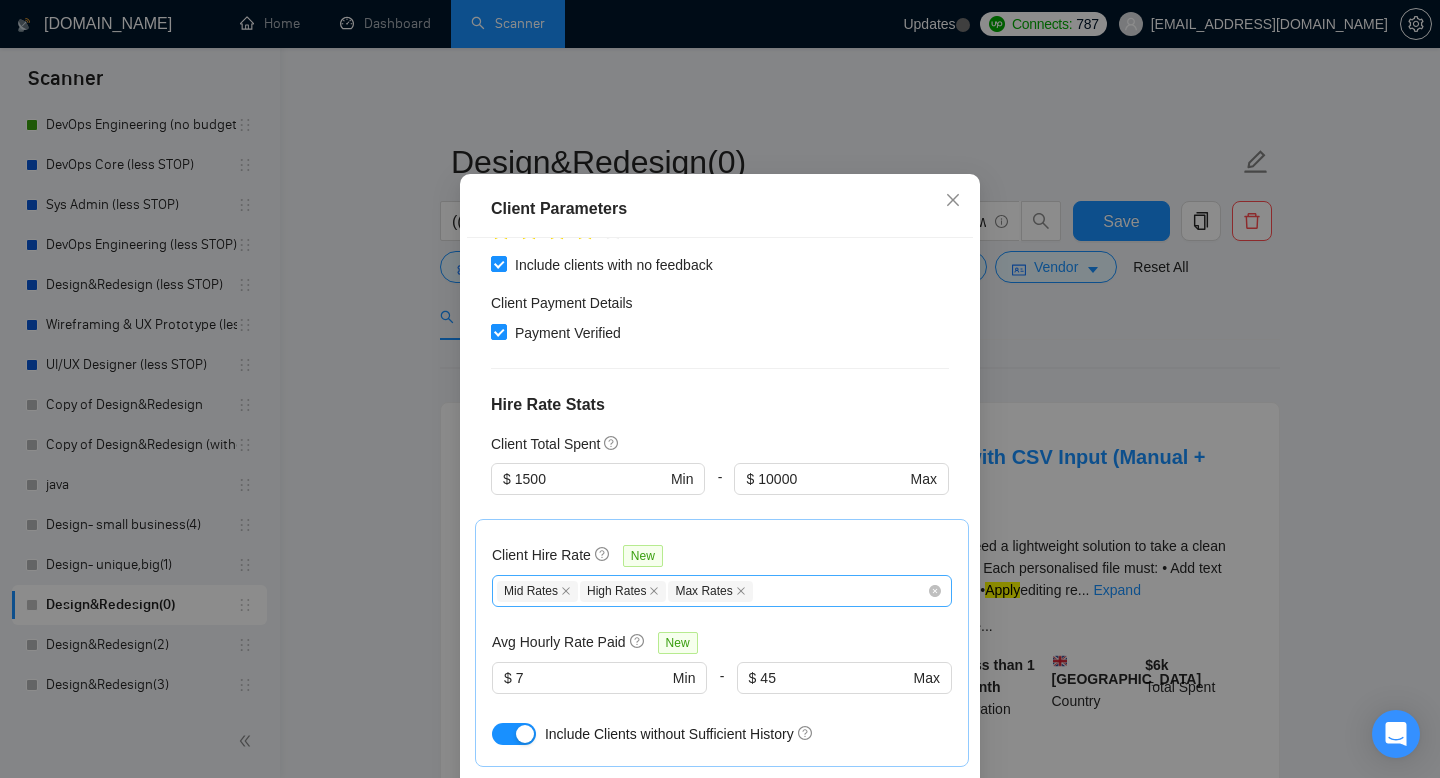 click on "Mid Rates High Rates Max Rates" at bounding box center [712, 591] 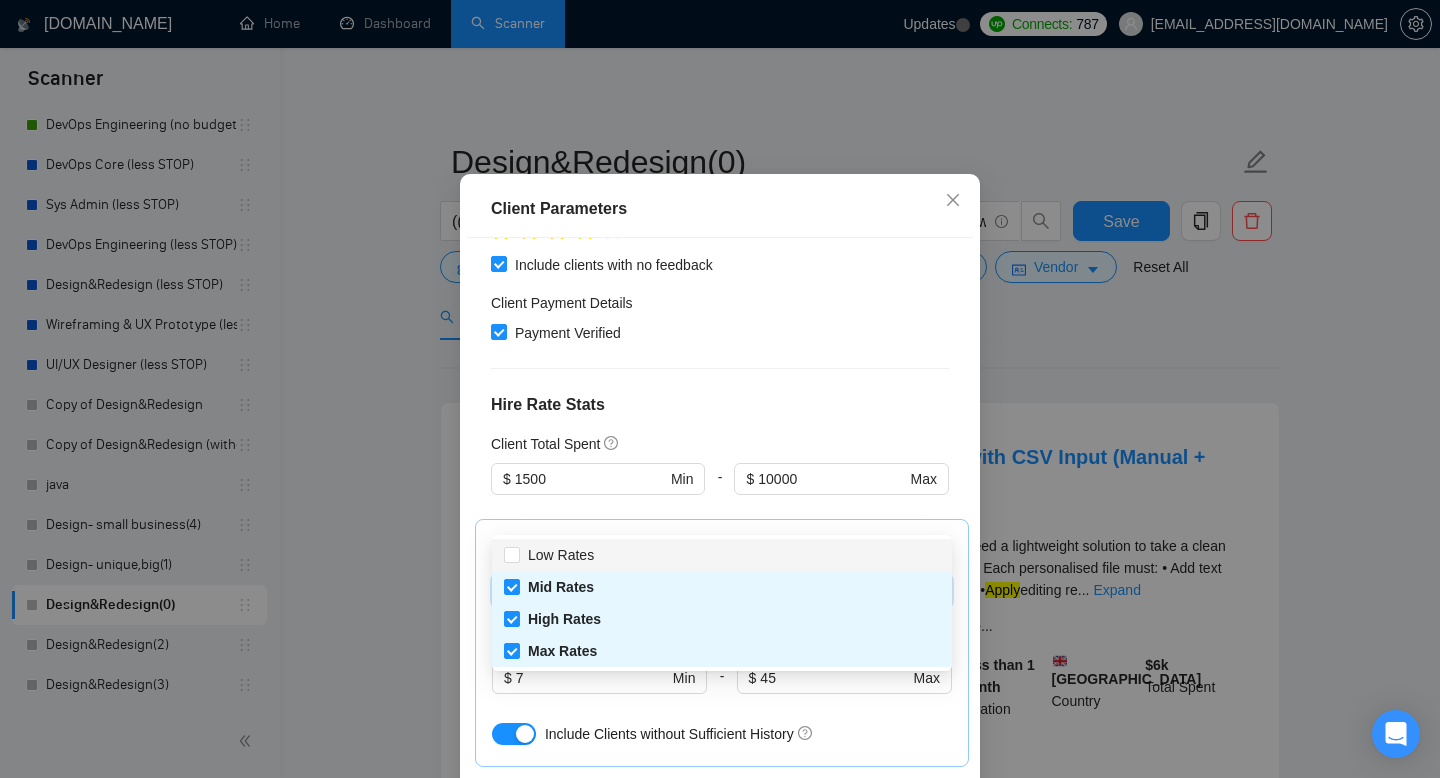 click on "Low Rates" at bounding box center (722, 555) 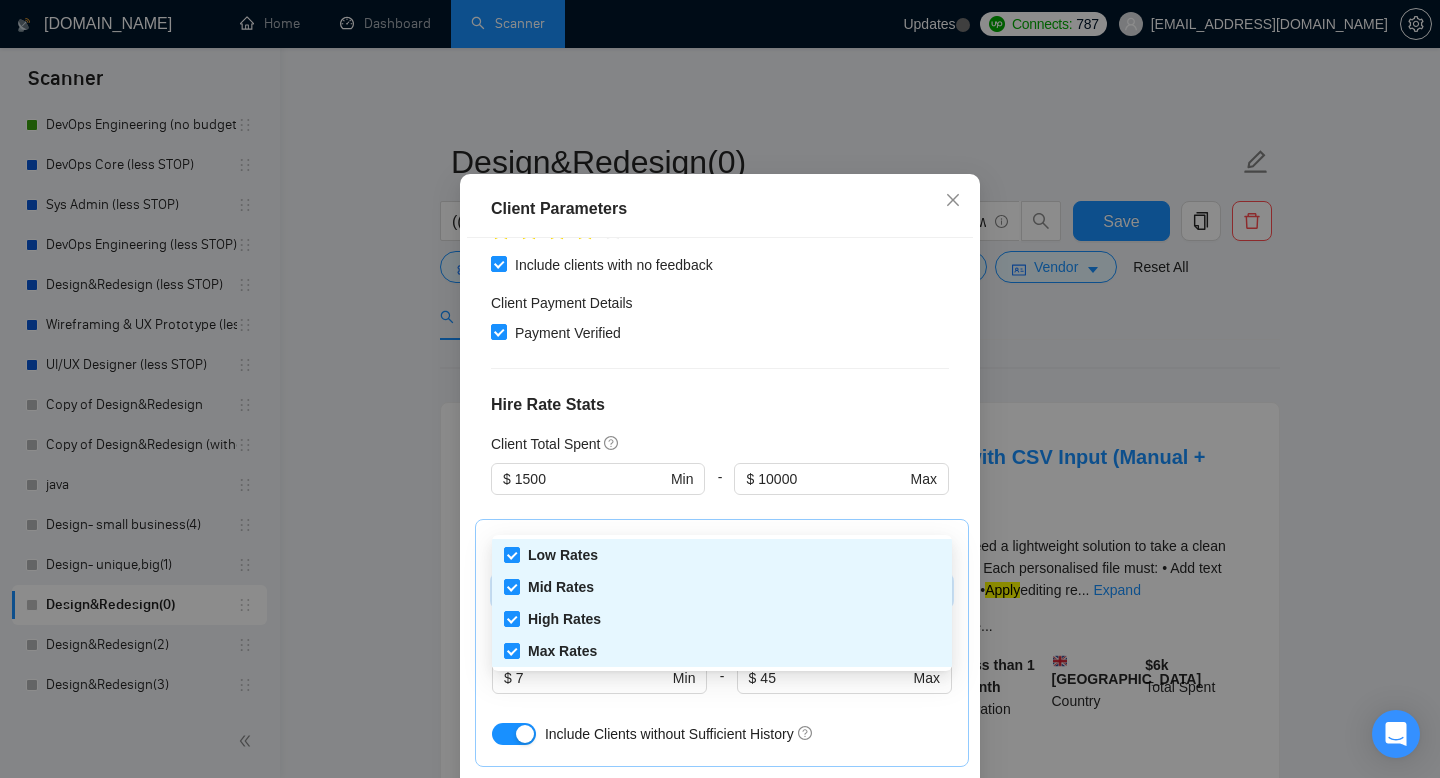 click on "Client Hire Rate New" at bounding box center (722, 559) 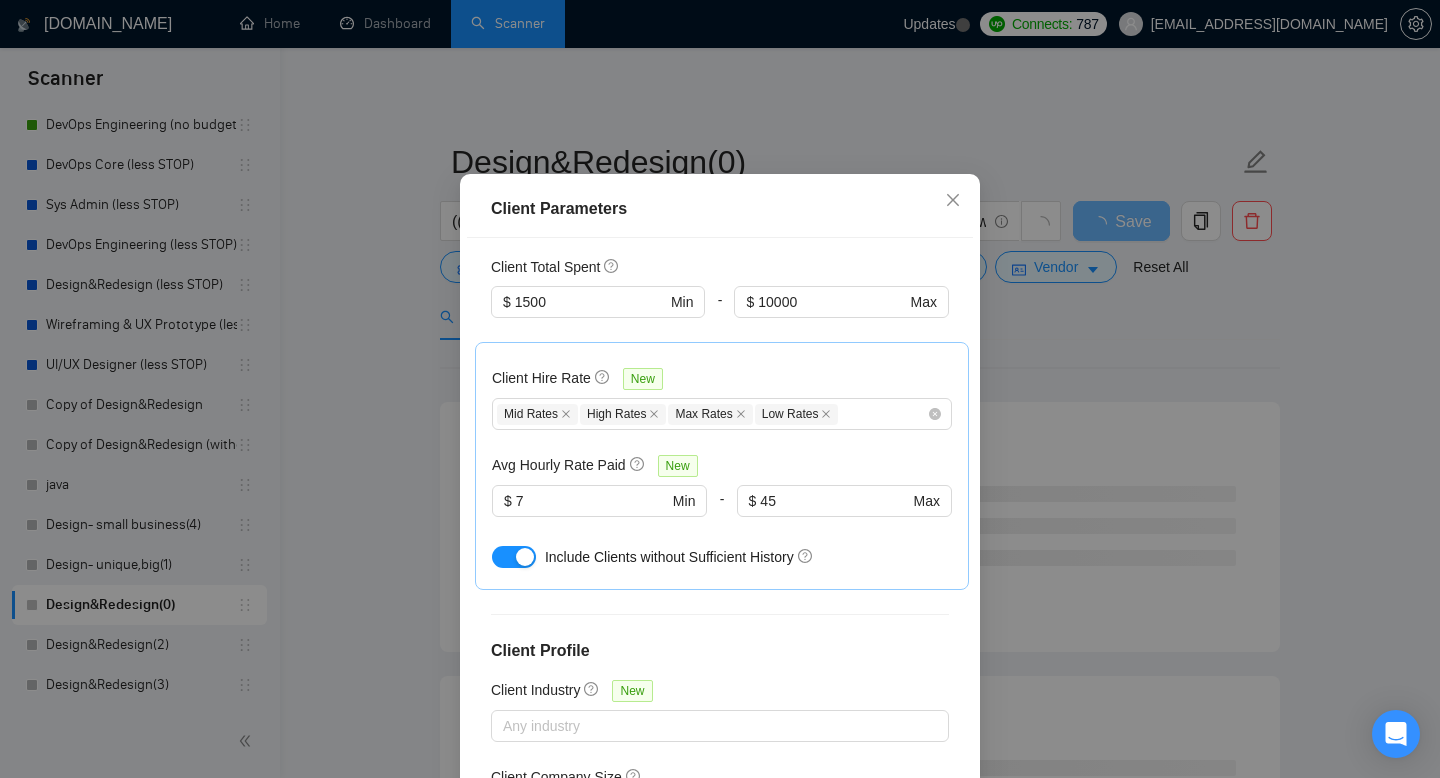 scroll, scrollTop: 757, scrollLeft: 0, axis: vertical 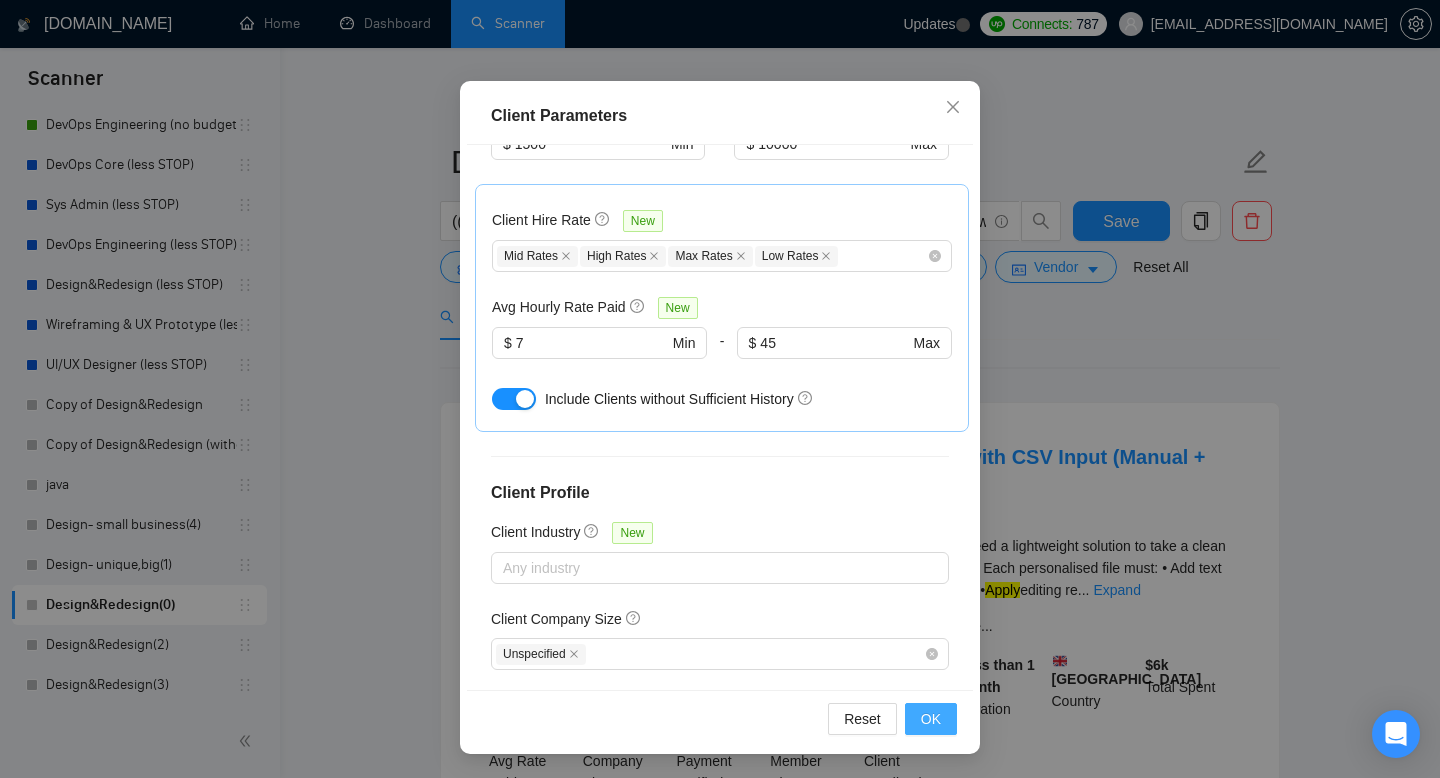 click on "OK" at bounding box center [931, 719] 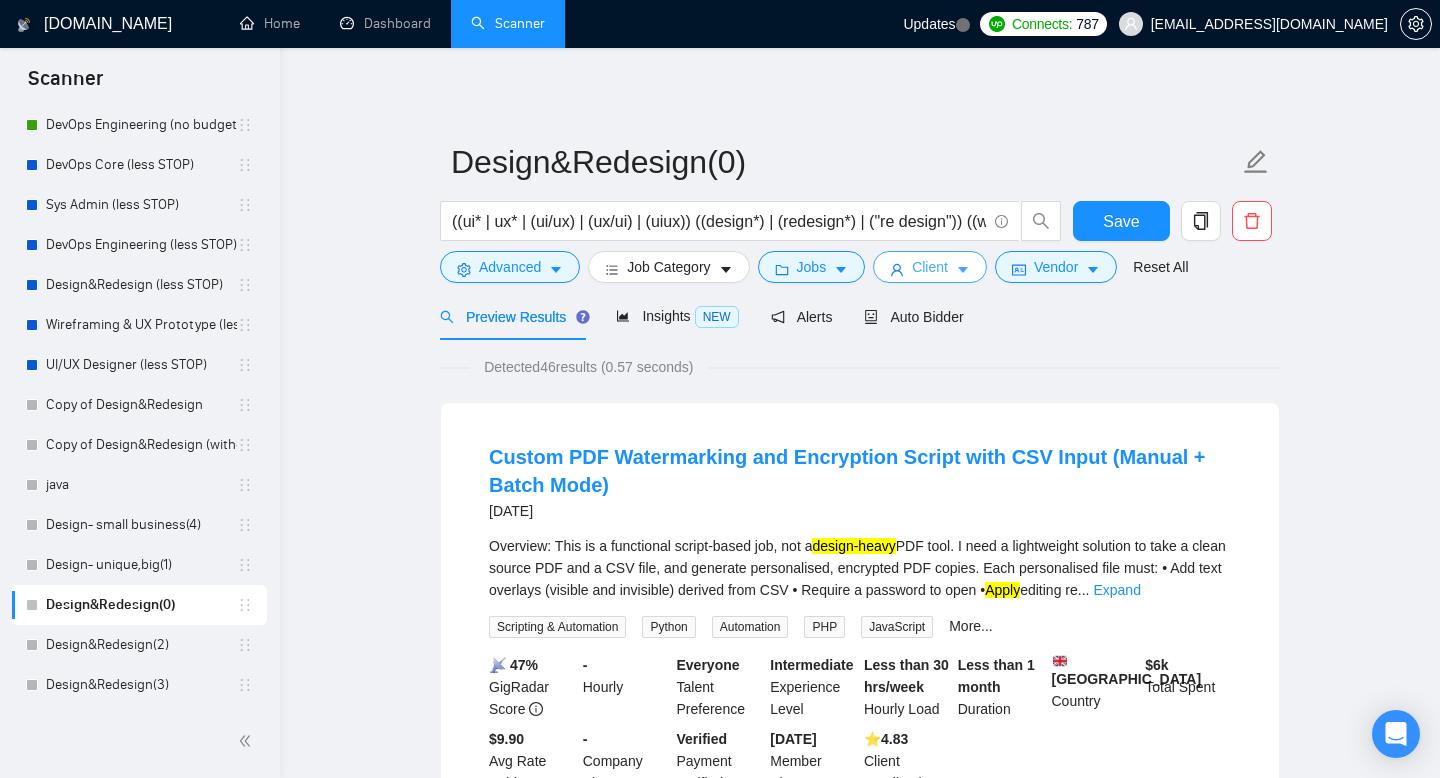 click on "Client" at bounding box center (930, 267) 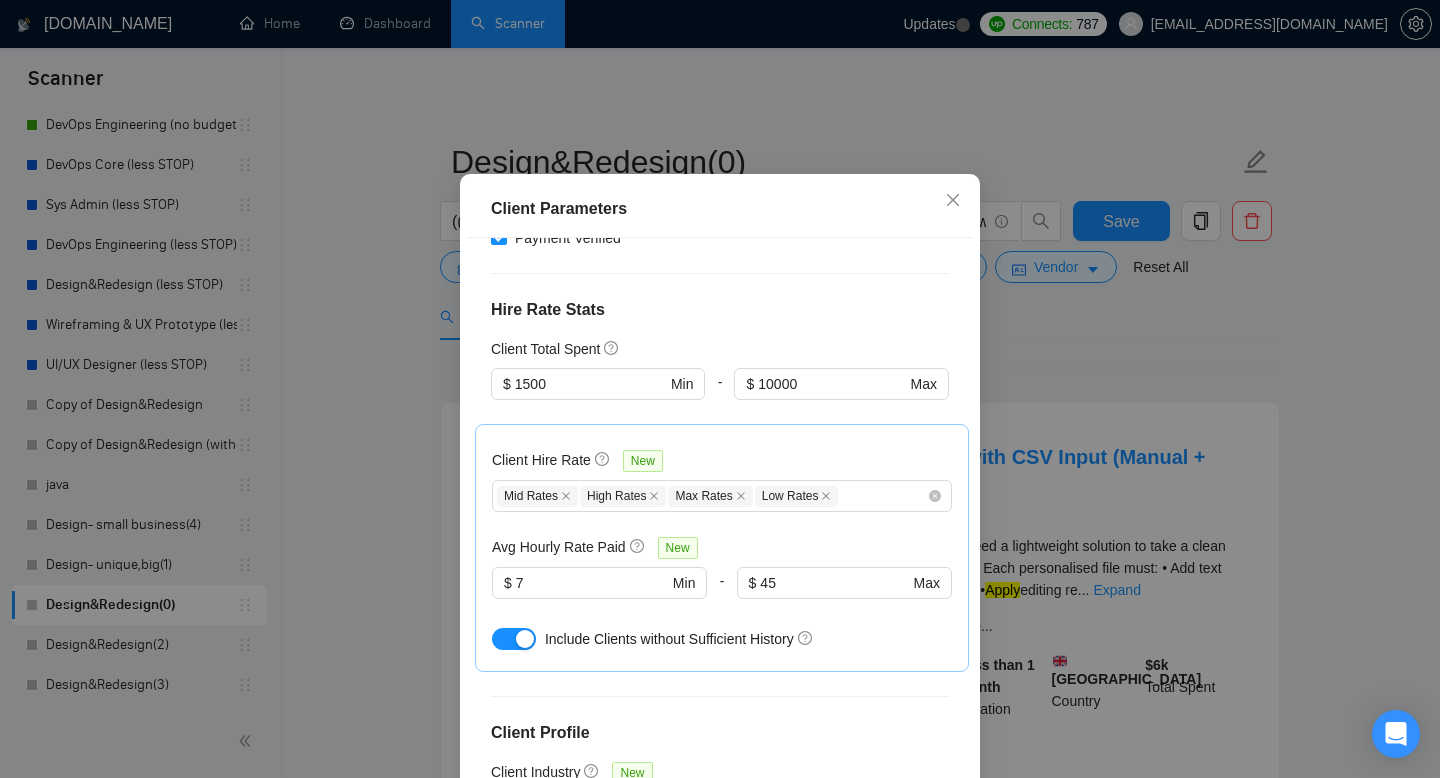 scroll, scrollTop: 509, scrollLeft: 0, axis: vertical 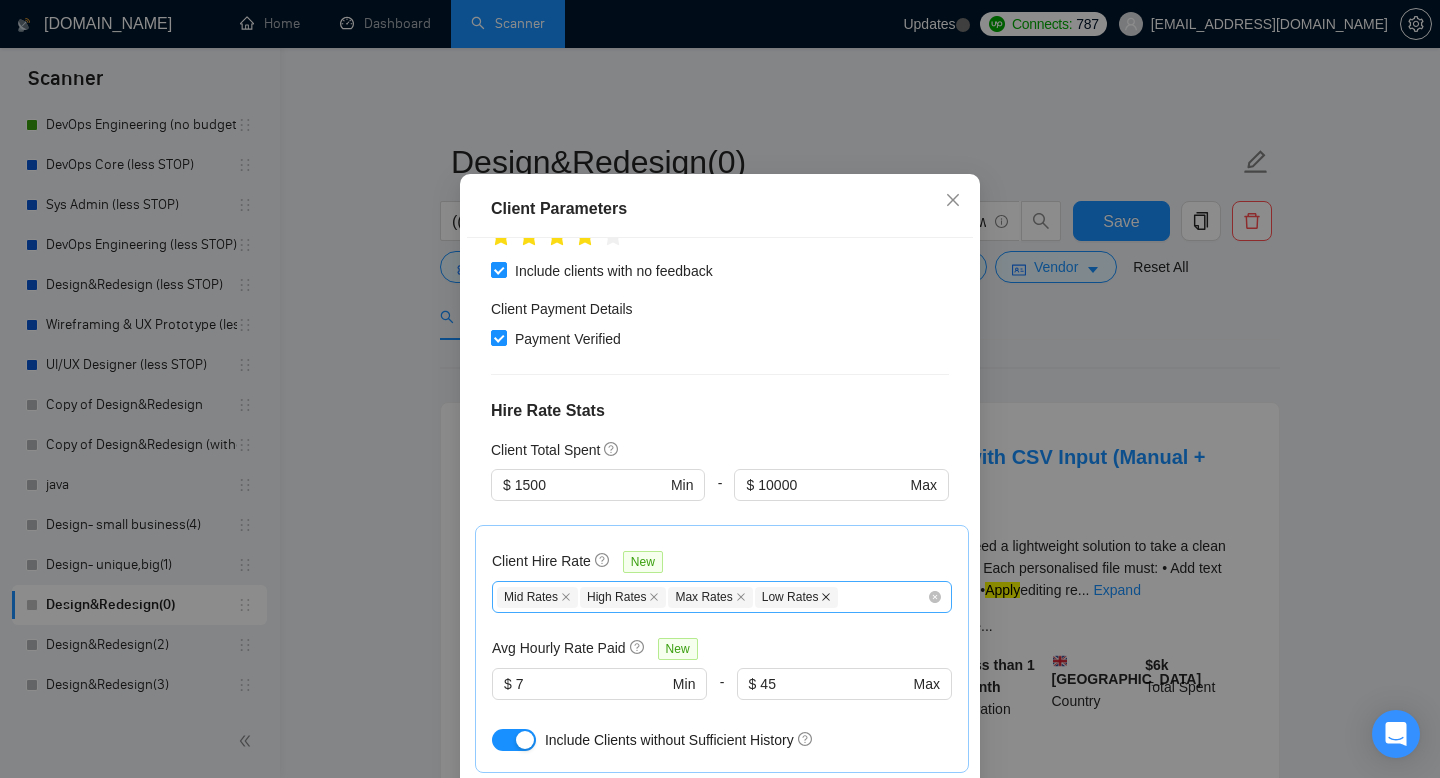 click 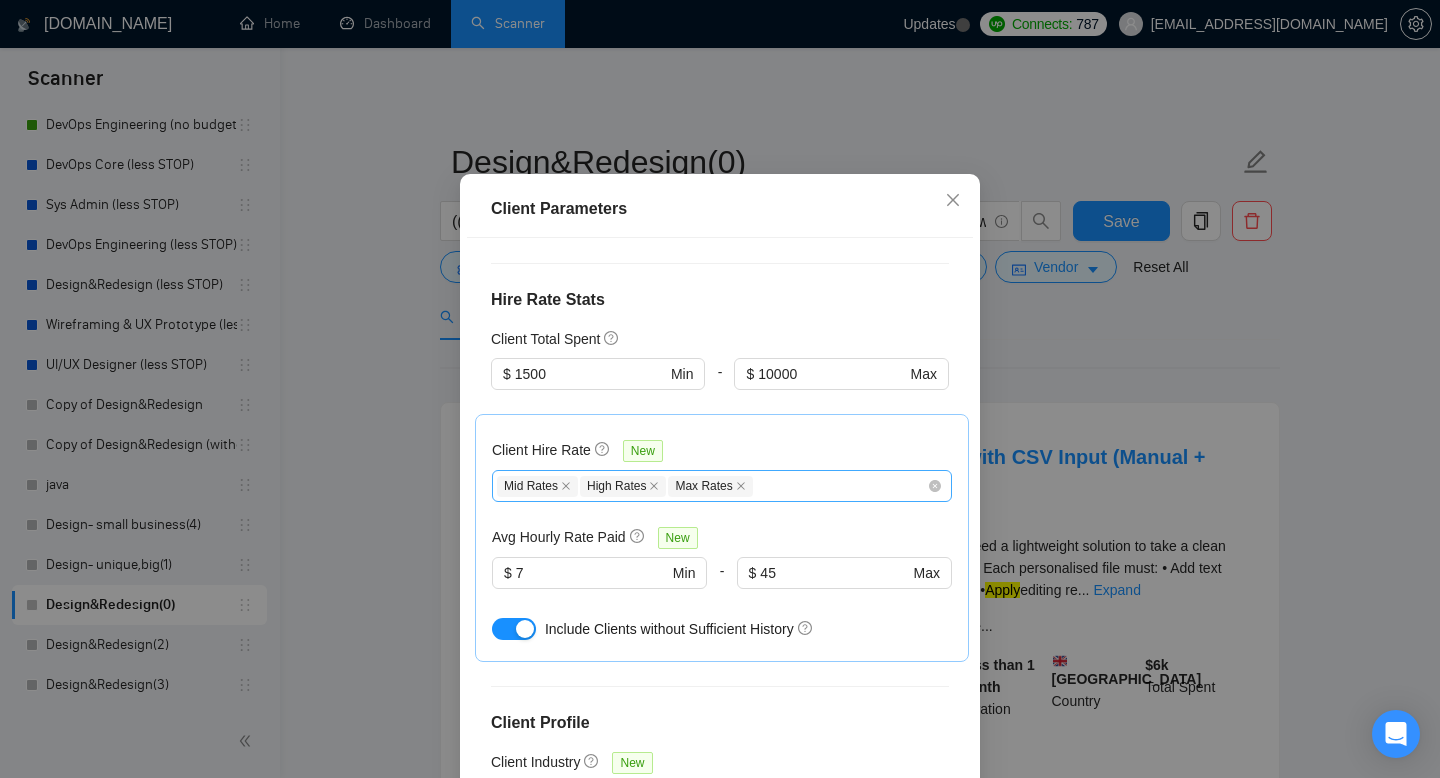 scroll, scrollTop: 757, scrollLeft: 0, axis: vertical 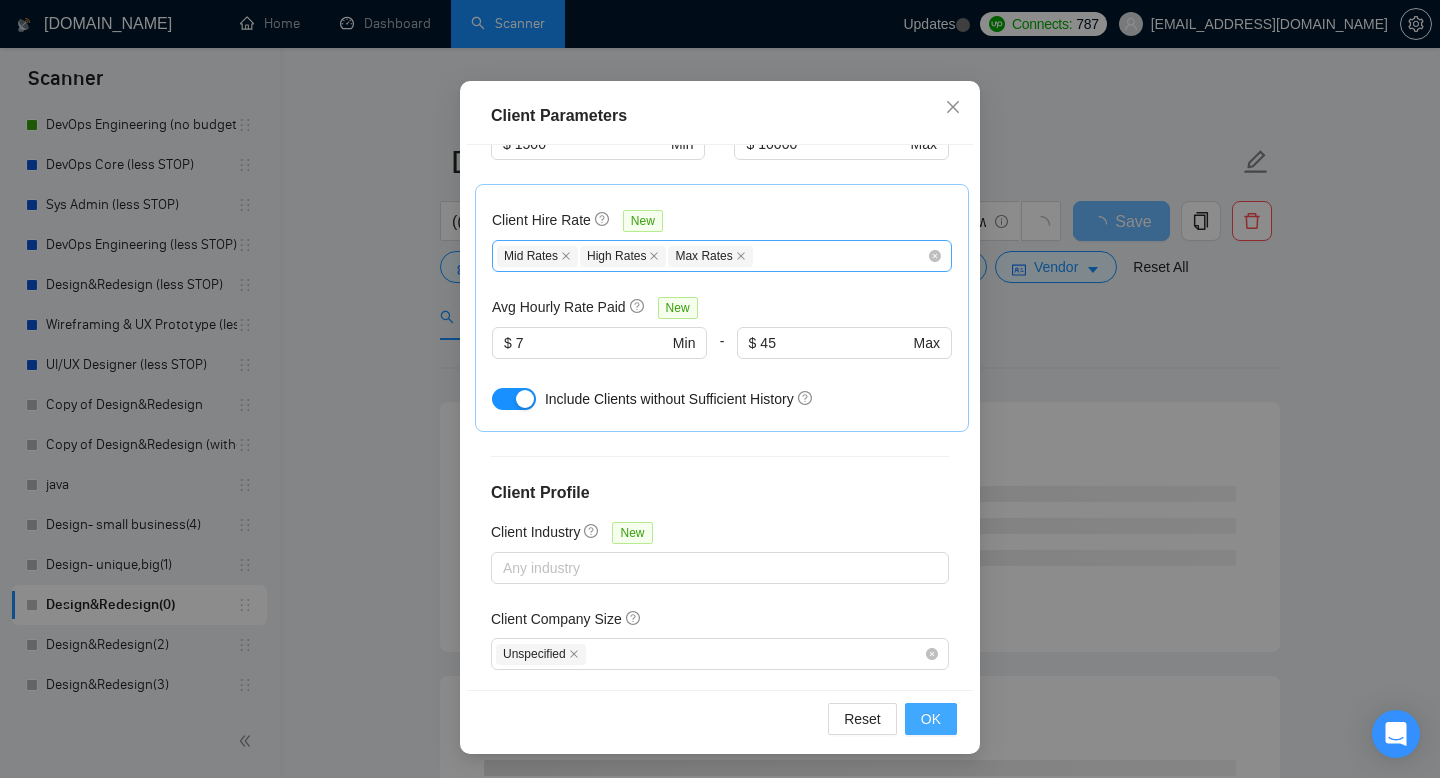 click on "OK" at bounding box center [931, 719] 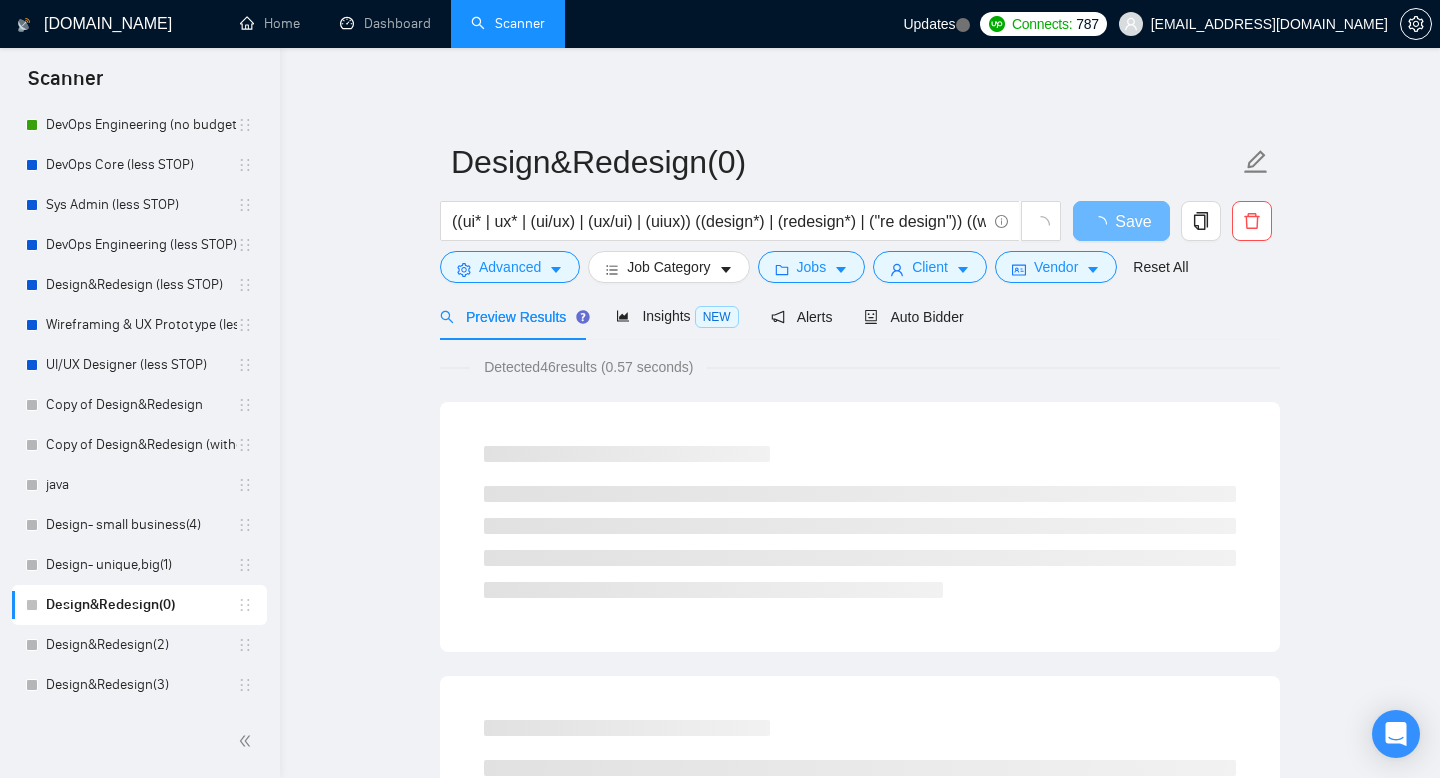 scroll, scrollTop: 38, scrollLeft: 0, axis: vertical 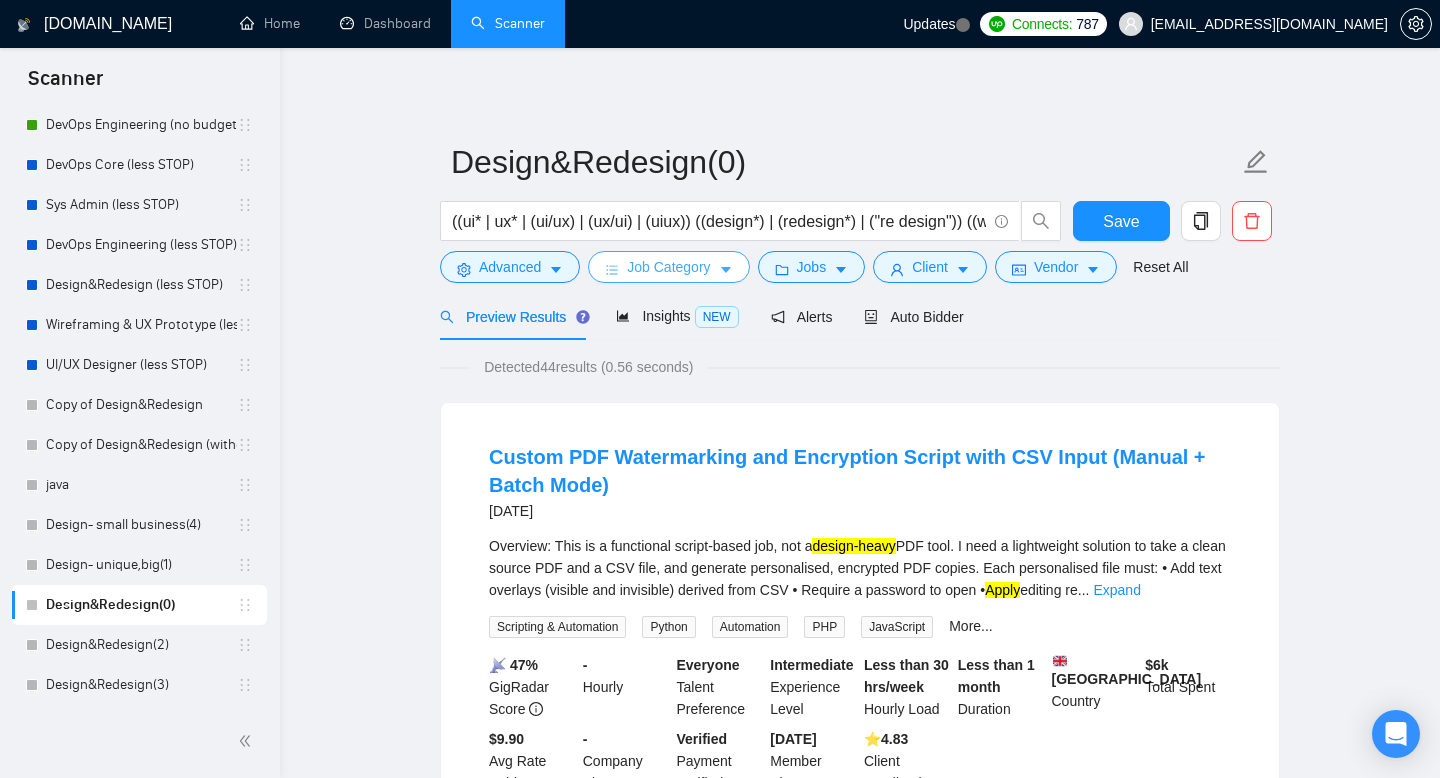 click on "Job Category" at bounding box center (668, 267) 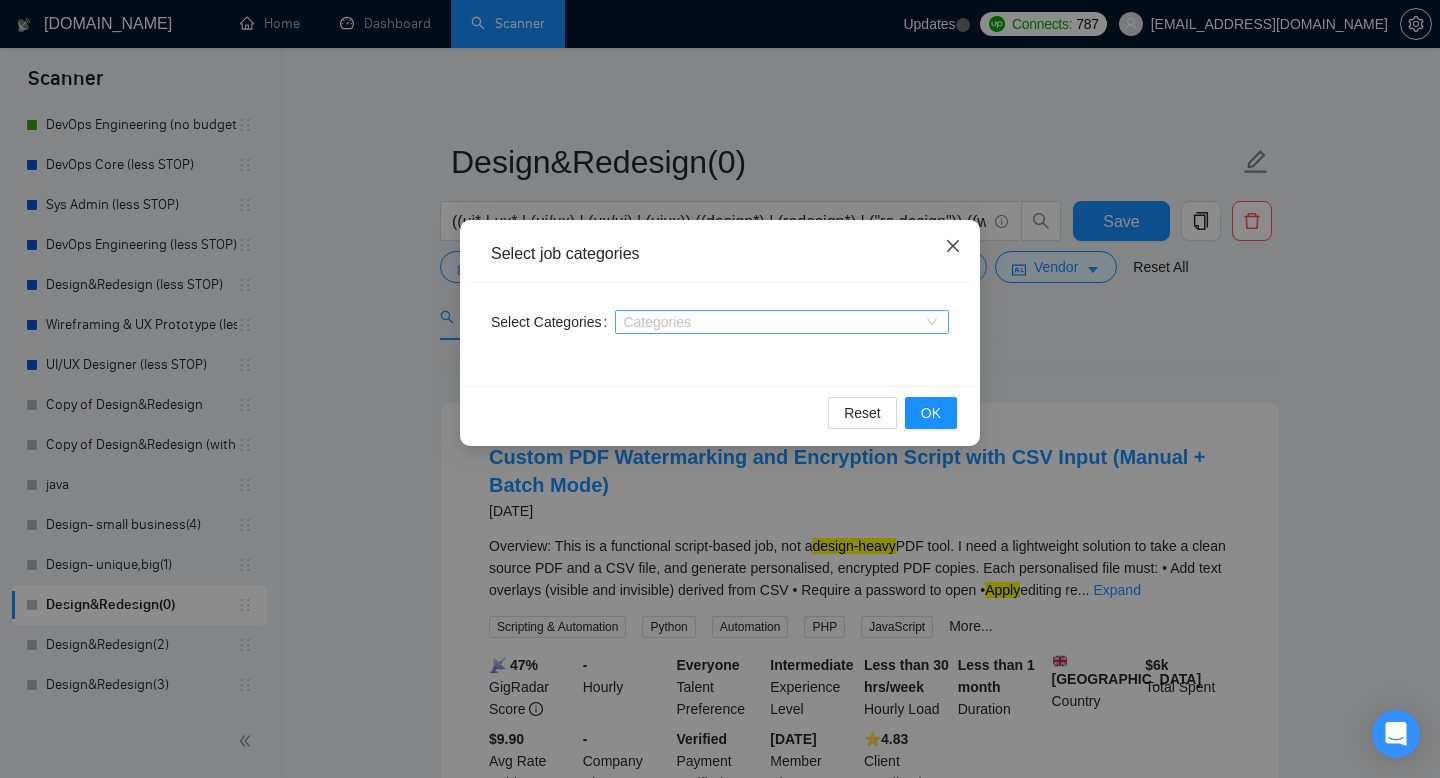 click at bounding box center [953, 247] 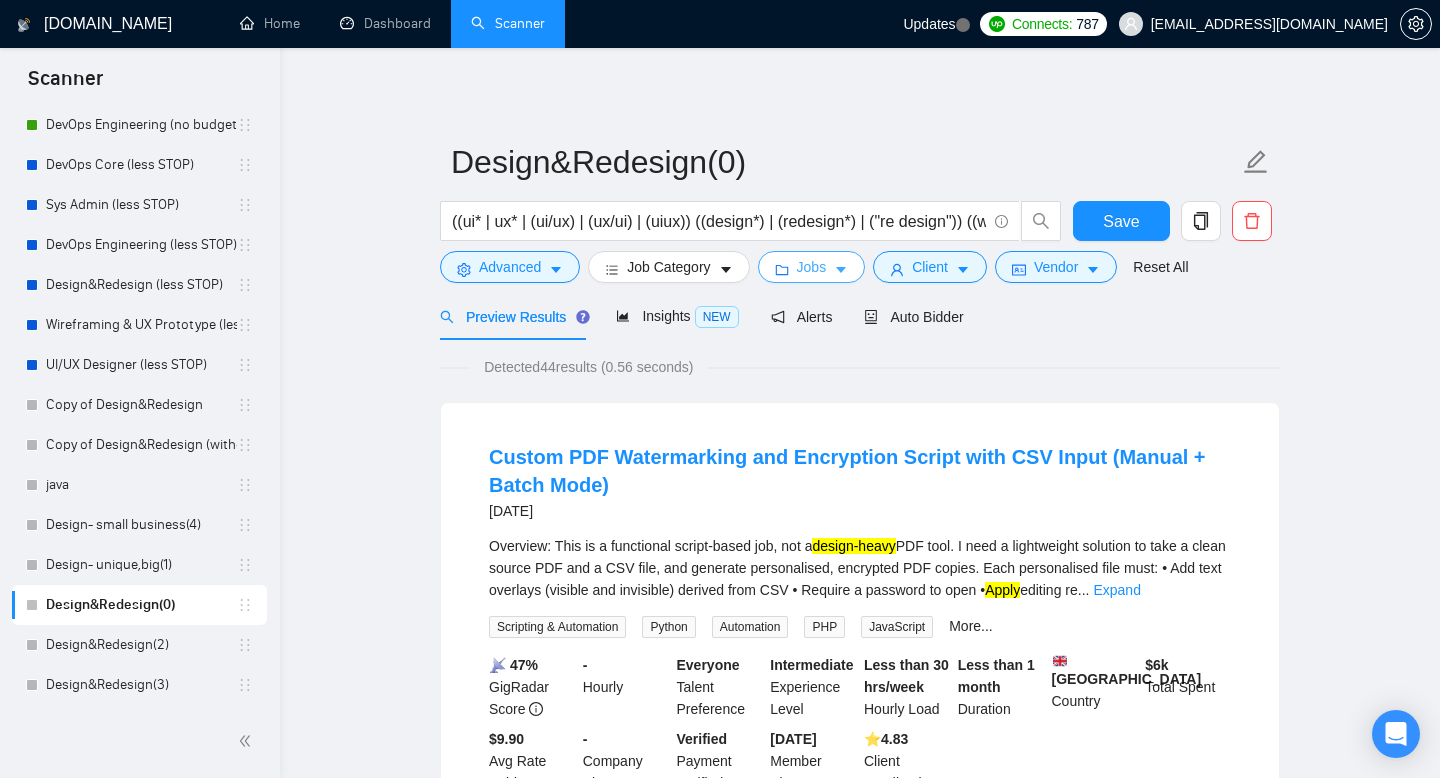 click at bounding box center (841, 269) 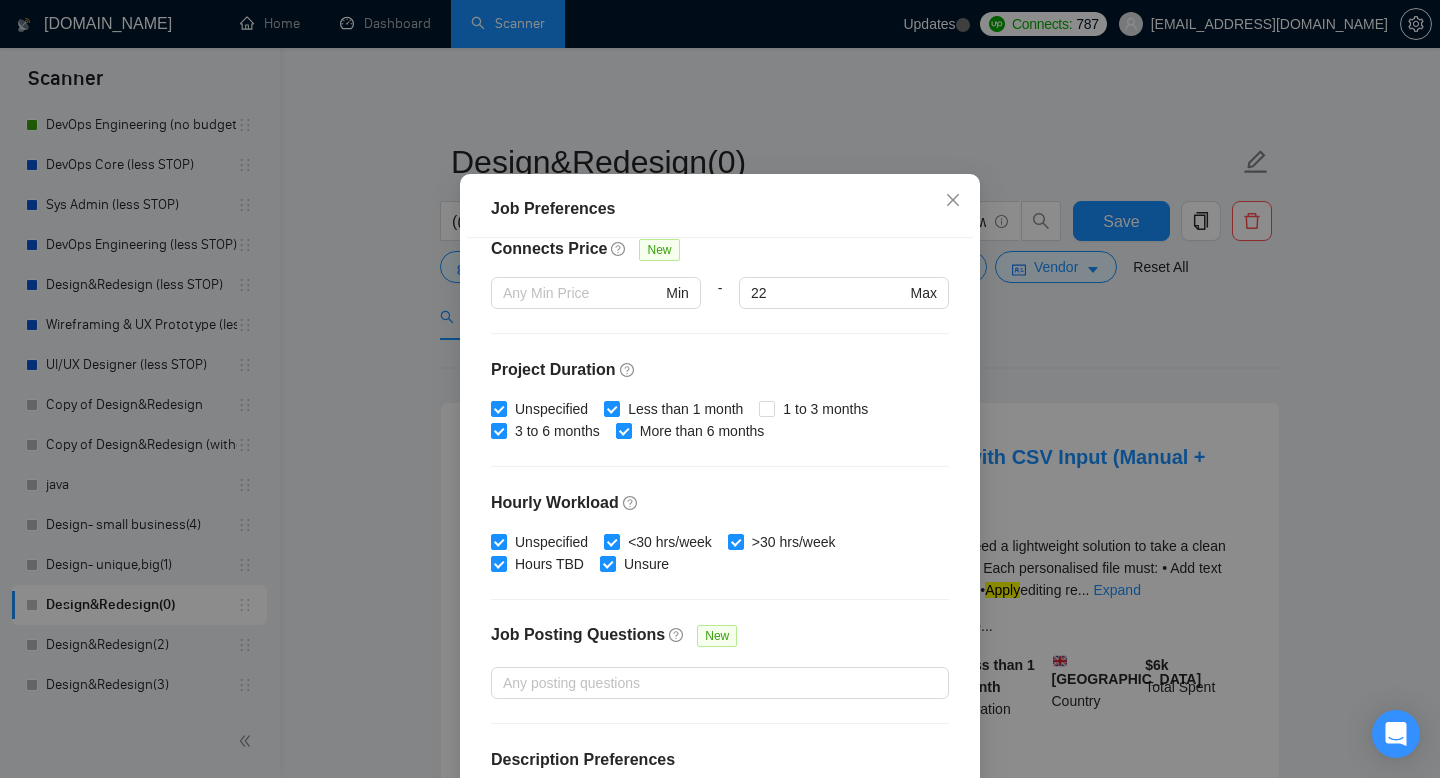 scroll, scrollTop: 582, scrollLeft: 0, axis: vertical 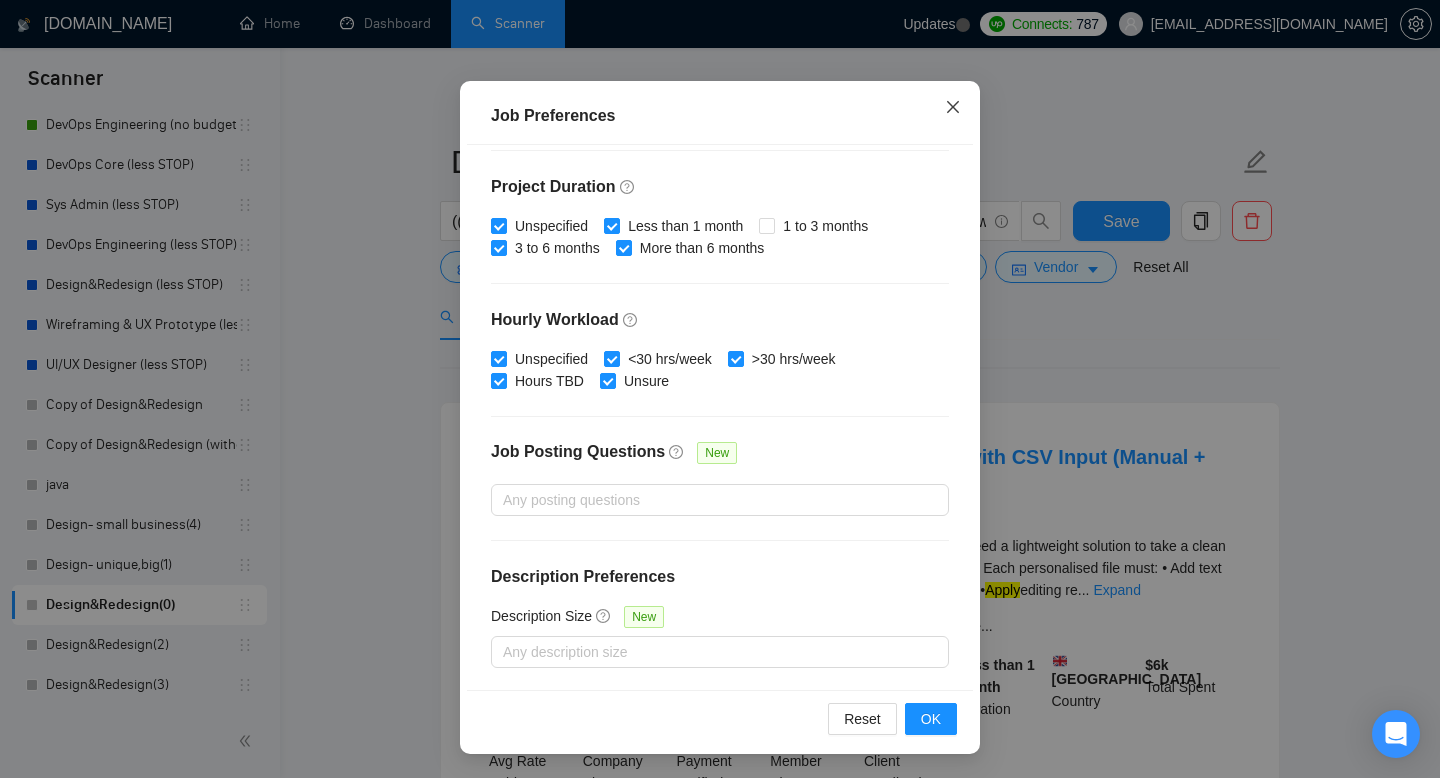 click 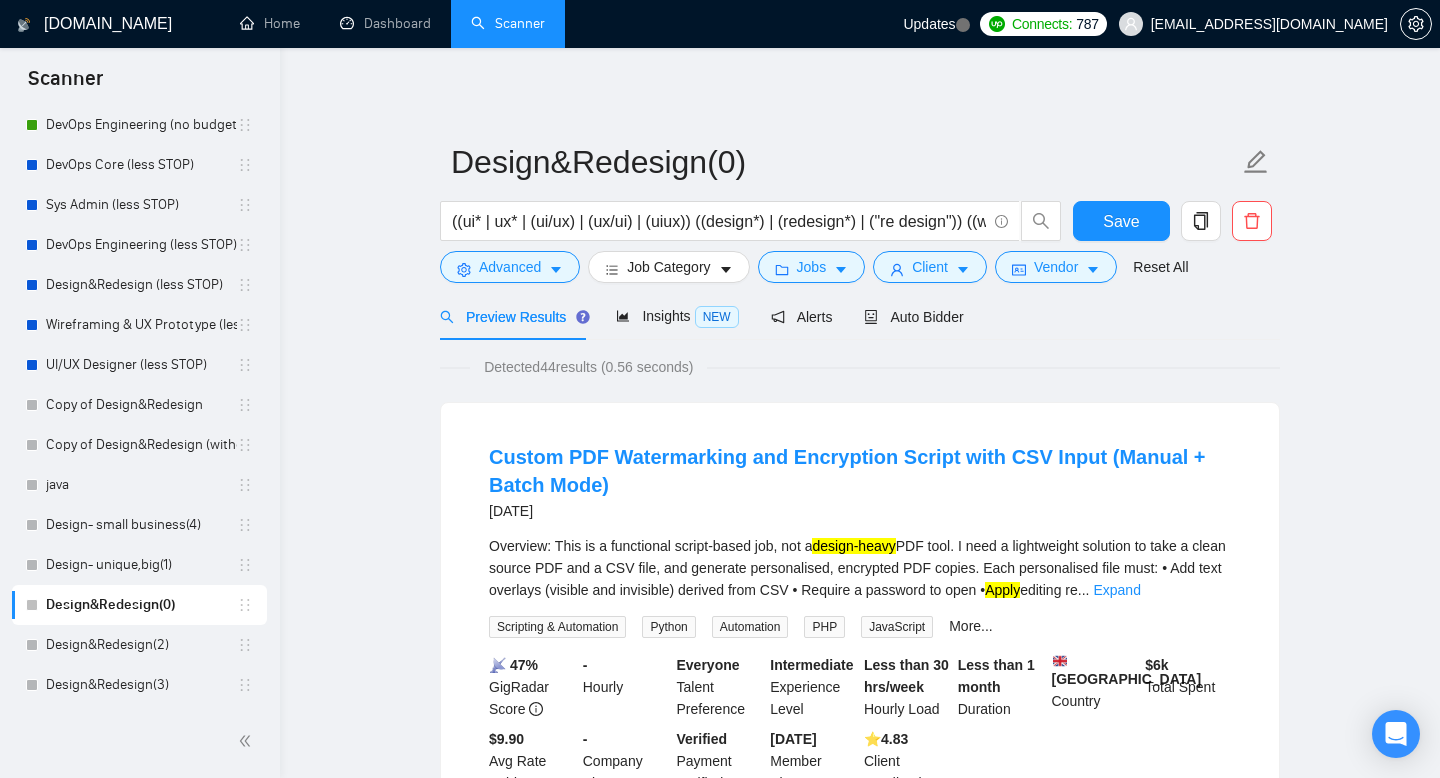 scroll, scrollTop: 38, scrollLeft: 0, axis: vertical 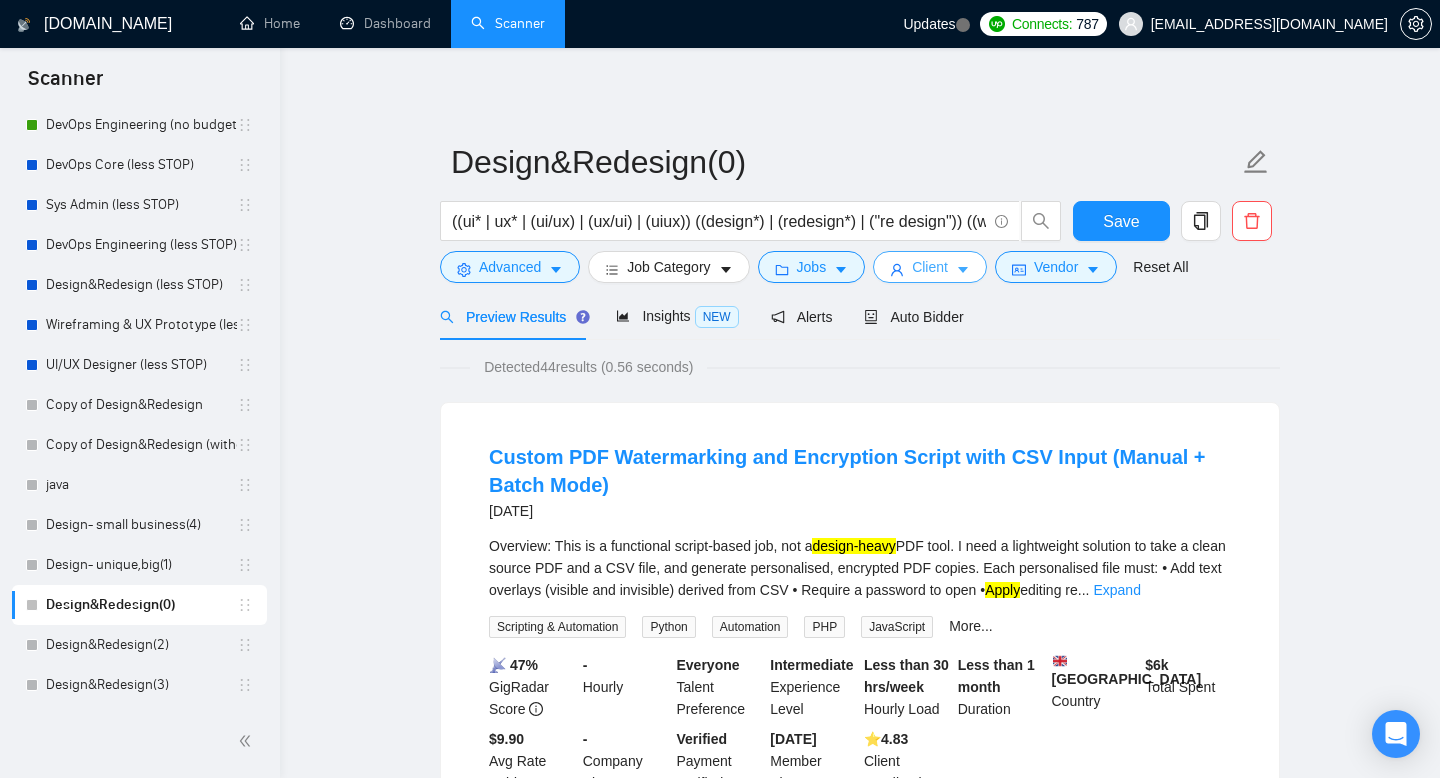 click on "Client" at bounding box center [930, 267] 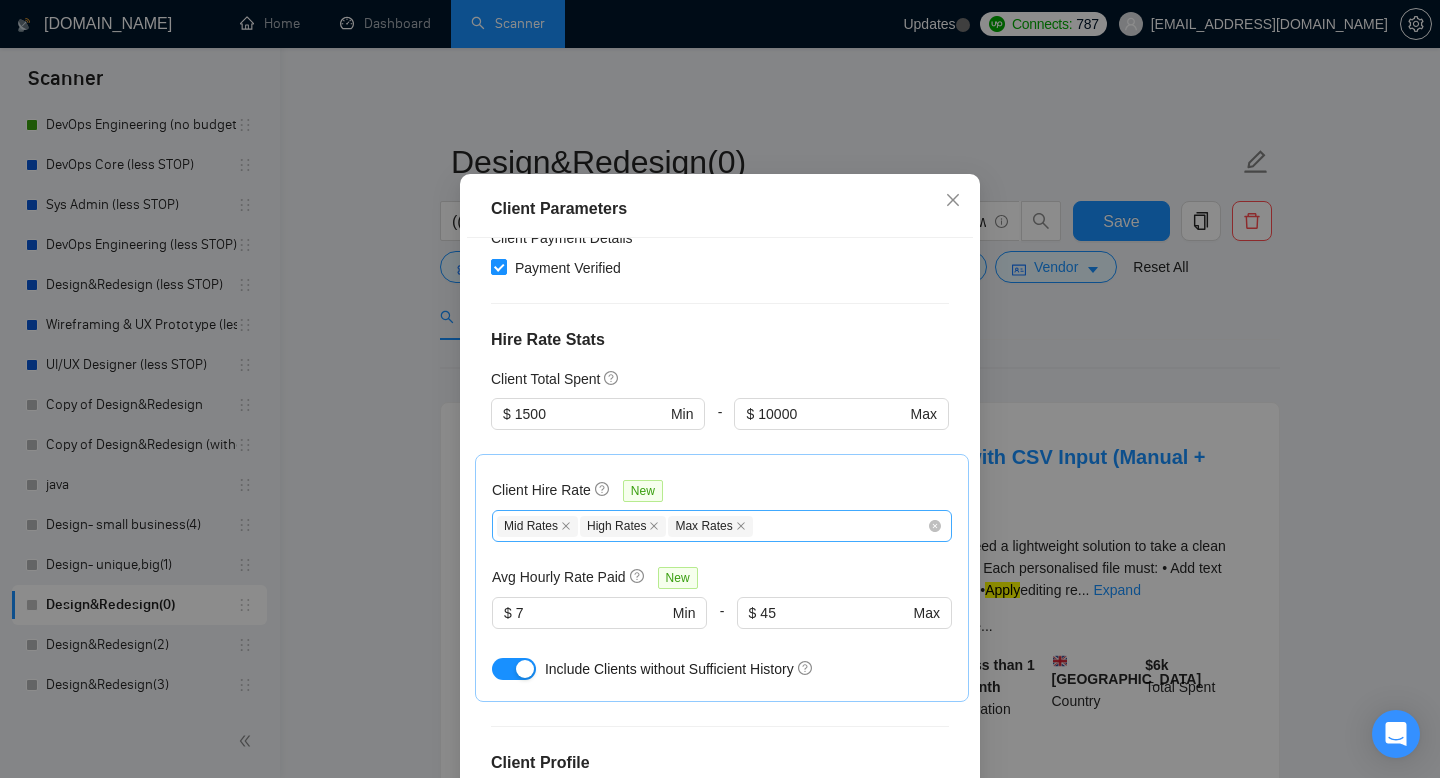 scroll, scrollTop: 571, scrollLeft: 0, axis: vertical 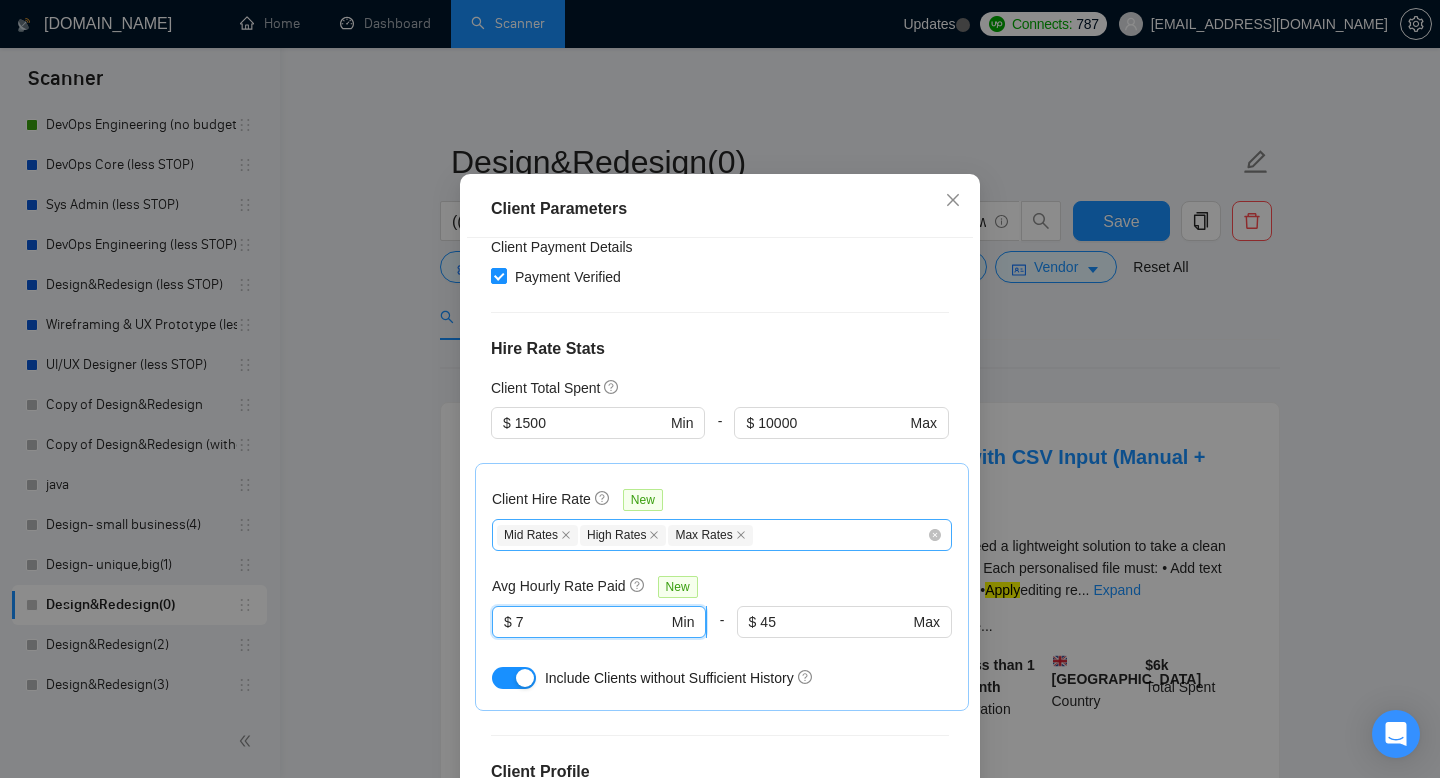click on "7" at bounding box center [592, 622] 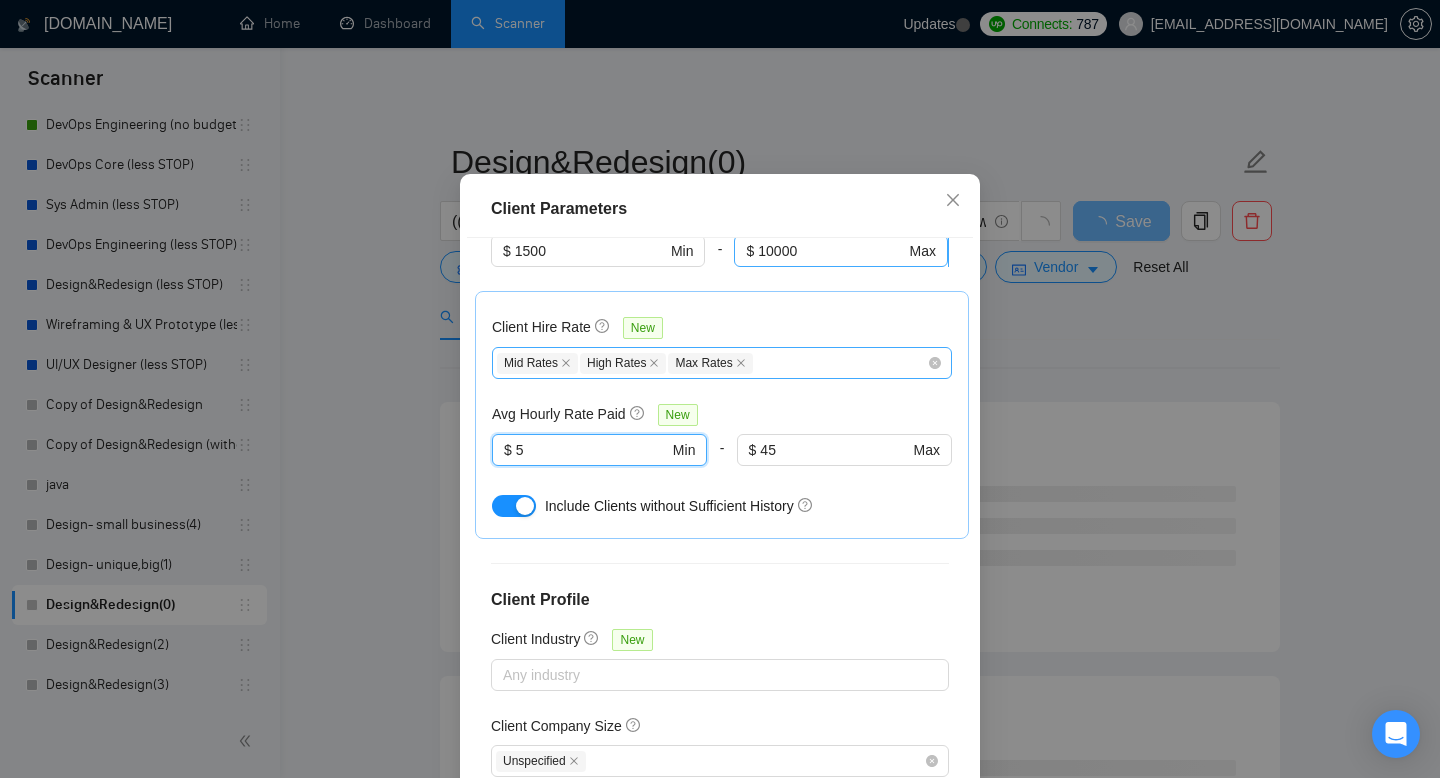 scroll, scrollTop: 757, scrollLeft: 0, axis: vertical 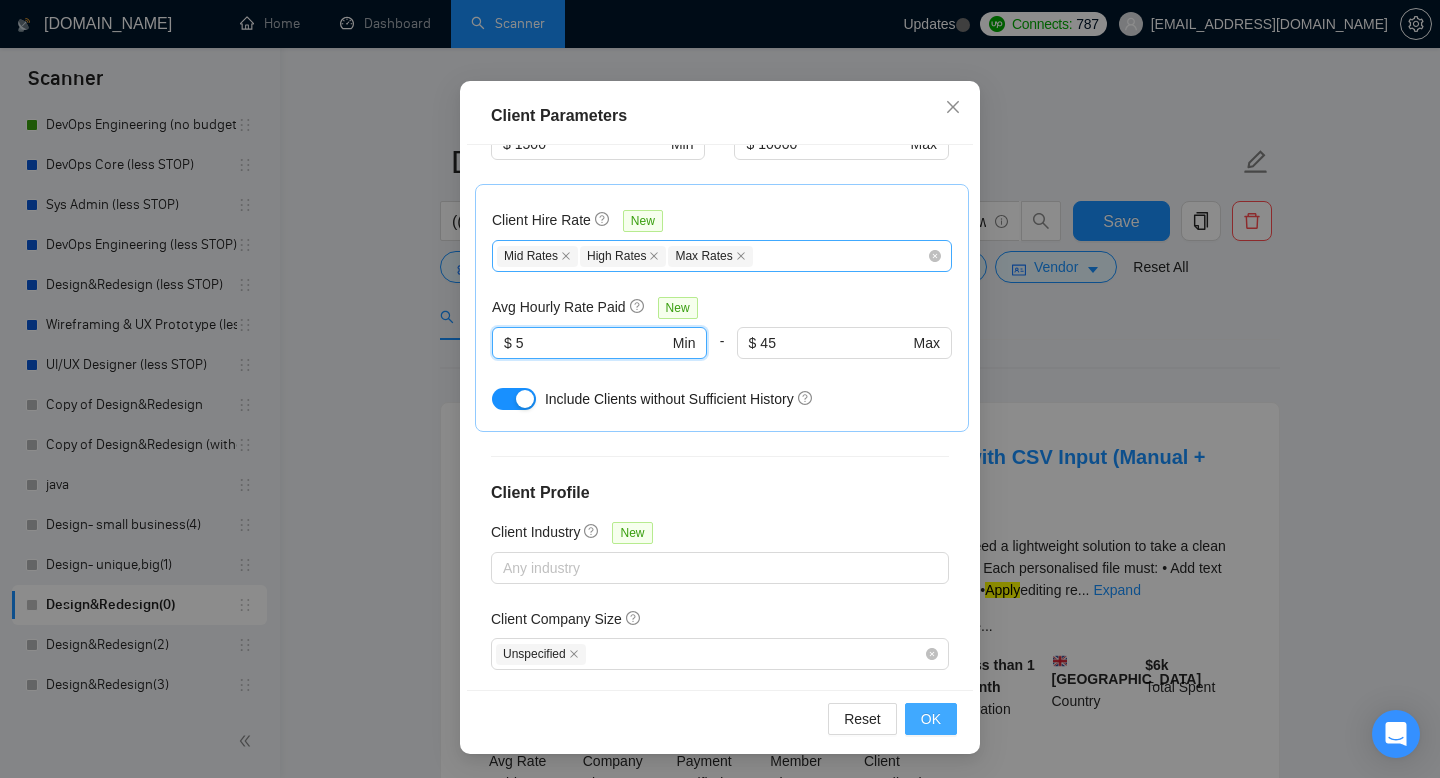 type on "5" 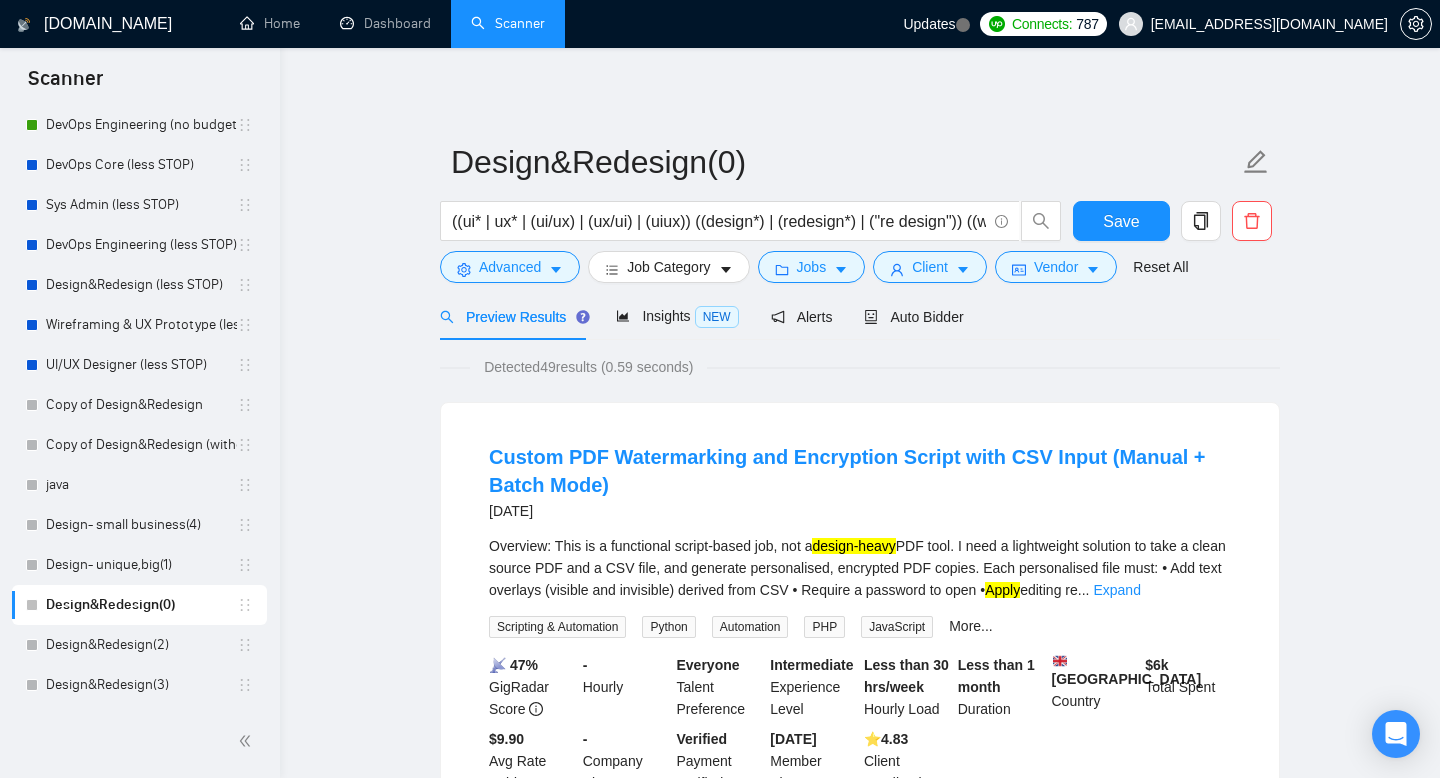scroll, scrollTop: 38, scrollLeft: 0, axis: vertical 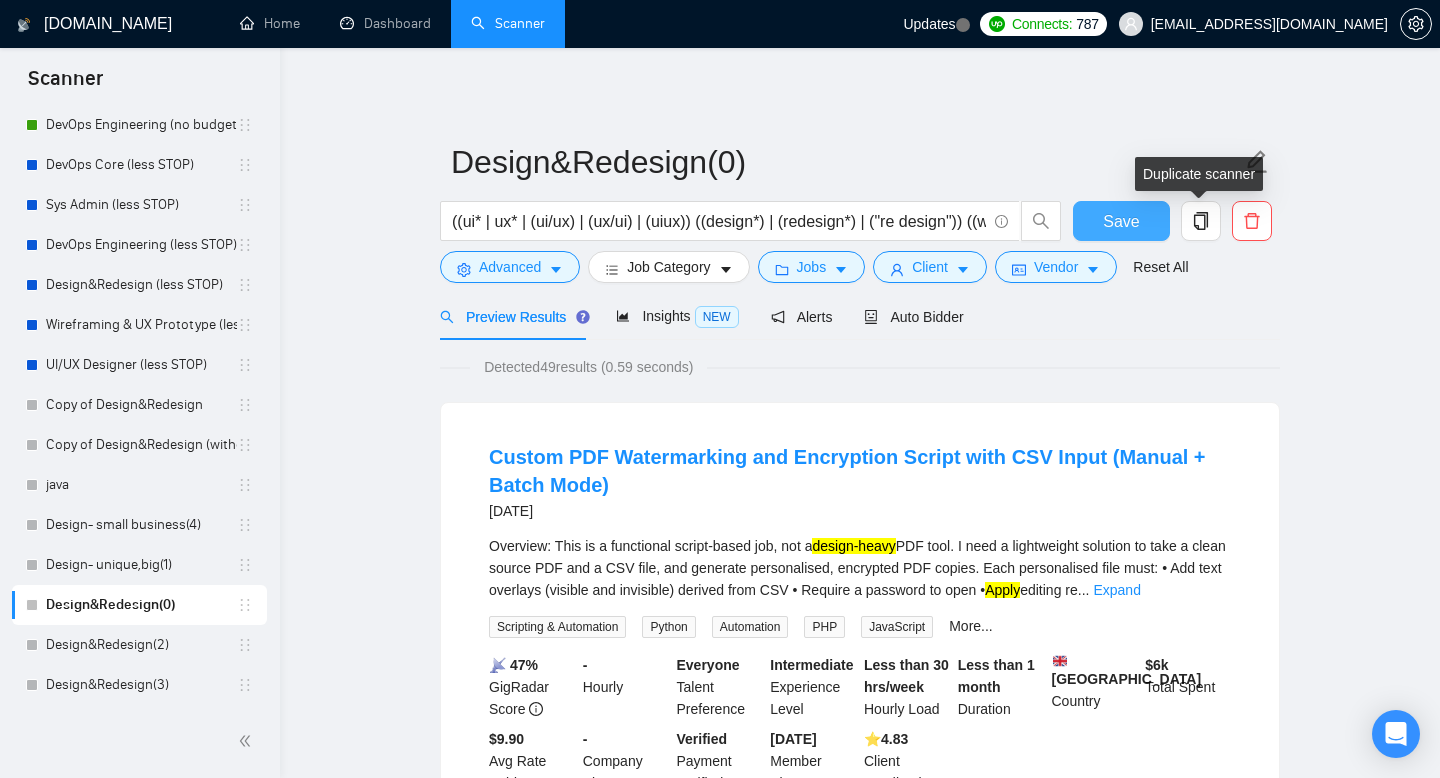 click on "Save" at bounding box center [1121, 221] 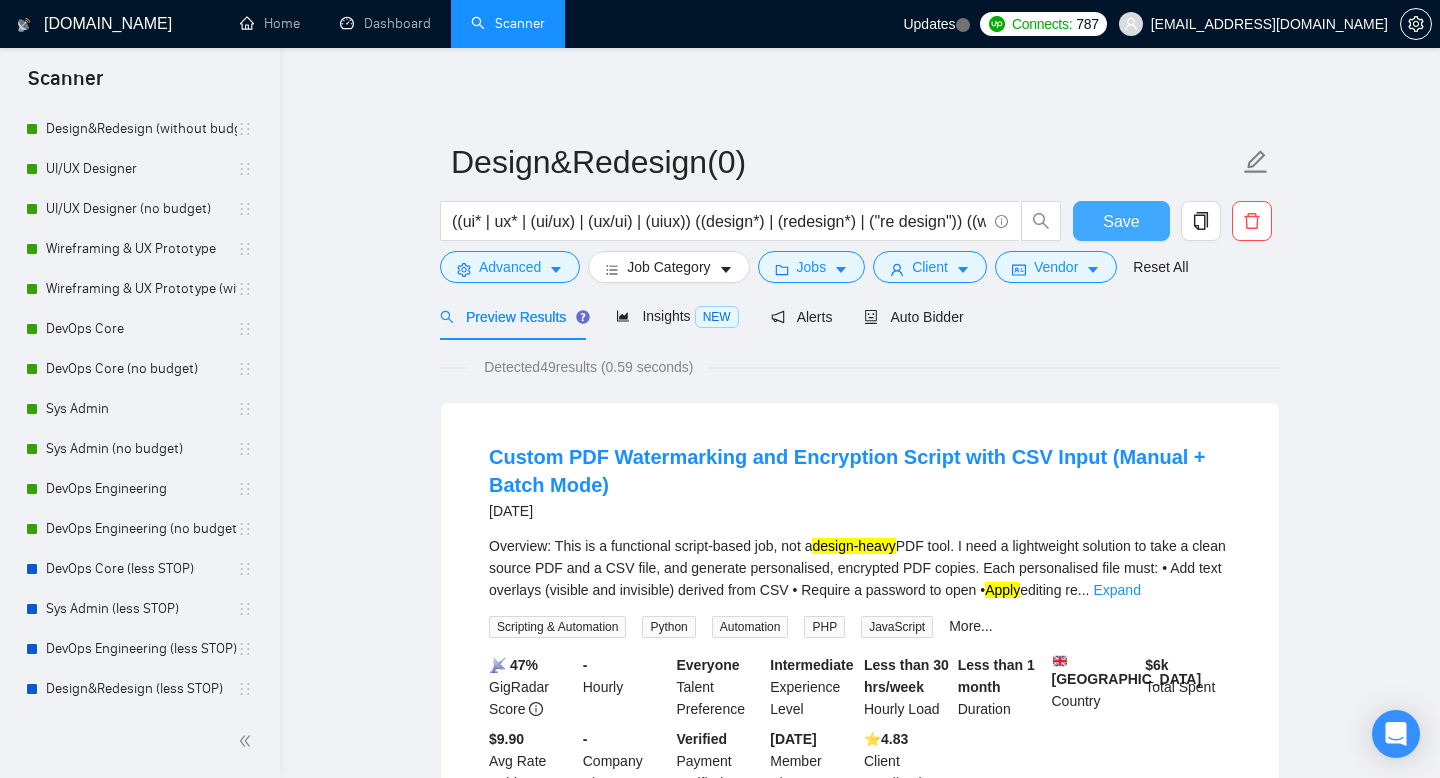 scroll, scrollTop: 0, scrollLeft: 0, axis: both 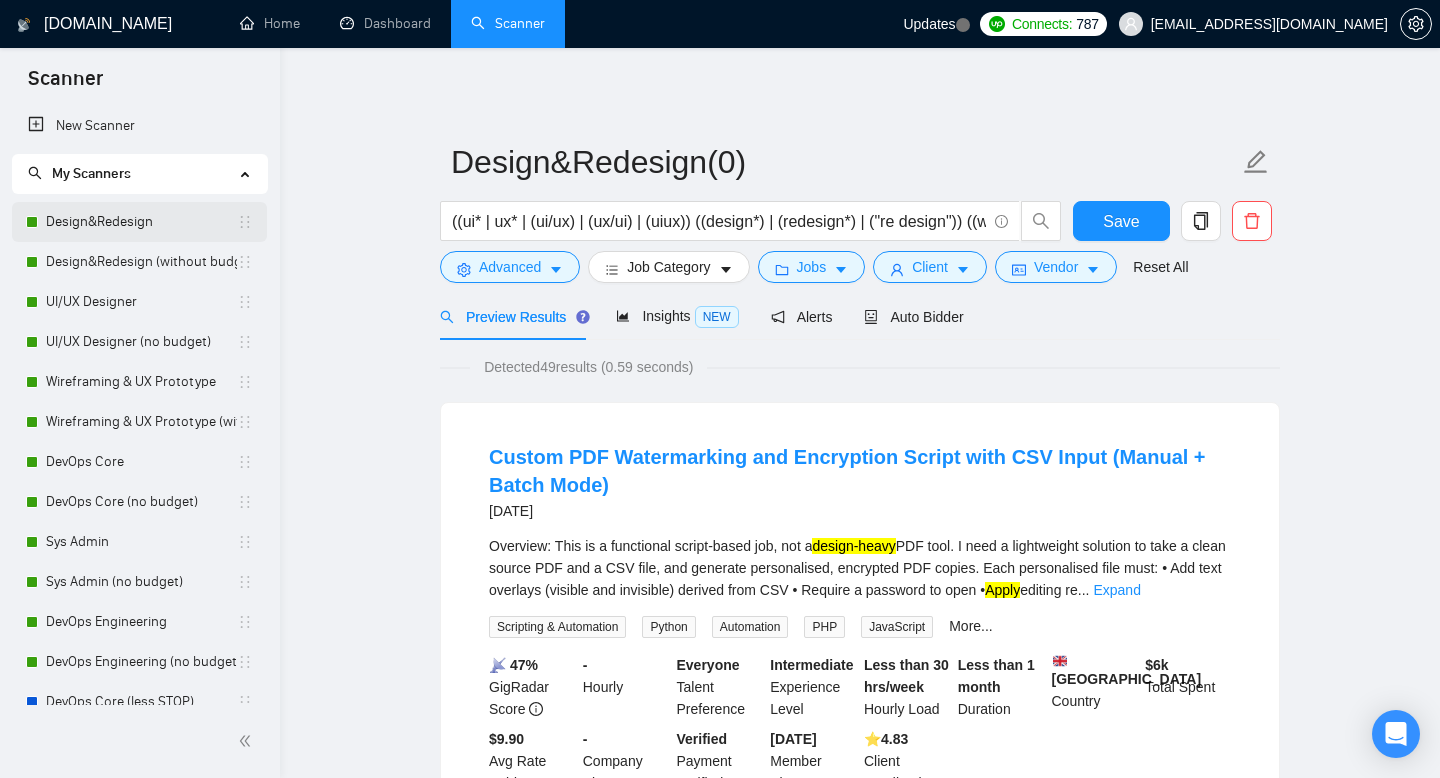 click on "Design&Redesign" at bounding box center [141, 222] 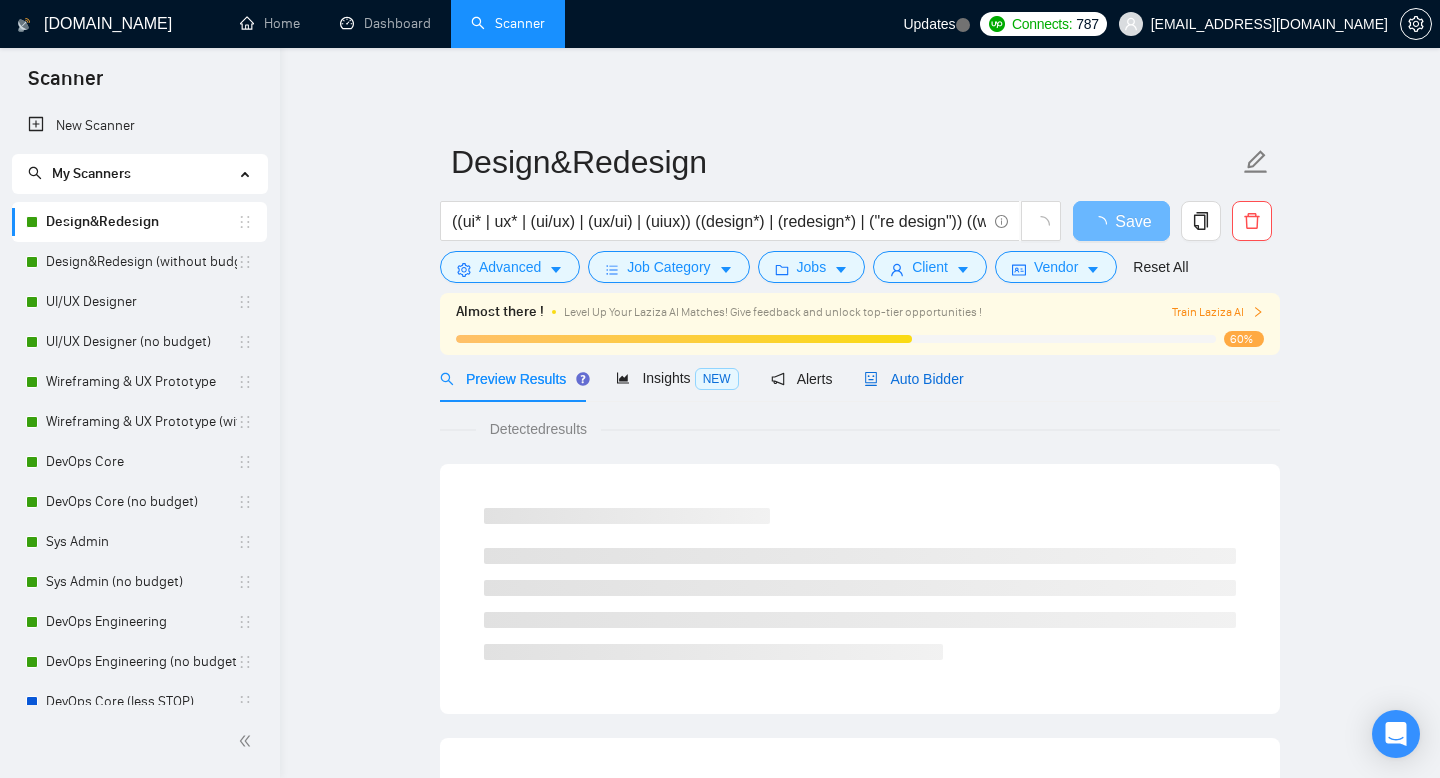 click on "Auto Bidder" at bounding box center (913, 379) 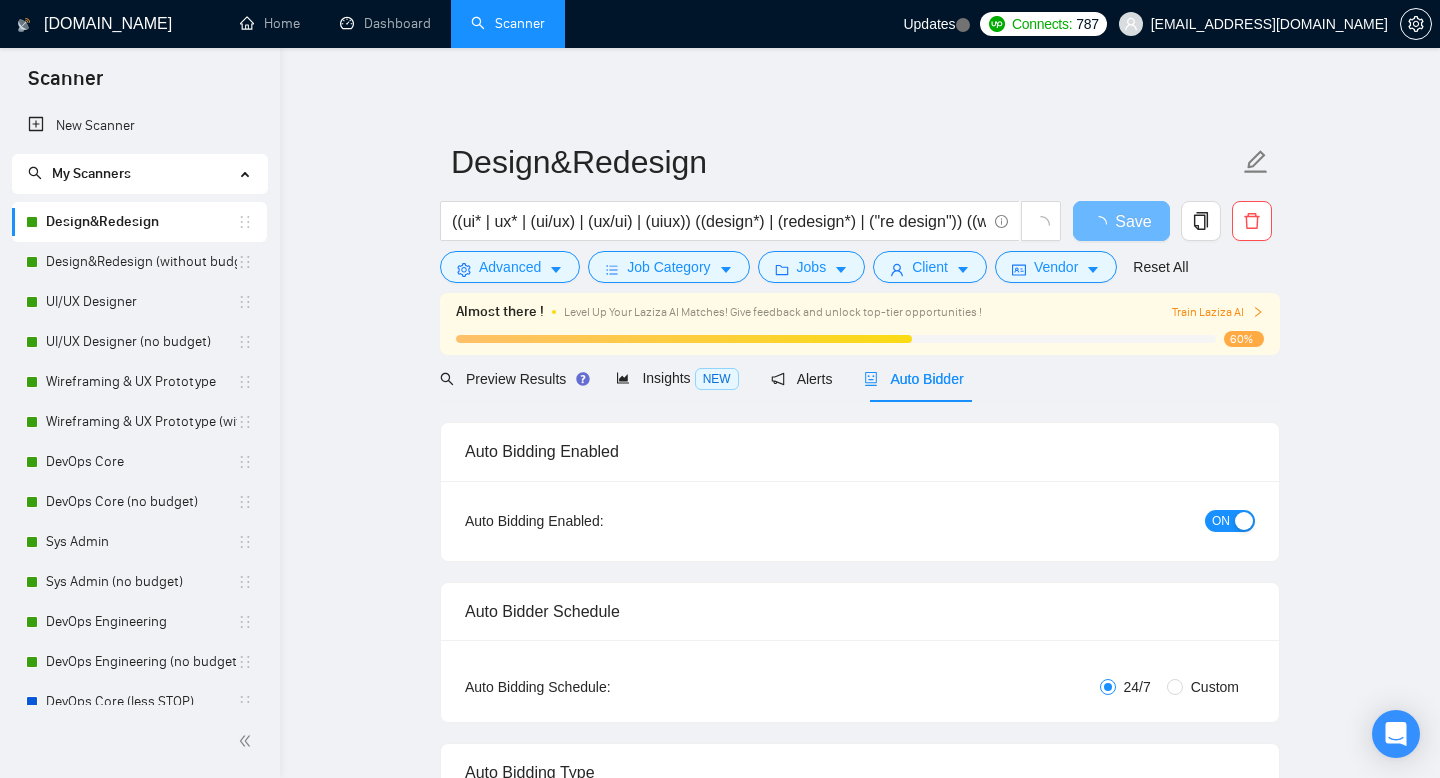 type 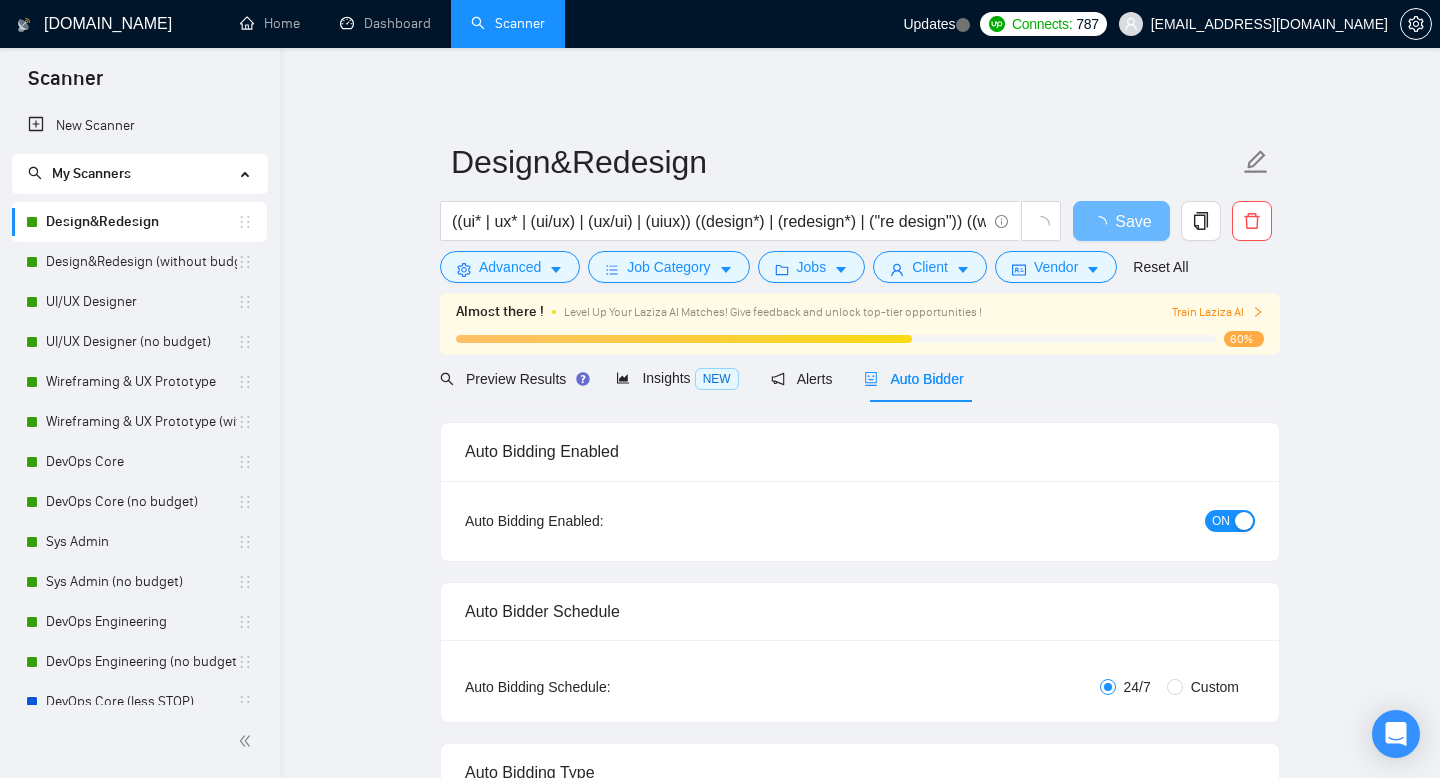 checkbox on "true" 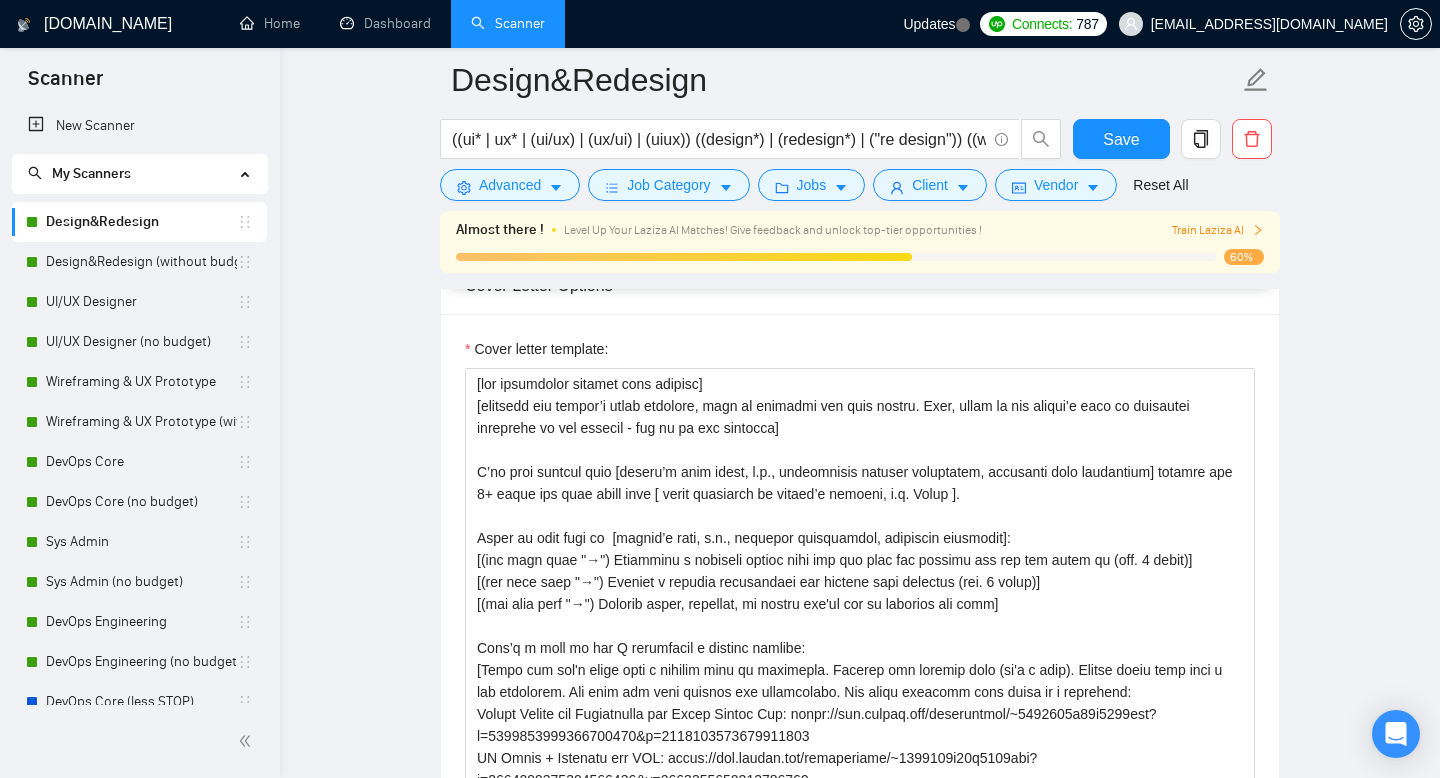 scroll, scrollTop: 1861, scrollLeft: 0, axis: vertical 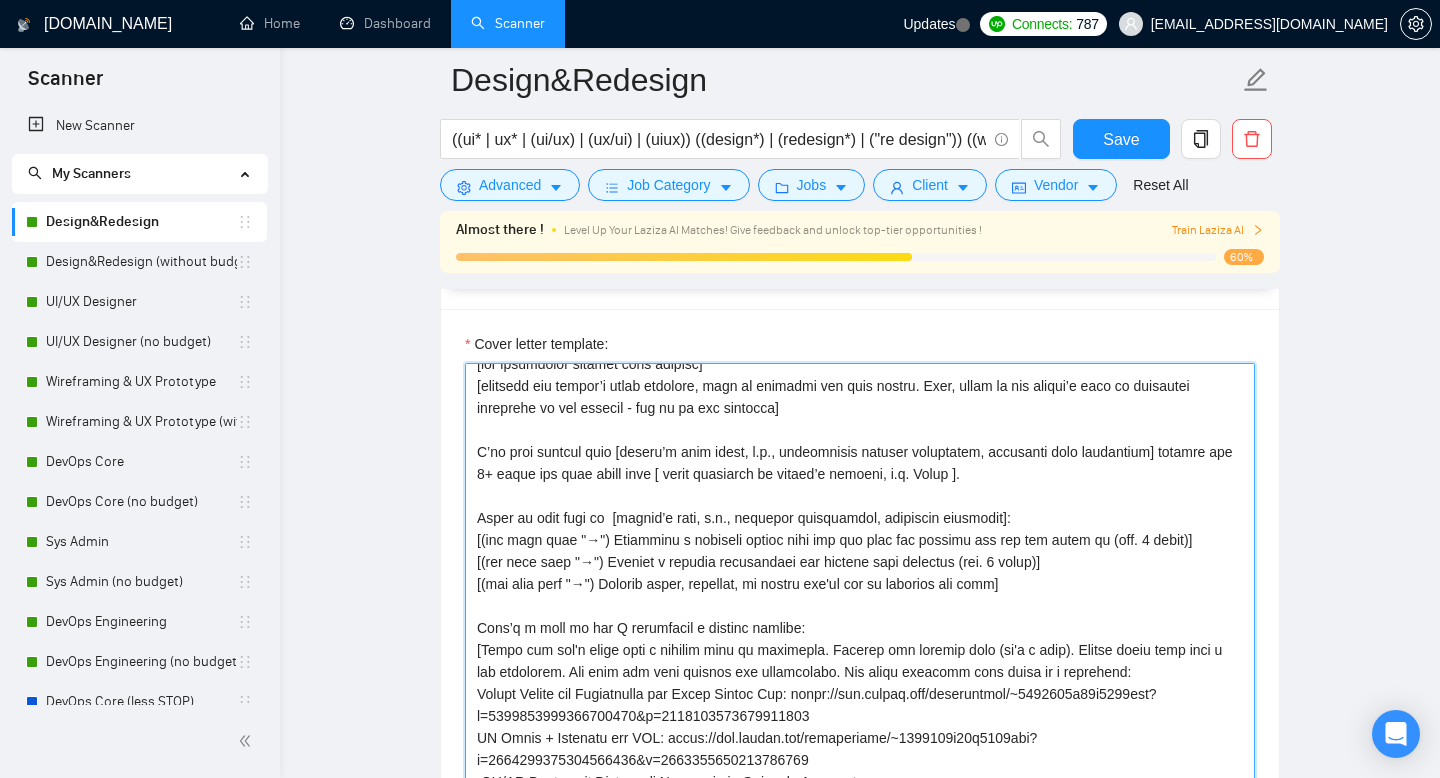 click on "Cover letter template:" at bounding box center (860, 588) 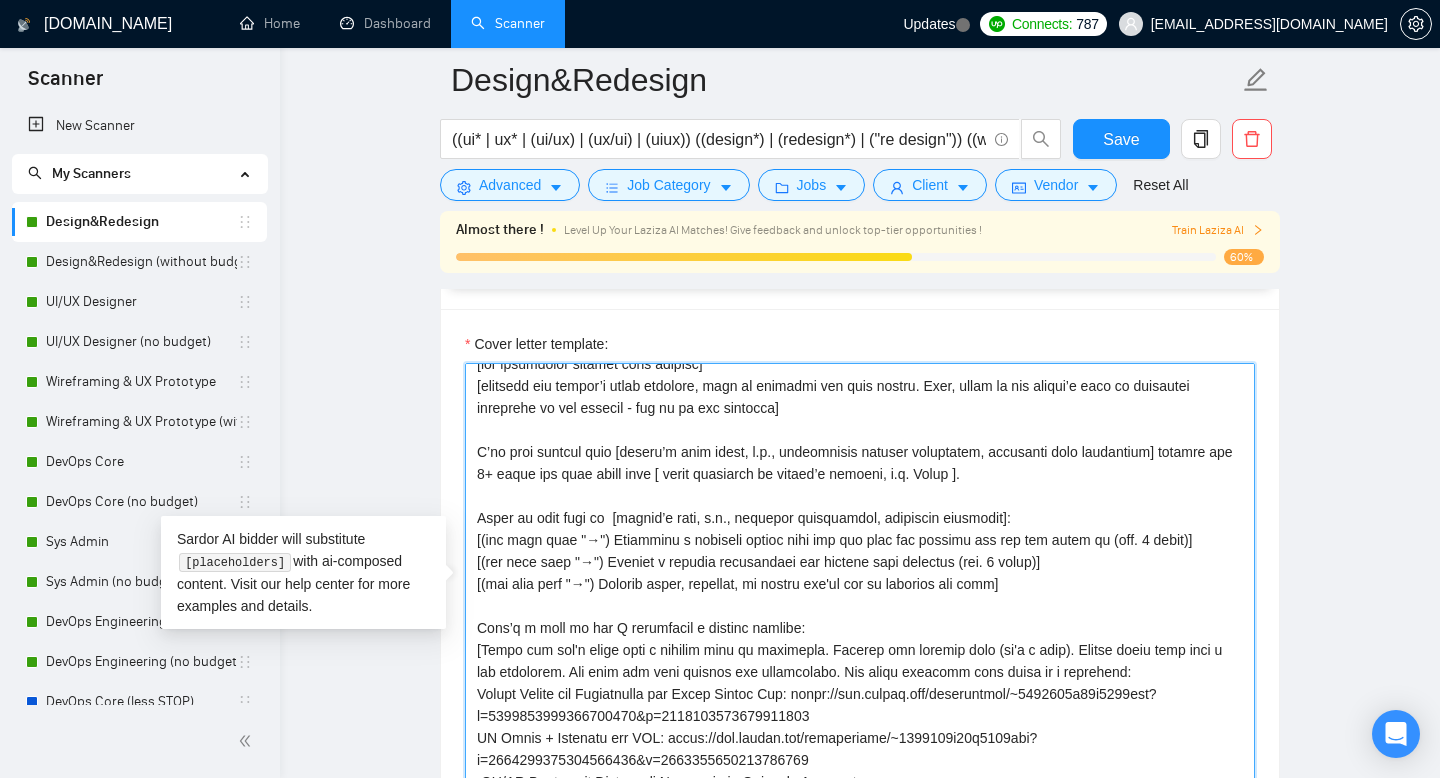 scroll, scrollTop: 15, scrollLeft: 0, axis: vertical 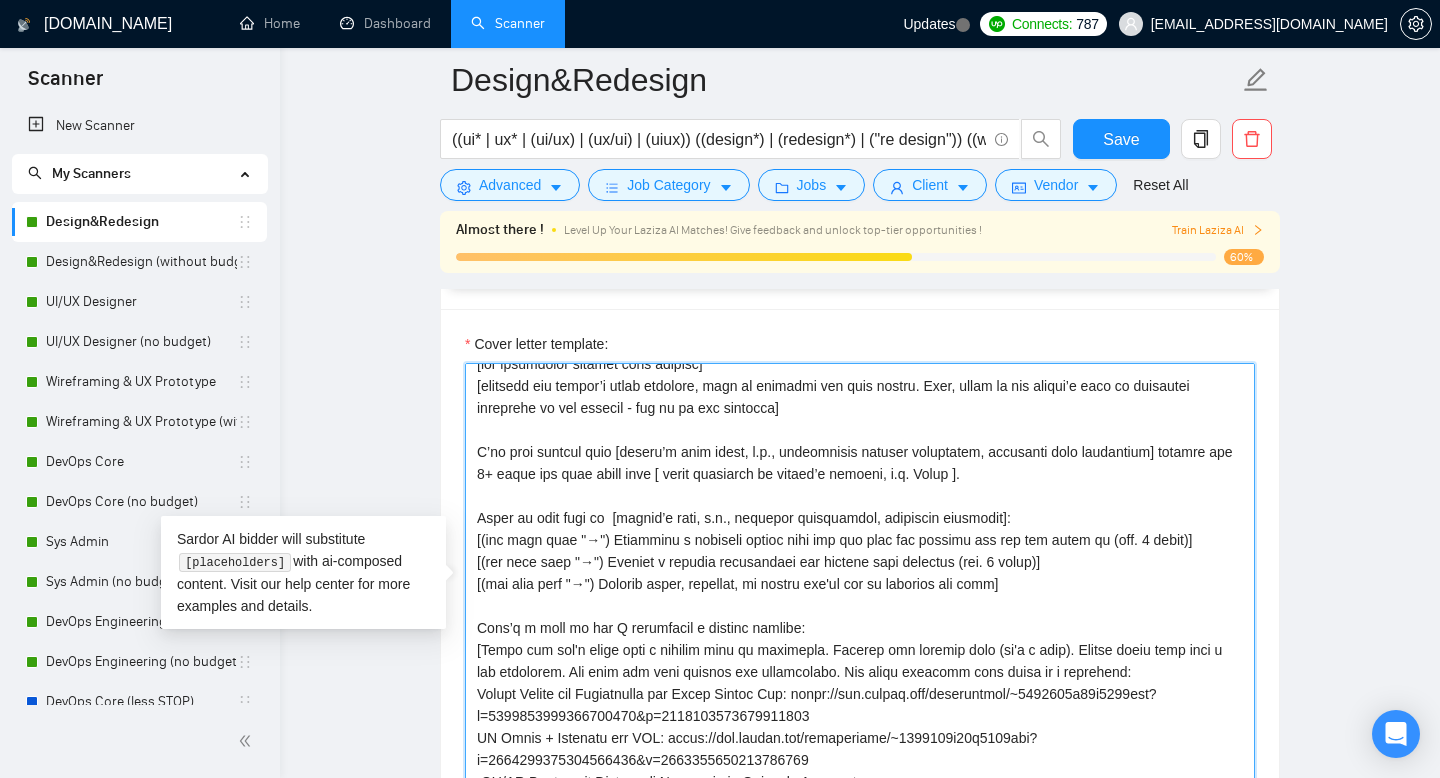 click on "Cover letter template:" at bounding box center (860, 588) 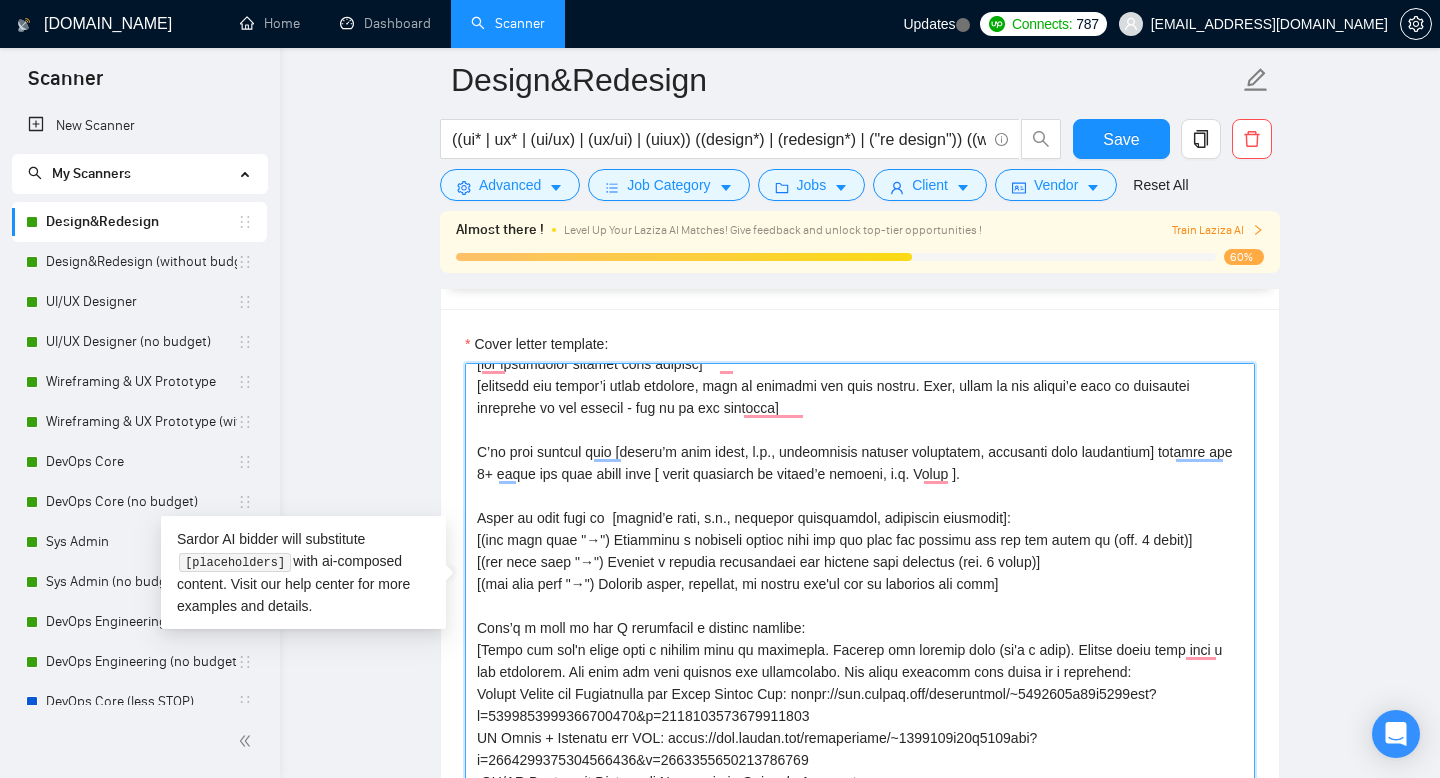 scroll, scrollTop: 15, scrollLeft: 0, axis: vertical 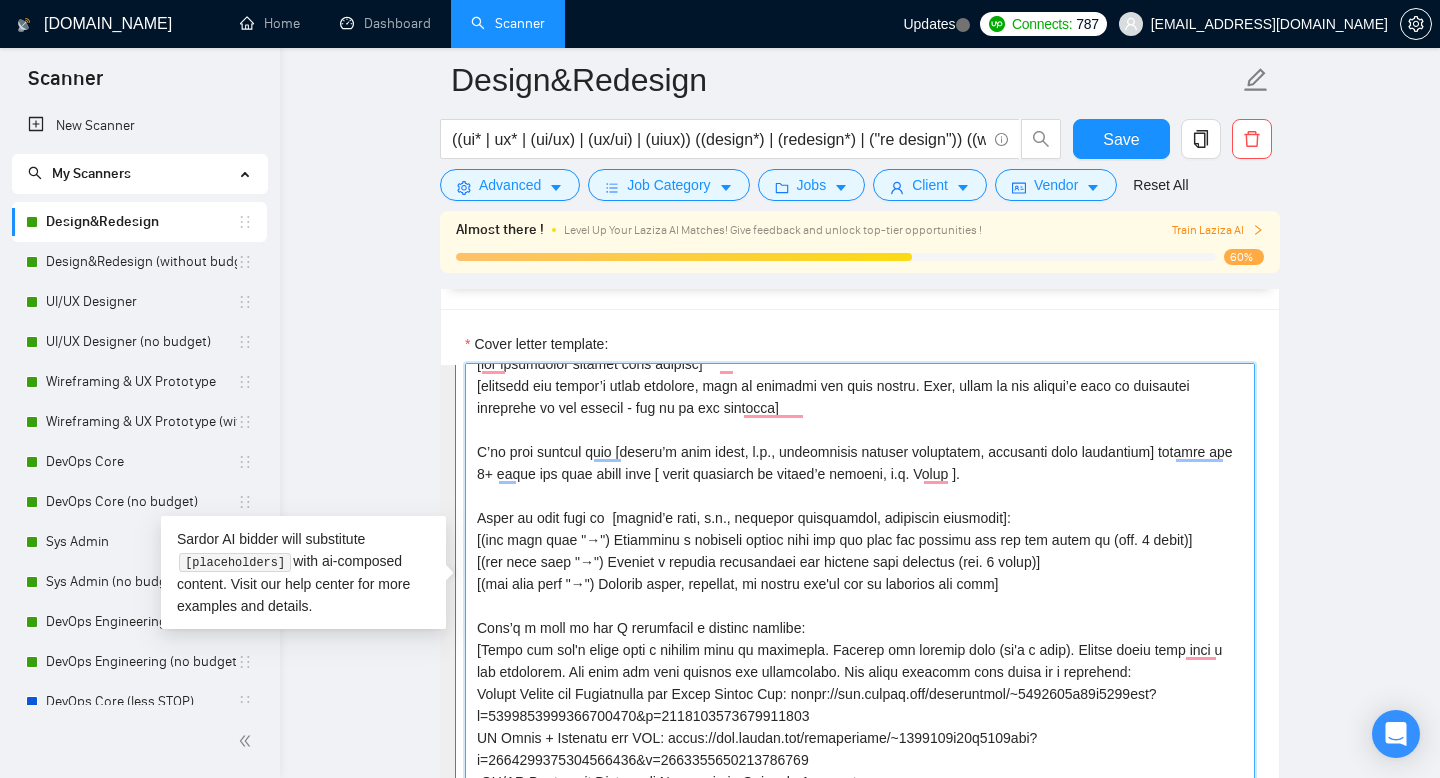 click on "Cover letter template:" at bounding box center (860, 588) 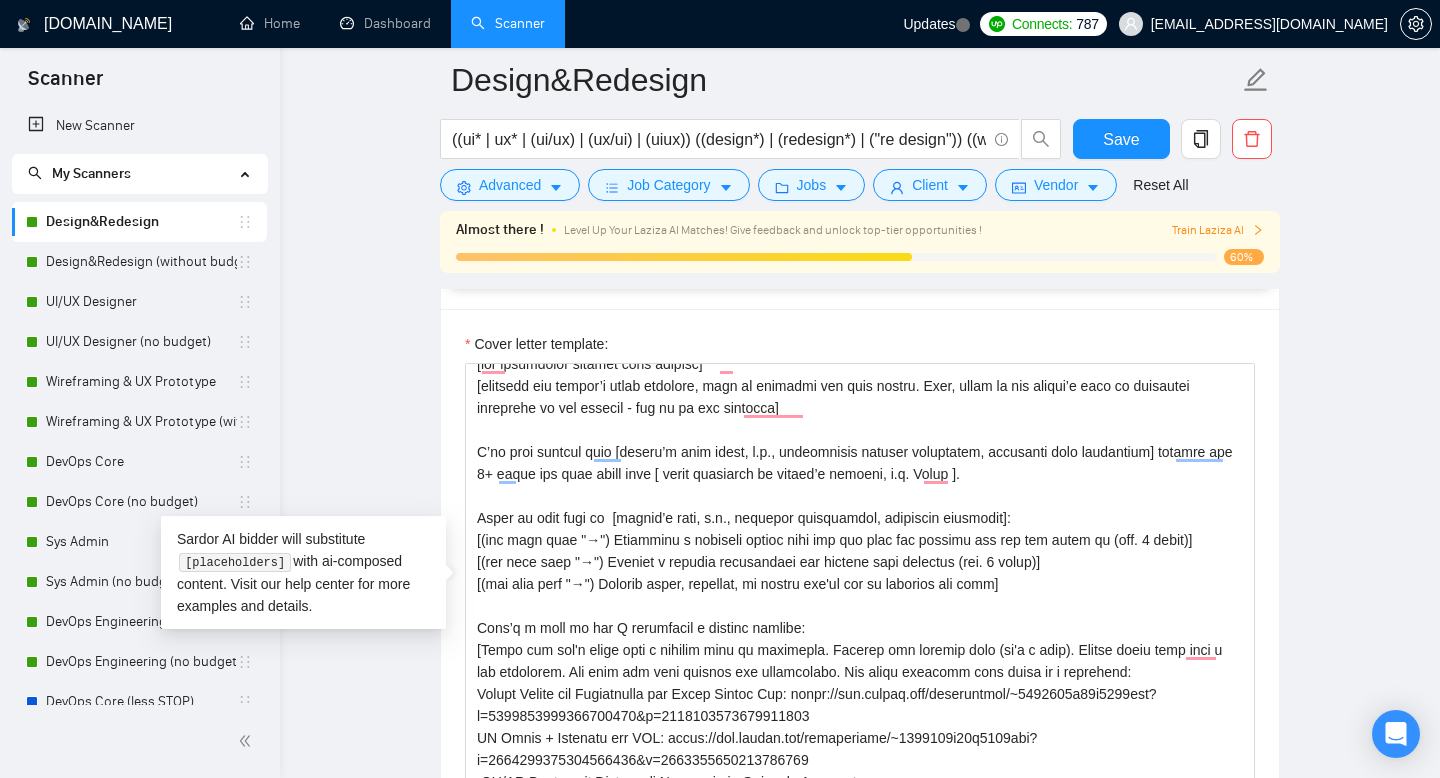 click on "Design&Redesign ((ui* | ux* | (ui/ux) | (ux/ui) | (uiux)) ((design*) | (redesign*) | ("re design")) ((web*) | (app*) | platform | saas | MVP | B2B) Save Advanced   Job Category   Jobs   Client   Vendor   Reset All Almost there ! Level Up Your Laziza AI Matches! Give feedback and unlock top-tier opportunities ! Train Laziza AI 60% Preview Results Insights NEW Alerts Auto Bidder Auto Bidding Enabled Auto Bidding Enabled: ON Auto Bidder Schedule Auto Bidding Type: Automated (recommended) Semi-automated Auto Bidding Schedule: 24/7 Custom Custom Auto Bidder Schedule Repeat every week on Monday Tuesday Wednesday Thursday Friday Saturday Sunday Active Hours ( Europe/Kiev ): From: To: ( 24  hours) Europe/Kiev Auto Bidding Type Select your bidding algorithm: Choose the algorithm for you bidding. The price per proposal does not include your connects expenditure. Template Bidder Works great for narrow segments and short cover letters that don't change. 0.50  credits / proposal Sardor AI 🤖 1.00  credits / proposal" at bounding box center [860, 1028] 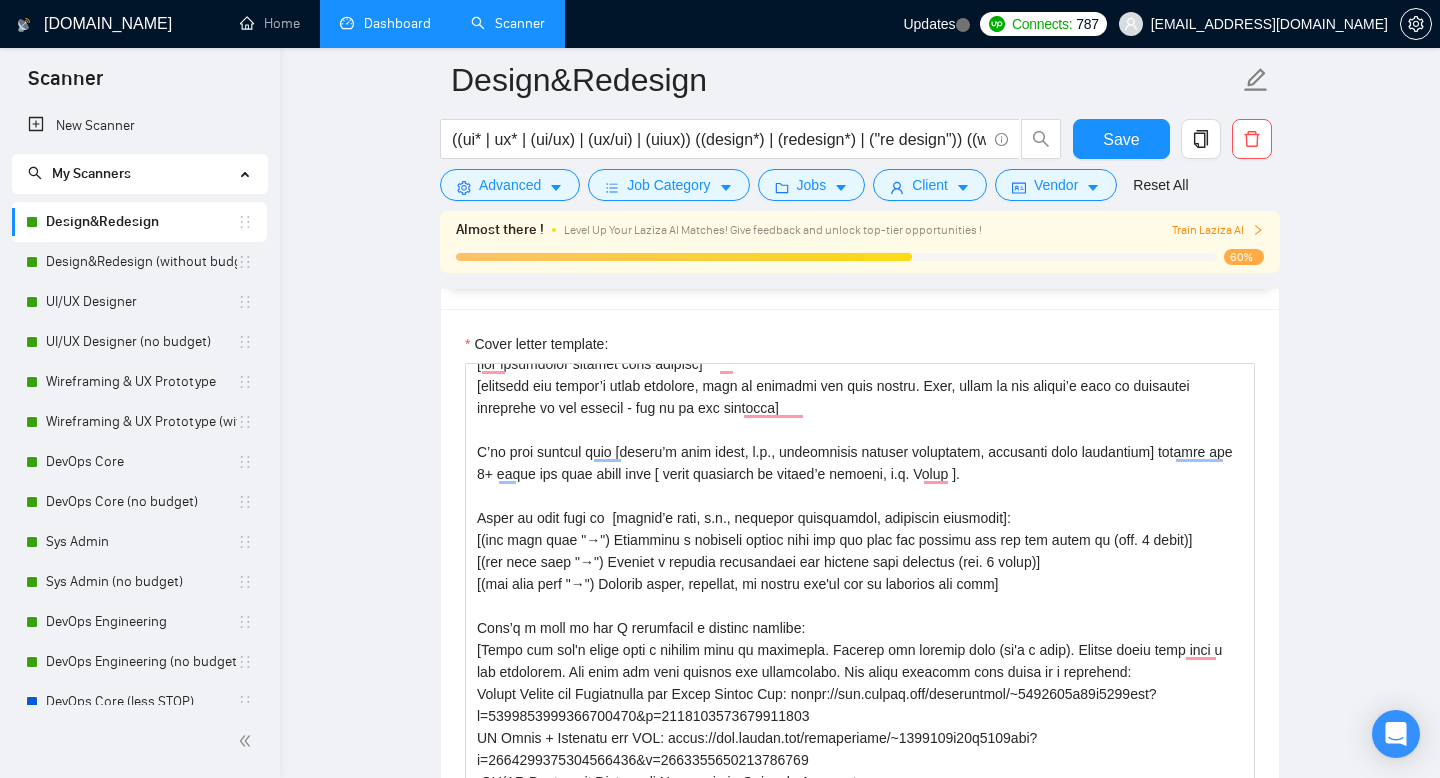 scroll, scrollTop: 1862, scrollLeft: 0, axis: vertical 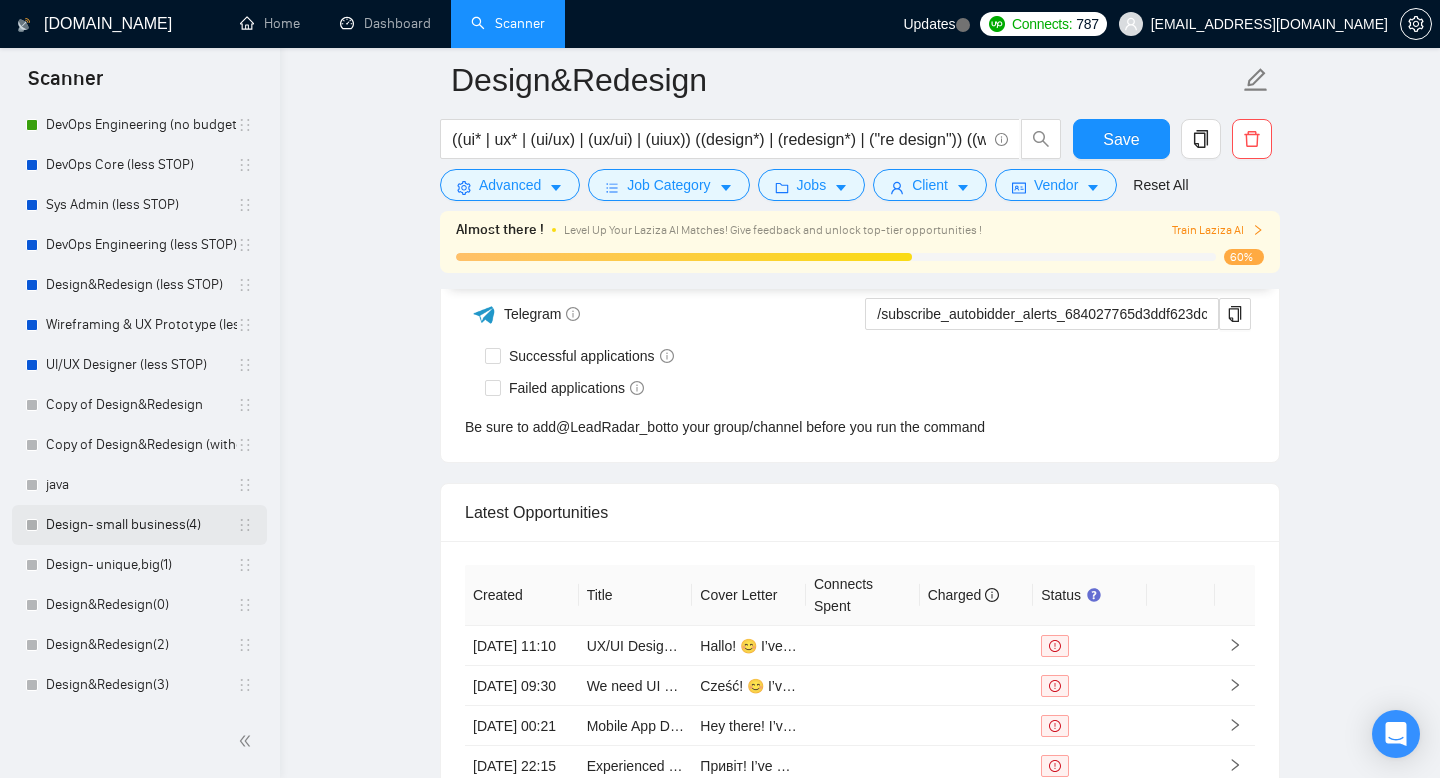 click on "Design- small business(4)" at bounding box center (141, 525) 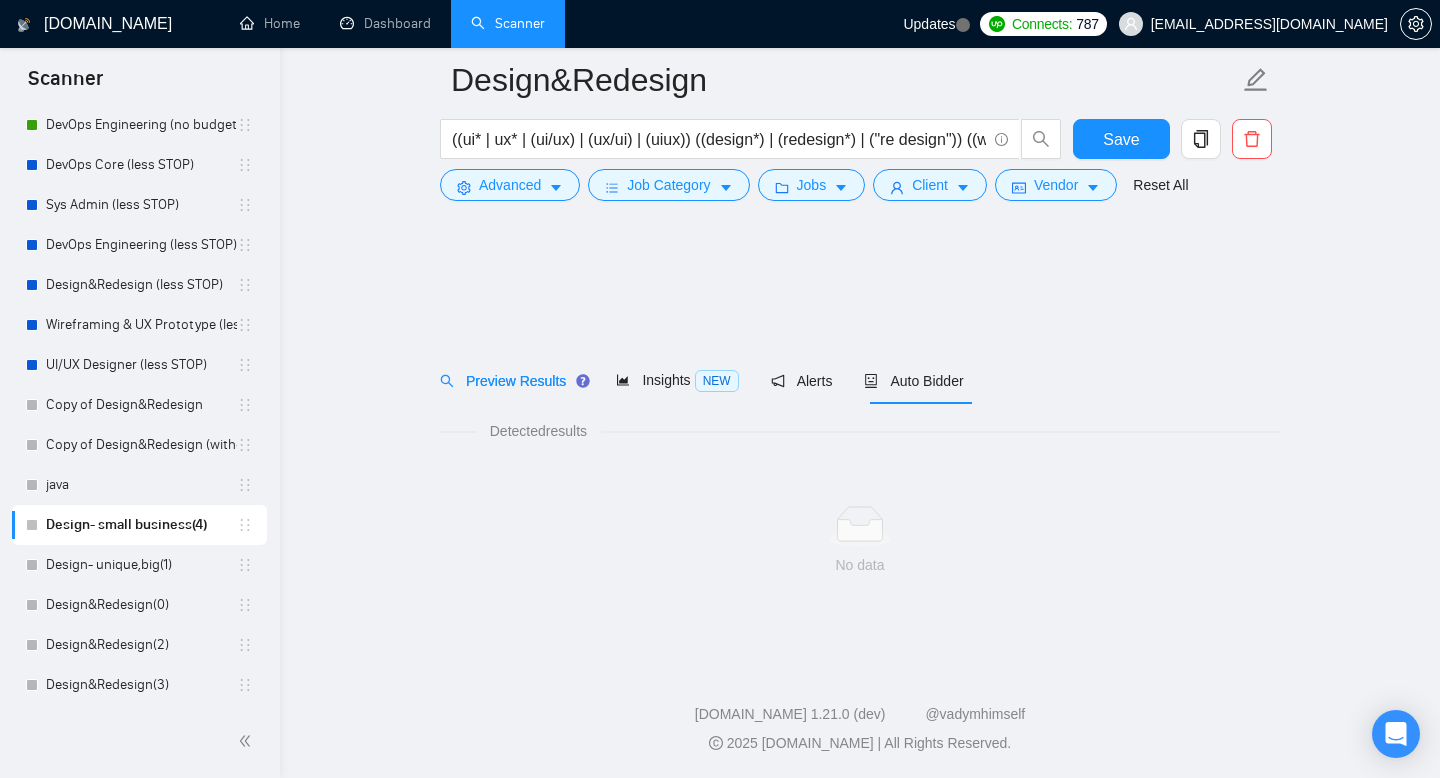 scroll, scrollTop: 0, scrollLeft: 0, axis: both 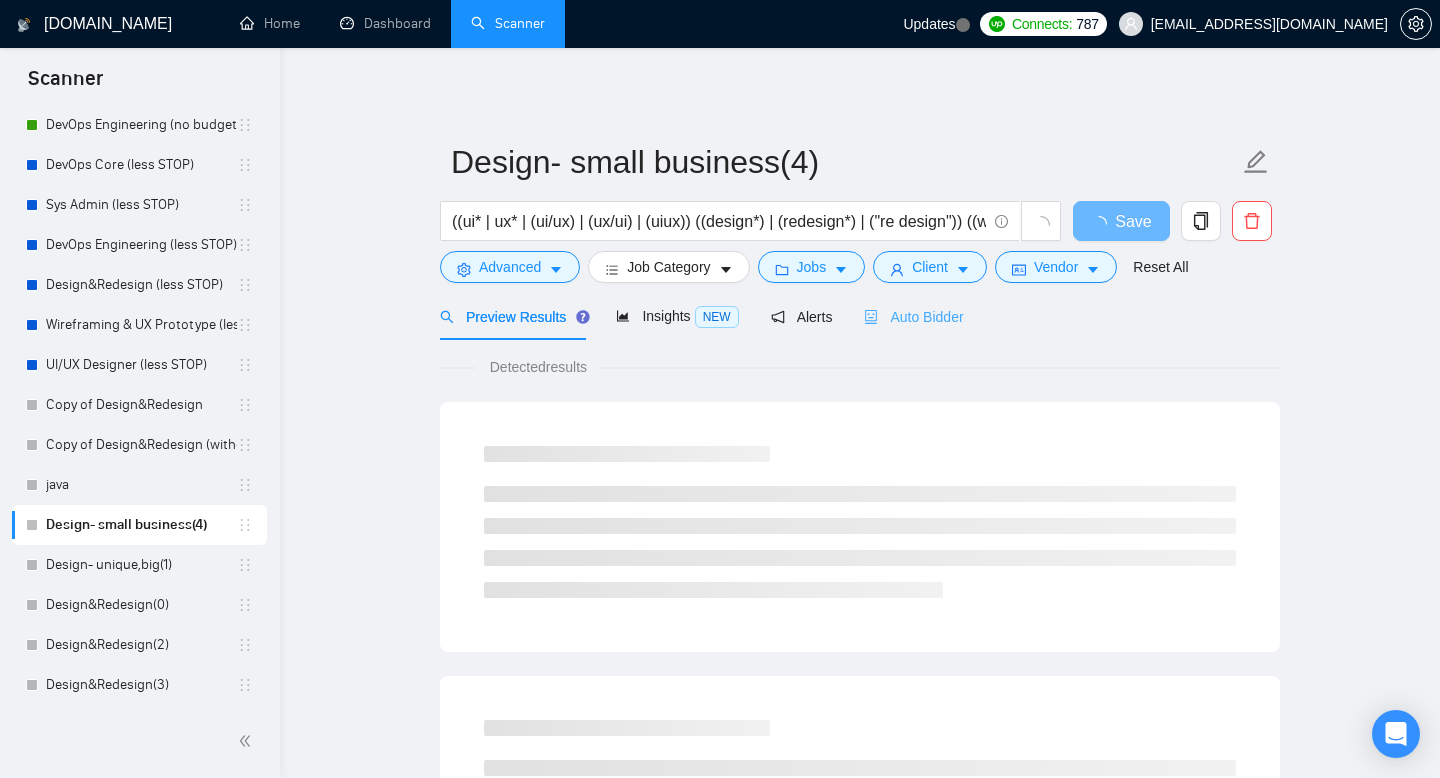 click on "Auto Bidder" at bounding box center [913, 316] 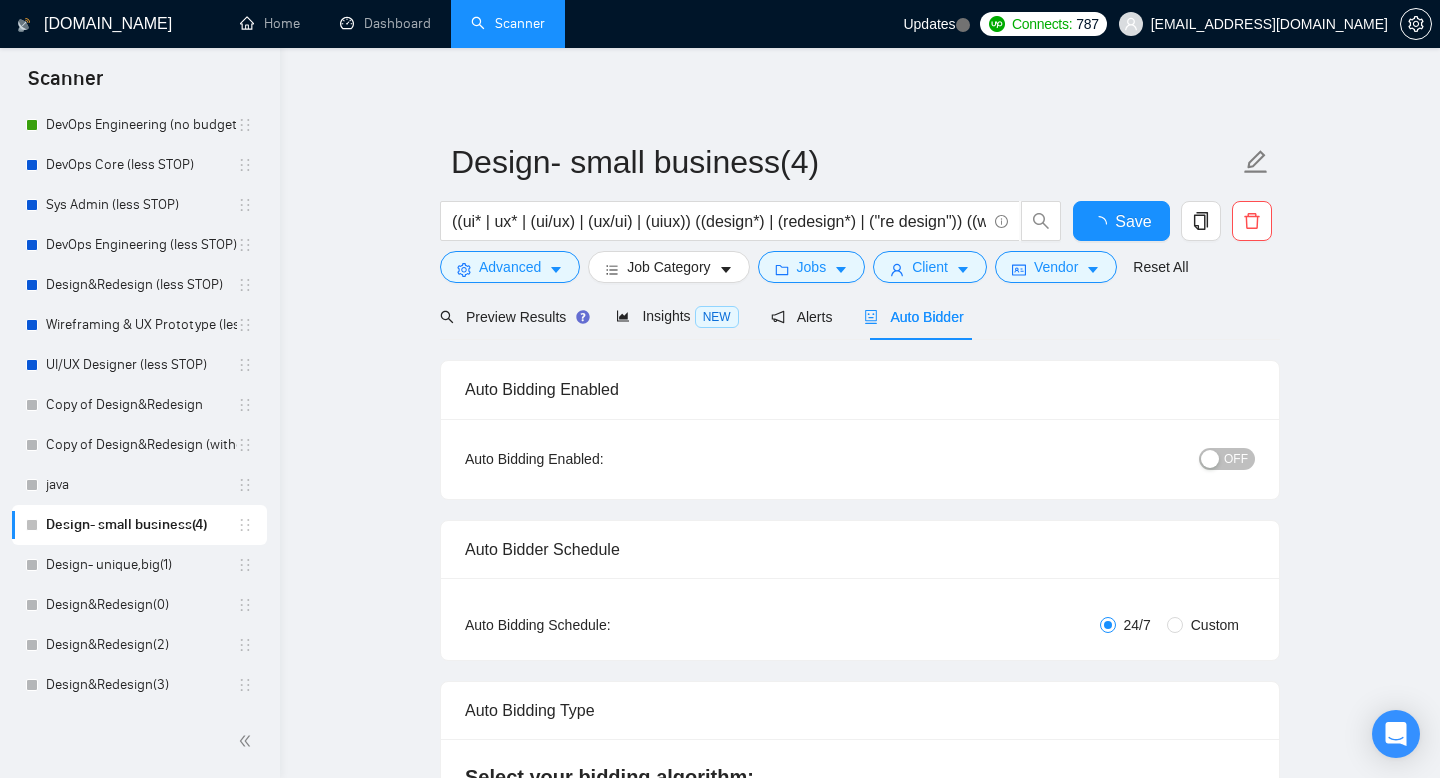 type 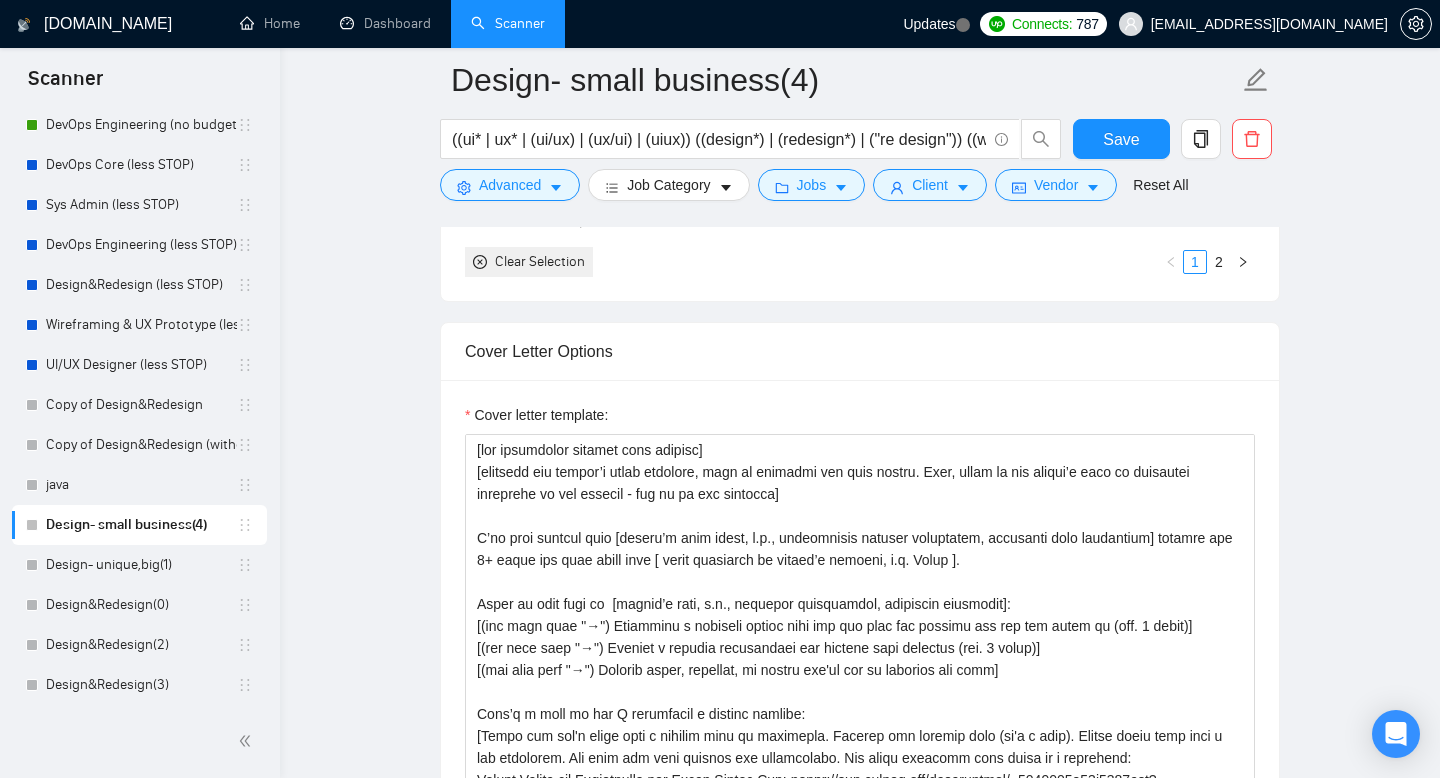 scroll, scrollTop: 1740, scrollLeft: 0, axis: vertical 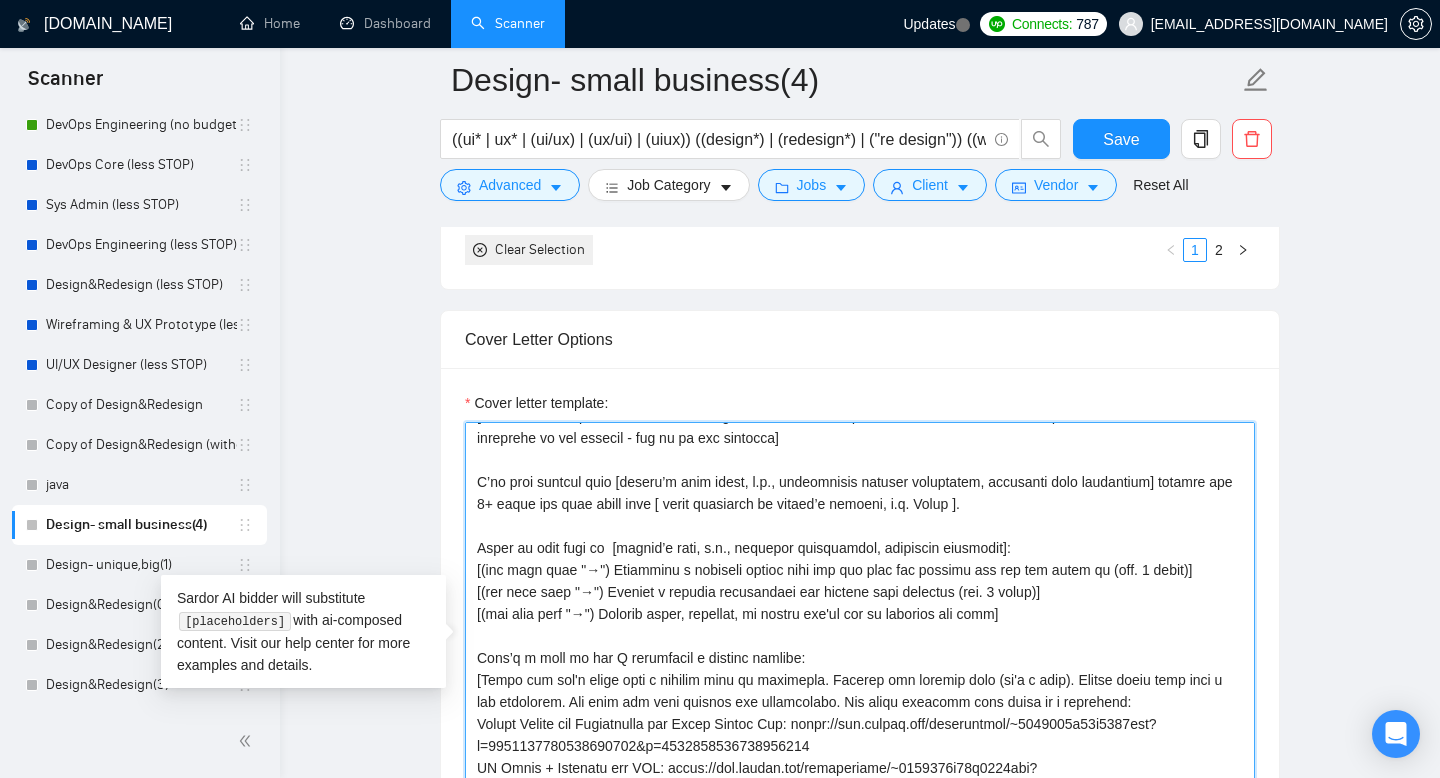 drag, startPoint x: 474, startPoint y: 483, endPoint x: 1028, endPoint y: 625, distance: 571.90906 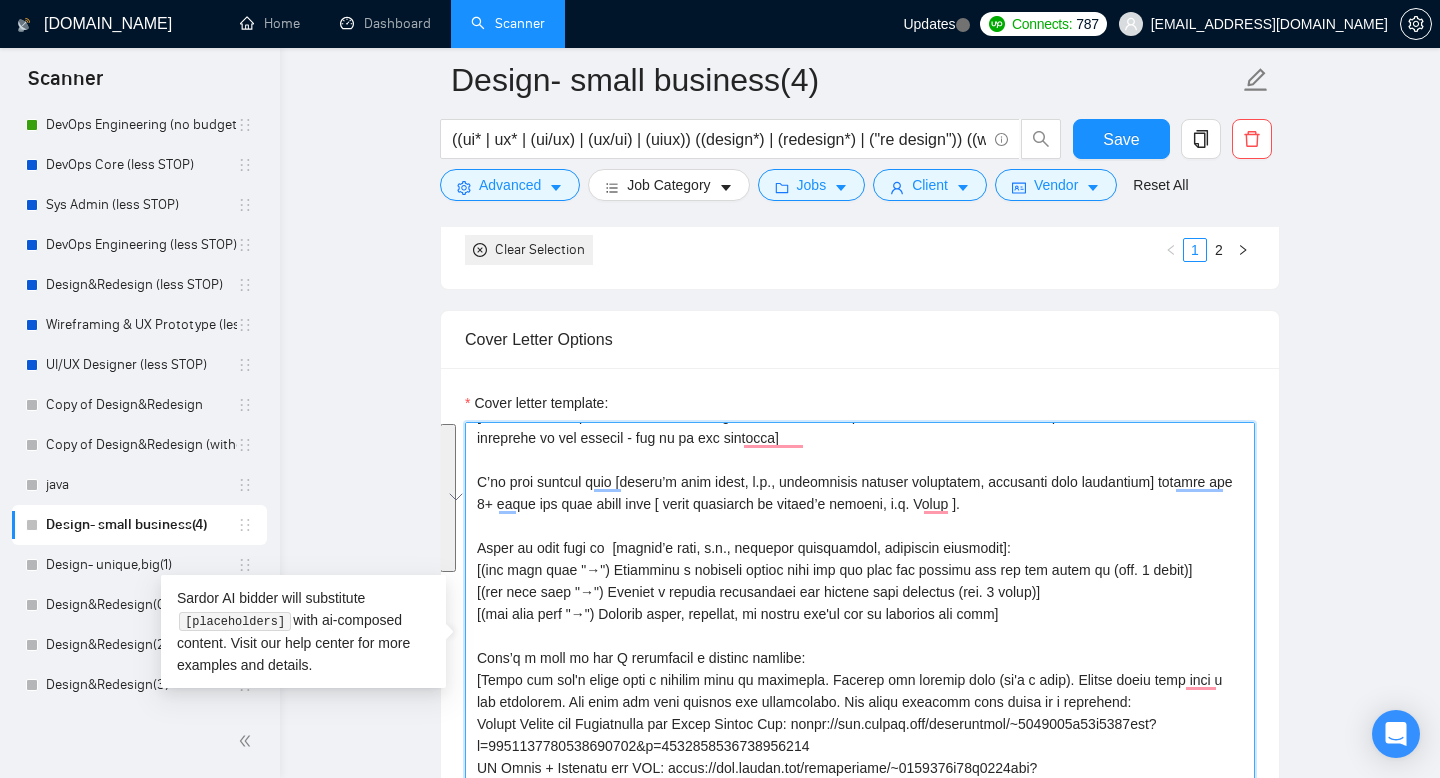 scroll, scrollTop: 44, scrollLeft: 0, axis: vertical 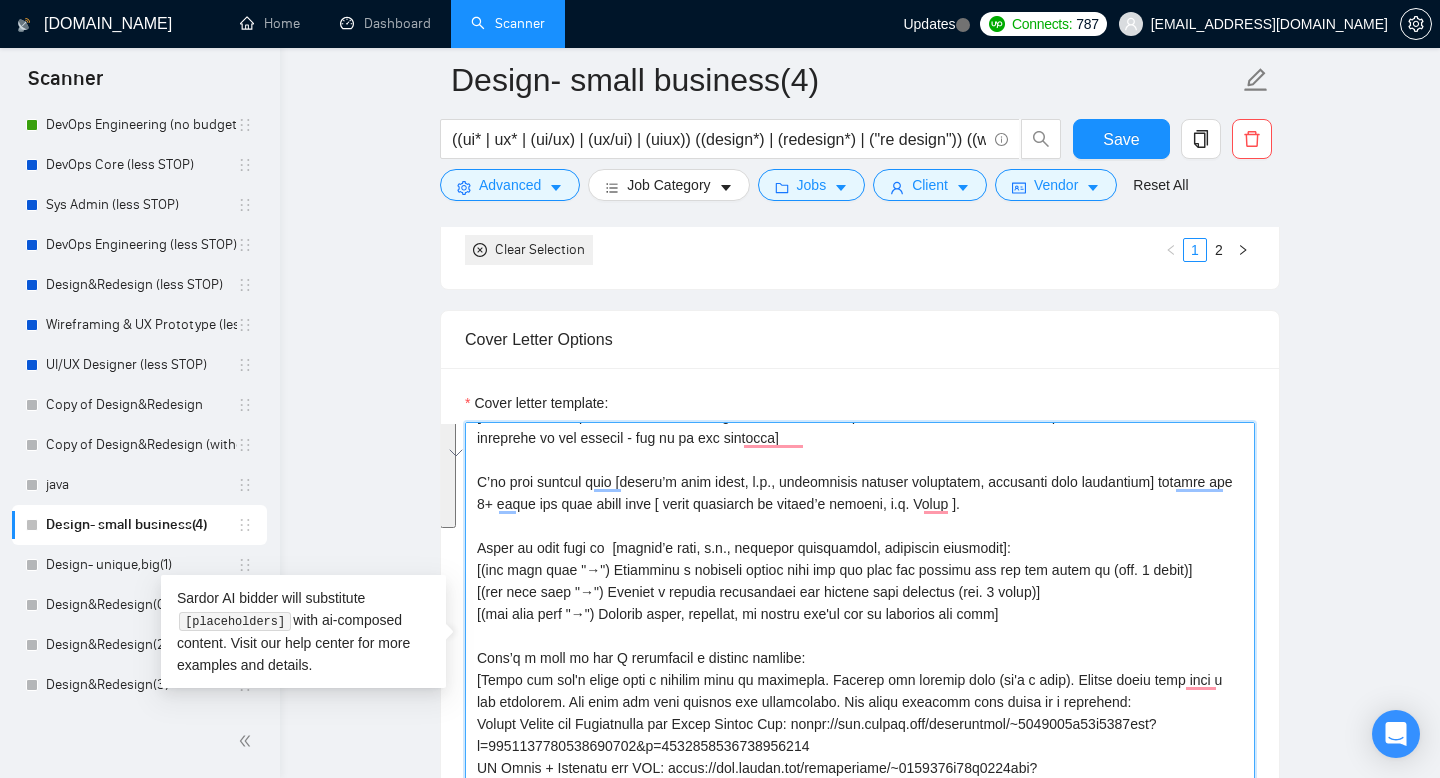 paste on "Hey [Name],
If you're looking to [client’s goal, e.g. clean up a messy UI, launch fast, fix user drop-offs] without turning it into a long process — I can help.
→ [job-specific detail: “That dropdown issue? I'd simplify the flow and test it with real users.”]
→ [general requirement: “For clean mobile UX, I always start with clickable wireframes to cut rework.”]
→ [tools/skills: “Figma + auto-layout, design tokens — keeps it tidy and scalable.”]
Here’s something similar I did:
[portfolio link]
Happy to send over a quick concept if you want to see how this could look in your case." 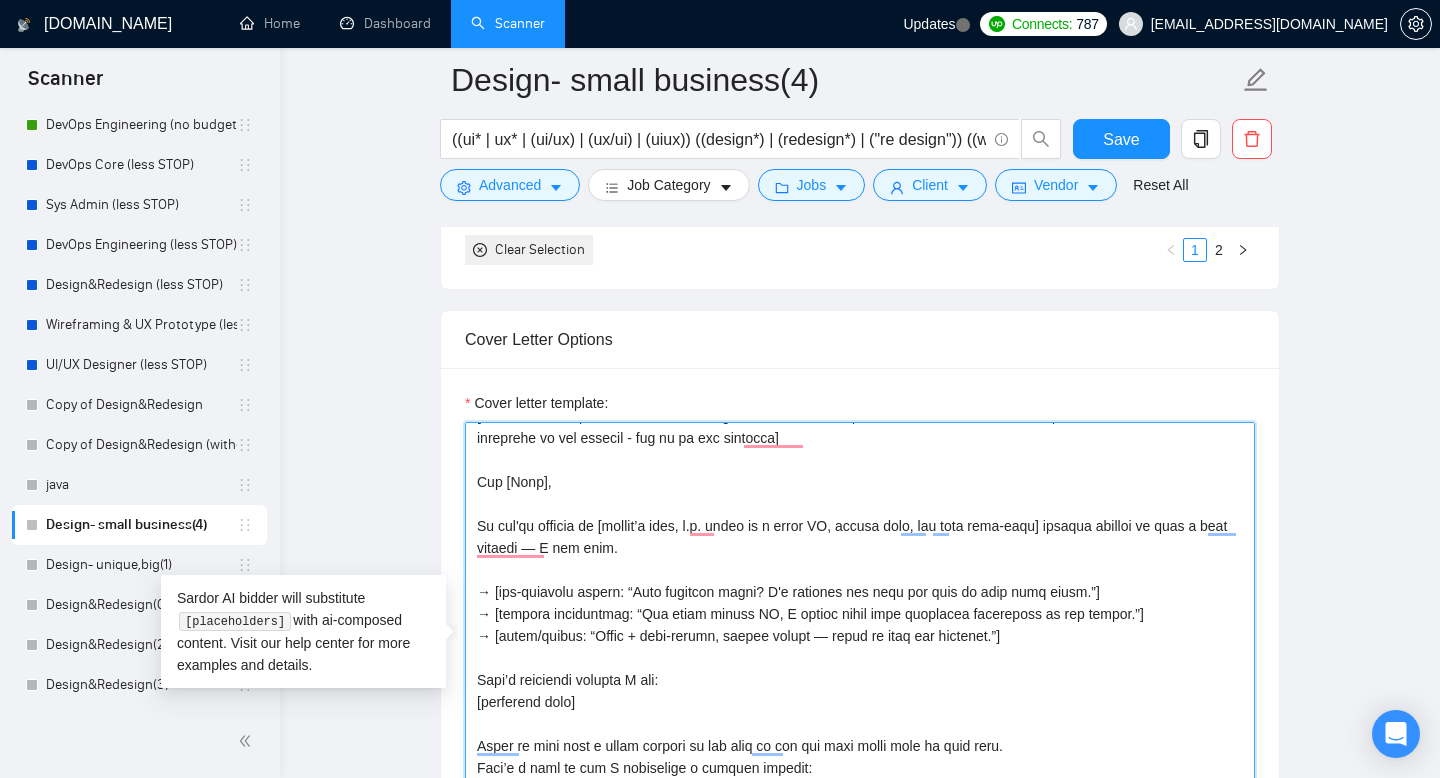 scroll, scrollTop: 0, scrollLeft: 0, axis: both 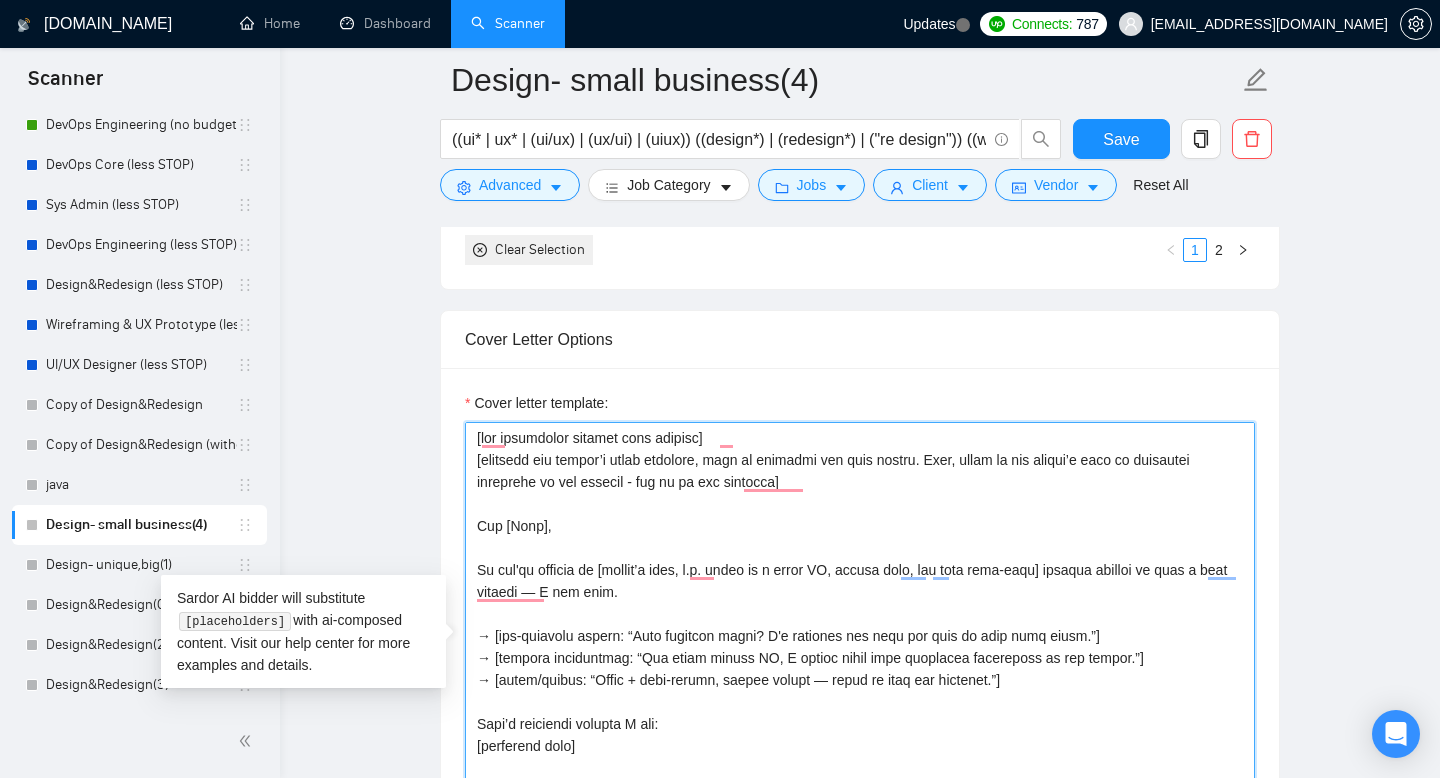click on "Cover letter template:" at bounding box center [860, 647] 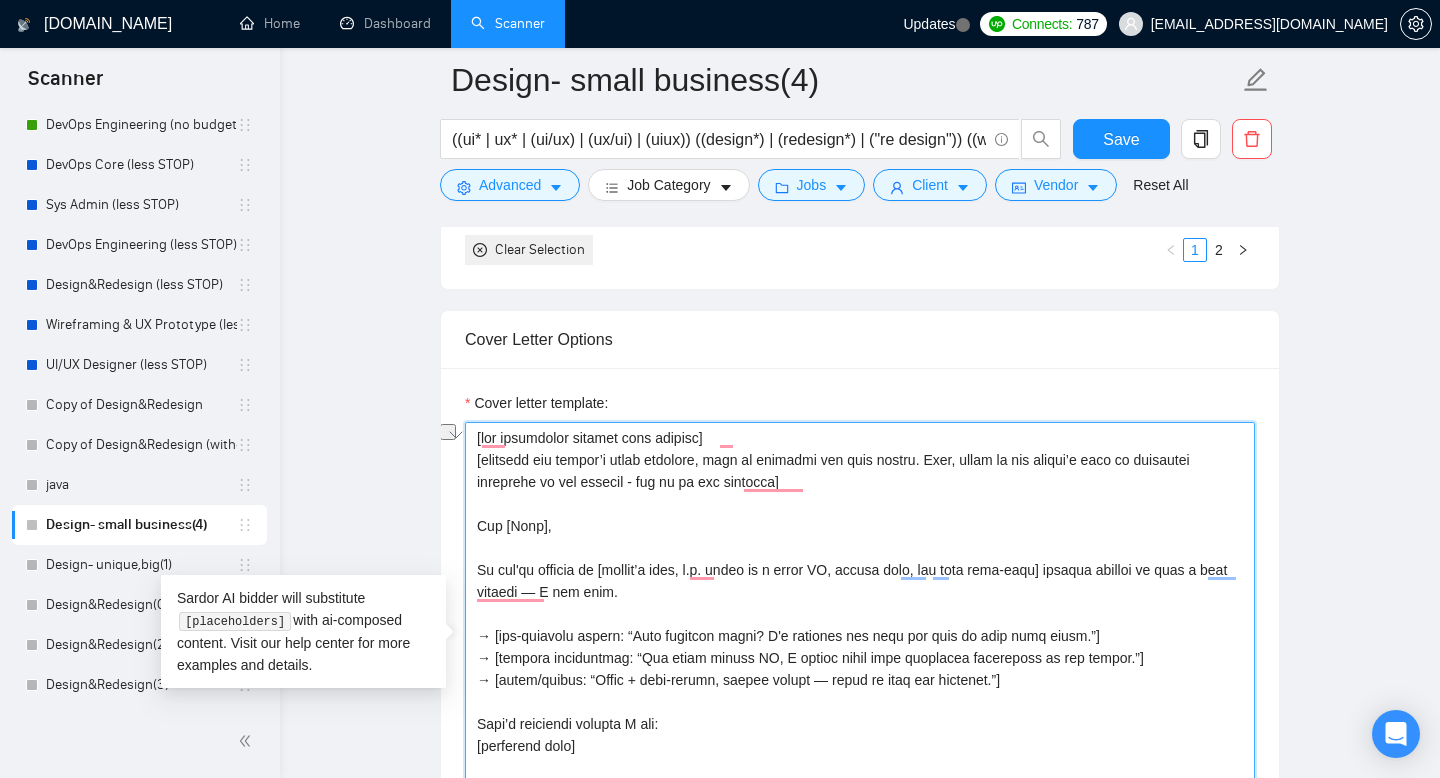 drag, startPoint x: 568, startPoint y: 529, endPoint x: 462, endPoint y: 518, distance: 106.56923 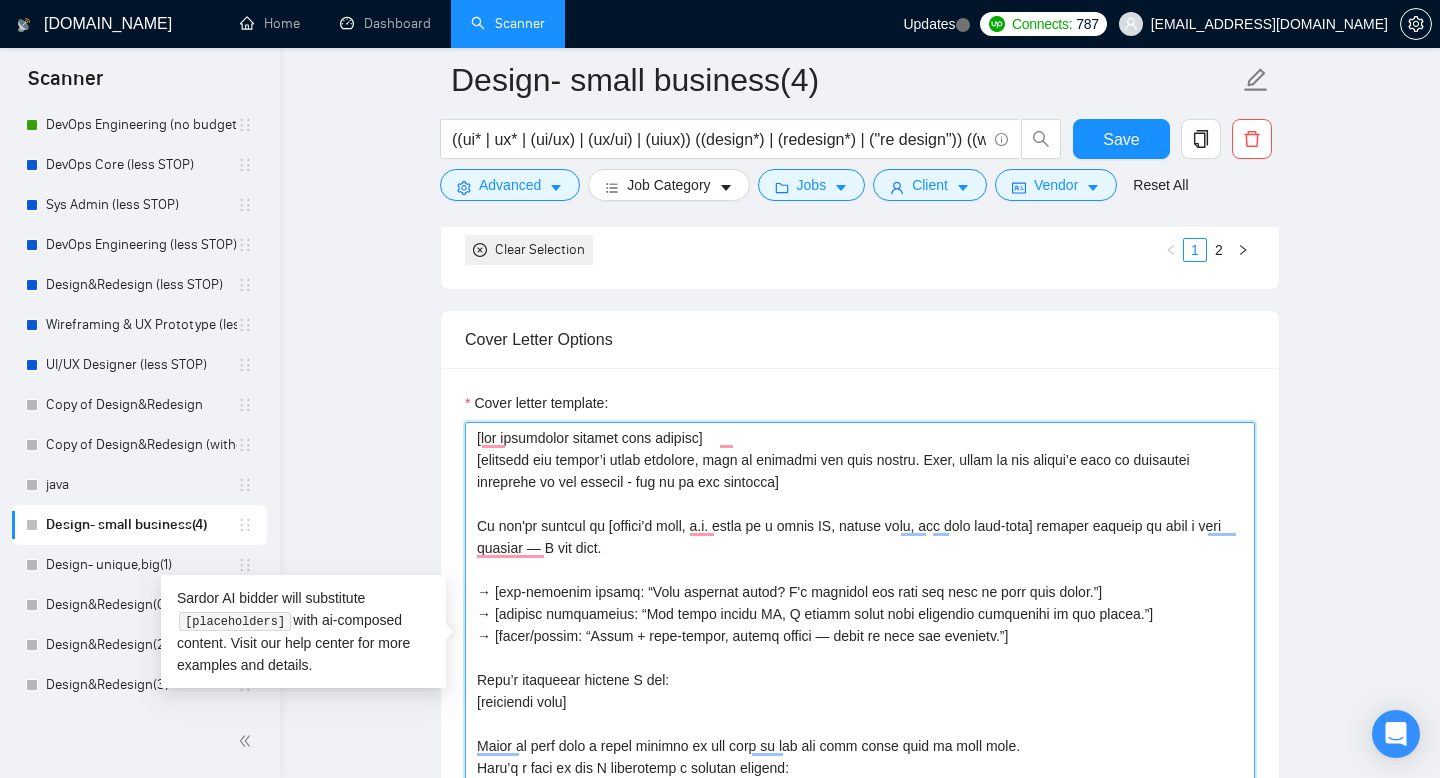 drag, startPoint x: 491, startPoint y: 520, endPoint x: 452, endPoint y: 520, distance: 39 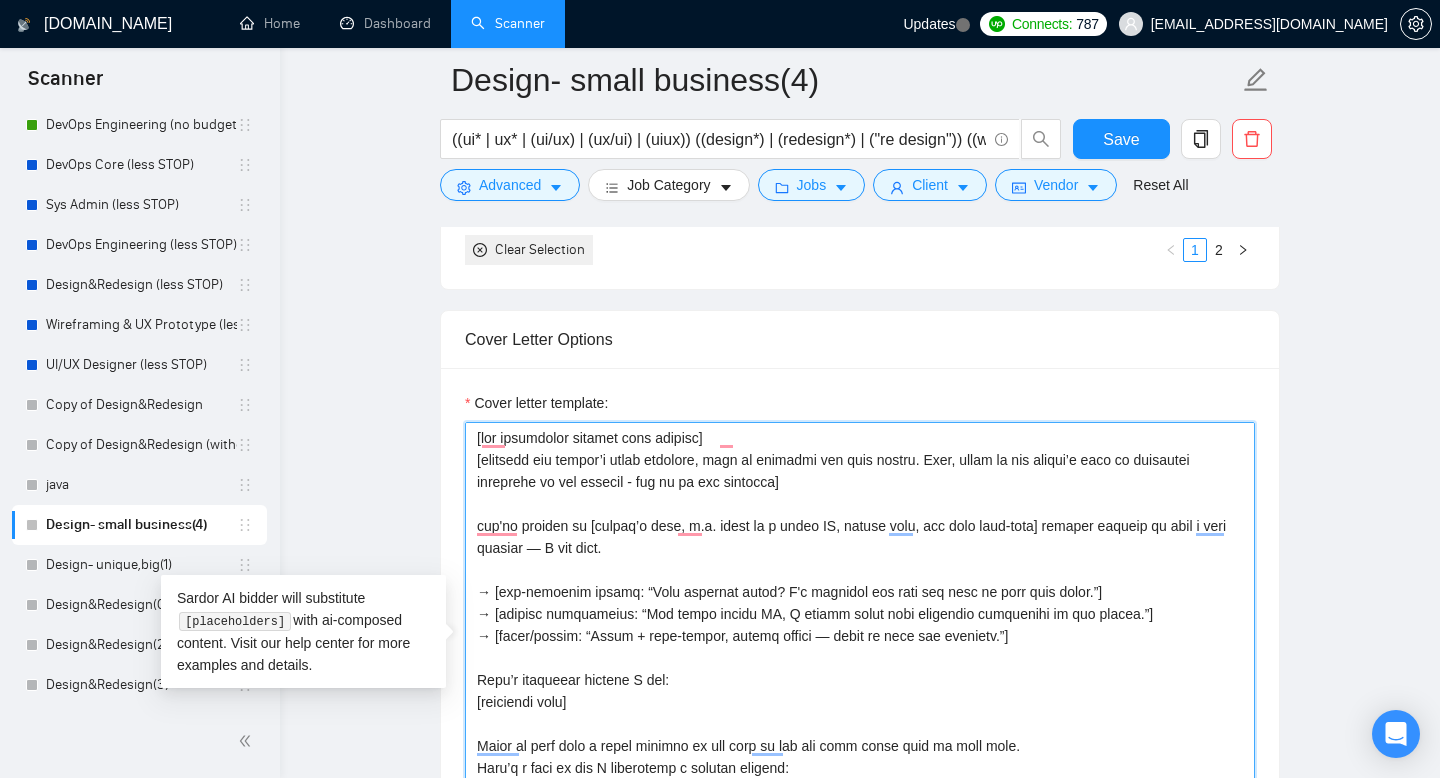 click on "Cover letter template:" at bounding box center [860, 647] 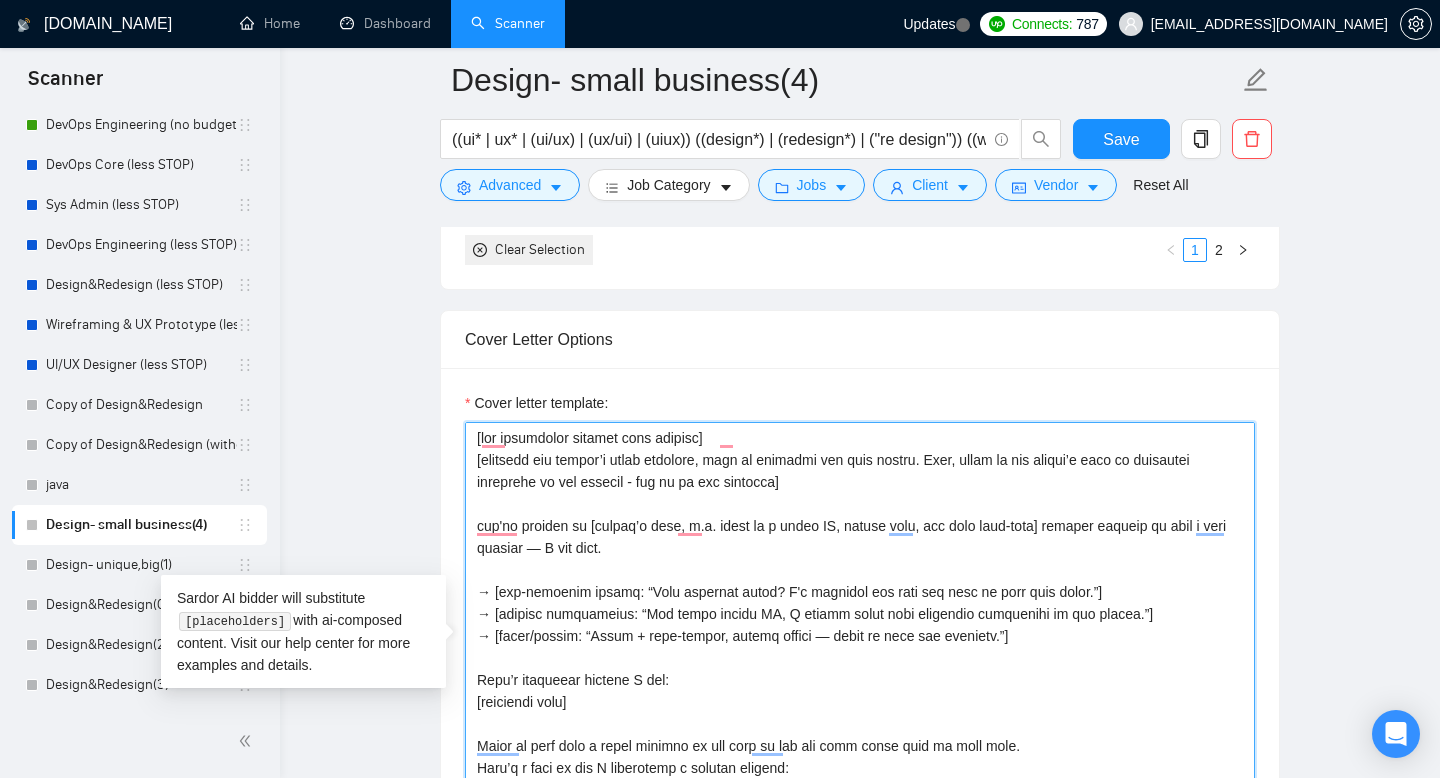 click on "Cover letter template:" at bounding box center [860, 647] 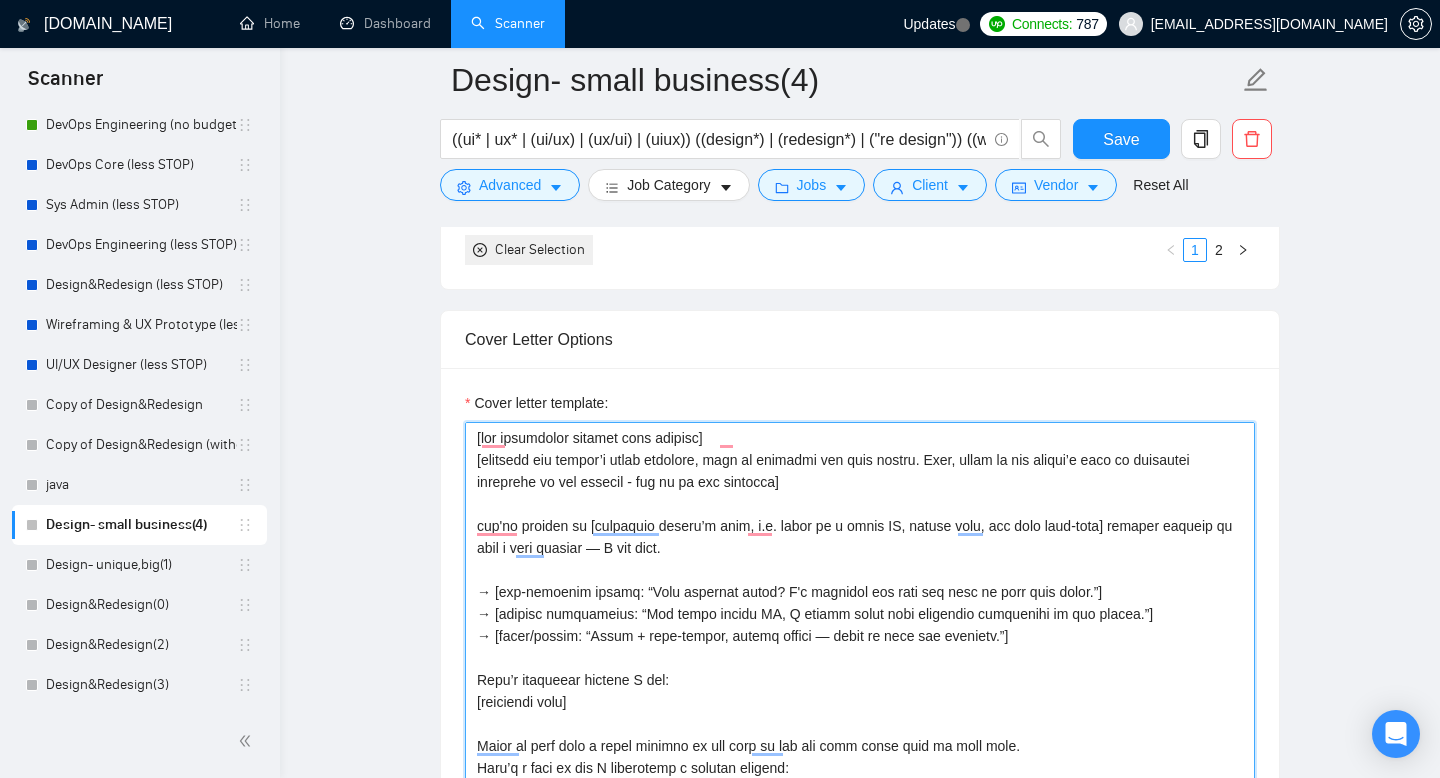 click on "Cover letter template:" at bounding box center (860, 647) 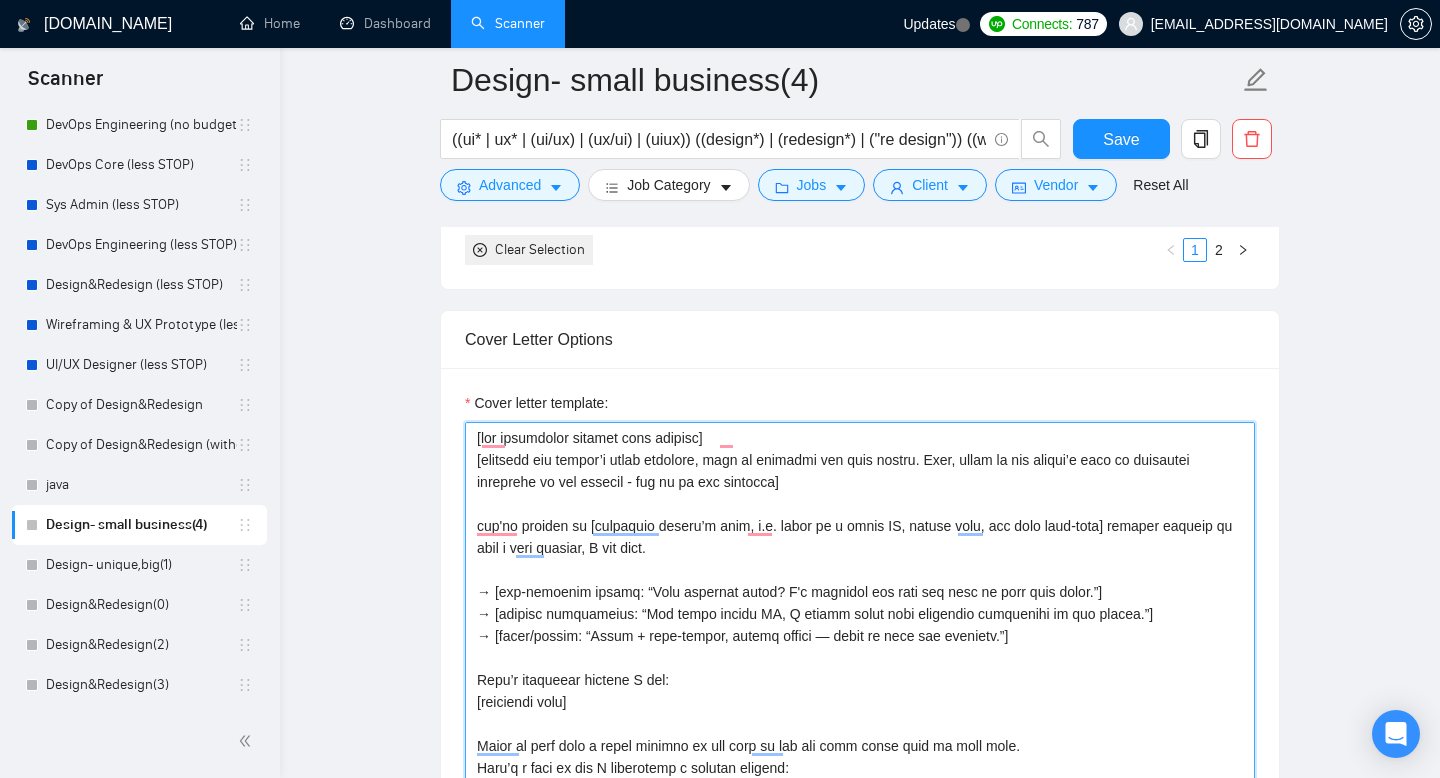 scroll, scrollTop: 58, scrollLeft: 0, axis: vertical 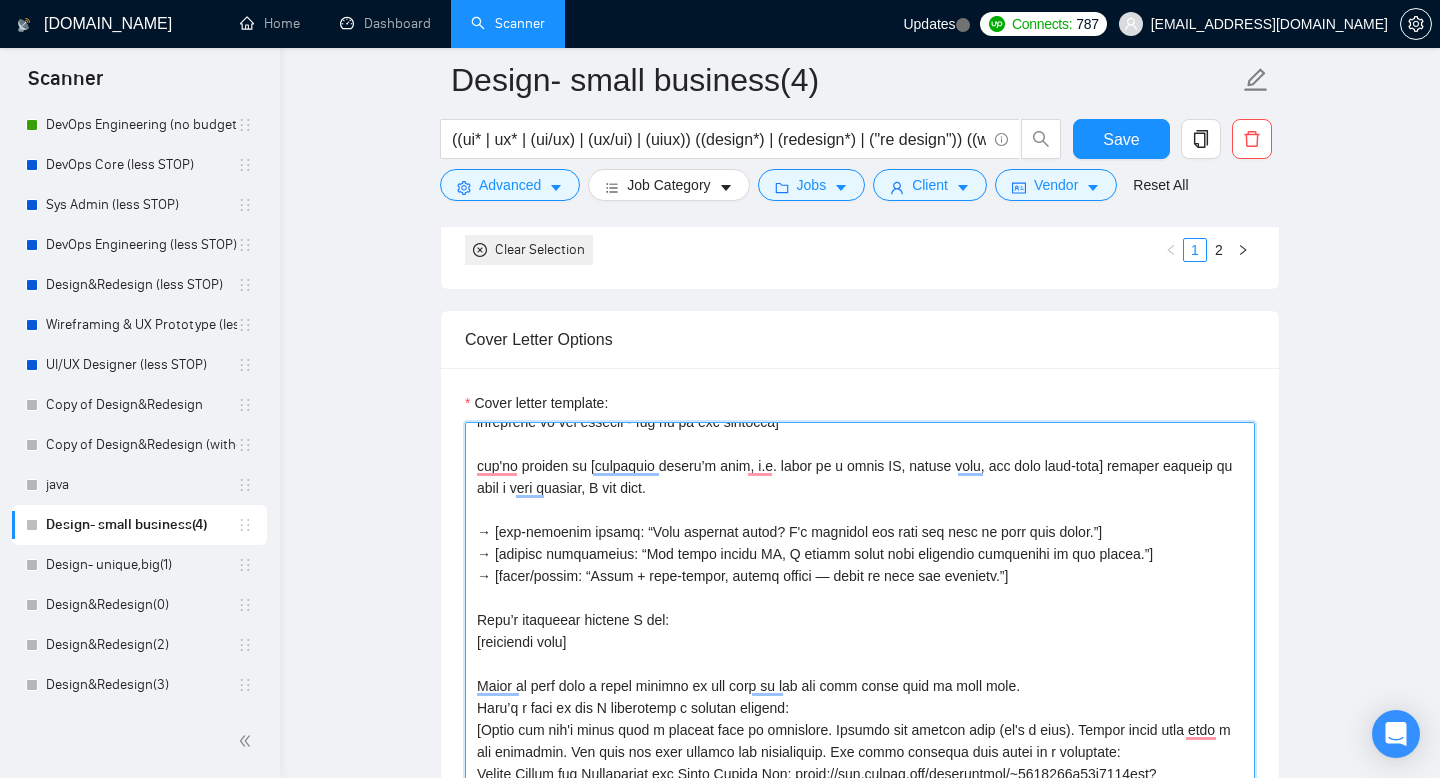 drag, startPoint x: 822, startPoint y: 579, endPoint x: 822, endPoint y: 598, distance: 19 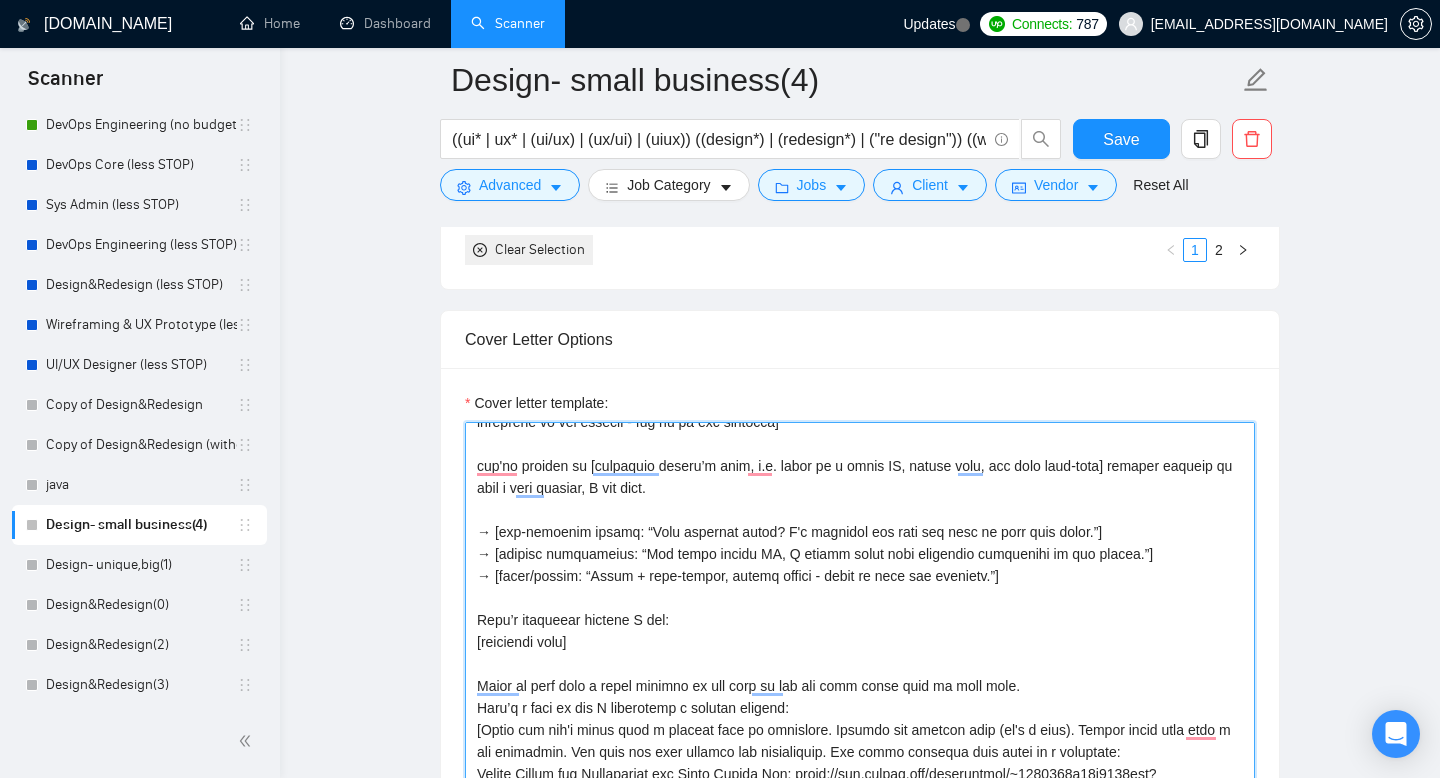 scroll, scrollTop: 84, scrollLeft: 0, axis: vertical 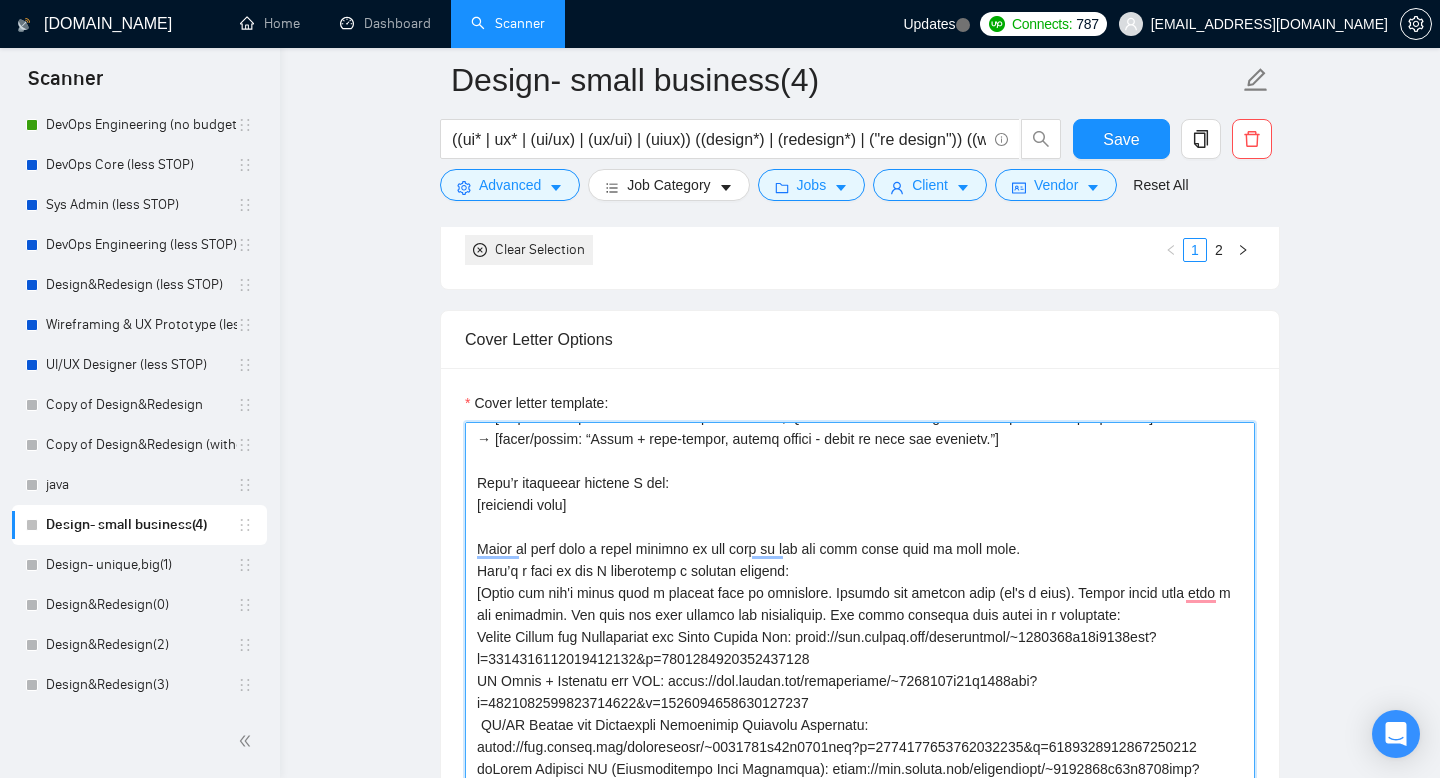 drag, startPoint x: 819, startPoint y: 571, endPoint x: 468, endPoint y: 549, distance: 351.68878 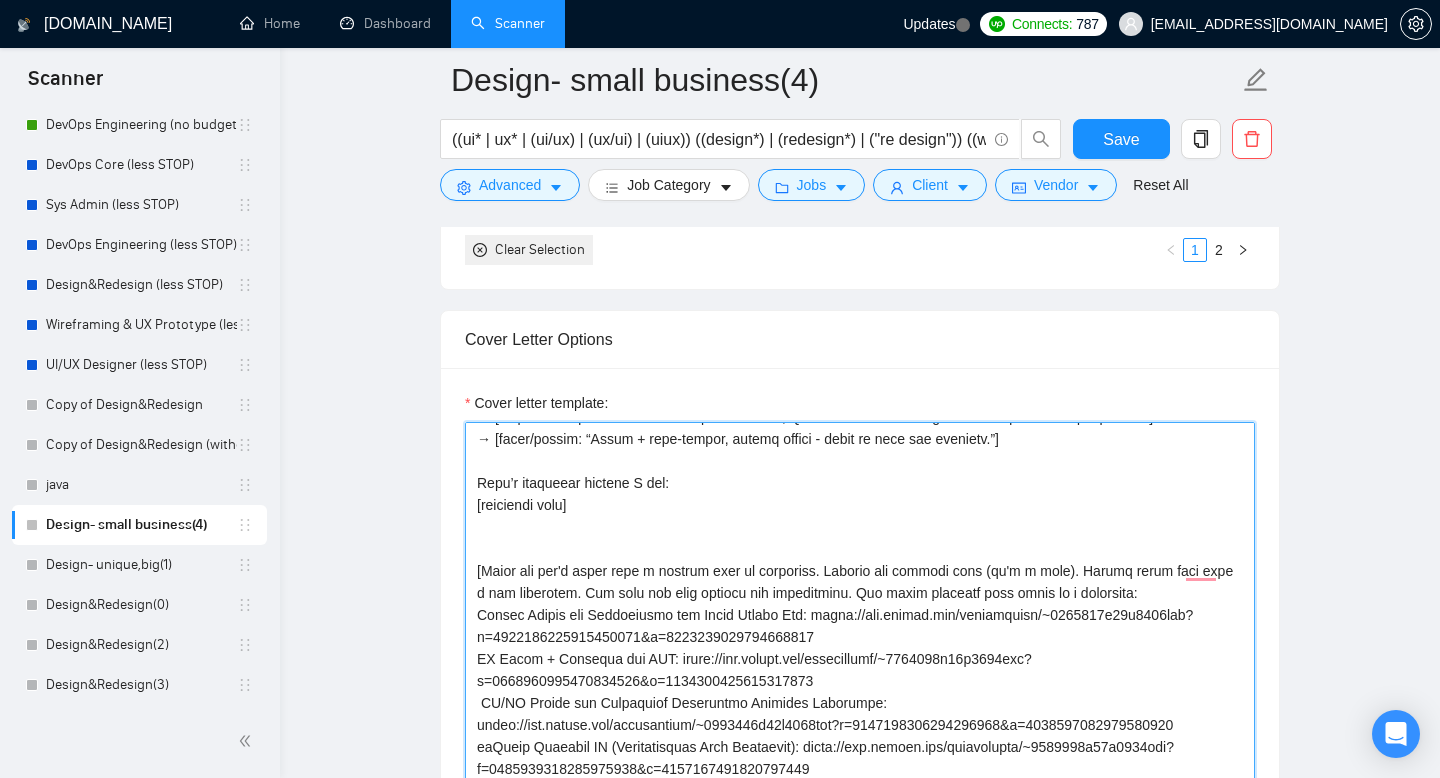 click on "Cover Letter Options Cover letter template:" at bounding box center [860, 615] 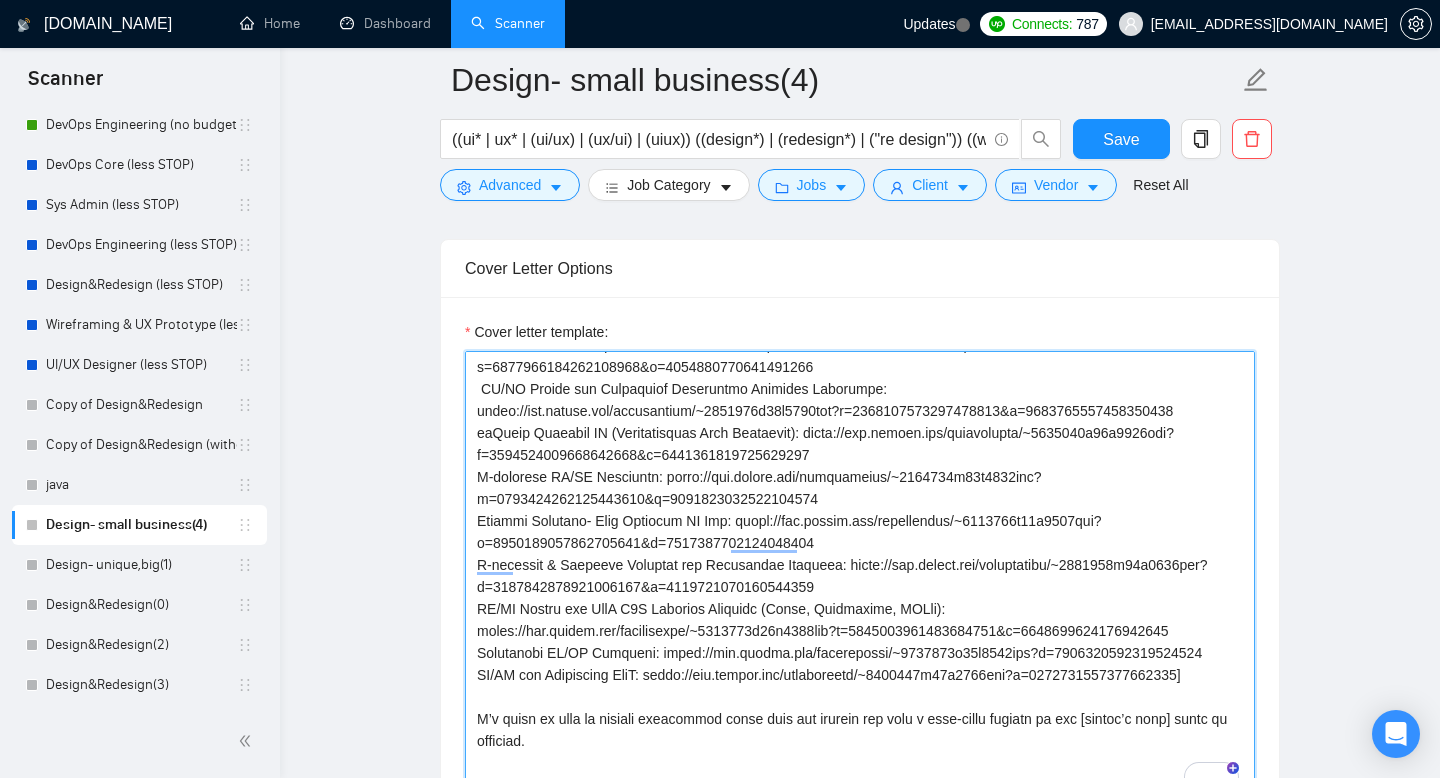 drag, startPoint x: 605, startPoint y: 682, endPoint x: 458, endPoint y: 660, distance: 148.63715 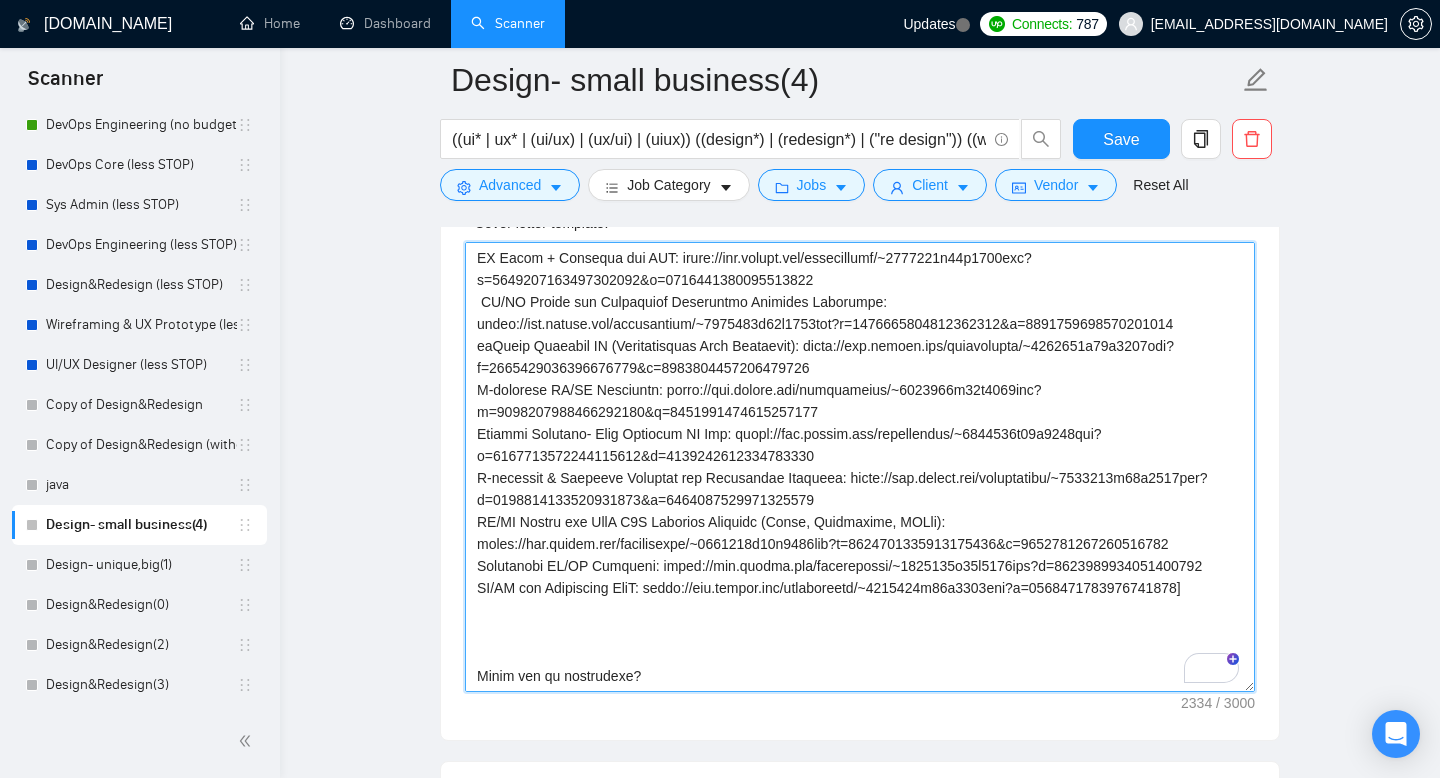 paste on "Happy to send over a quick concept if you want to see how this could look in your case." 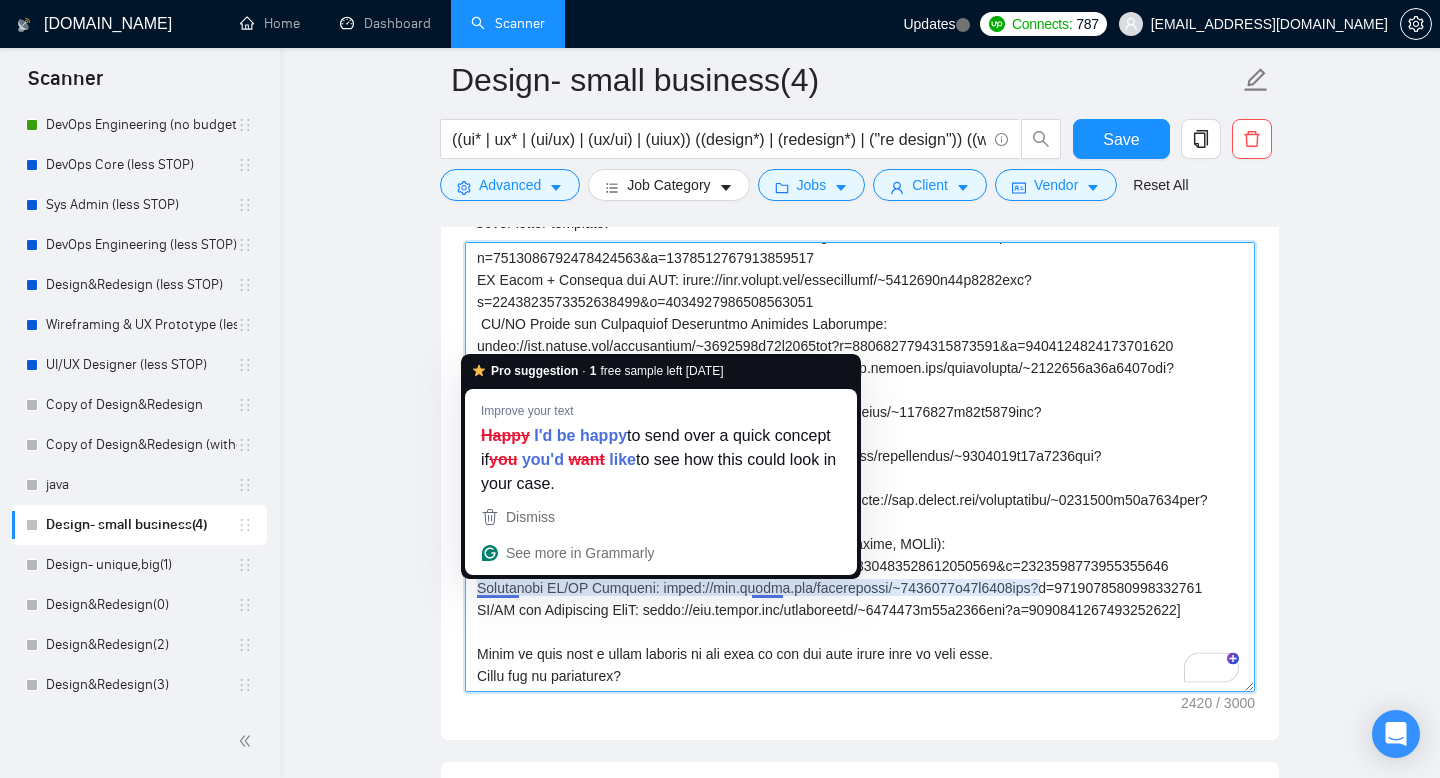 click on "Cover letter template:" at bounding box center (860, 467) 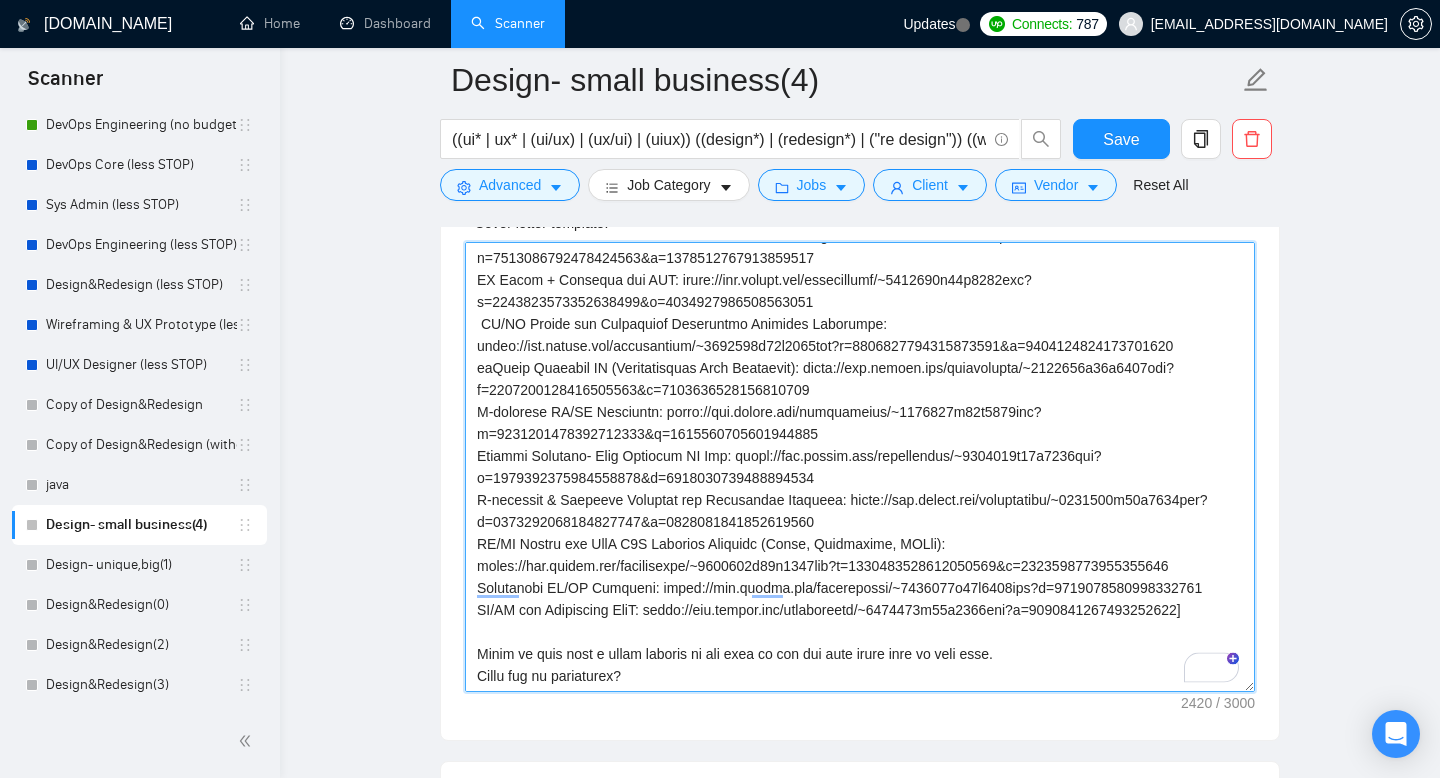 click on "Cover letter template:" at bounding box center [860, 467] 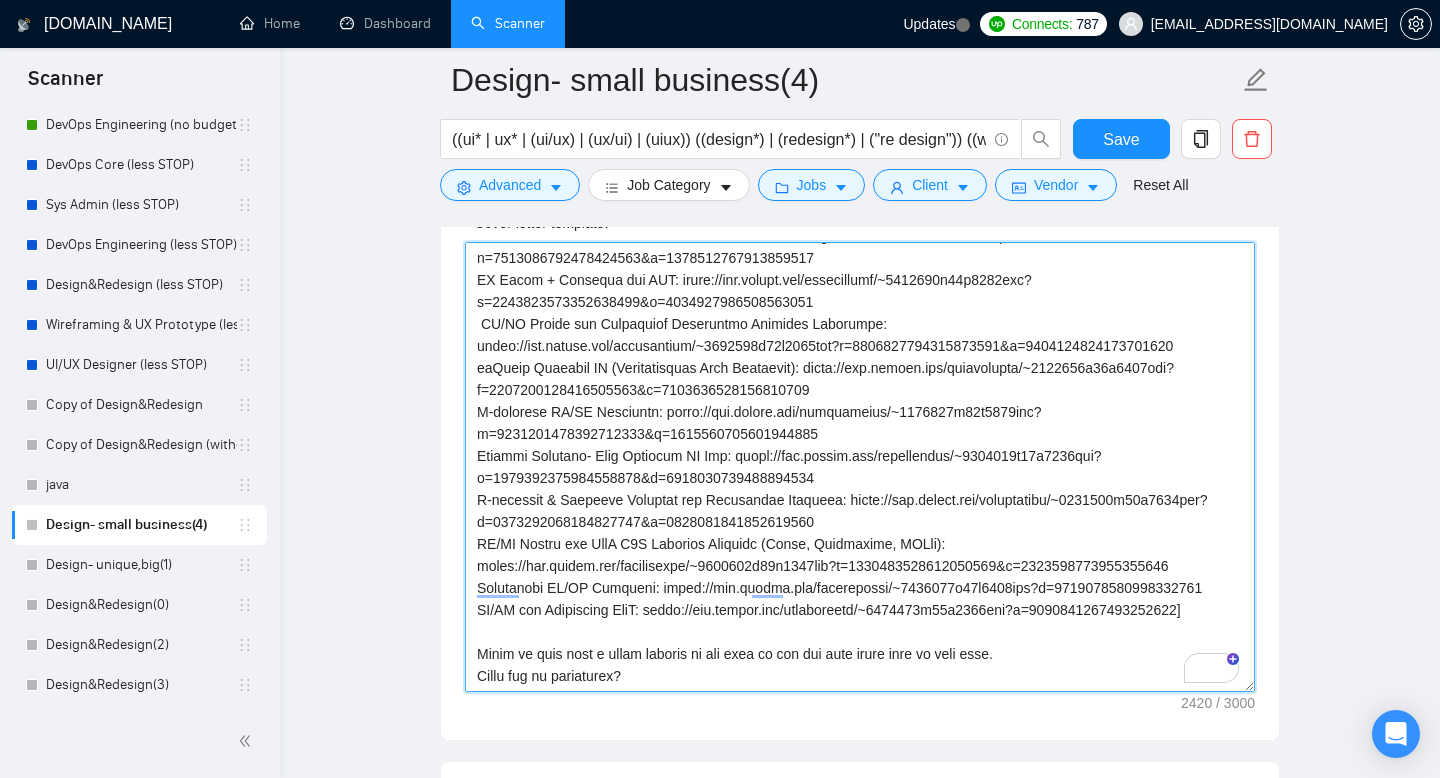 drag, startPoint x: 655, startPoint y: 613, endPoint x: 630, endPoint y: 613, distance: 25 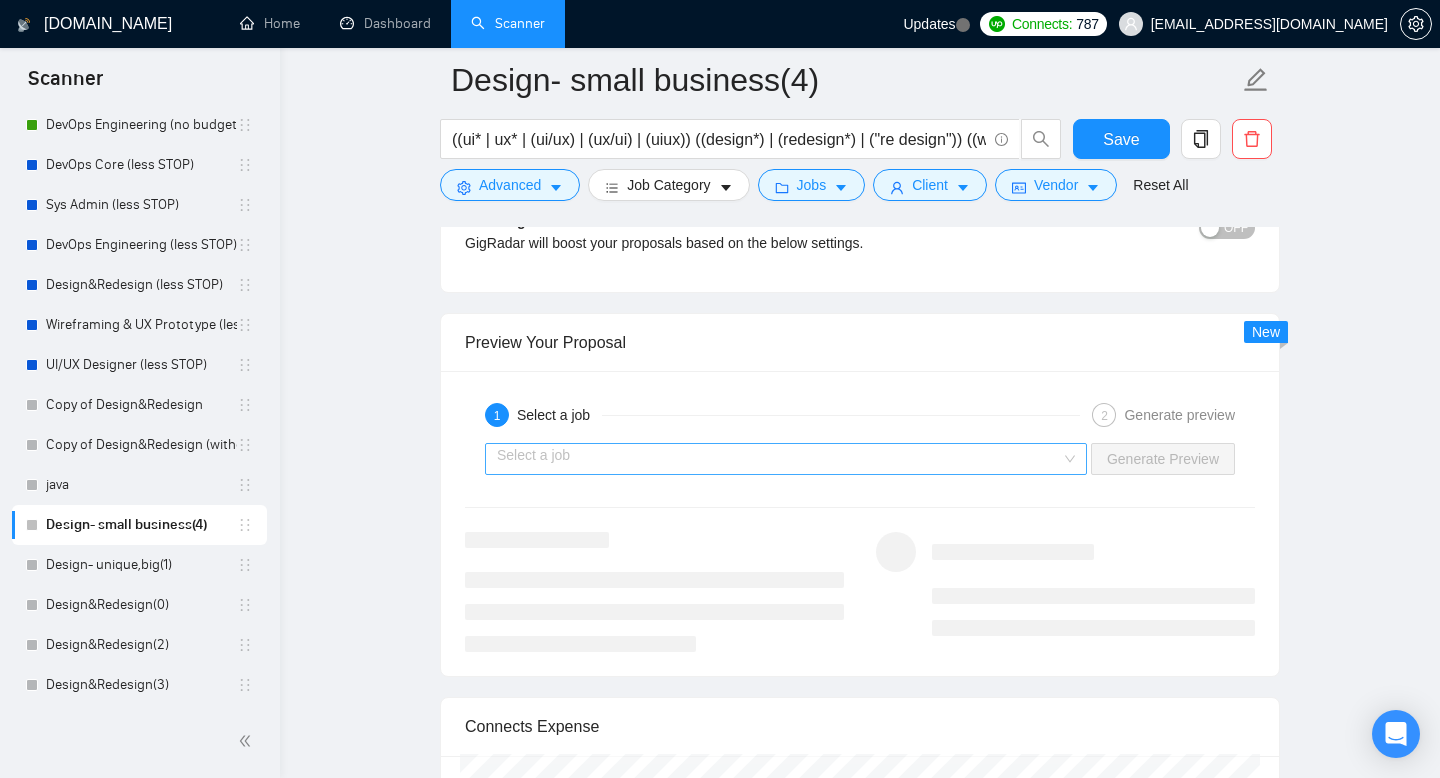 click at bounding box center [779, 459] 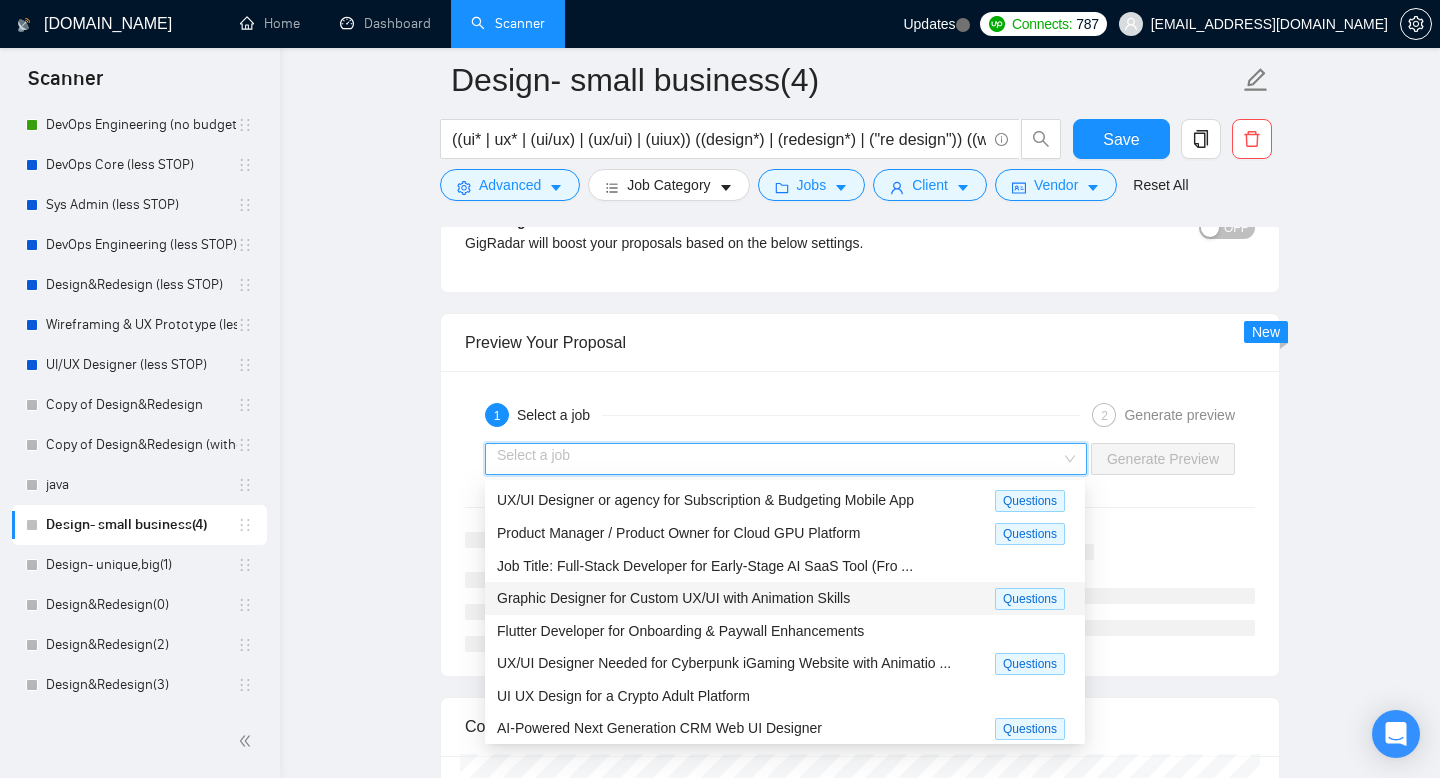 click on "Graphic Designer for Custom UX/UI with Animation Skills" at bounding box center [673, 598] 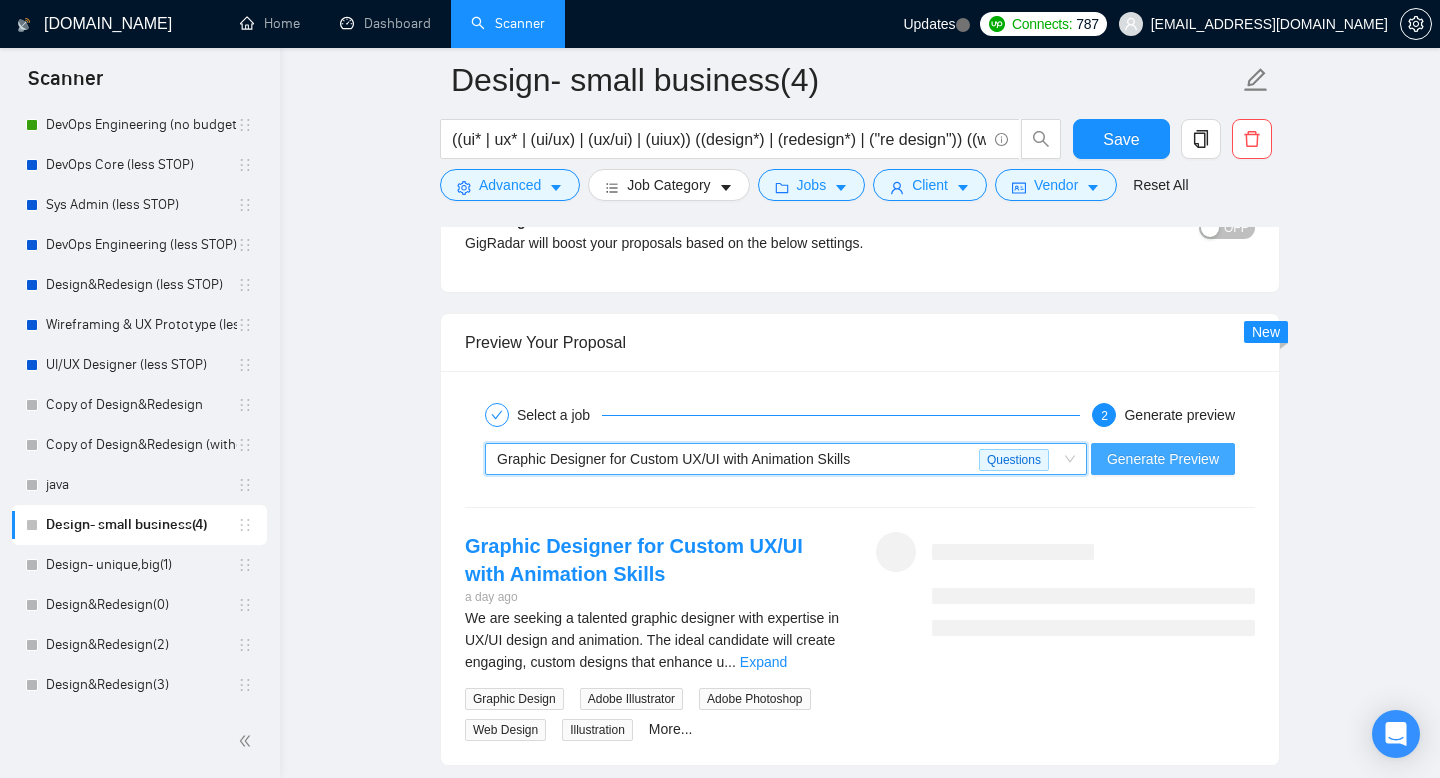 click on "Generate Preview" at bounding box center [1163, 459] 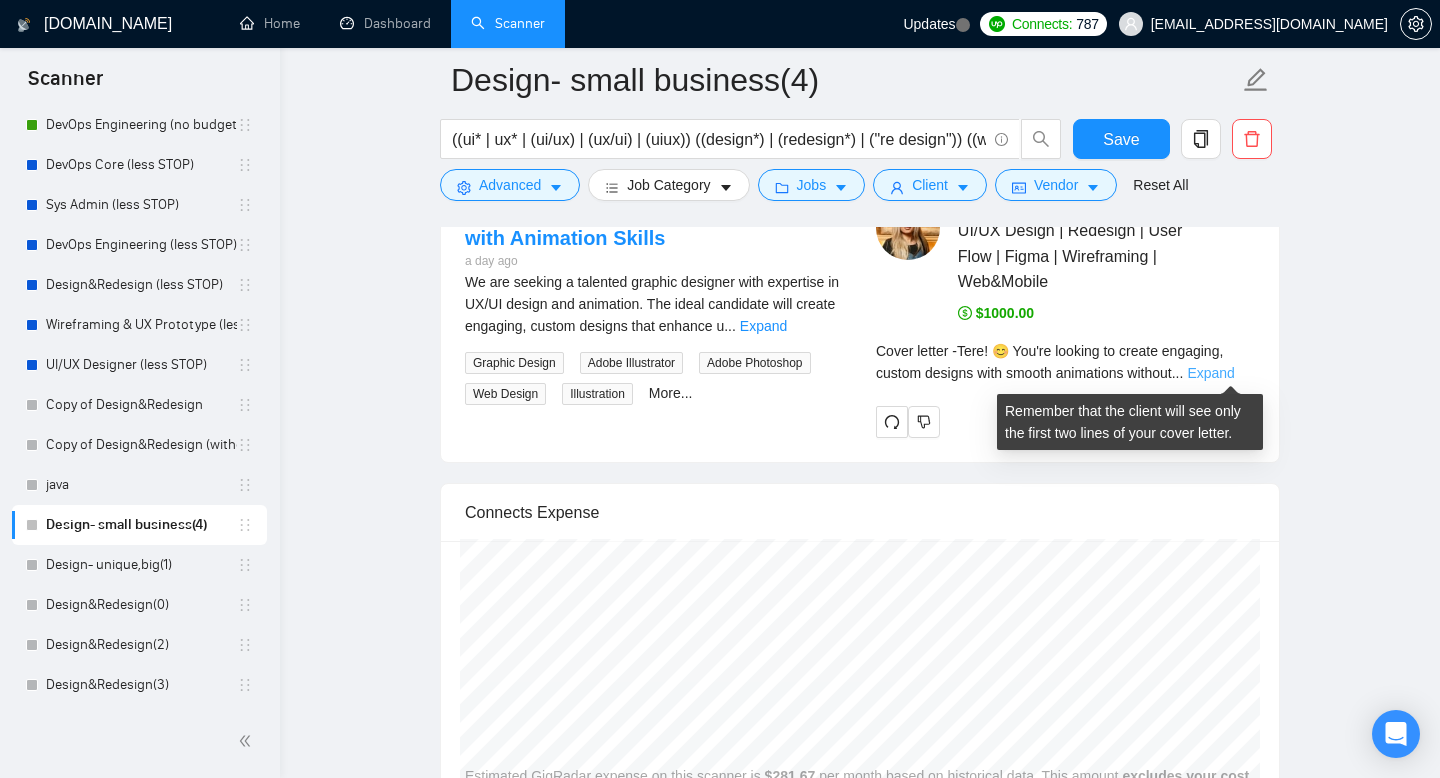 click on "Expand" at bounding box center [1210, 373] 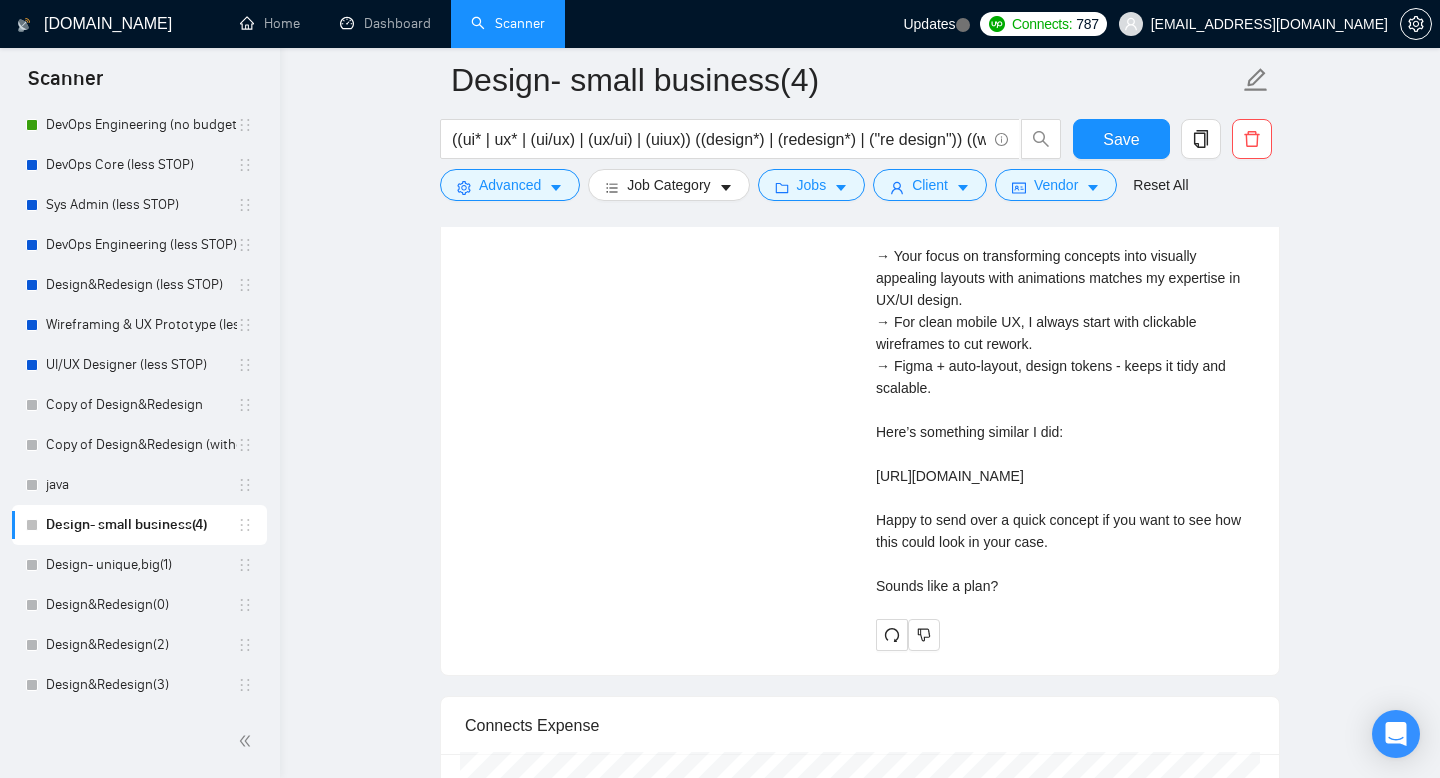 scroll, scrollTop: 3970, scrollLeft: 0, axis: vertical 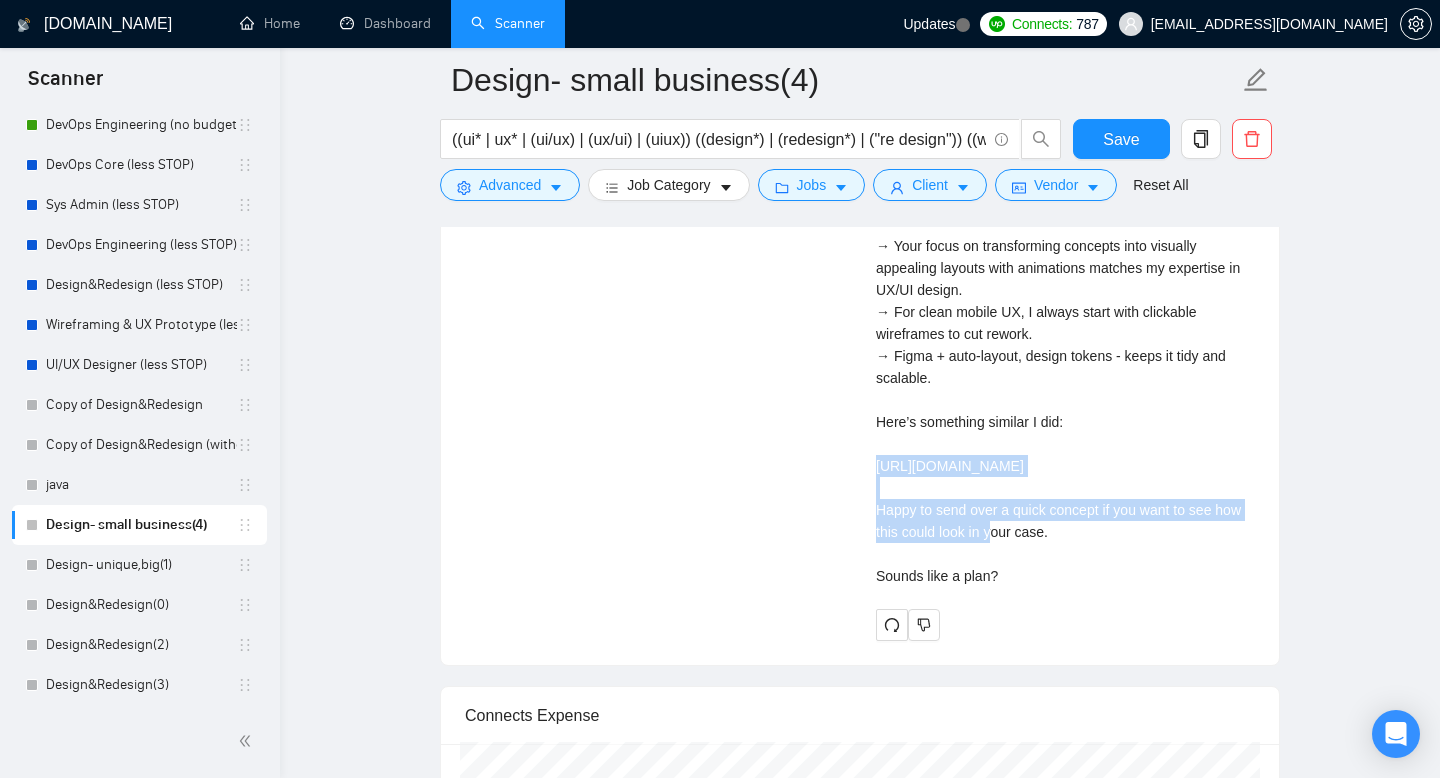 drag, startPoint x: 1256, startPoint y: 557, endPoint x: 871, endPoint y: 501, distance: 389.05142 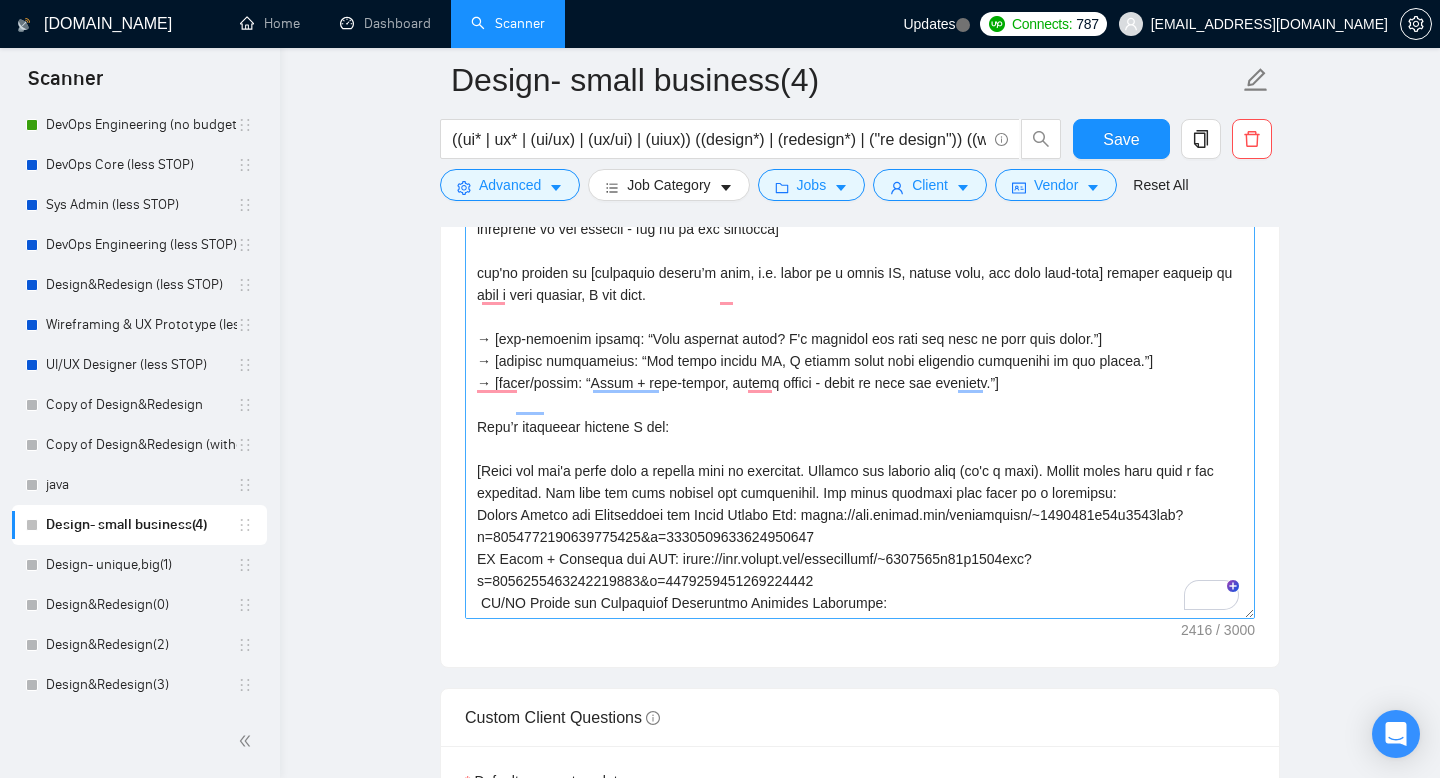 scroll, scrollTop: 1991, scrollLeft: 0, axis: vertical 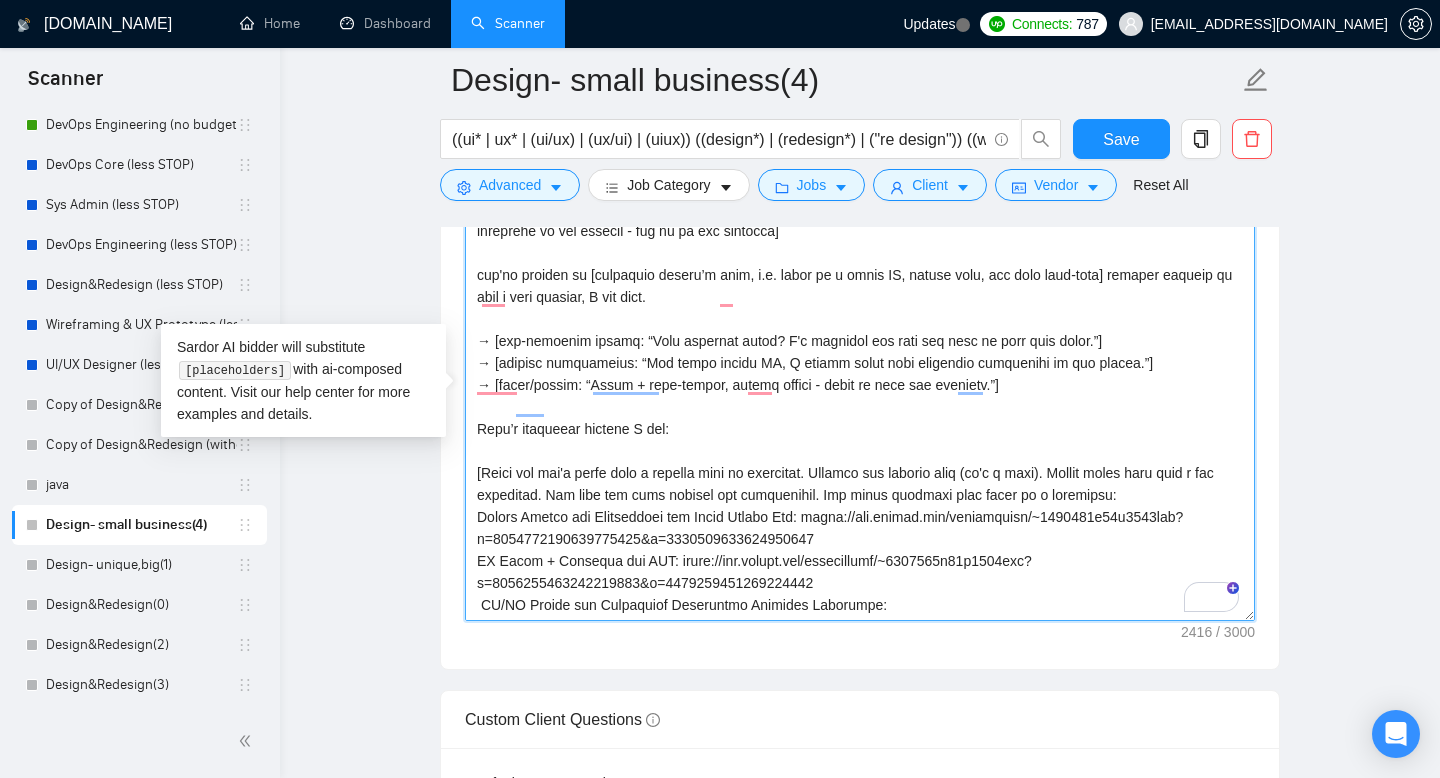 click on "Cover letter template:" at bounding box center [860, 396] 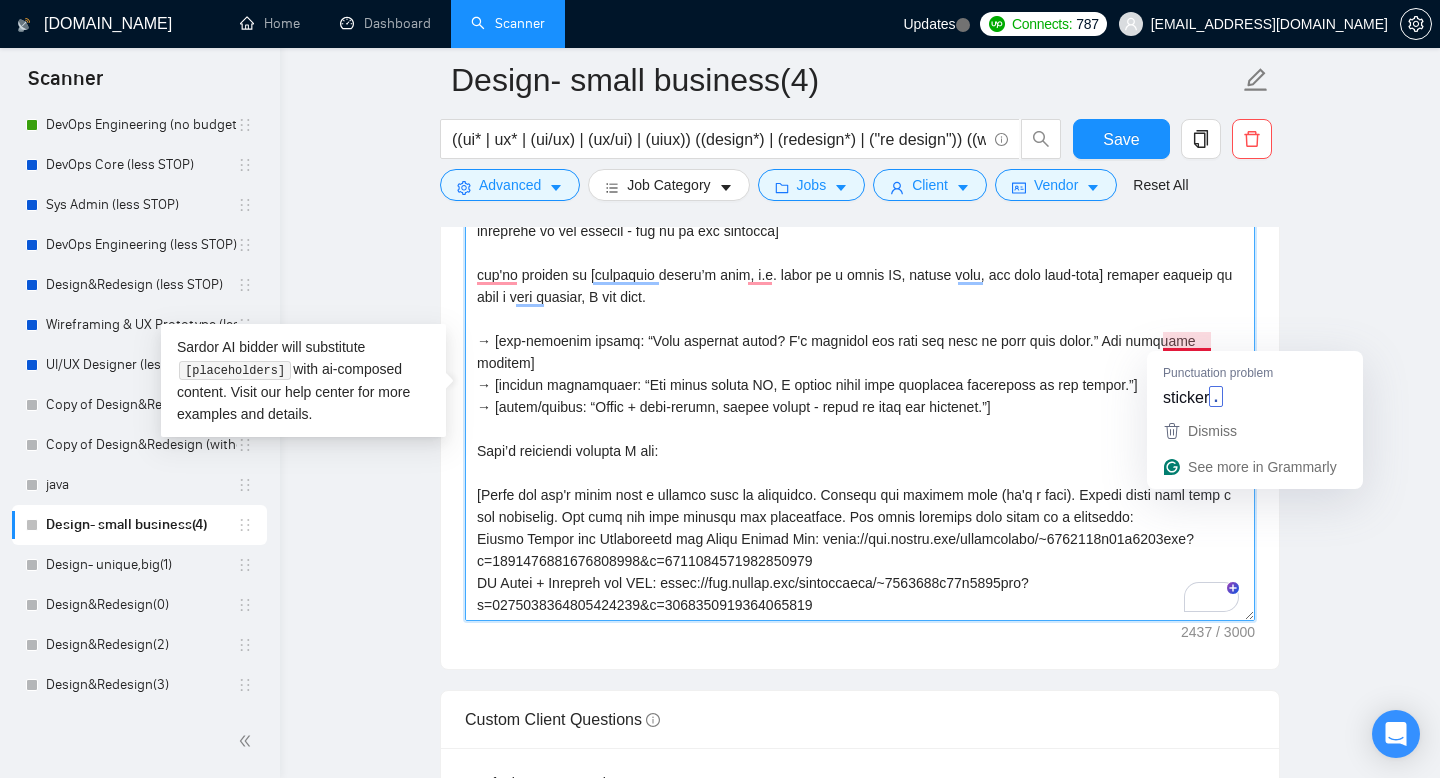 drag, startPoint x: 1080, startPoint y: 344, endPoint x: 1205, endPoint y: 340, distance: 125.06398 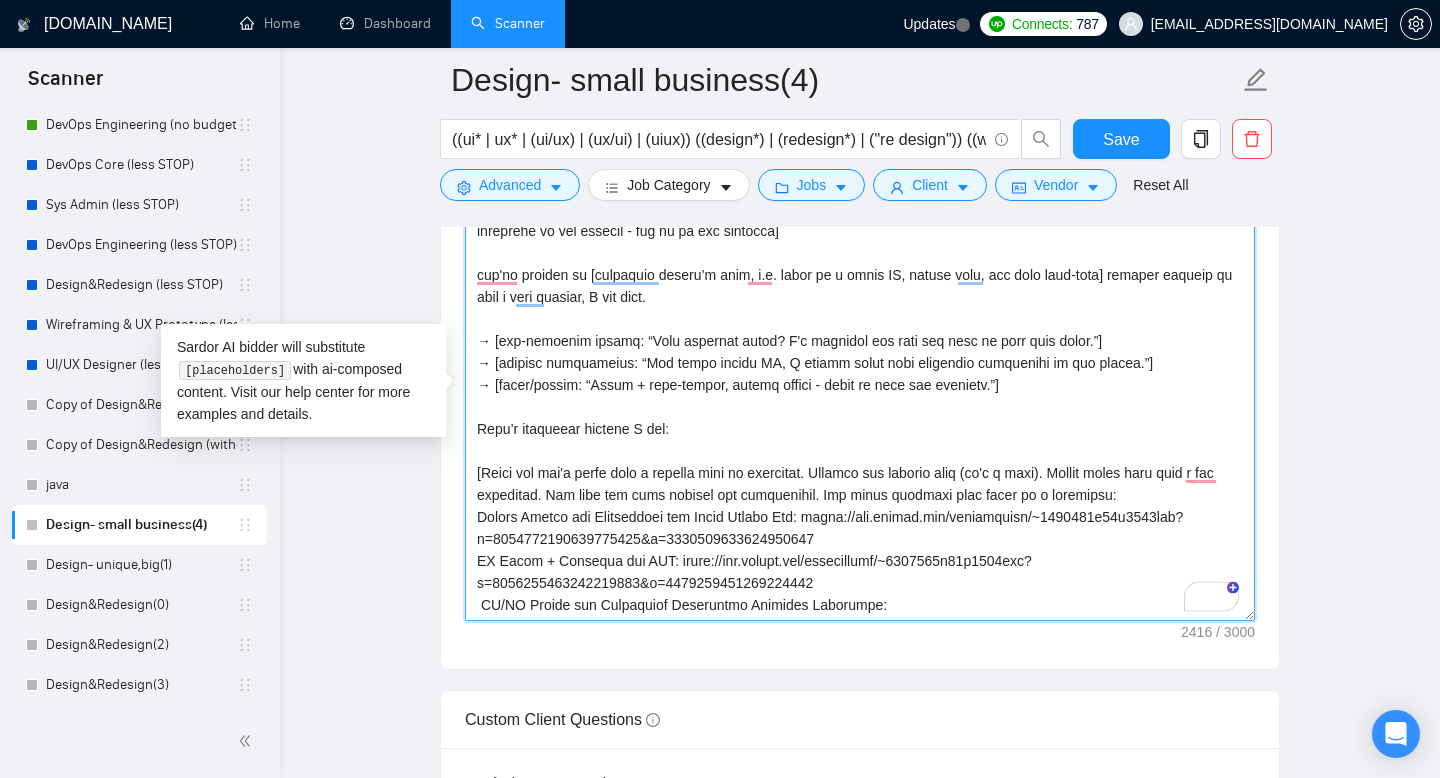 click on "Cover letter template:" at bounding box center [860, 396] 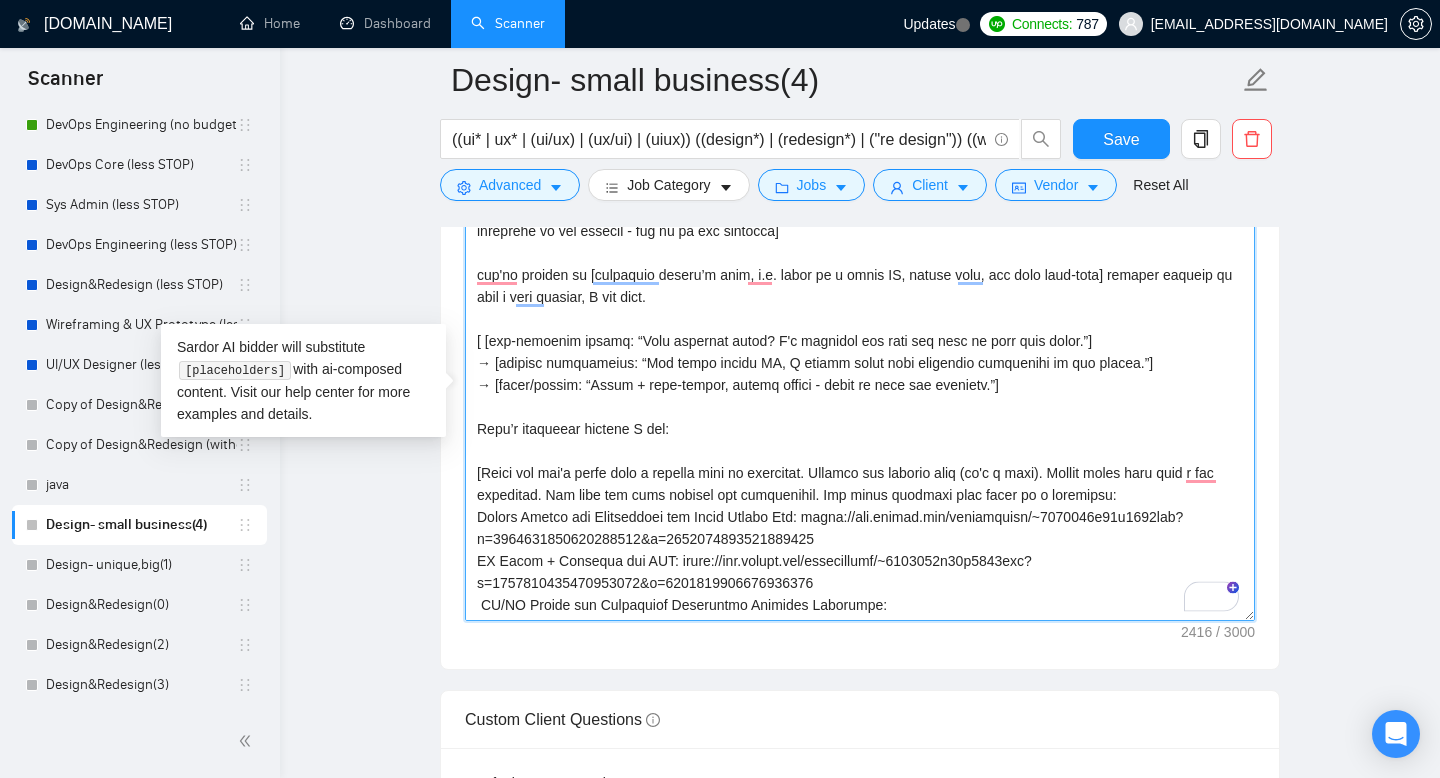 paste on "Add relevant sticker" 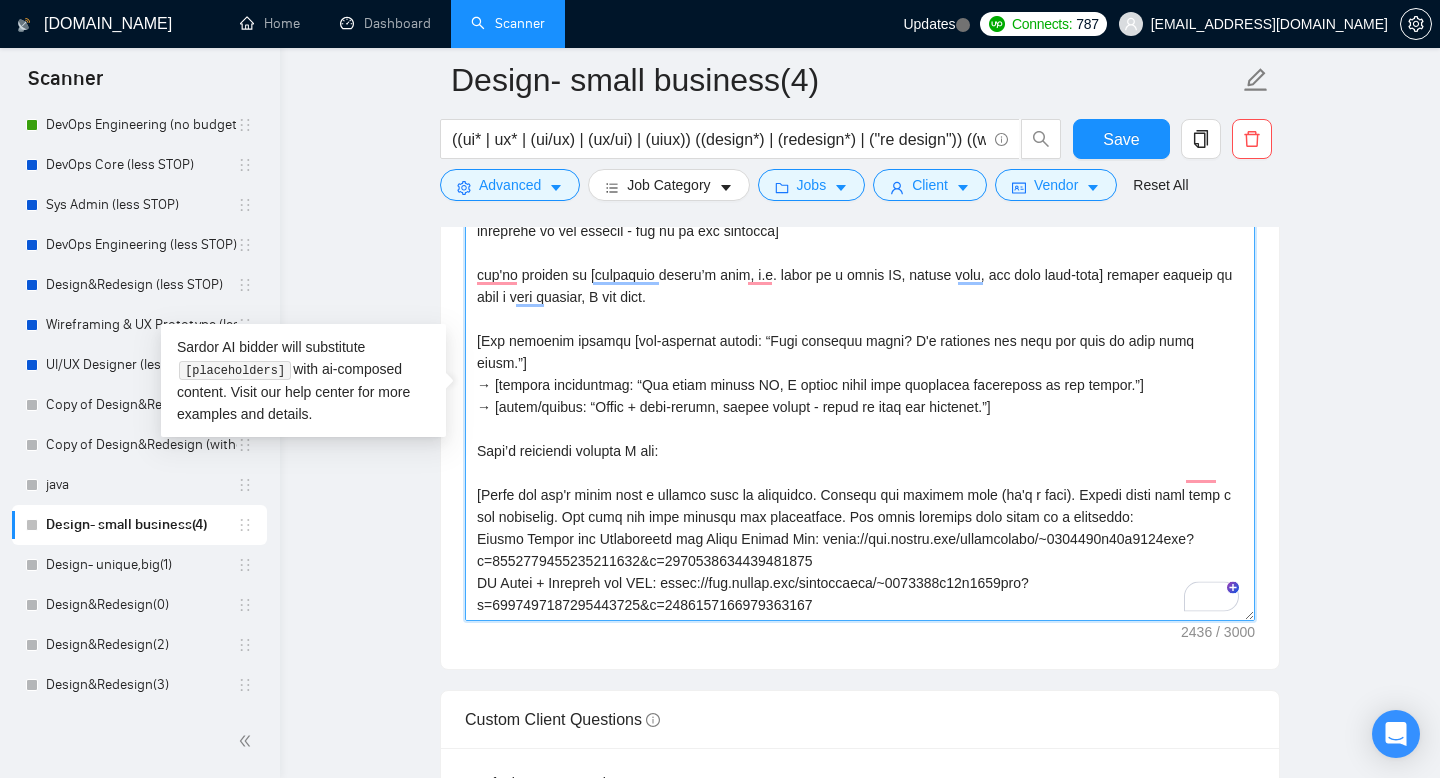 click on "Cover letter template:" at bounding box center [860, 396] 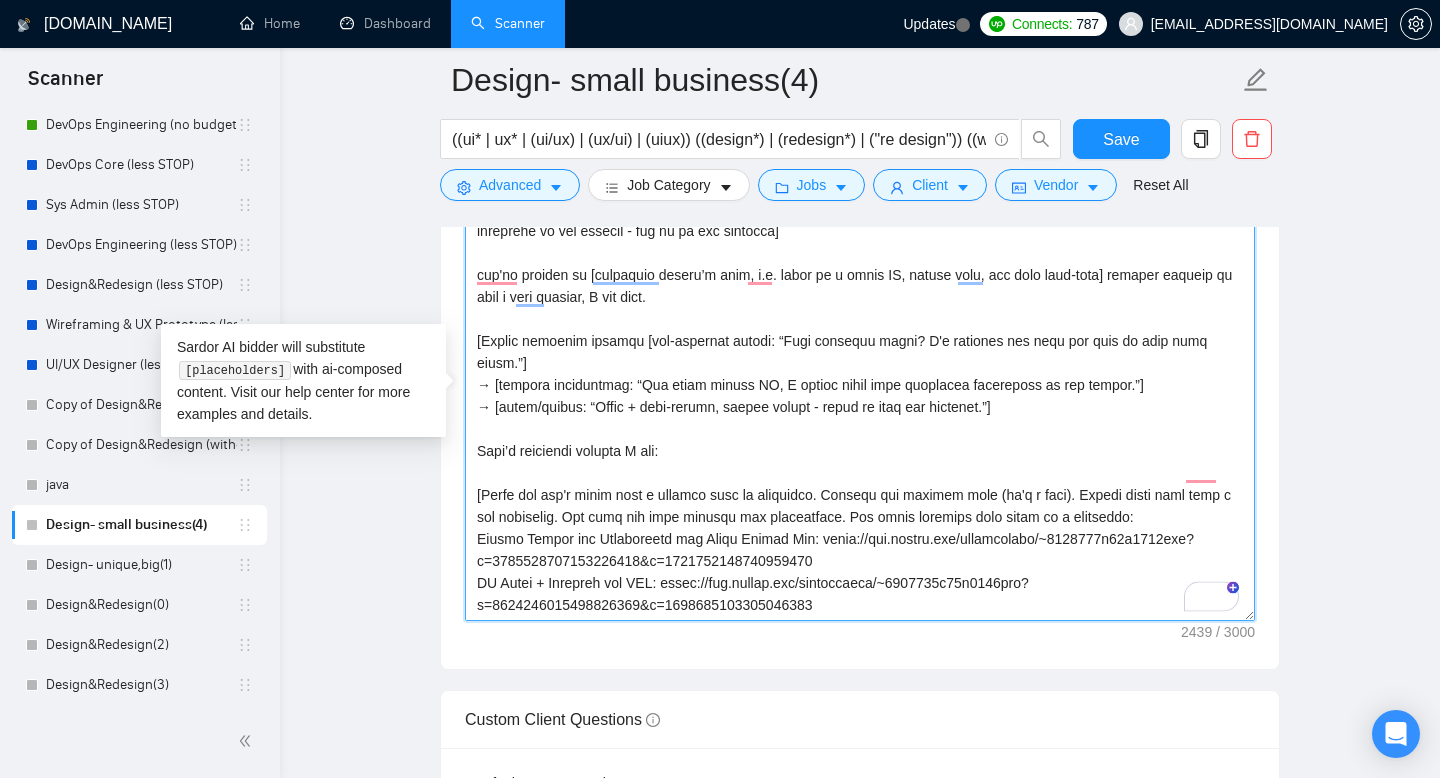 click on "Cover letter template:" at bounding box center [860, 396] 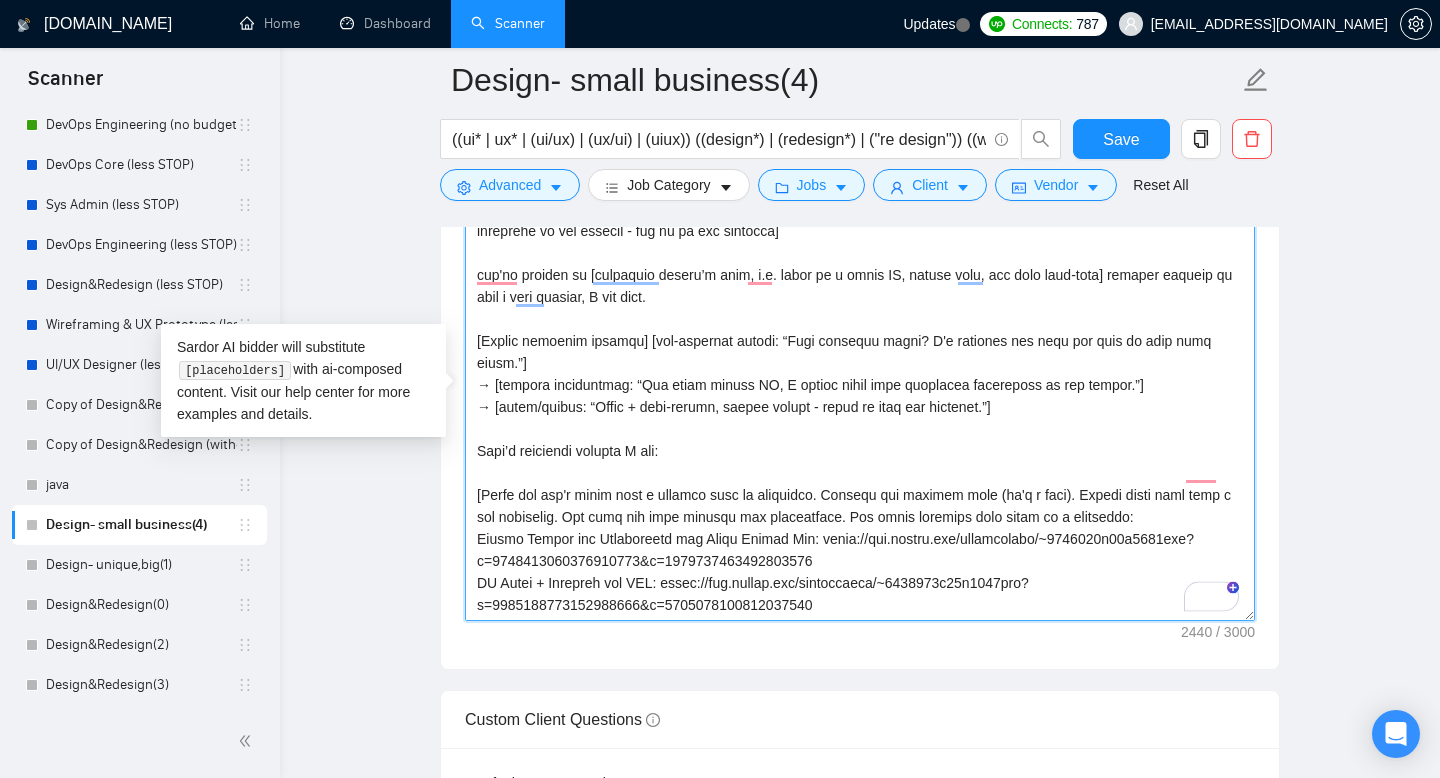 drag, startPoint x: 475, startPoint y: 339, endPoint x: 625, endPoint y: 341, distance: 150.01334 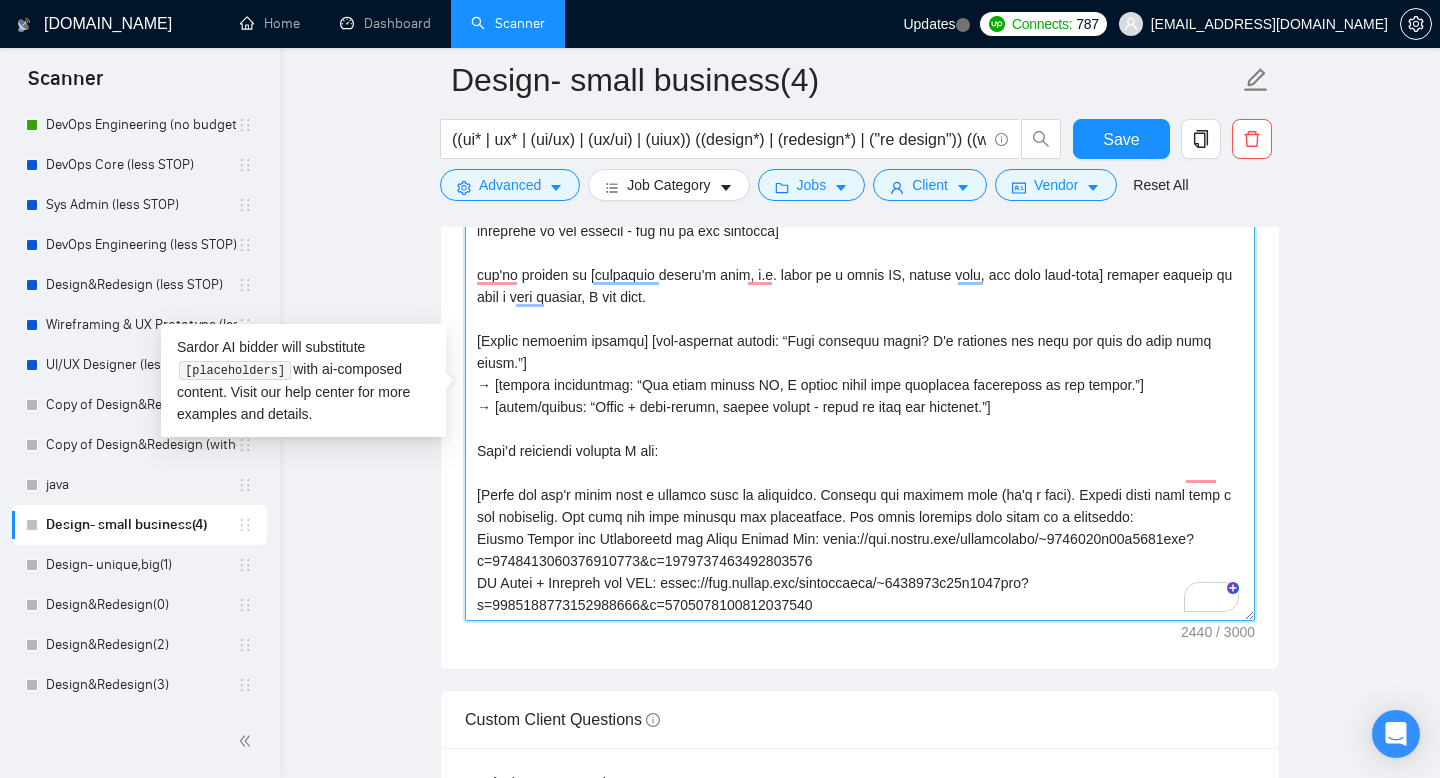 drag, startPoint x: 489, startPoint y: 360, endPoint x: 472, endPoint y: 360, distance: 17 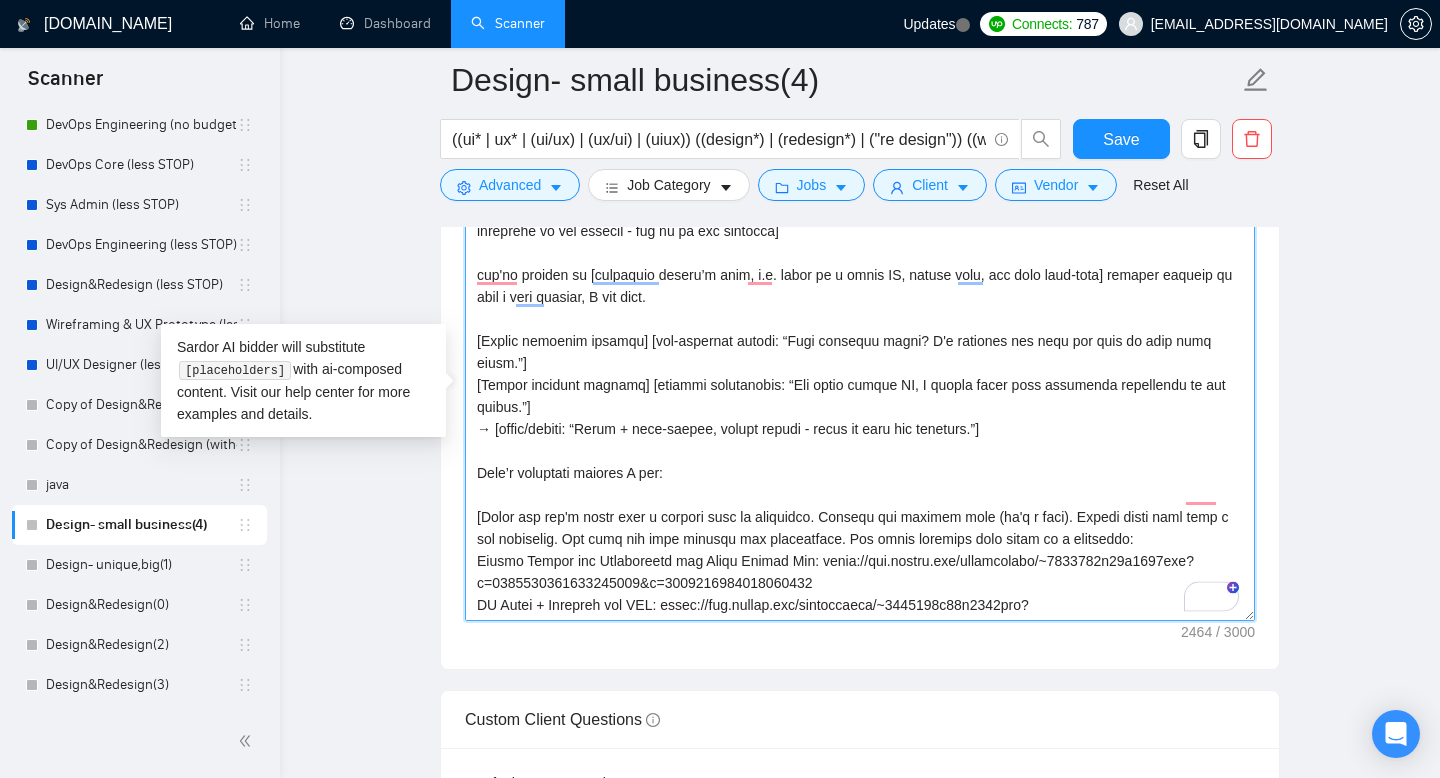 drag, startPoint x: 489, startPoint y: 404, endPoint x: 475, endPoint y: 404, distance: 14 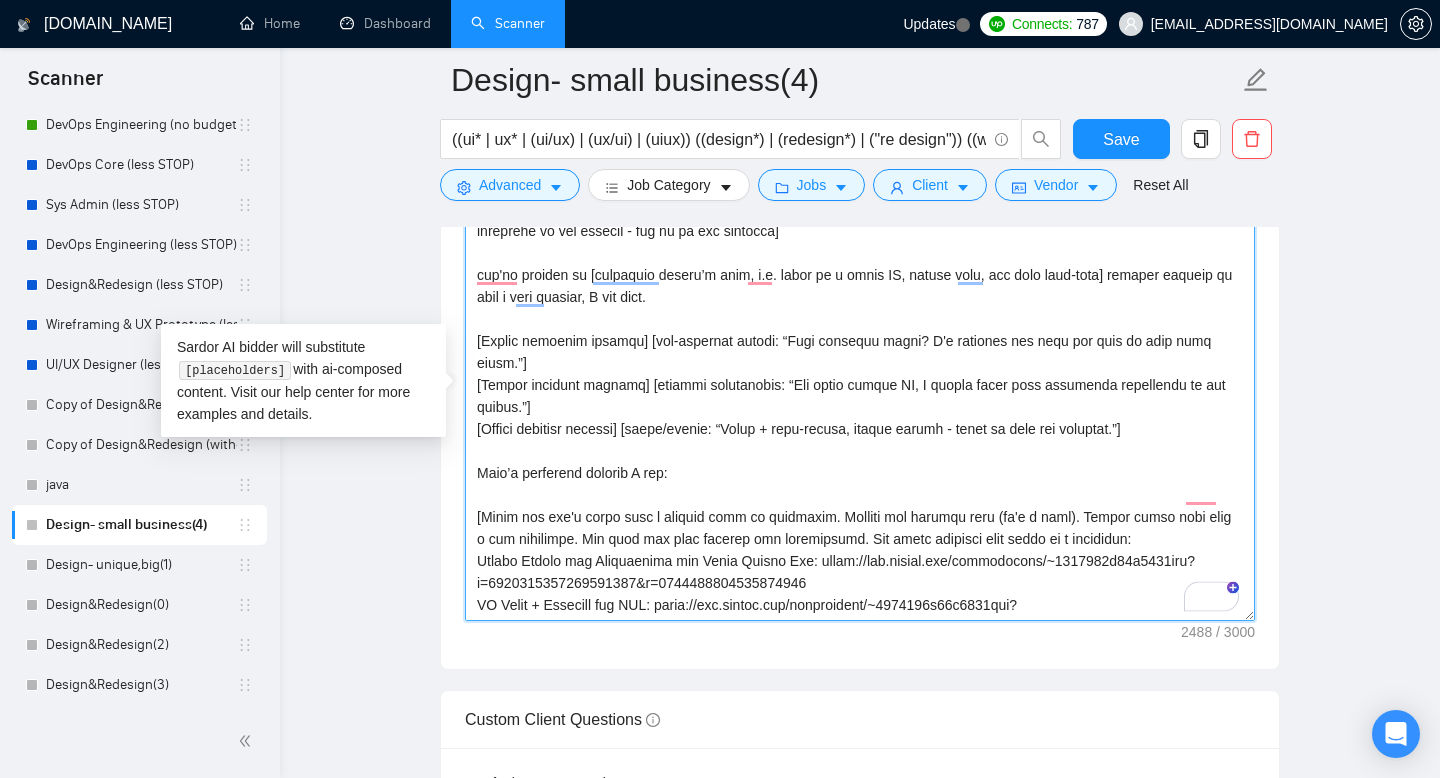 scroll, scrollTop: 572, scrollLeft: 0, axis: vertical 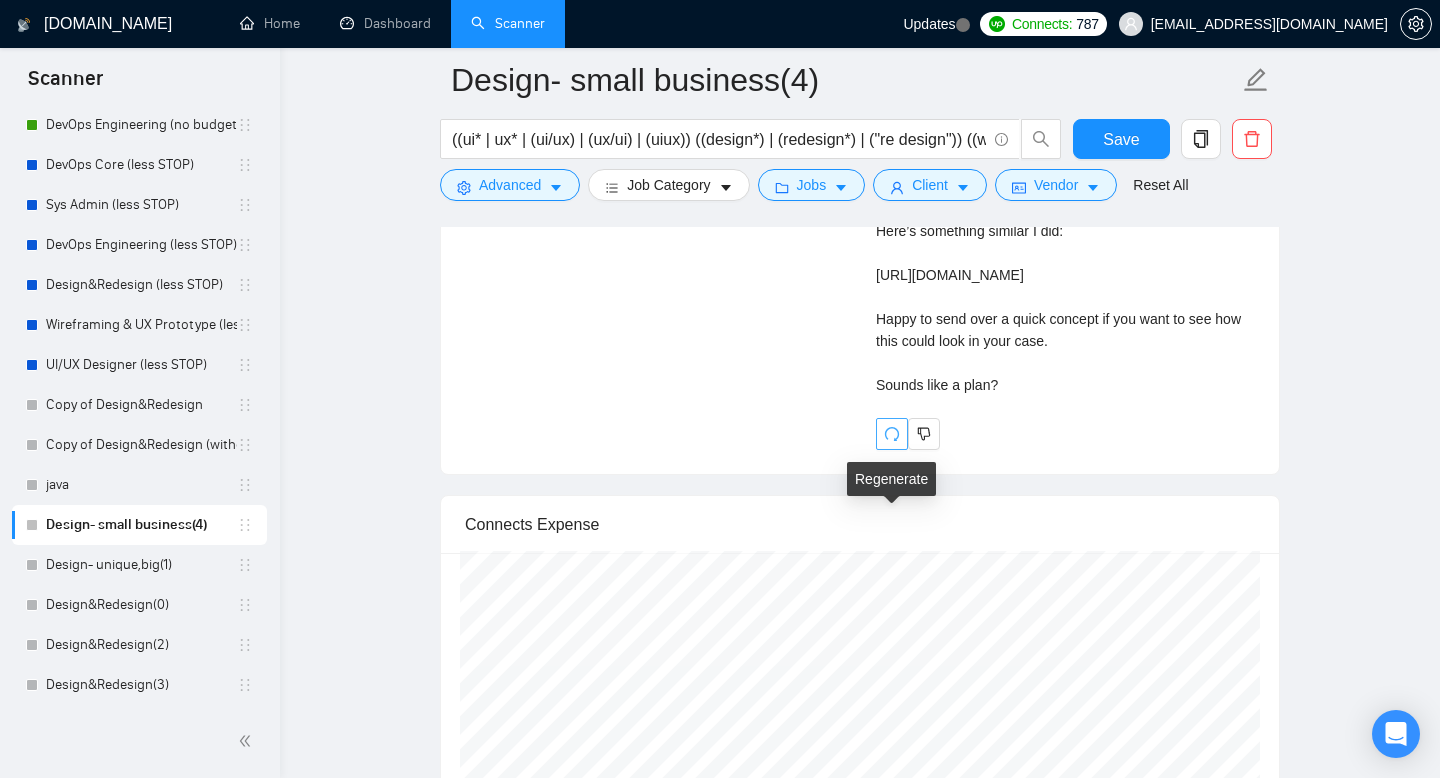 type on "[use paragraphs between each section]
[greeting use client’s local language, make it friendly and less formal. Also, check if the client’s name is mentioned somewhere in the vacancy - add it to the greeting]
you're looking to [rephrased client’s goal, e.g. clean up a messy UI, launch fast, fix user drop-offs] without turning it into a long process, I can help.
[Insert relevant sticker] [job-specific detail: “That dropdown issue? I'd simplify the flow and test it with real users.”]
[Insert relevant sticker] [general requirement: “For clean mobile UX, I always start with clickable wireframes to cut rework.”]
[Insert relevant sticker] [tools/skills: “Figma + auto-layout, design tokens - keeps it tidy and scalable.”]
Here’s something similar I did:
[​Match the job's needs with a project from my portfolio. Include the project link (it's a must). Always write this from a new paragraph. Add only the link without any description. Use these projects with links as a reference:
Mobile Design and Prototyping for M..." 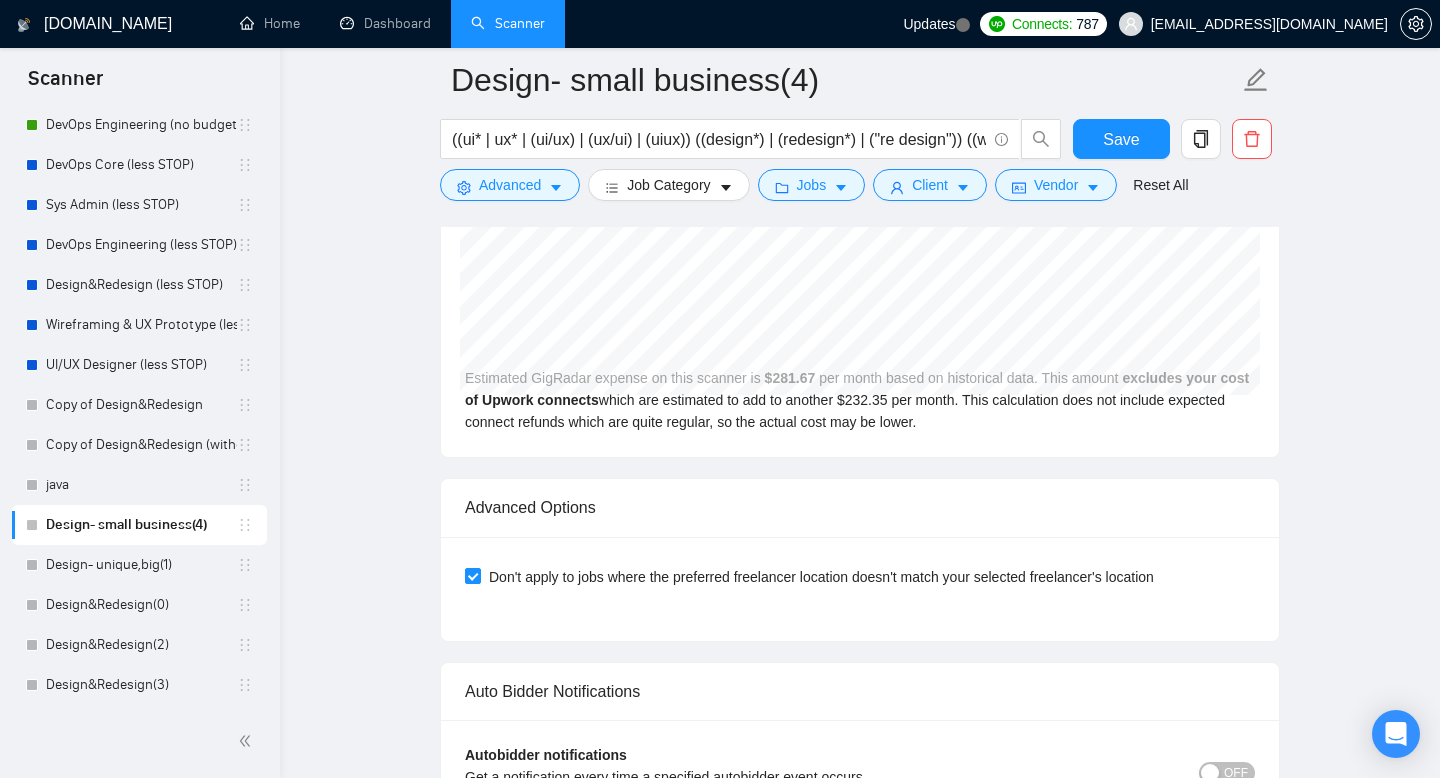 scroll, scrollTop: 3458, scrollLeft: 0, axis: vertical 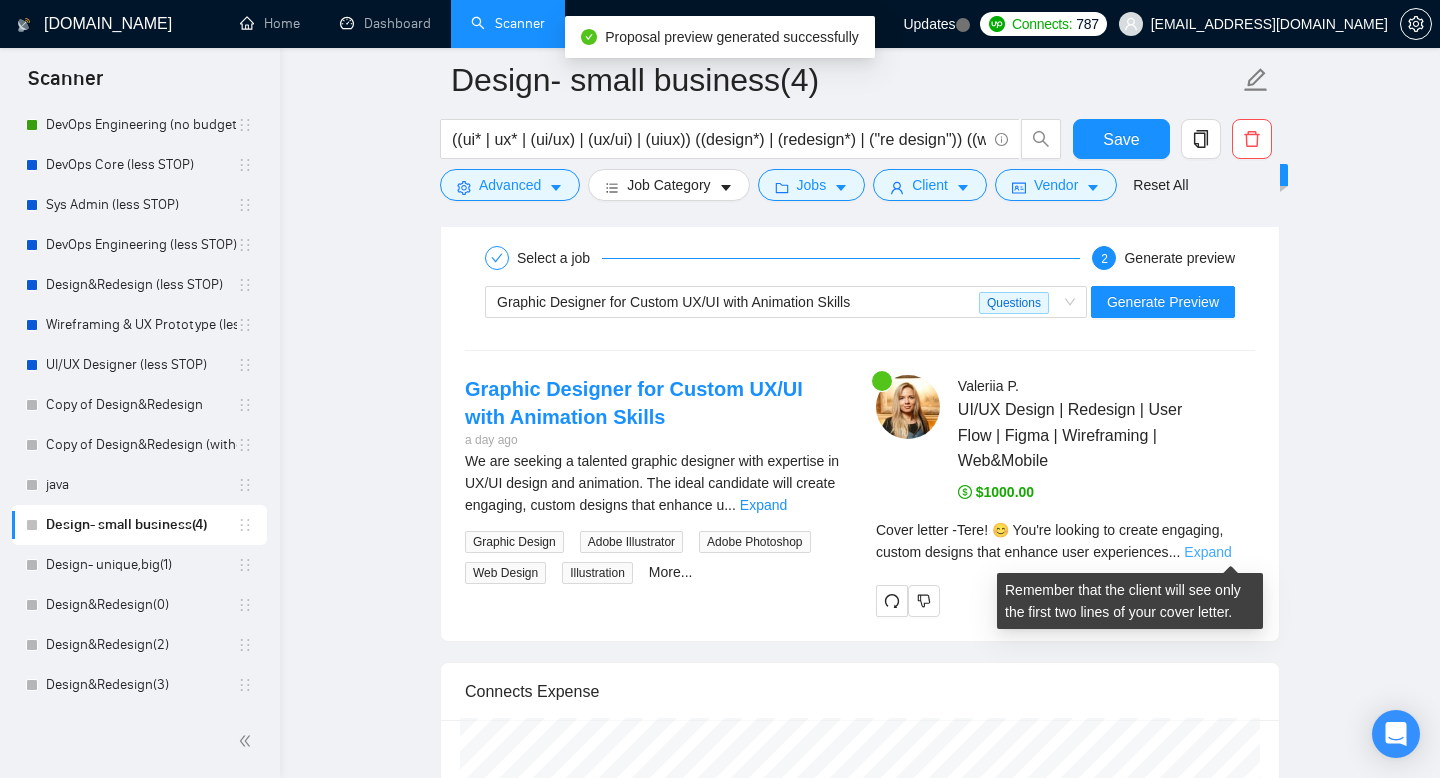click on "Expand" at bounding box center [1207, 552] 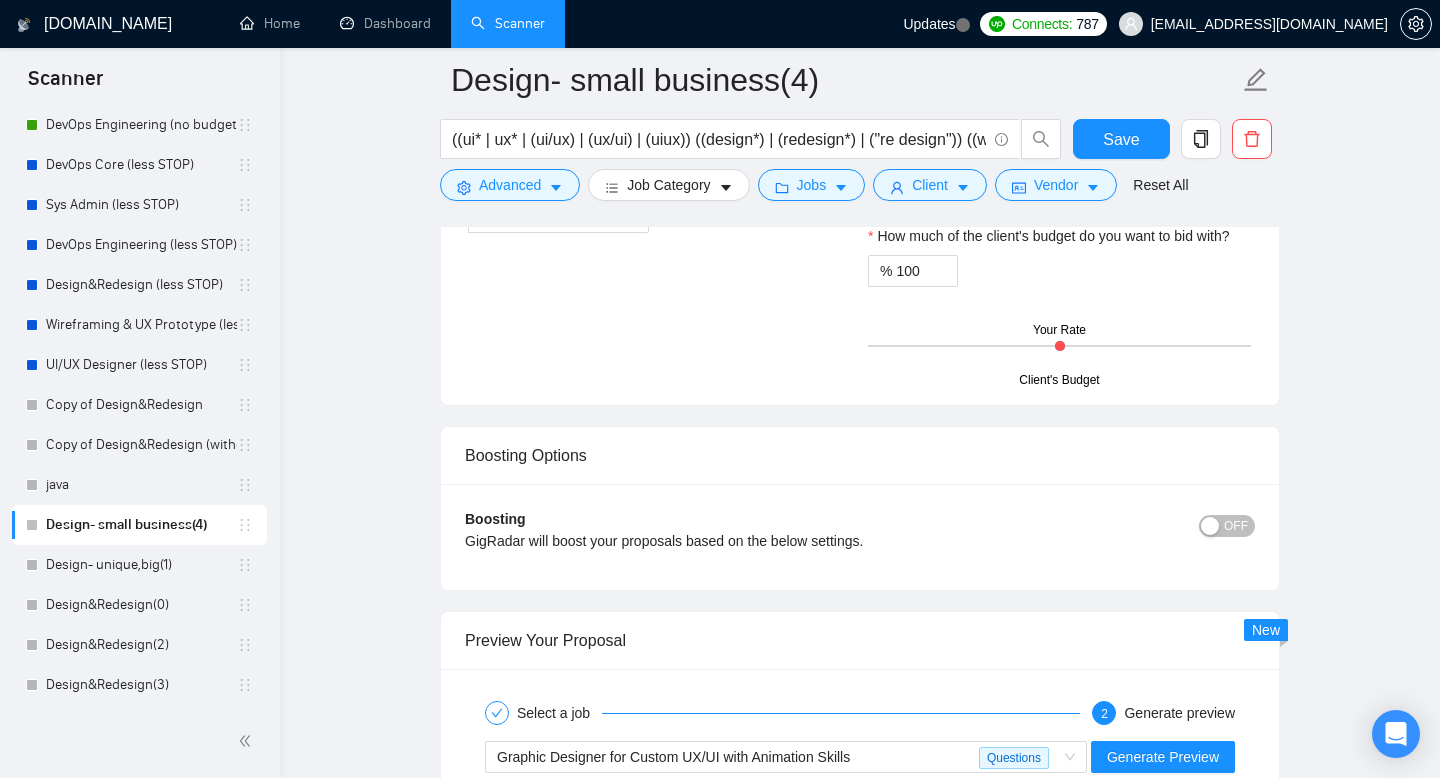 scroll, scrollTop: 3297, scrollLeft: 0, axis: vertical 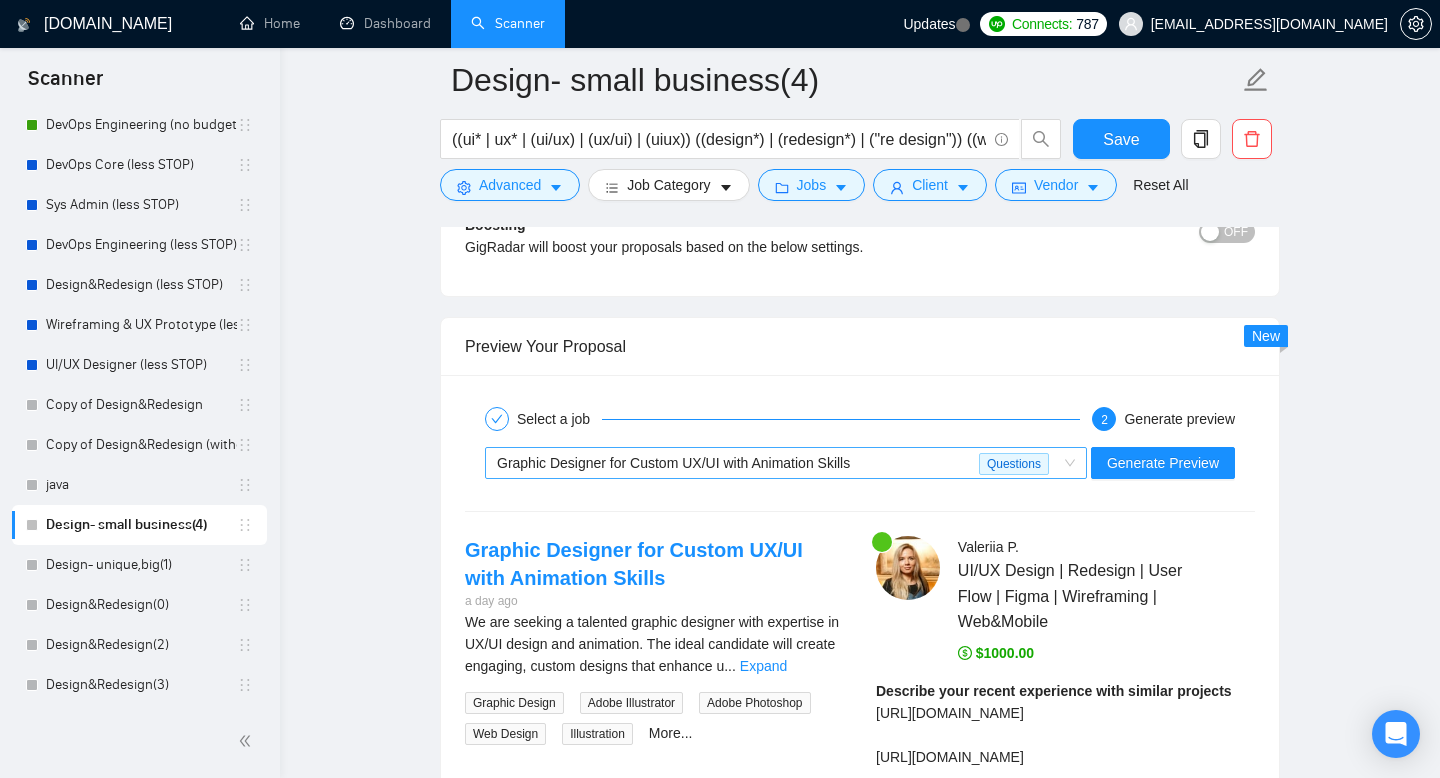 click on "Graphic Designer for Custom UX/UI with Animation Skills" at bounding box center (738, 463) 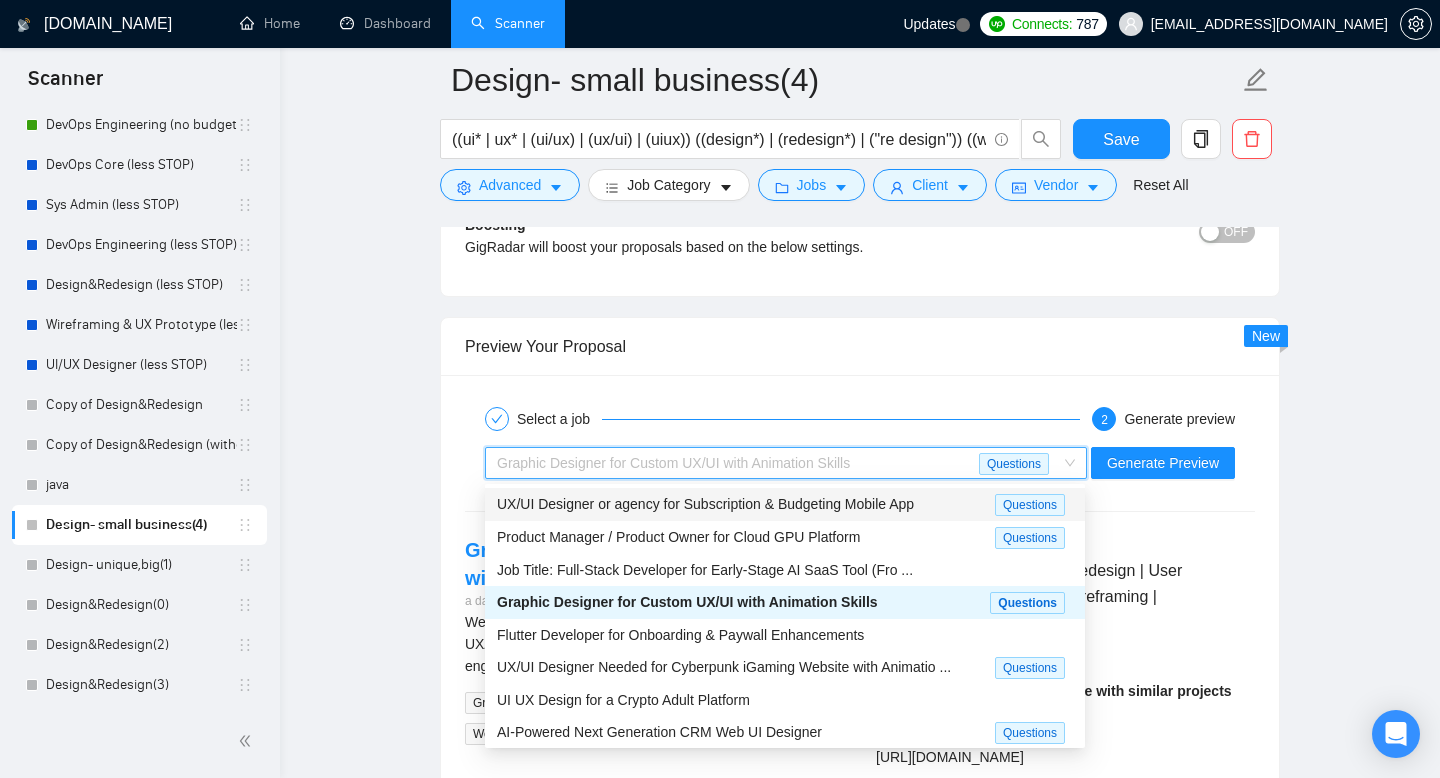 click on "UX/UI Designer or agency for Subscription & Budgeting Mobile App" at bounding box center (705, 504) 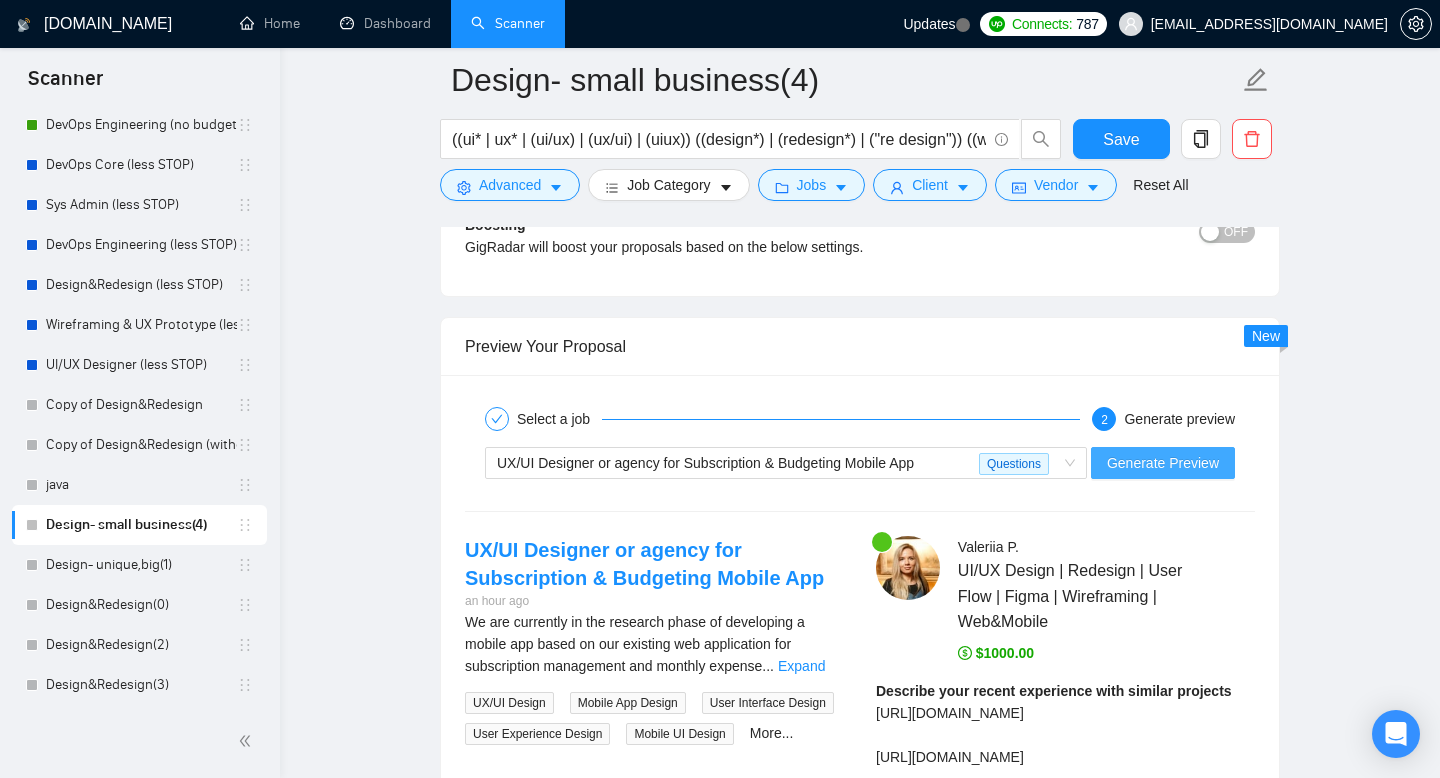 click on "Generate Preview" at bounding box center (1163, 463) 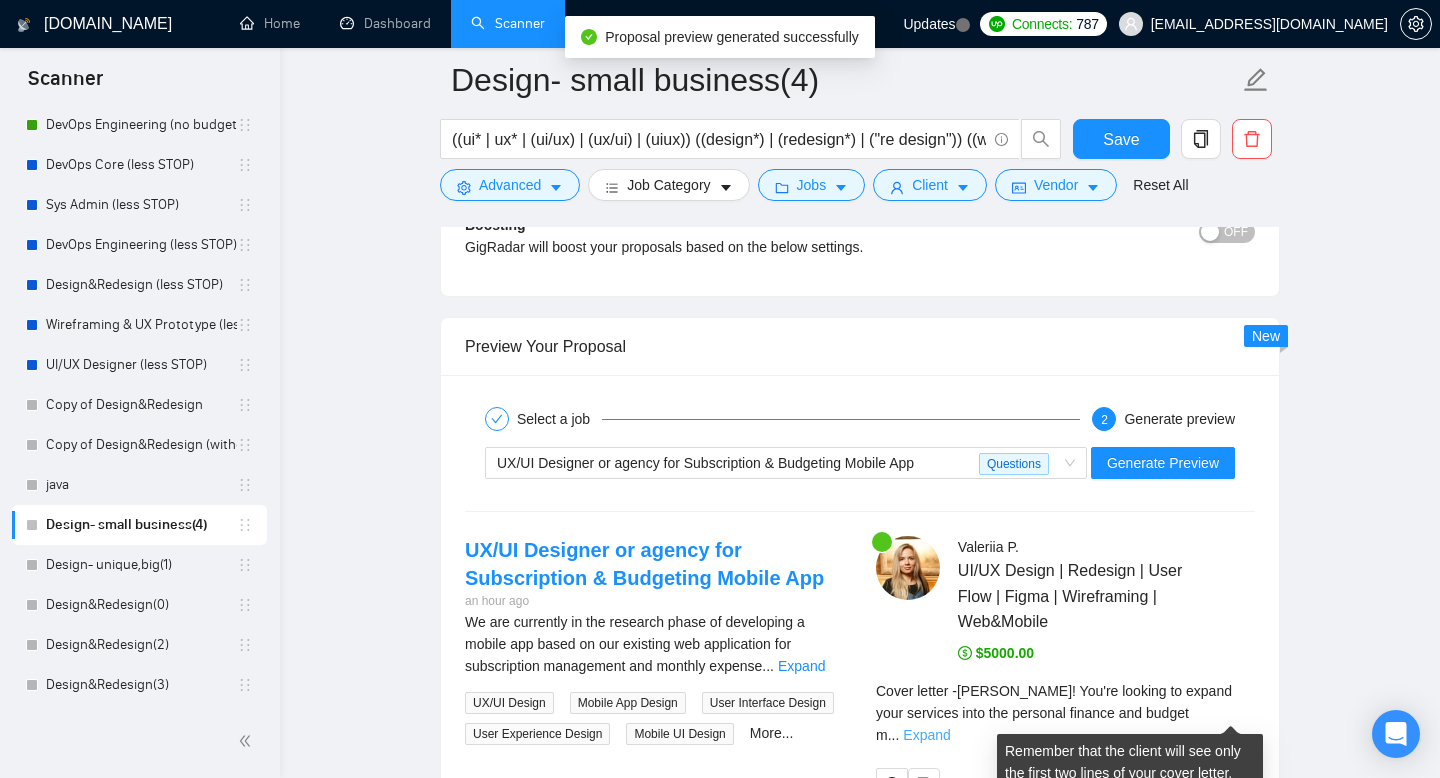 click on "Expand" at bounding box center (926, 735) 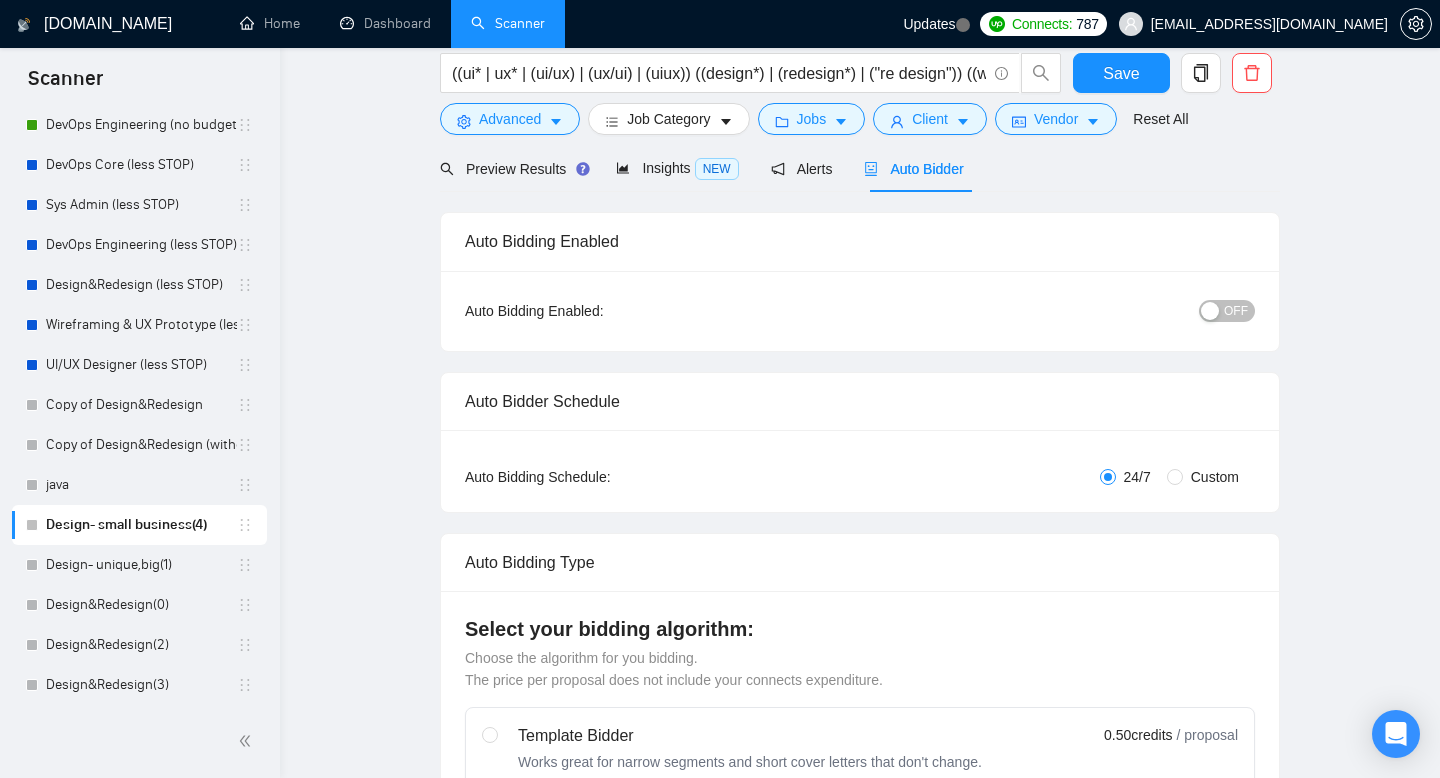 scroll, scrollTop: 0, scrollLeft: 0, axis: both 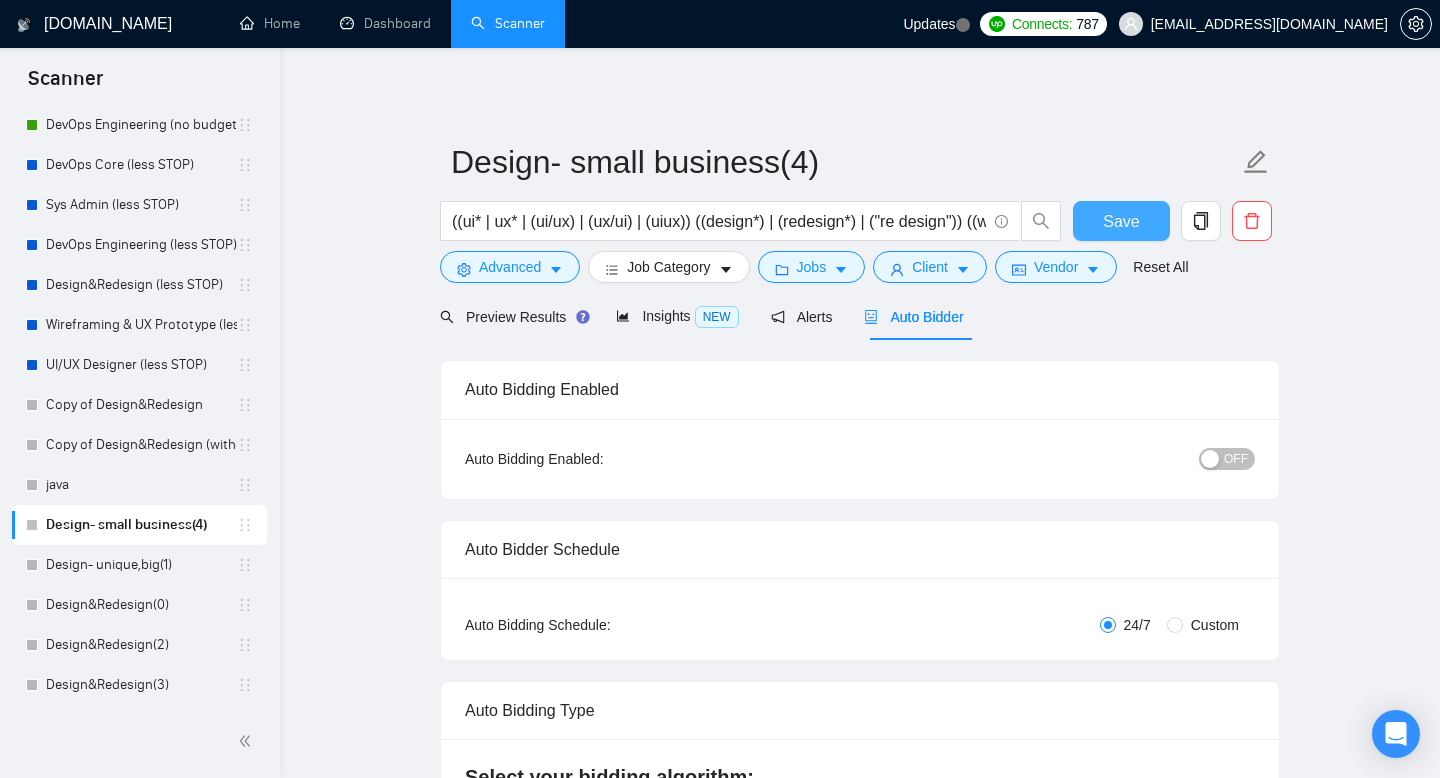 click on "Save" at bounding box center (1121, 221) 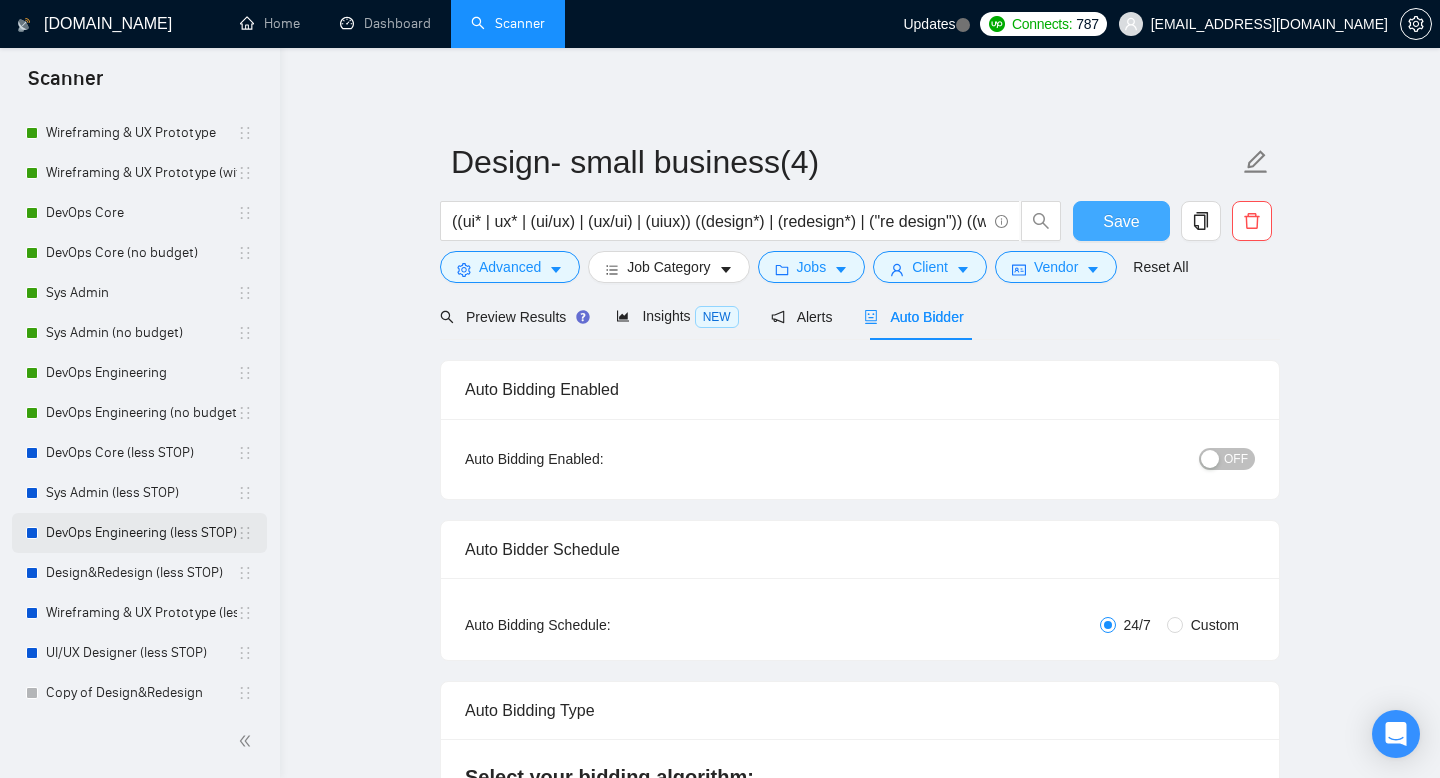 scroll, scrollTop: 0, scrollLeft: 0, axis: both 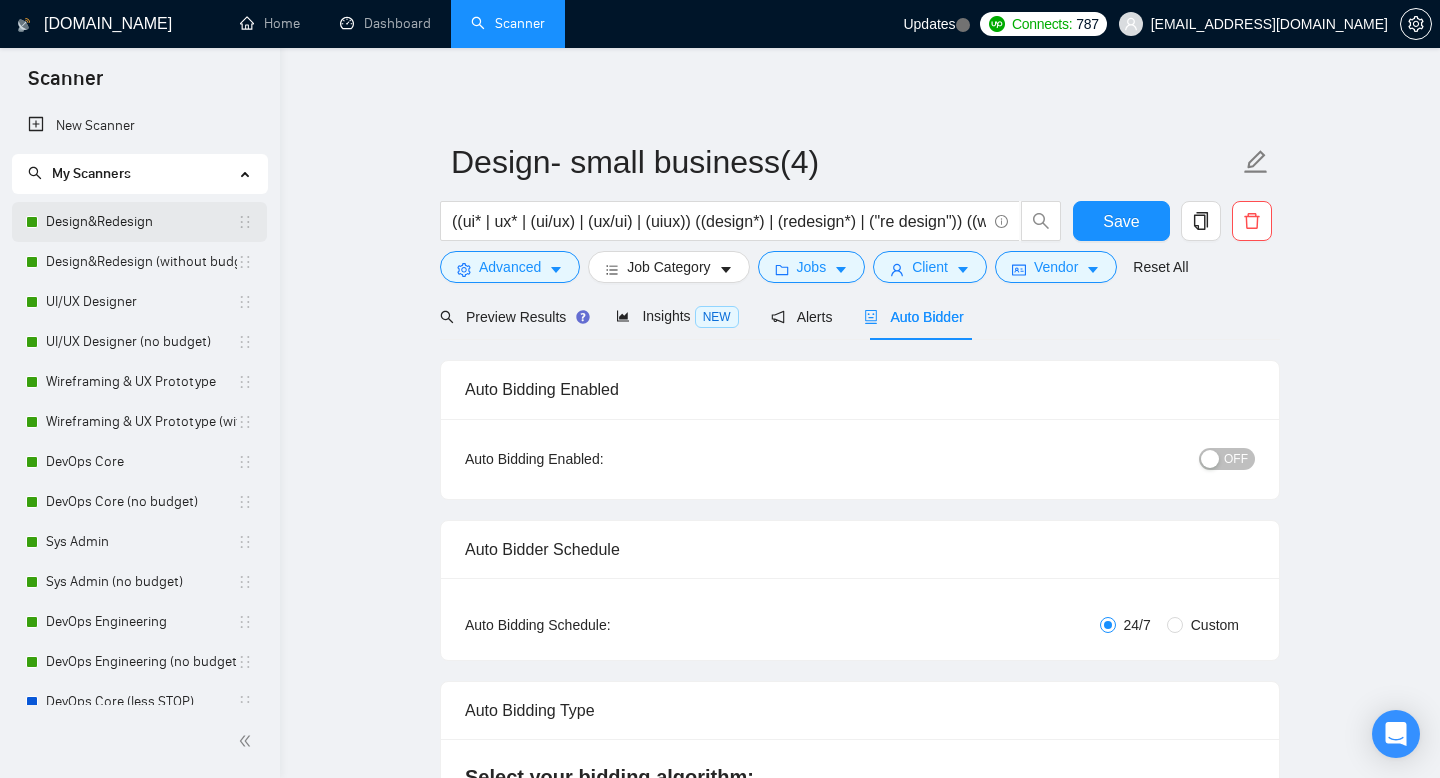 click on "Design&Redesign" at bounding box center (141, 222) 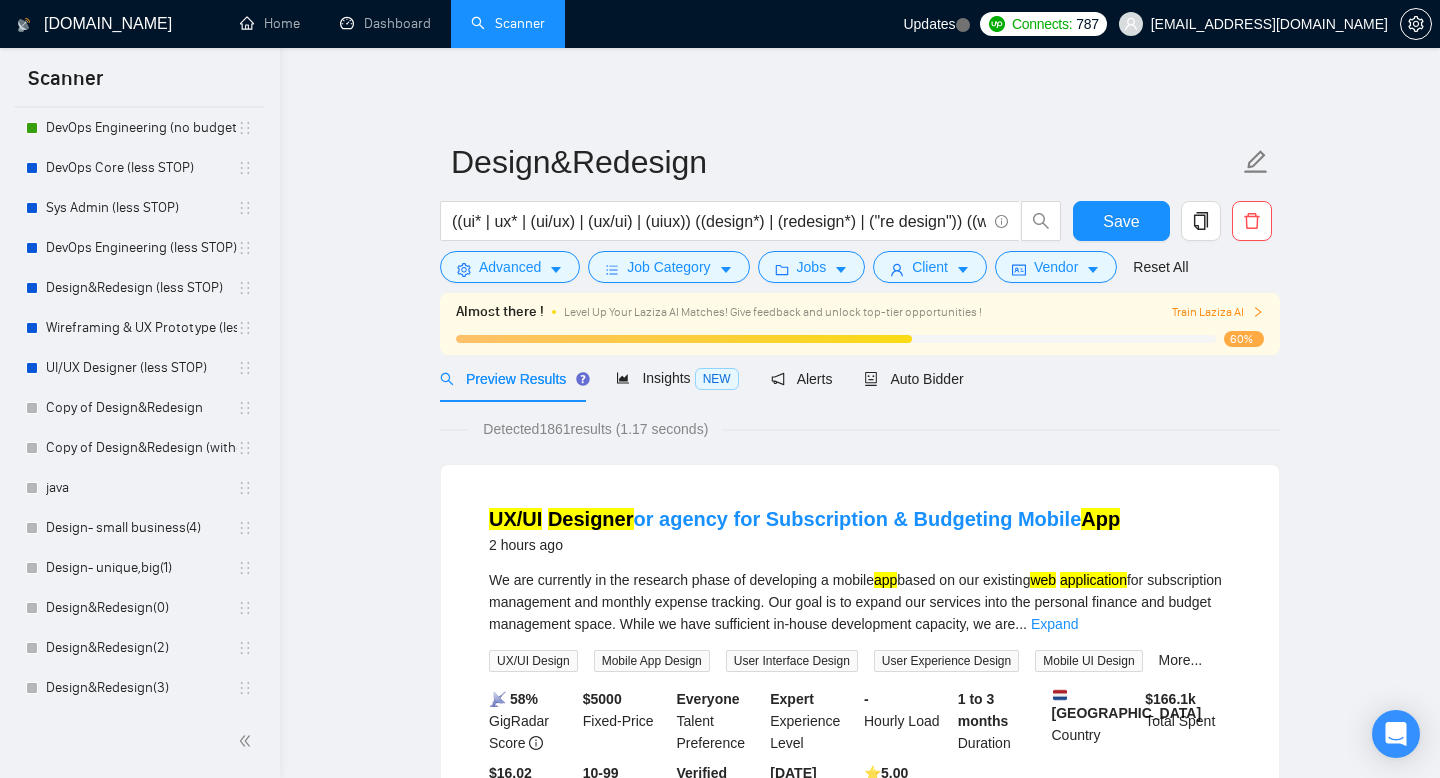 scroll, scrollTop: 537, scrollLeft: 0, axis: vertical 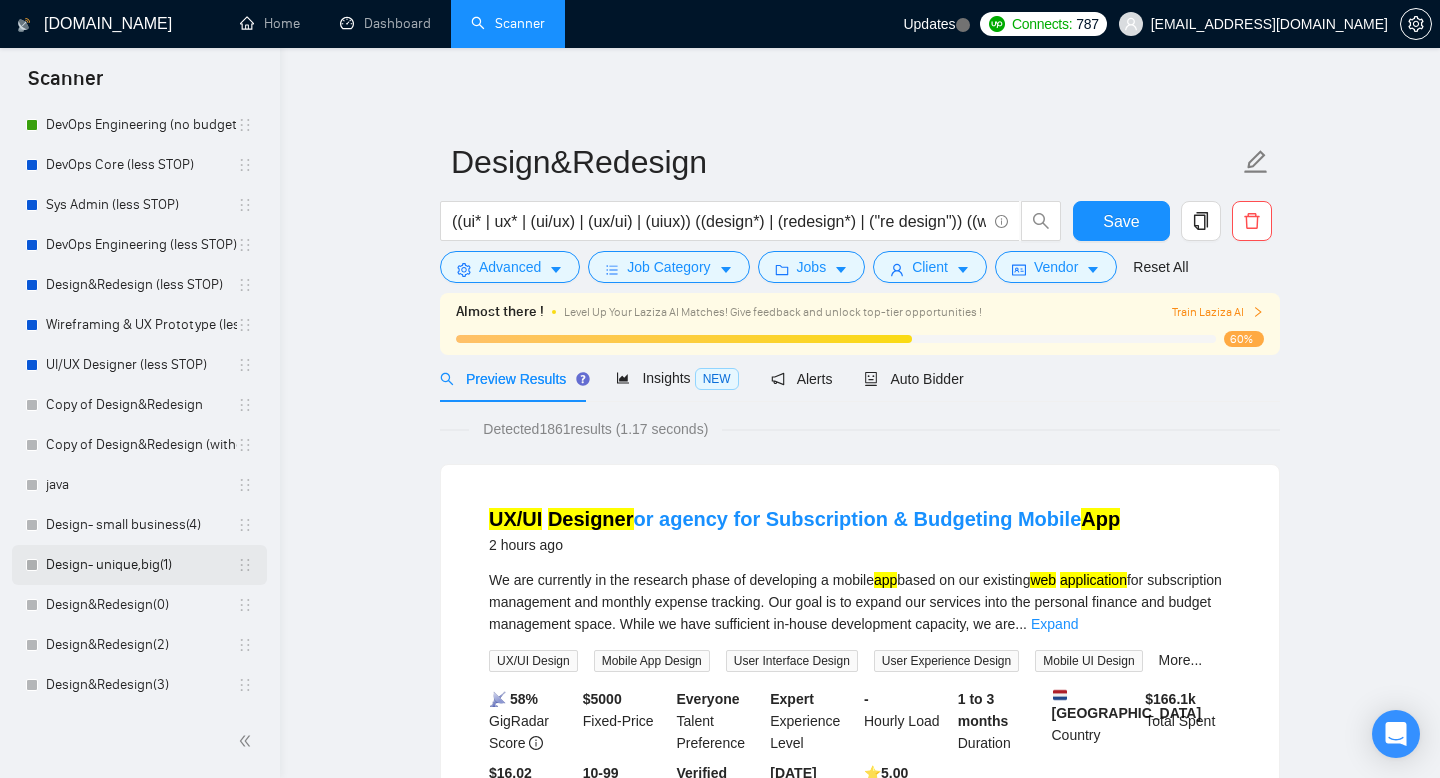 click on "Design- unique,big(1)" at bounding box center [141, 565] 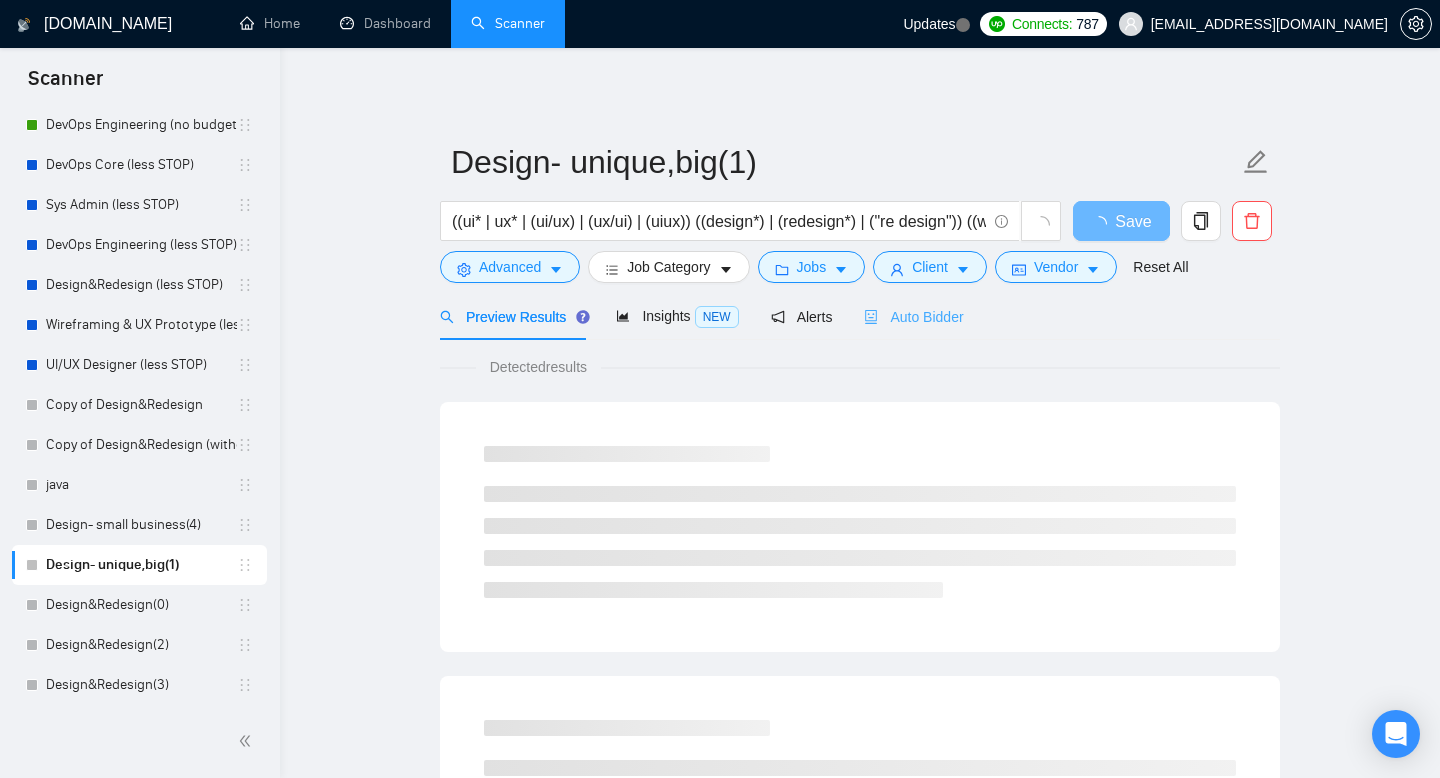 click on "Auto Bidder" at bounding box center (913, 316) 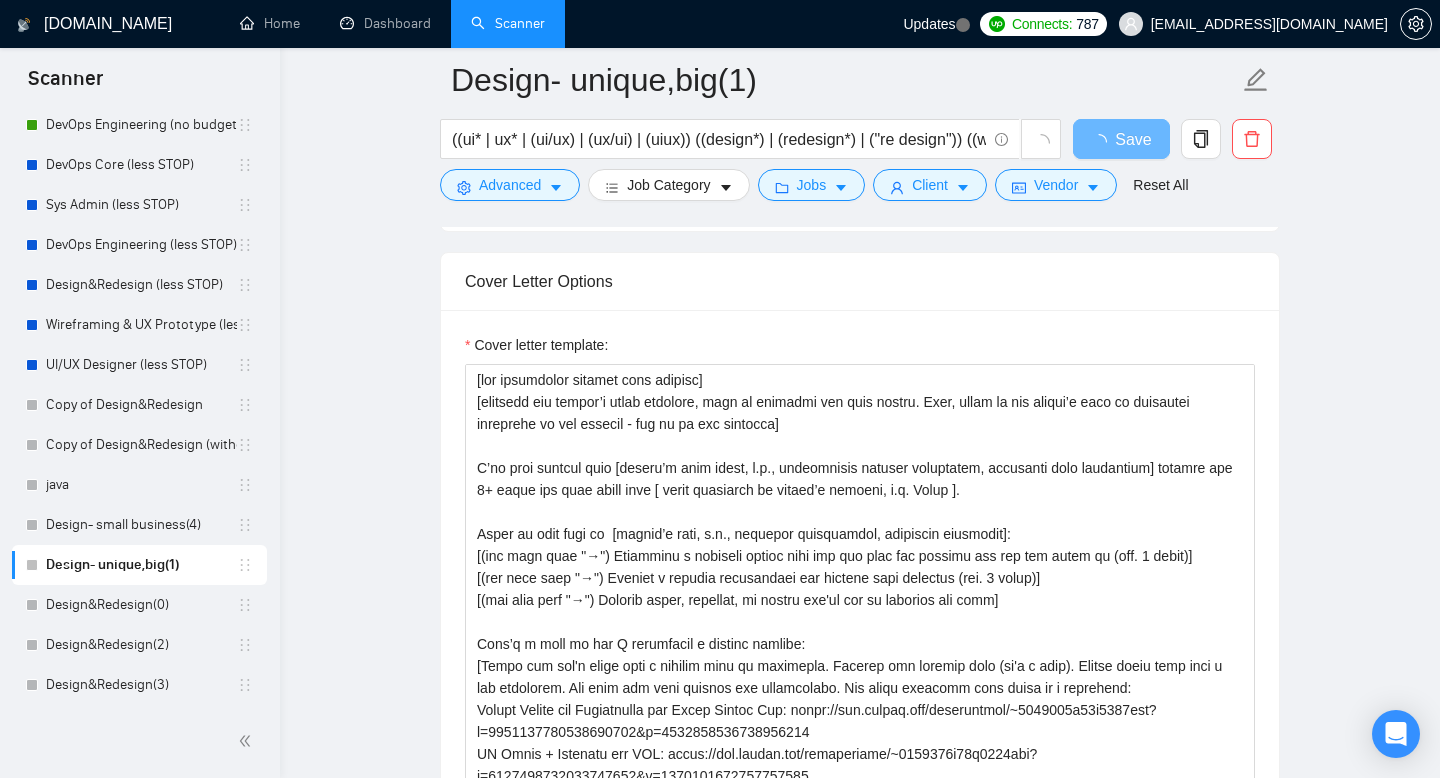 scroll, scrollTop: 1915, scrollLeft: 0, axis: vertical 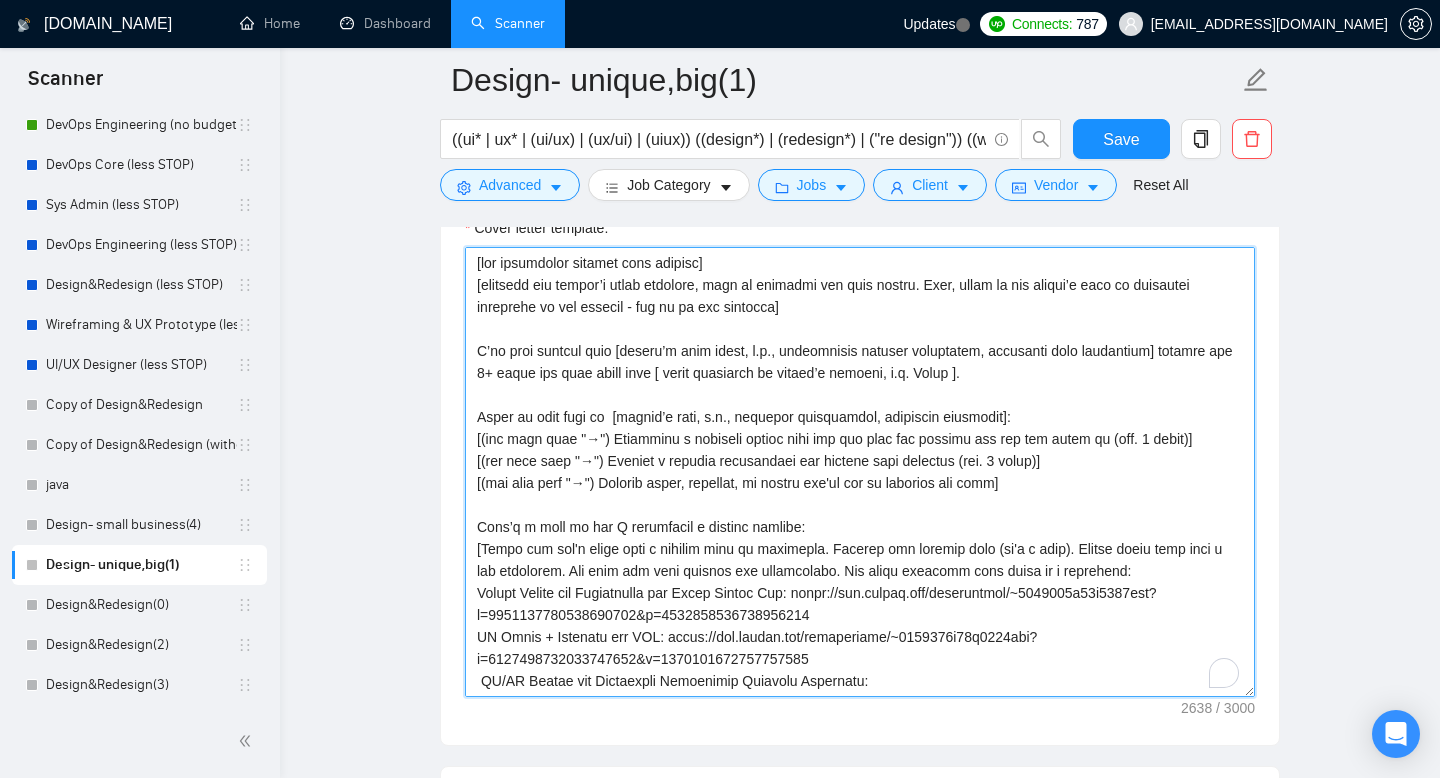 click on "Cover letter template:" at bounding box center (860, 472) 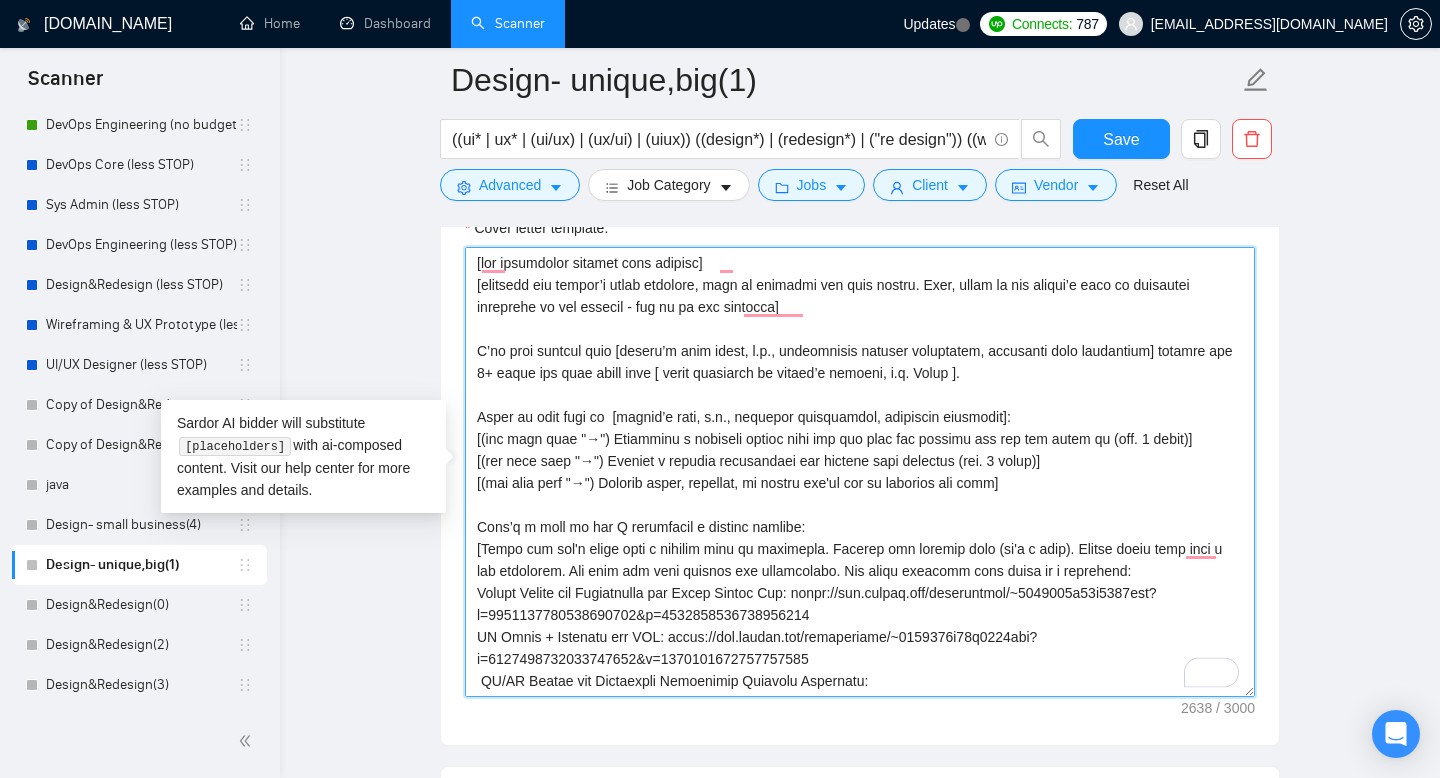 click on "Cover letter template:" at bounding box center [860, 472] 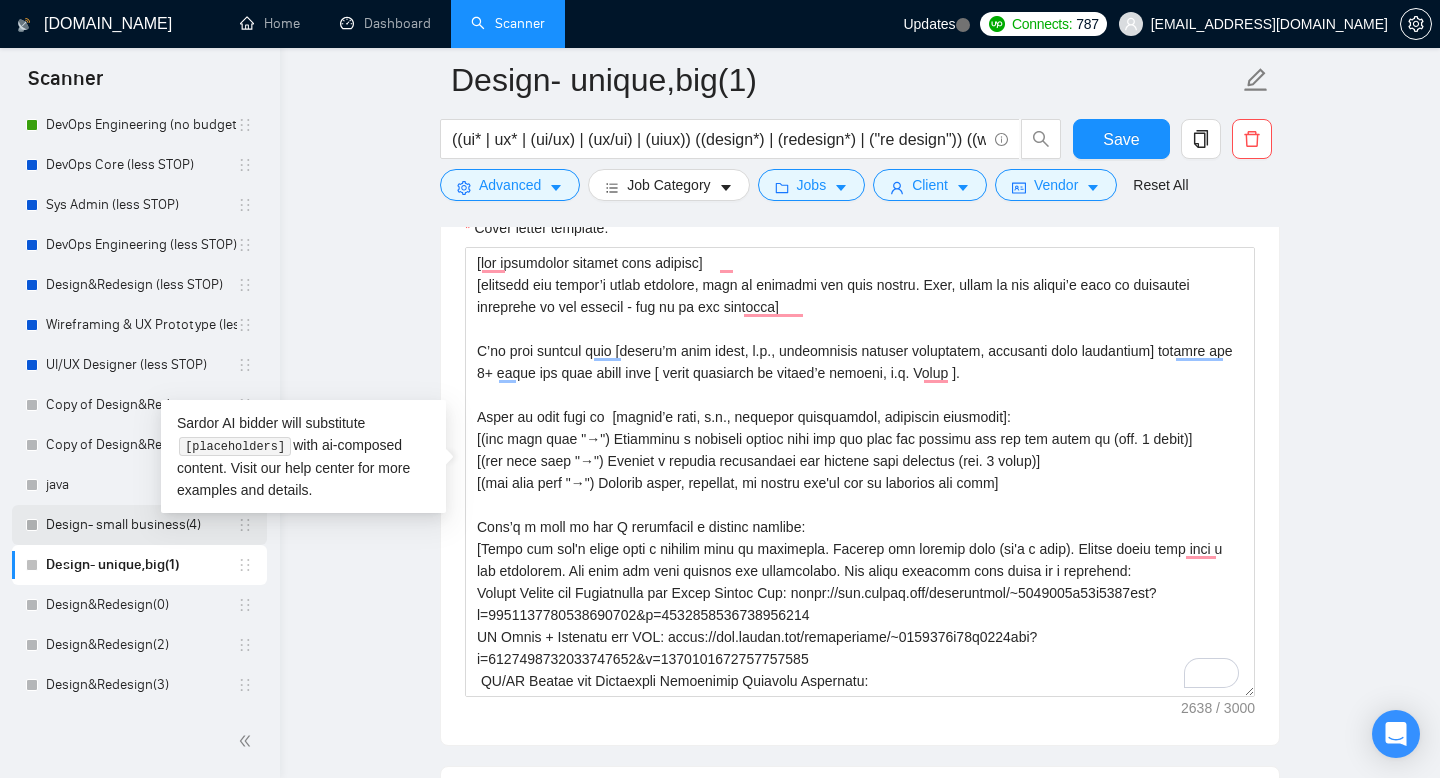 click on "Design- small business(4)" at bounding box center (141, 525) 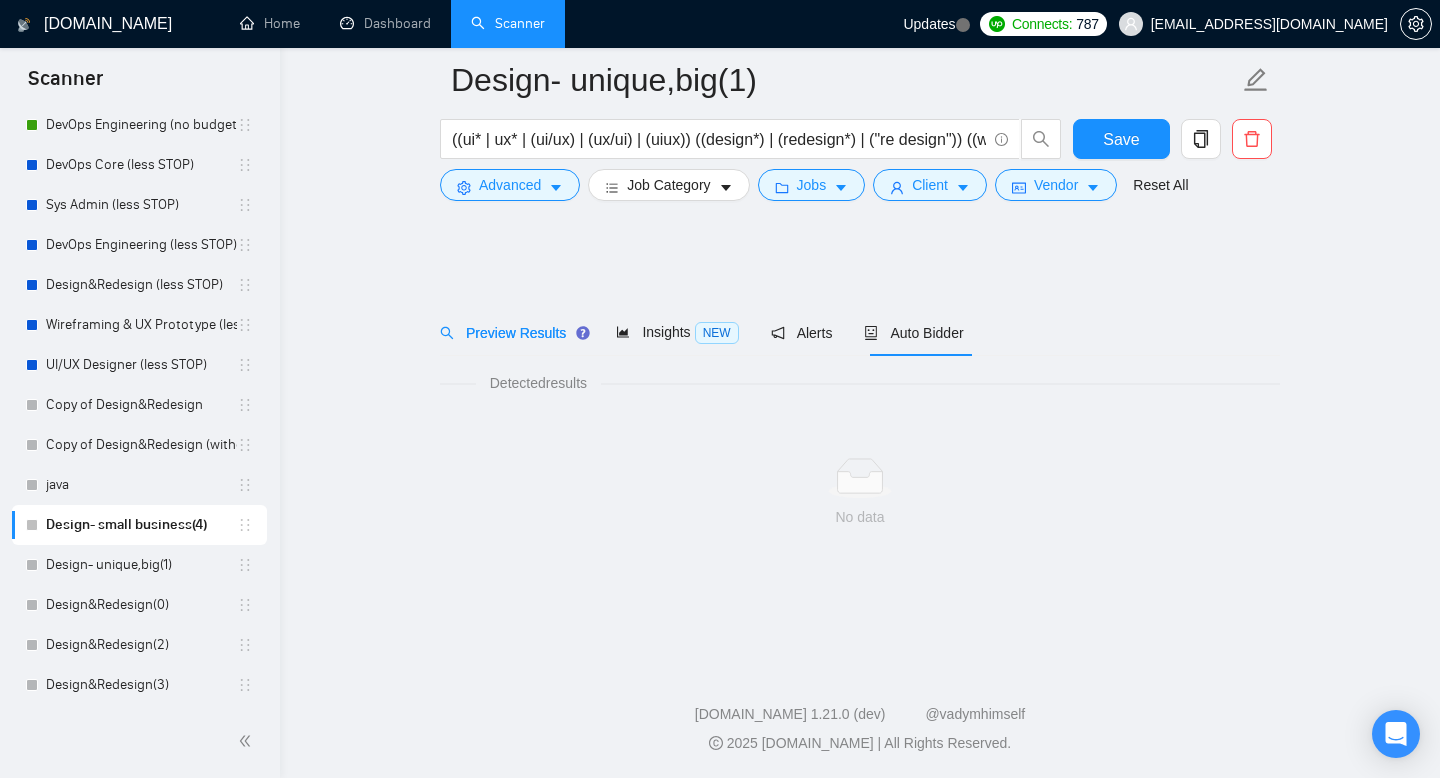 scroll, scrollTop: 0, scrollLeft: 0, axis: both 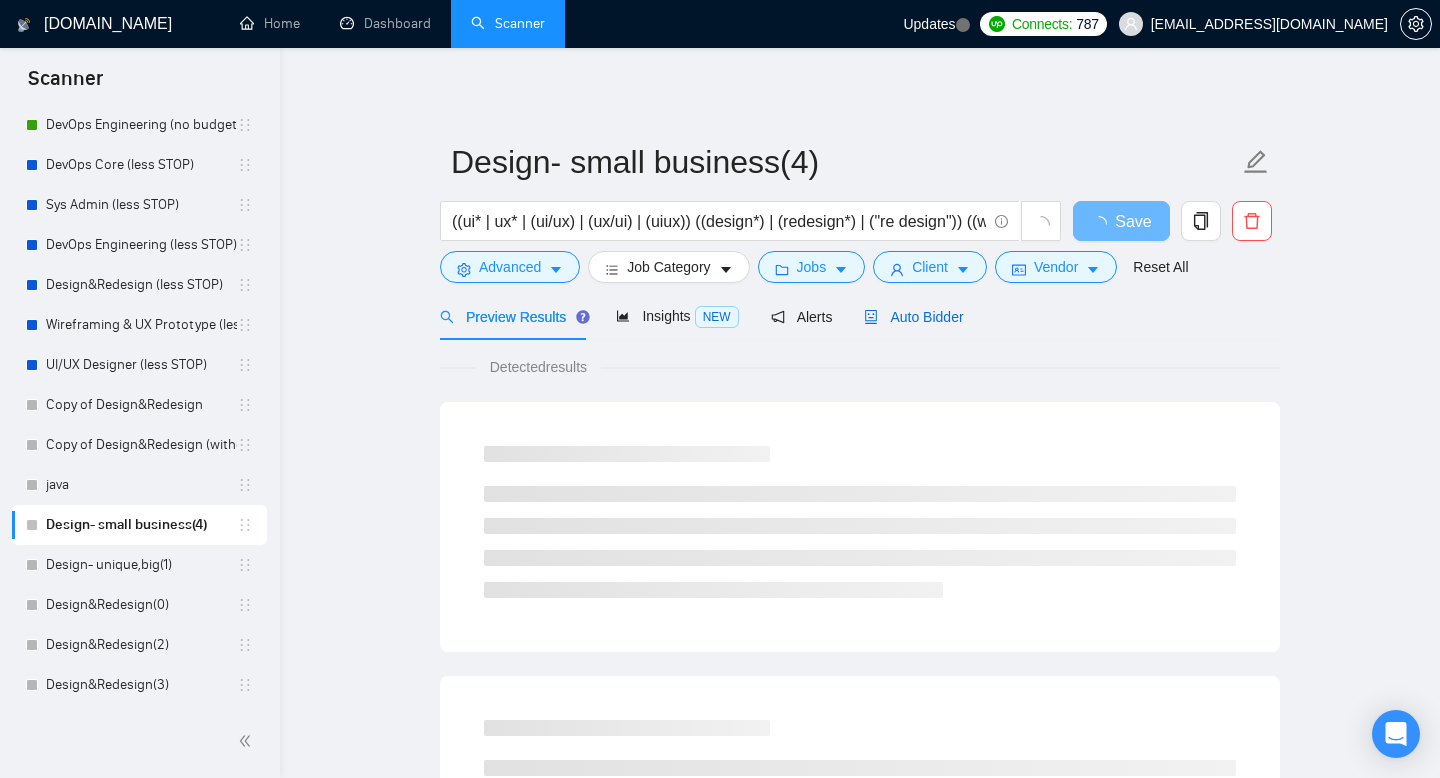 click on "Auto Bidder" at bounding box center (913, 317) 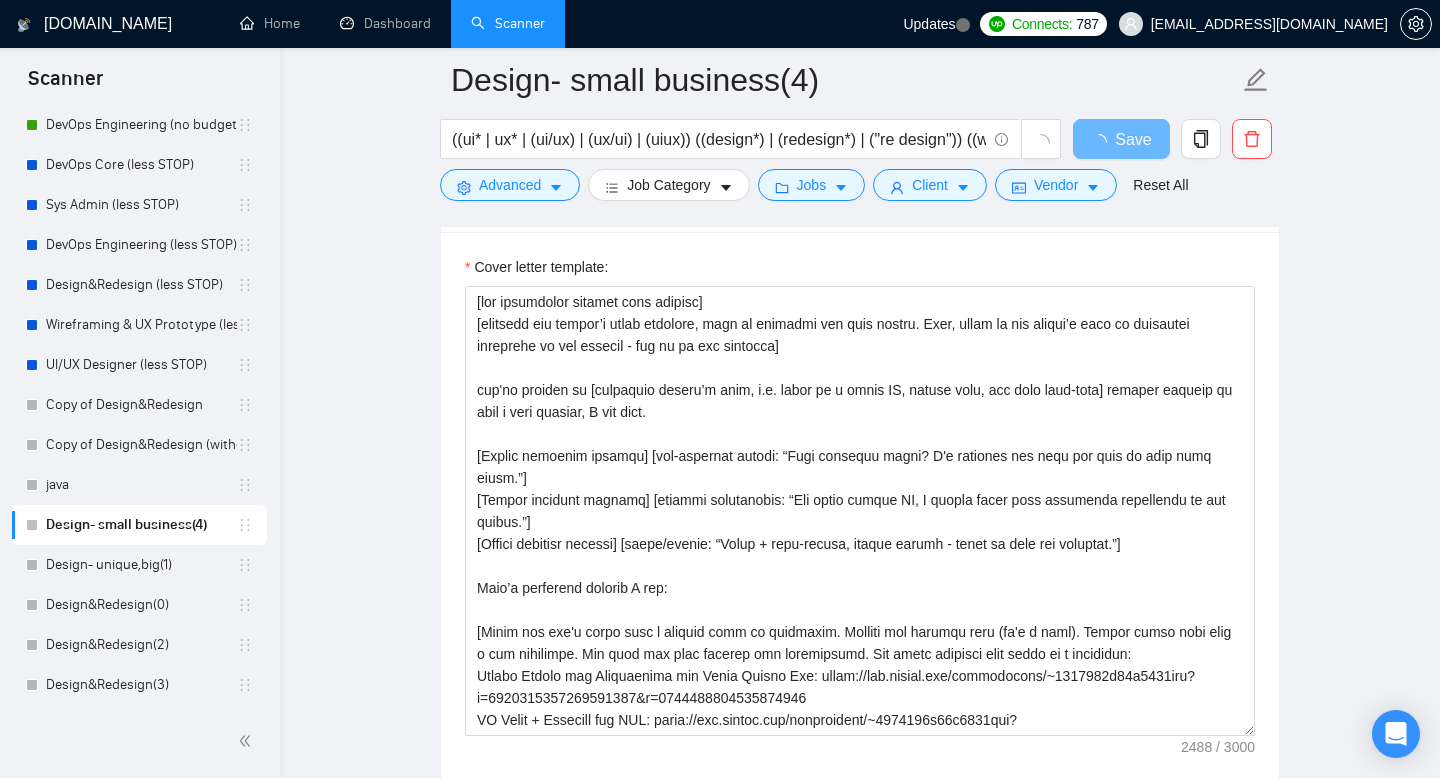 scroll, scrollTop: 2002, scrollLeft: 0, axis: vertical 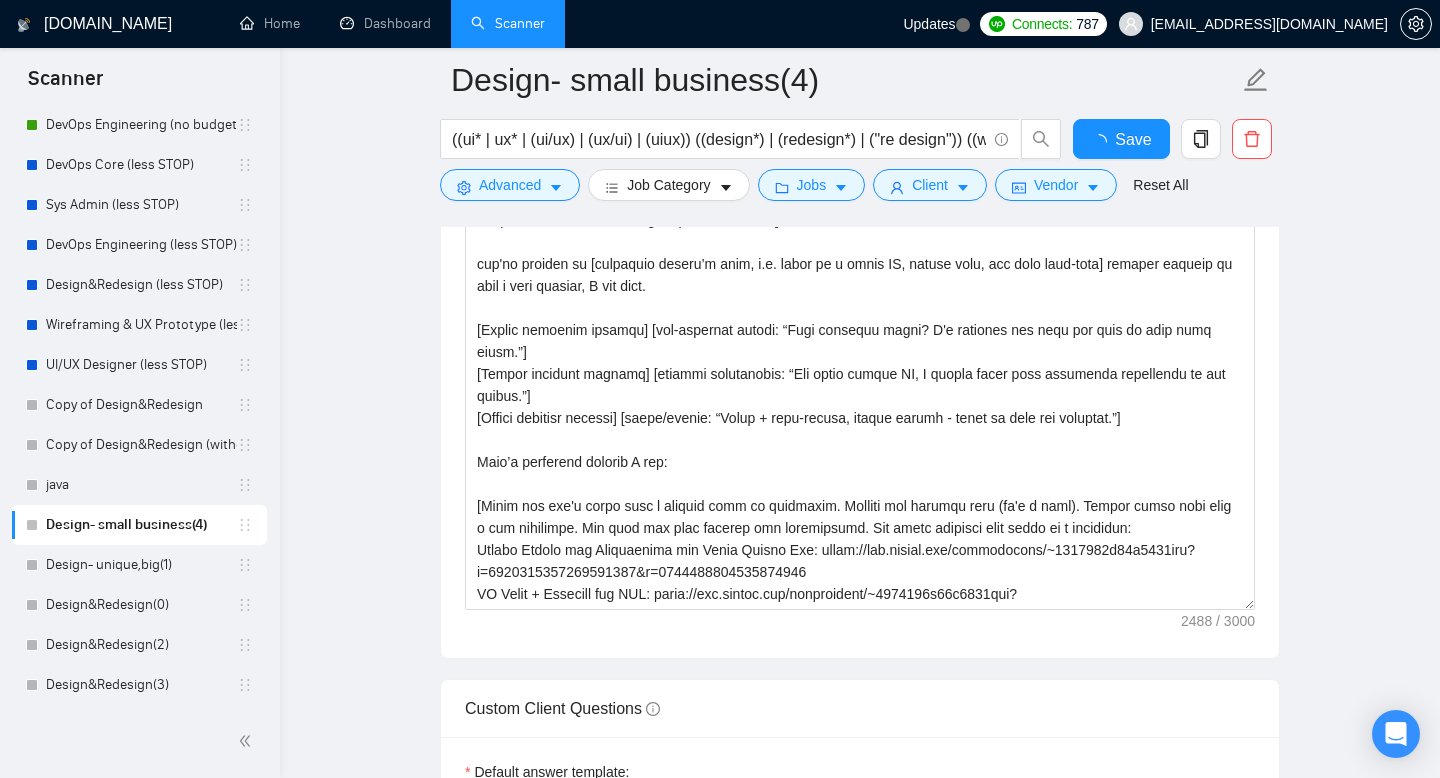type 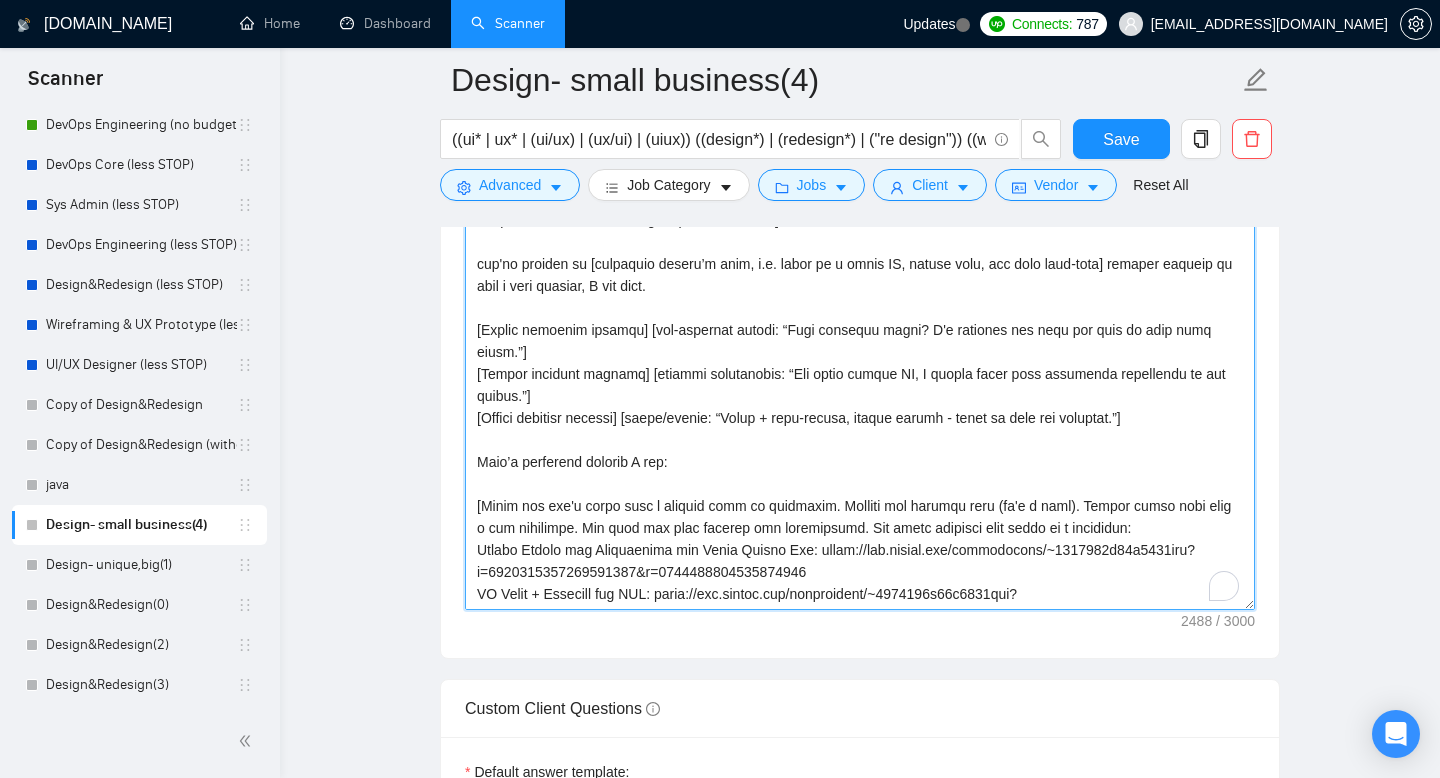 click on "Cover letter template:" at bounding box center (860, 385) 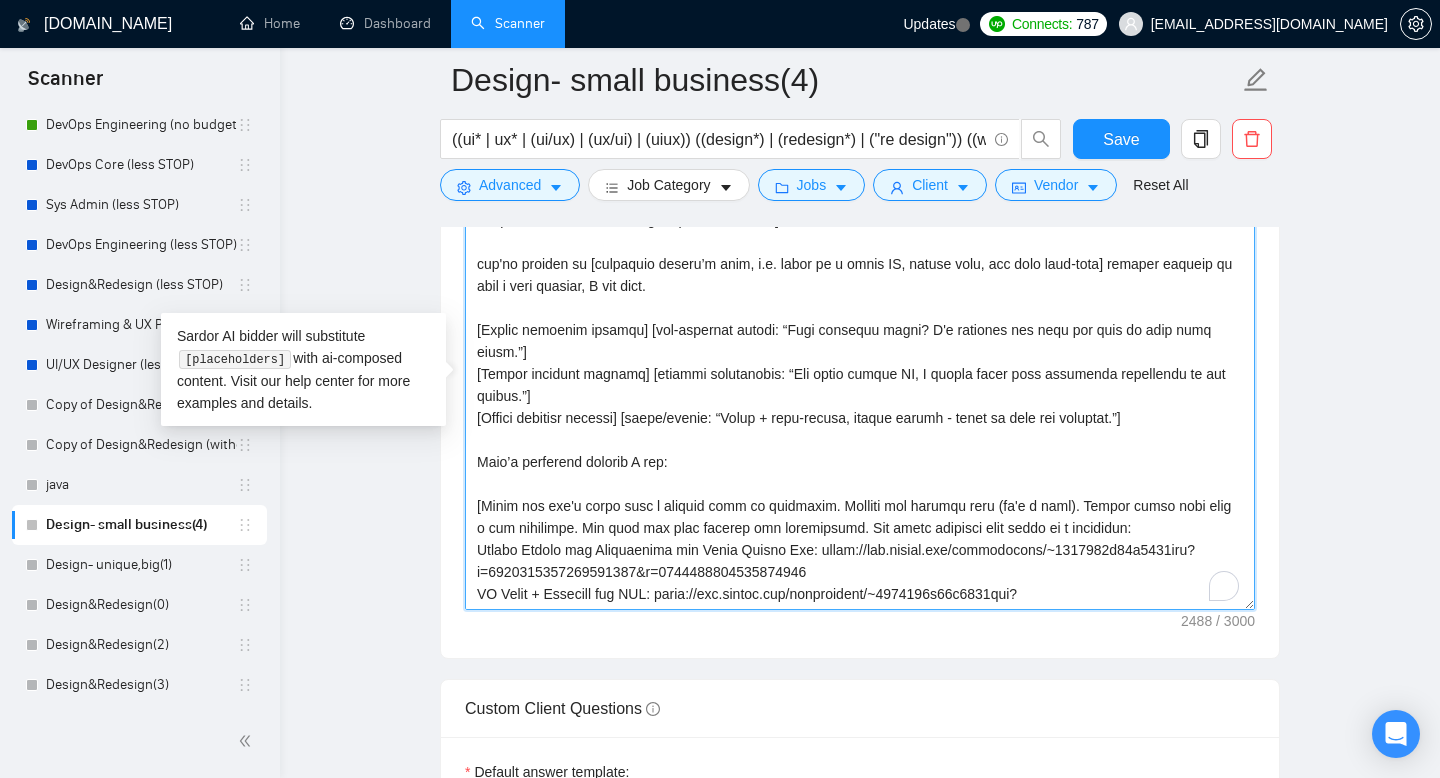 click on "Cover letter template:" at bounding box center [860, 385] 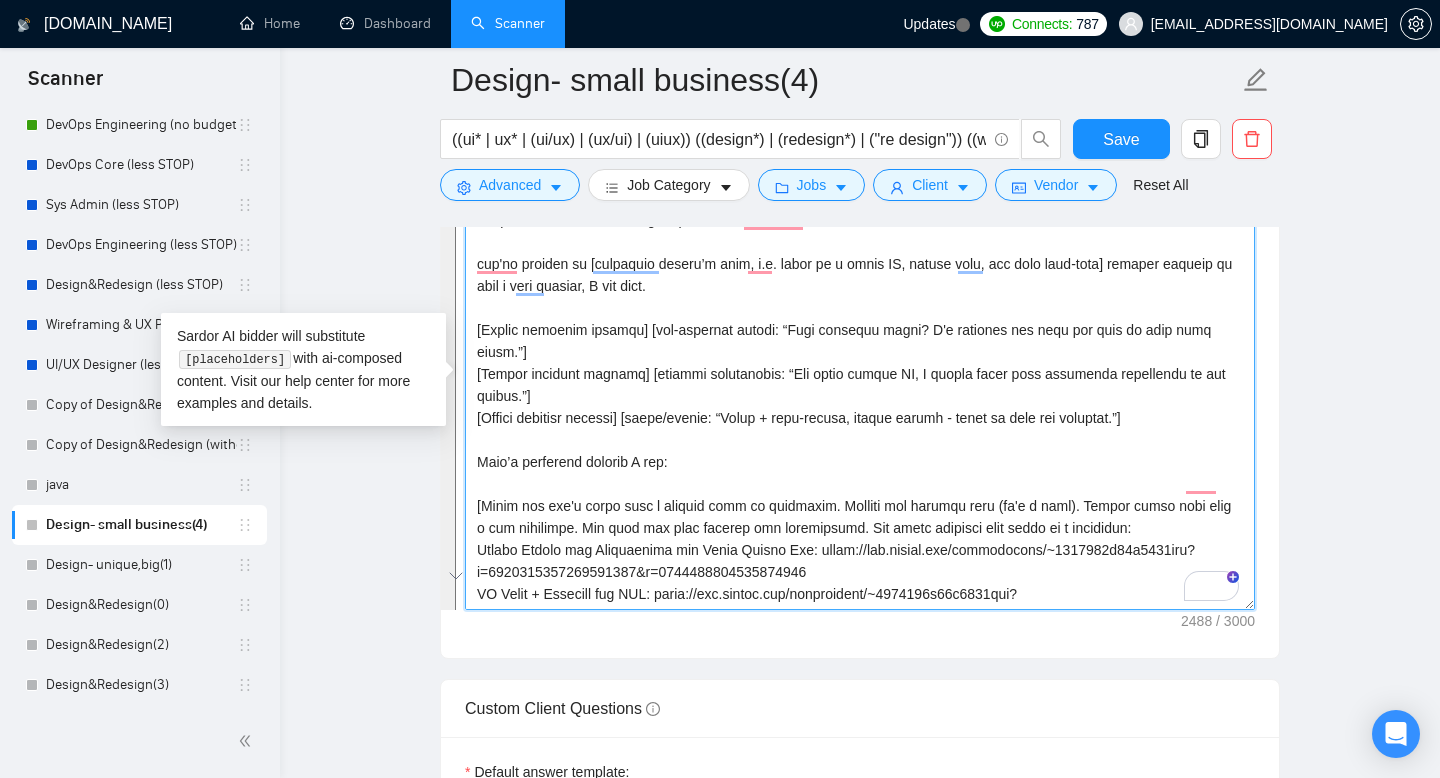 click on "Cover letter template:" at bounding box center (860, 385) 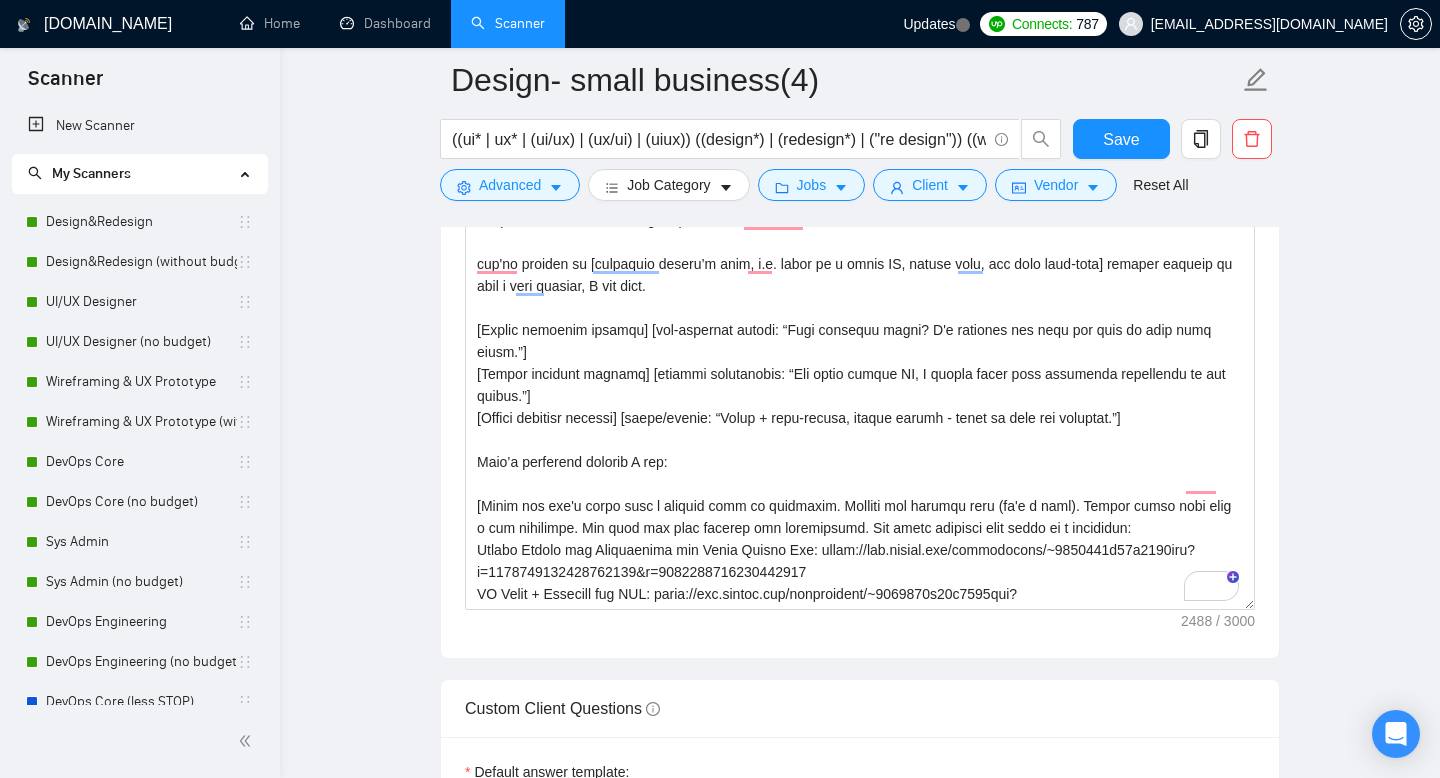 scroll, scrollTop: 2002, scrollLeft: 0, axis: vertical 